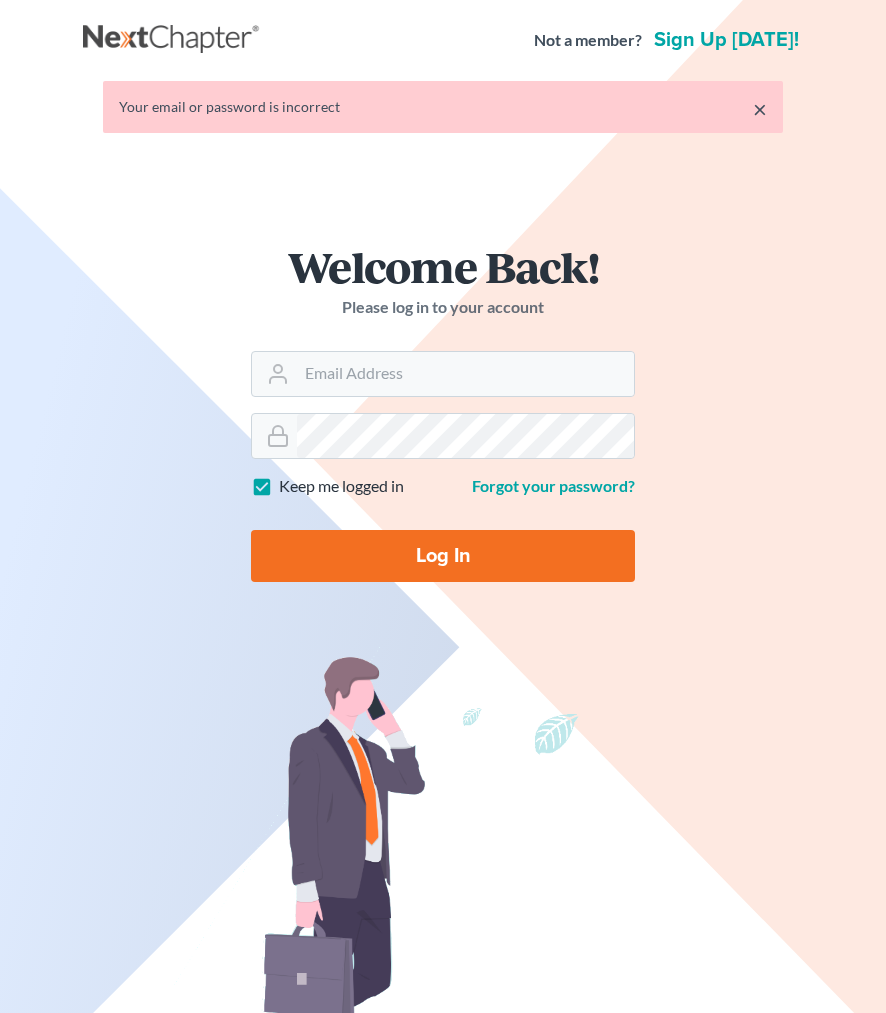 scroll, scrollTop: 0, scrollLeft: 0, axis: both 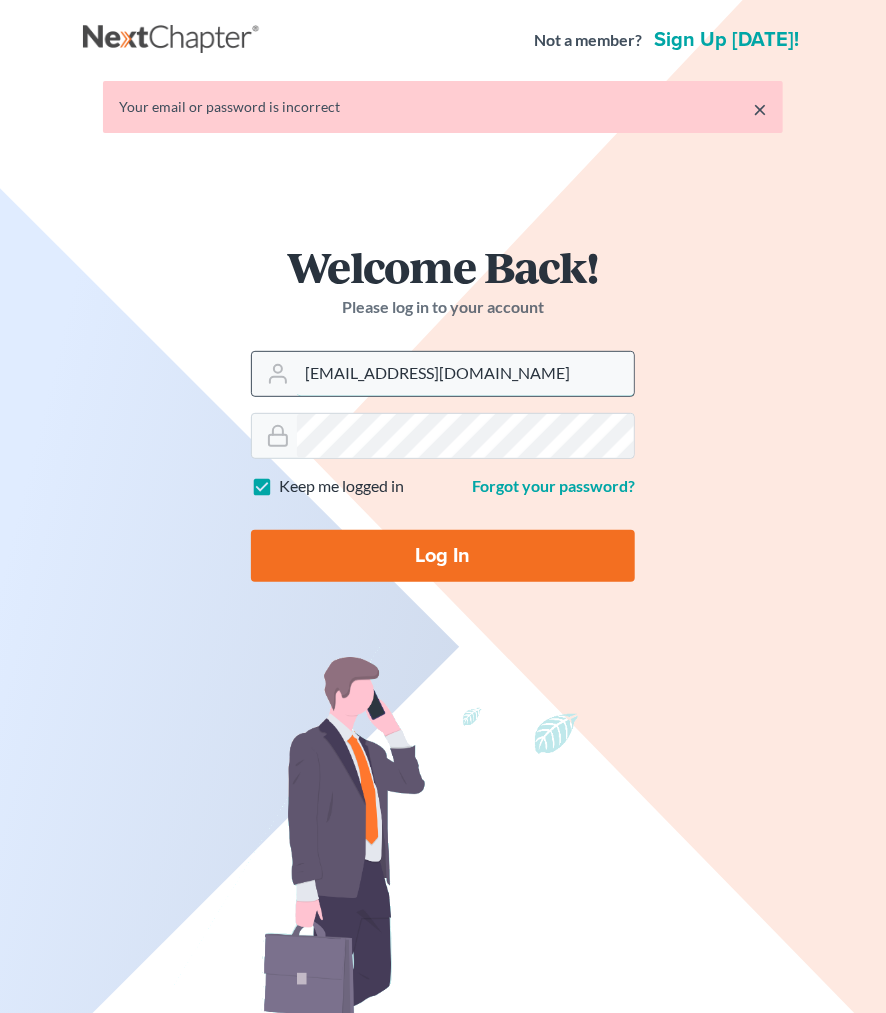 click on "ggilchrist@maxwelllawpc.com" at bounding box center [465, 374] 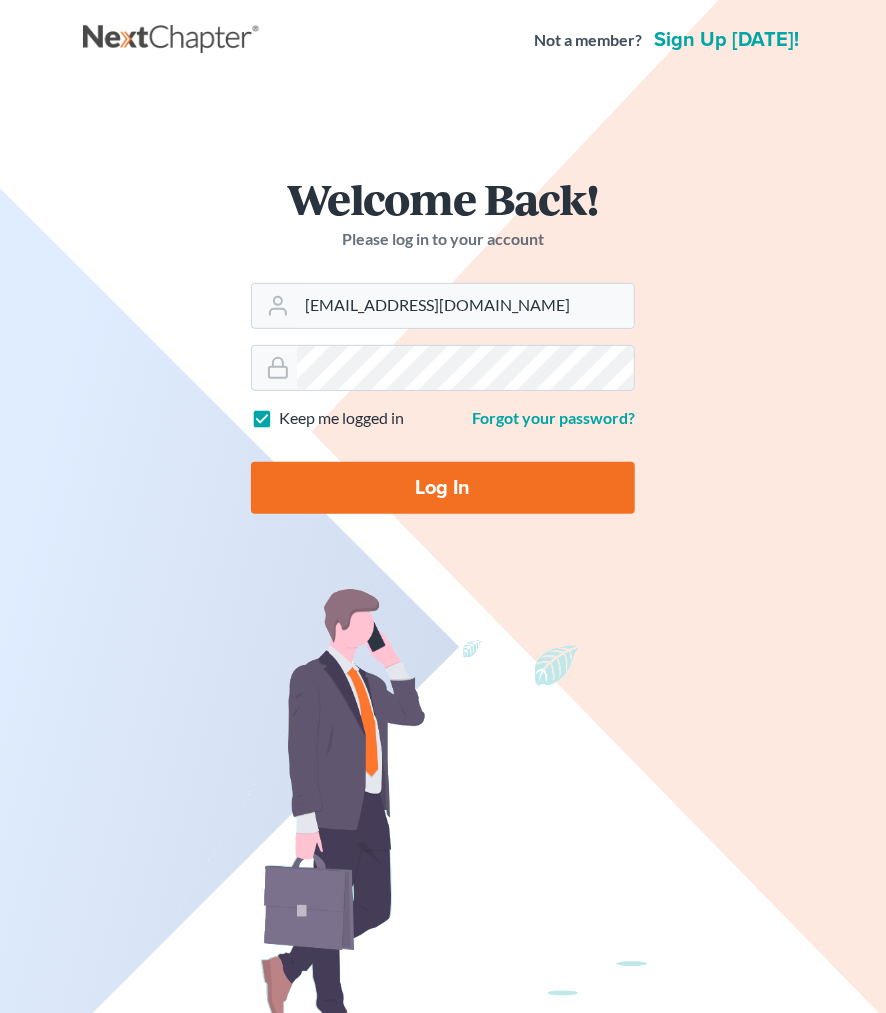 type on "[EMAIL_ADDRESS][DOMAIN_NAME]" 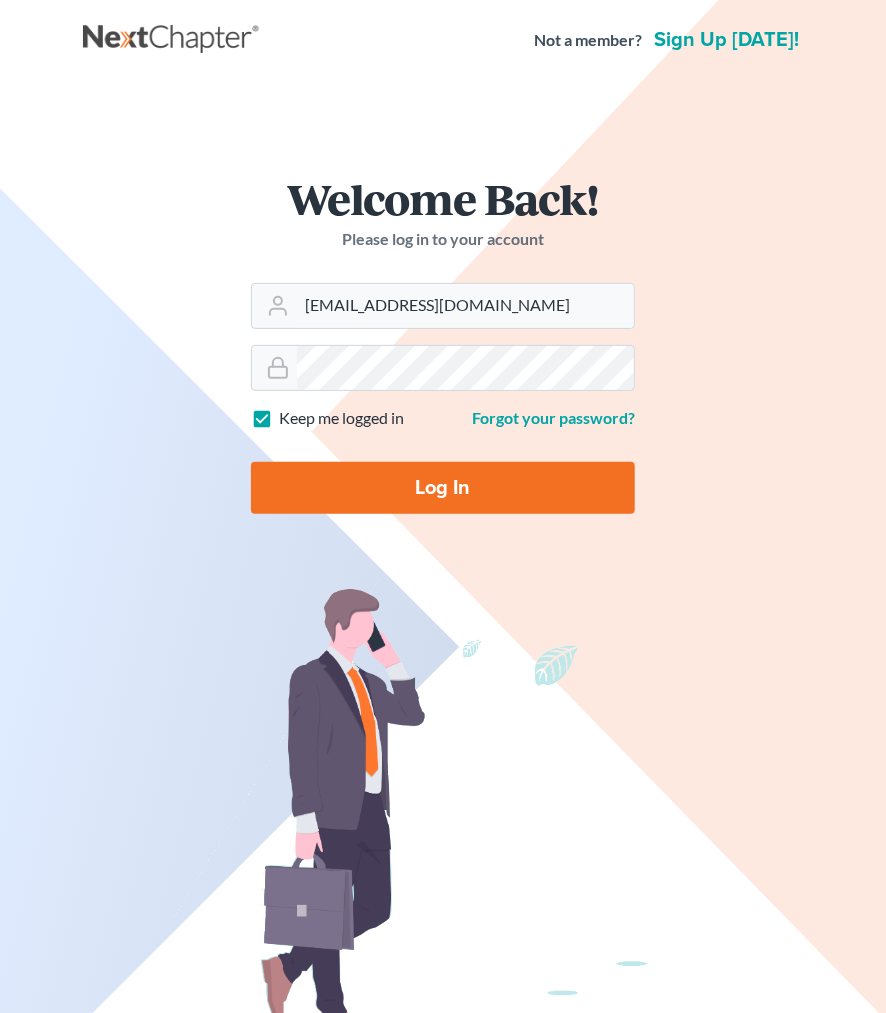 type on "Thinking..." 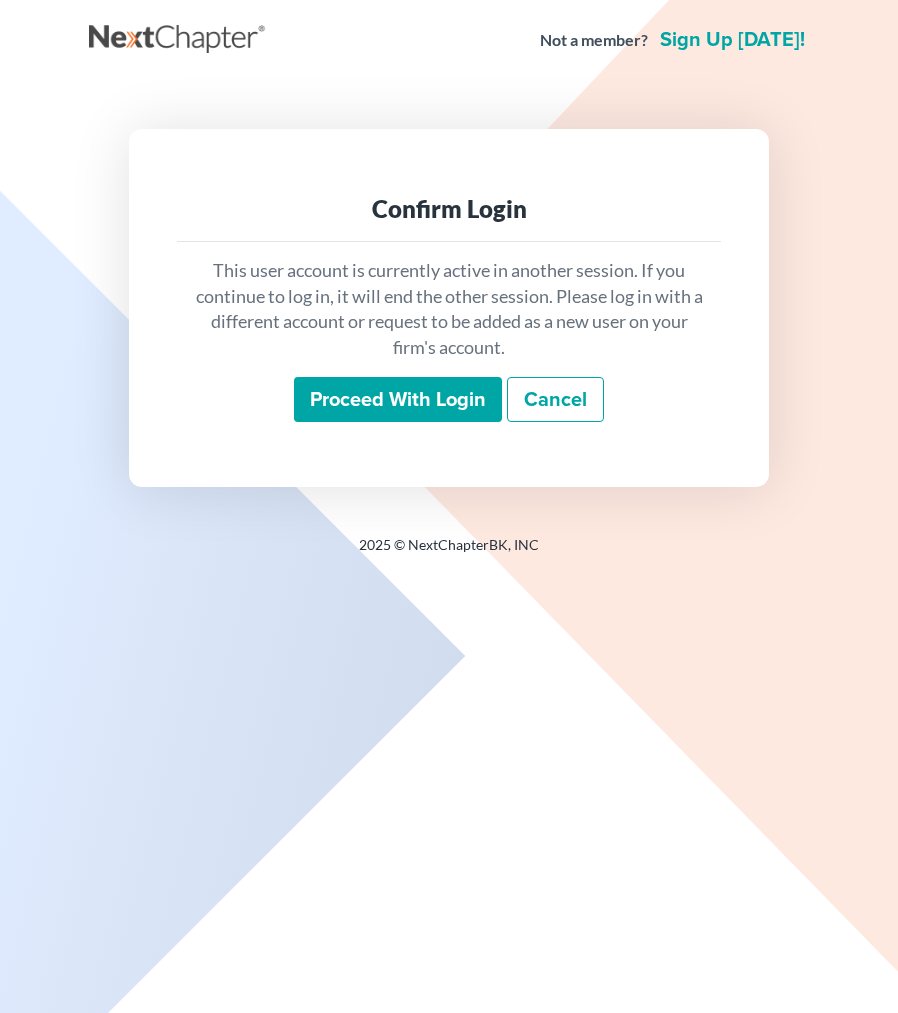 scroll, scrollTop: 0, scrollLeft: 0, axis: both 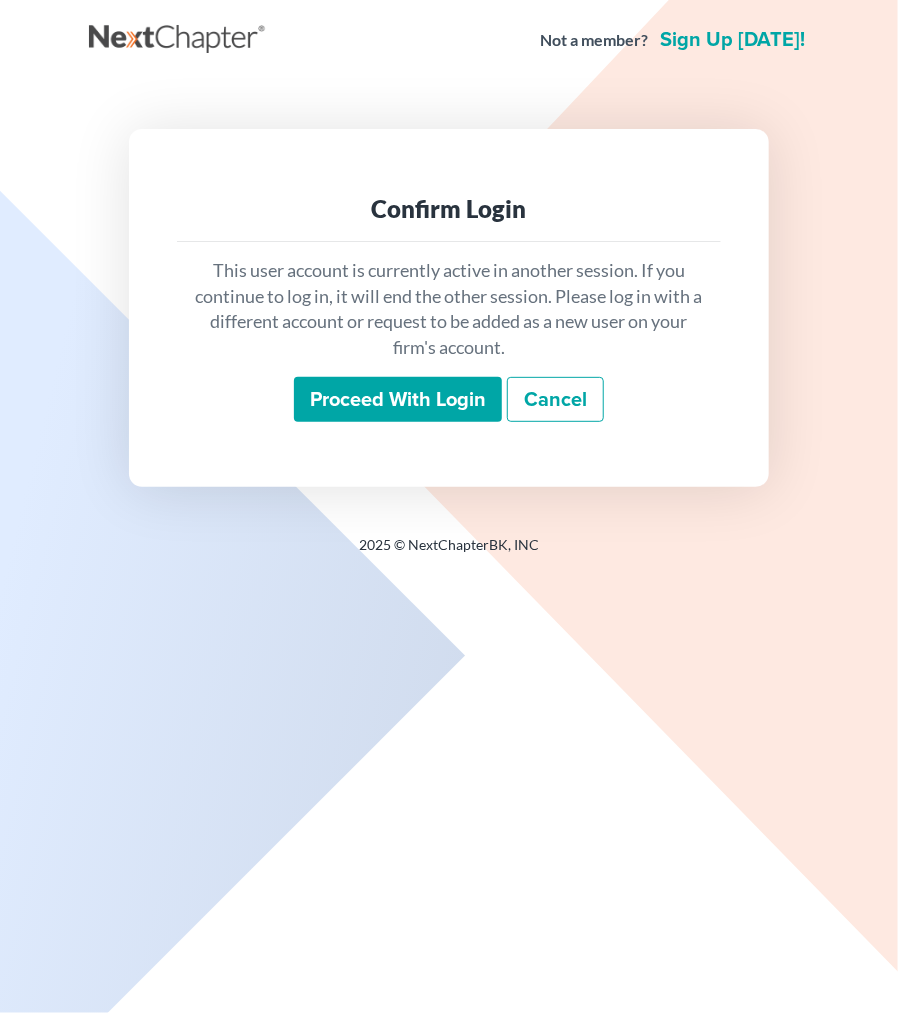 click on "Proceed with login" at bounding box center [398, 400] 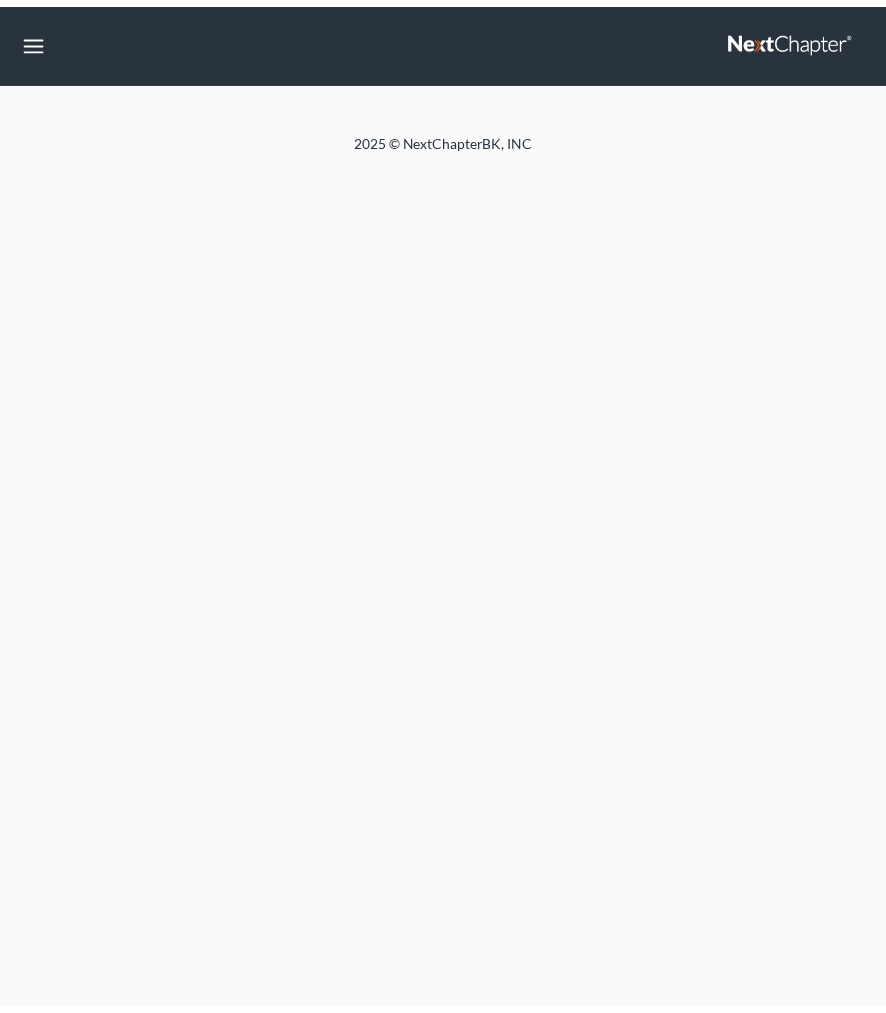 scroll, scrollTop: 0, scrollLeft: 0, axis: both 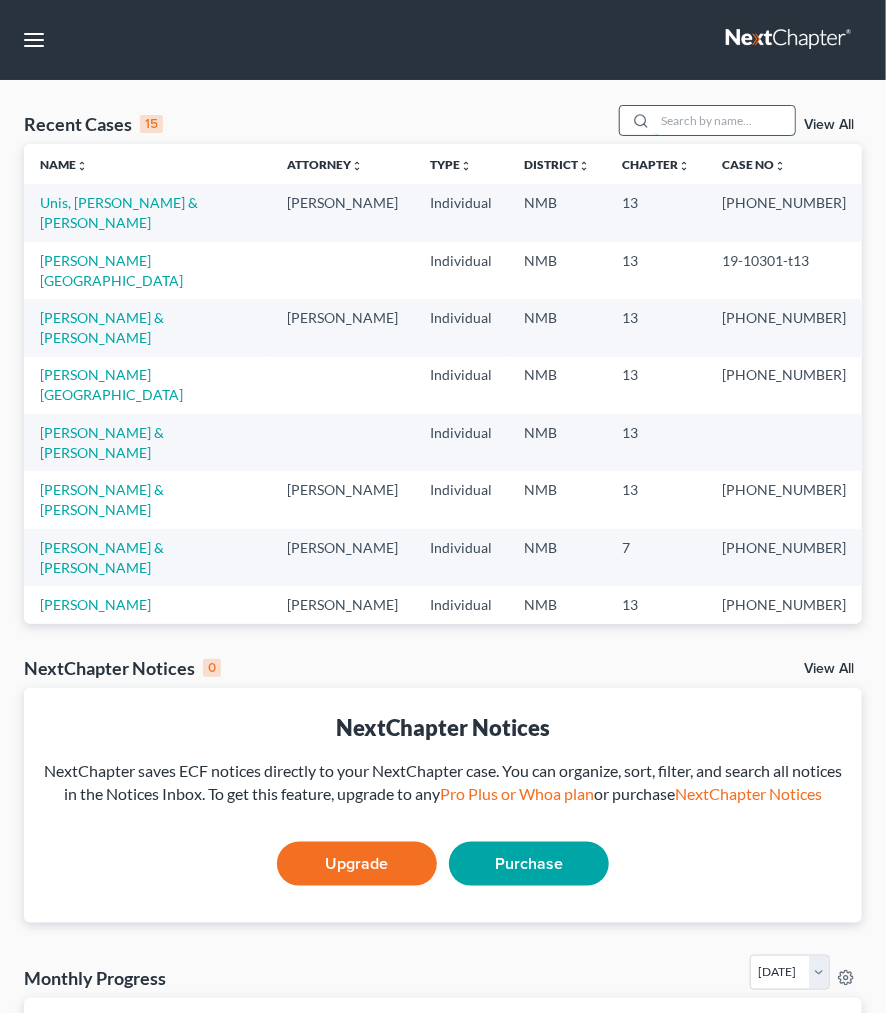 click at bounding box center [725, 120] 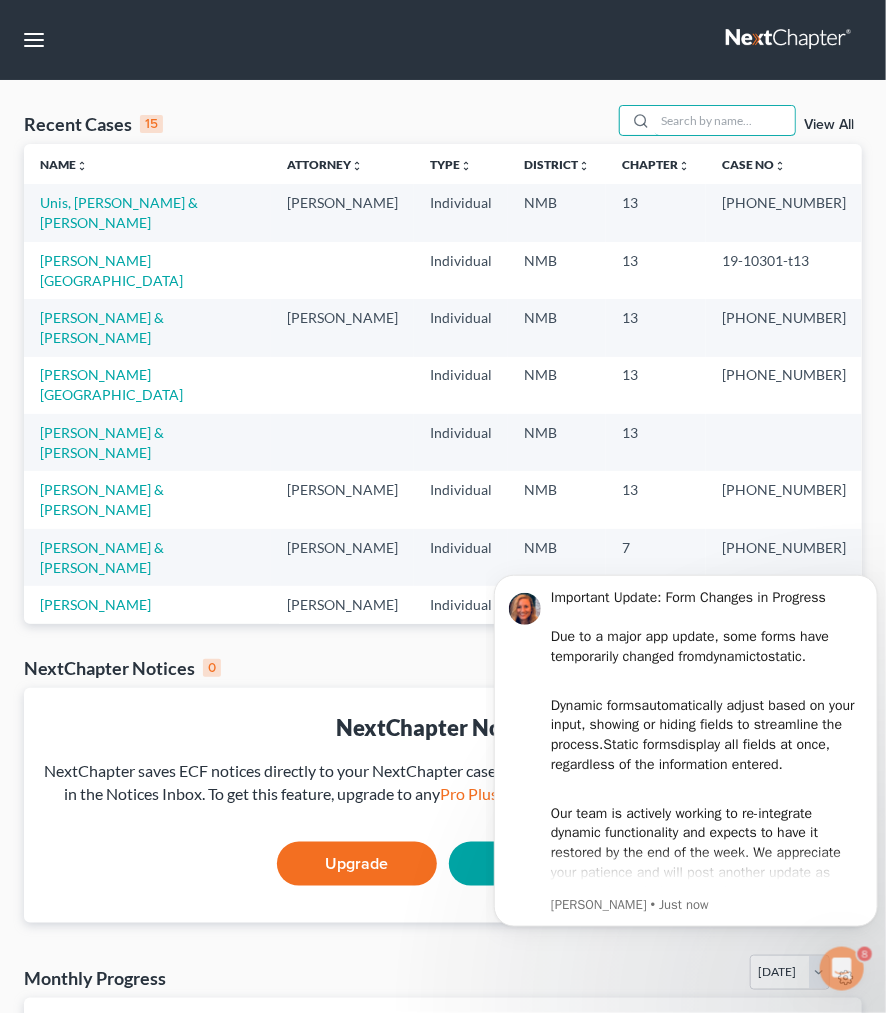 scroll, scrollTop: 0, scrollLeft: 0, axis: both 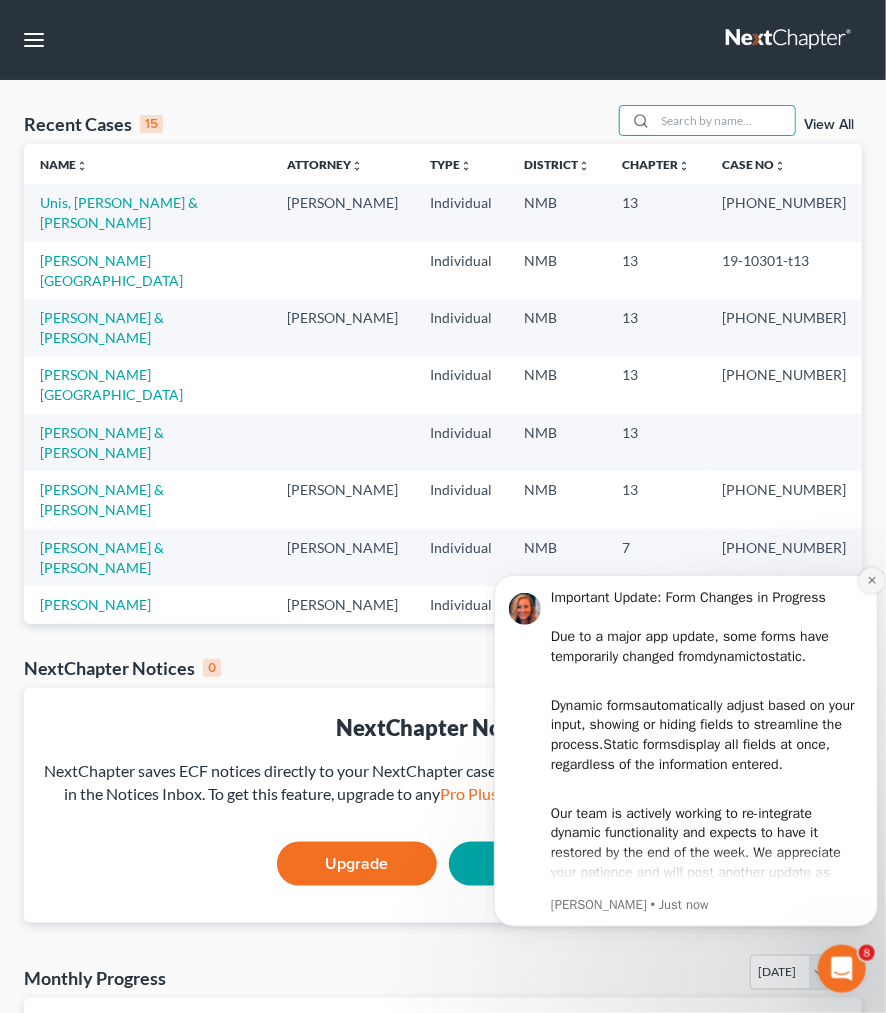 click at bounding box center (871, 580) 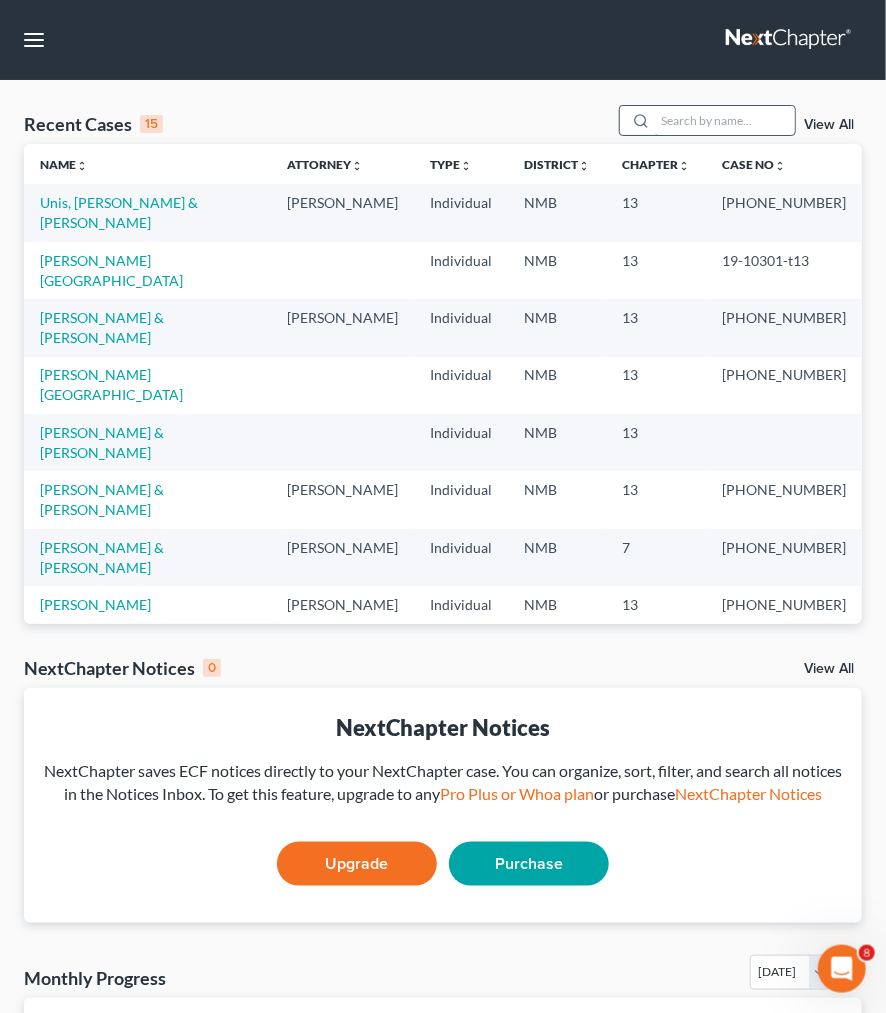 click at bounding box center (725, 120) 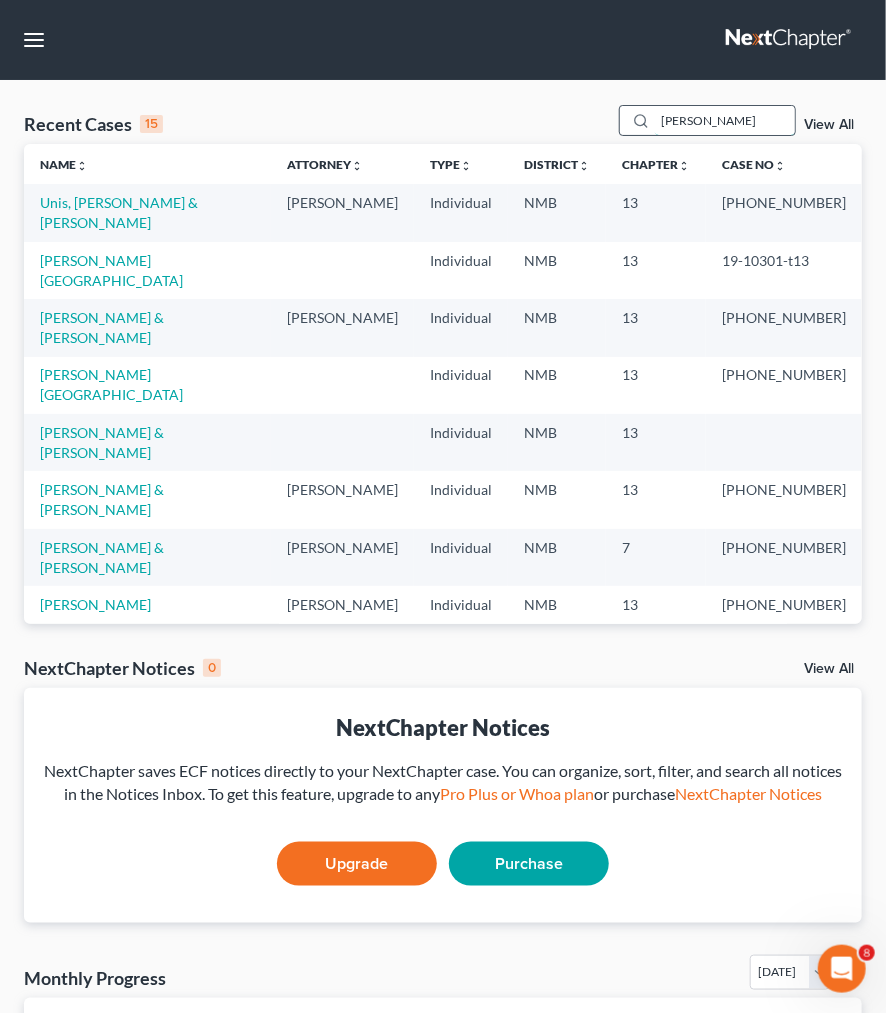 type on "[PERSON_NAME]" 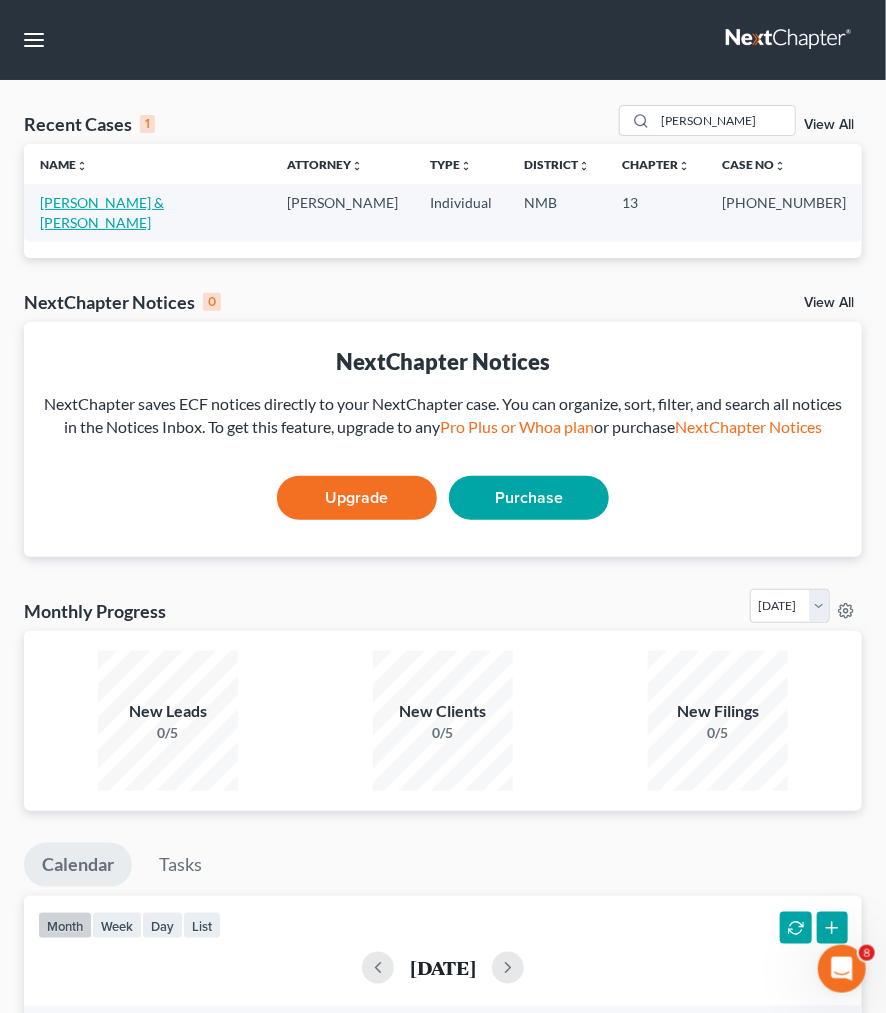 click on "[PERSON_NAME] & [PERSON_NAME]" at bounding box center (102, 212) 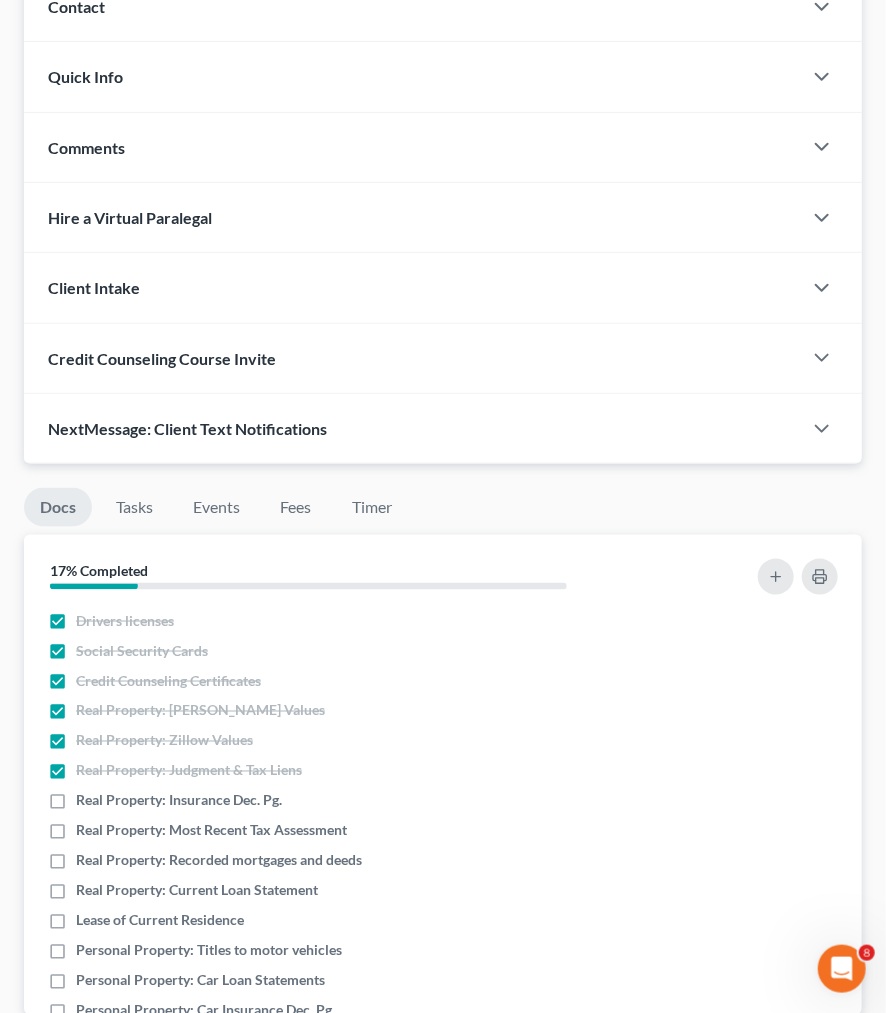 scroll, scrollTop: 0, scrollLeft: 0, axis: both 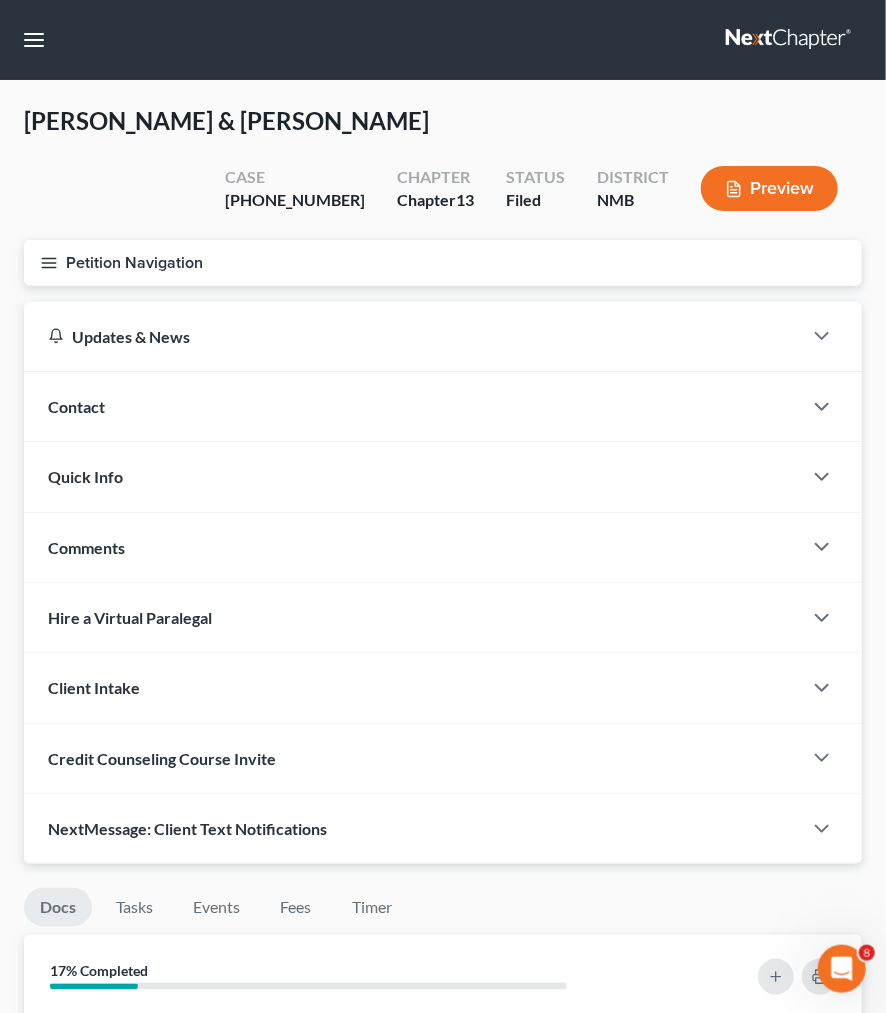 click on "Petition Navigation" at bounding box center [443, 263] 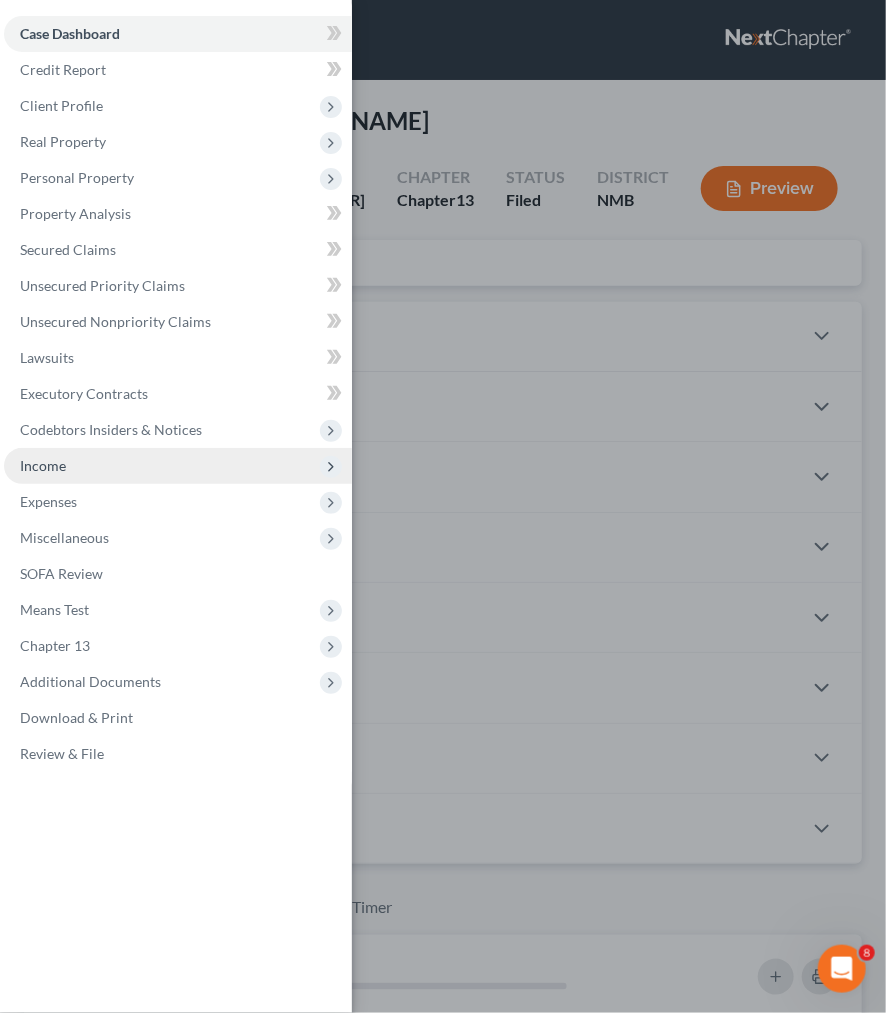 click on "Income" at bounding box center [178, 466] 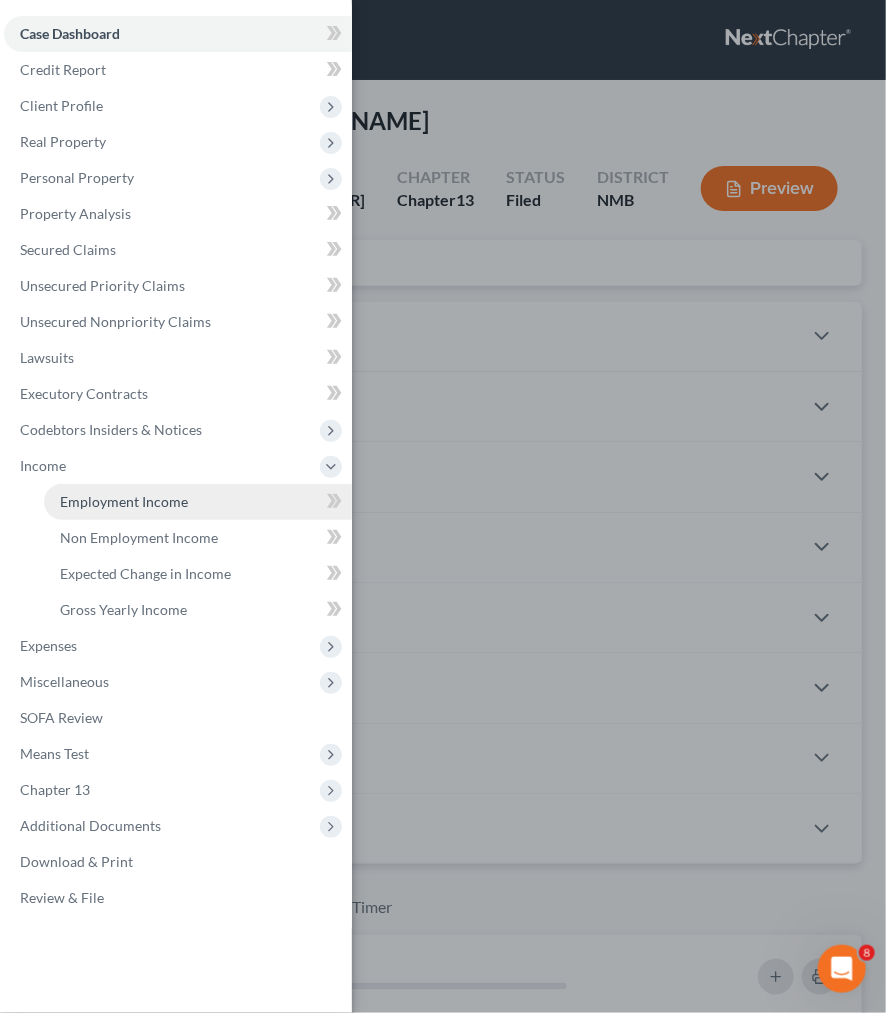 click on "Employment Income" at bounding box center (124, 501) 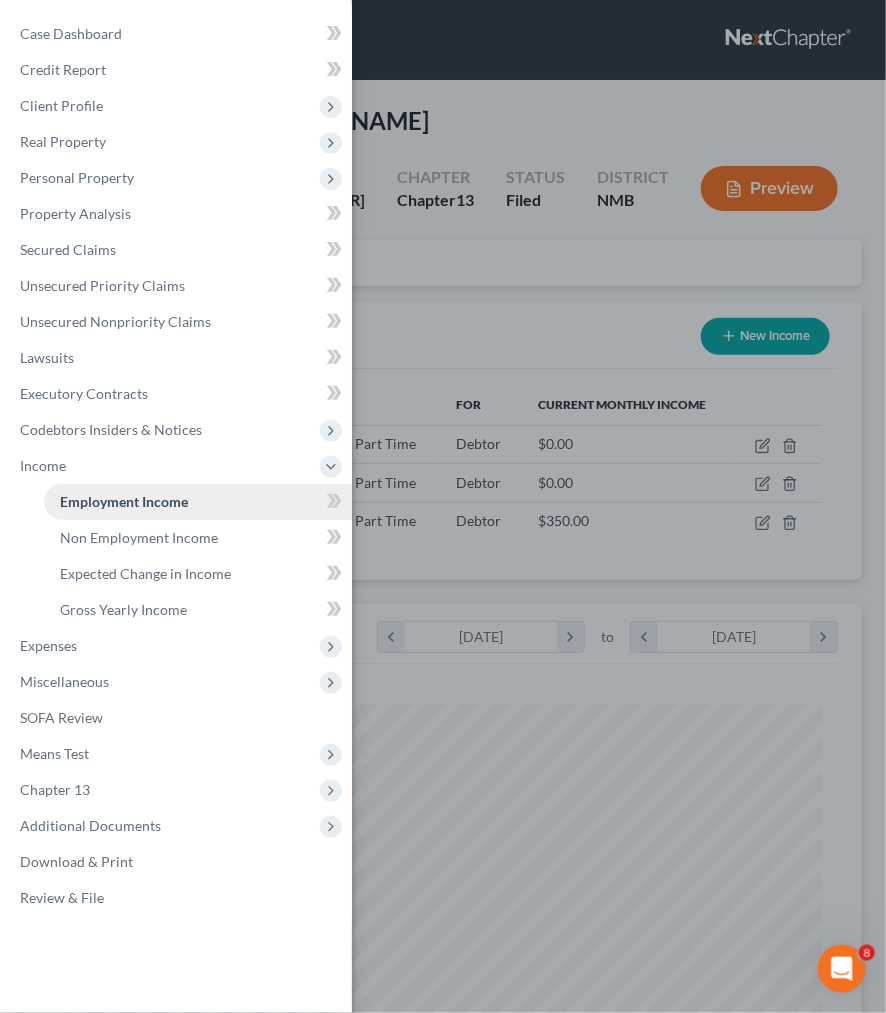 scroll, scrollTop: 999620, scrollLeft: 999201, axis: both 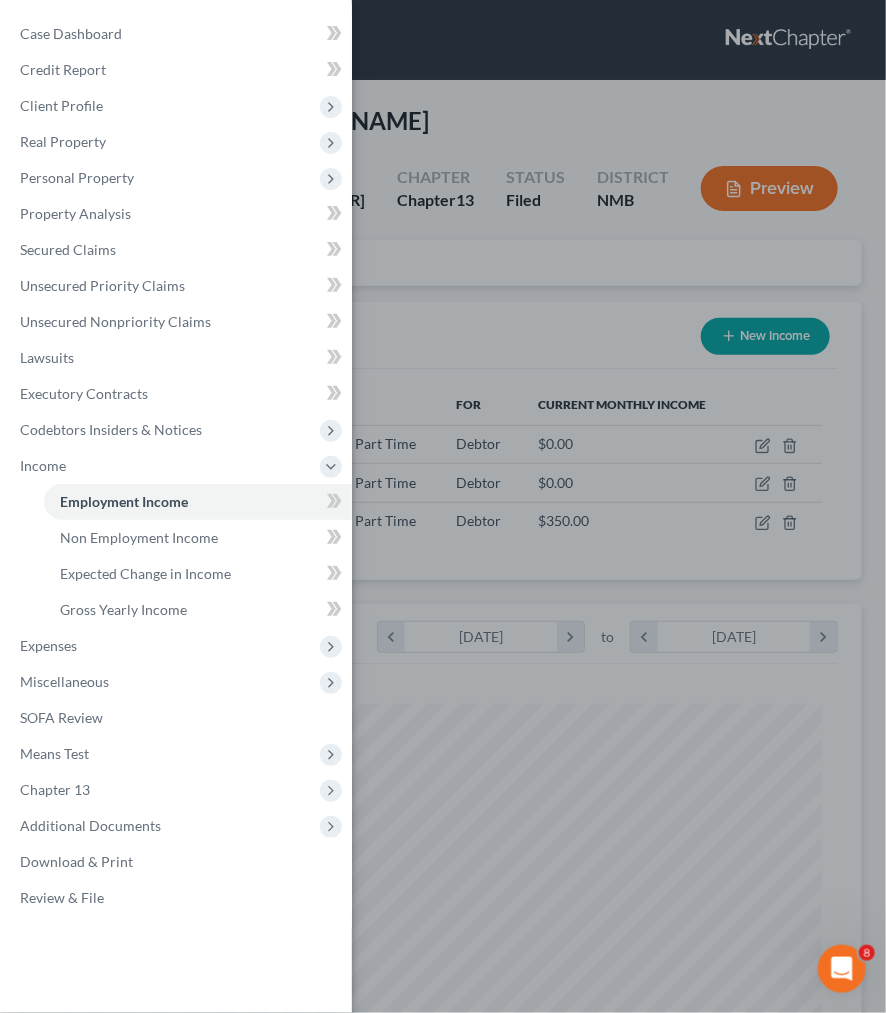 click on "Case Dashboard
Payments
Invoices
Payments
Payments
Credit Report
Client Profile" at bounding box center [443, 506] 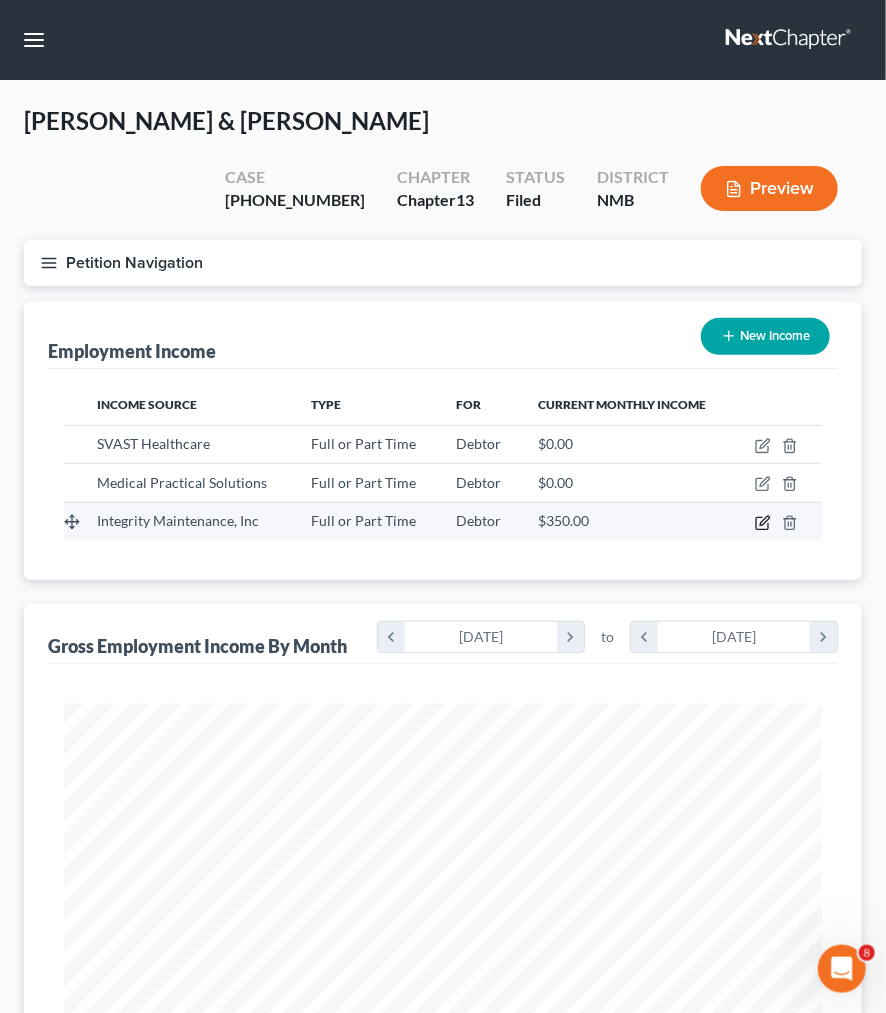 click 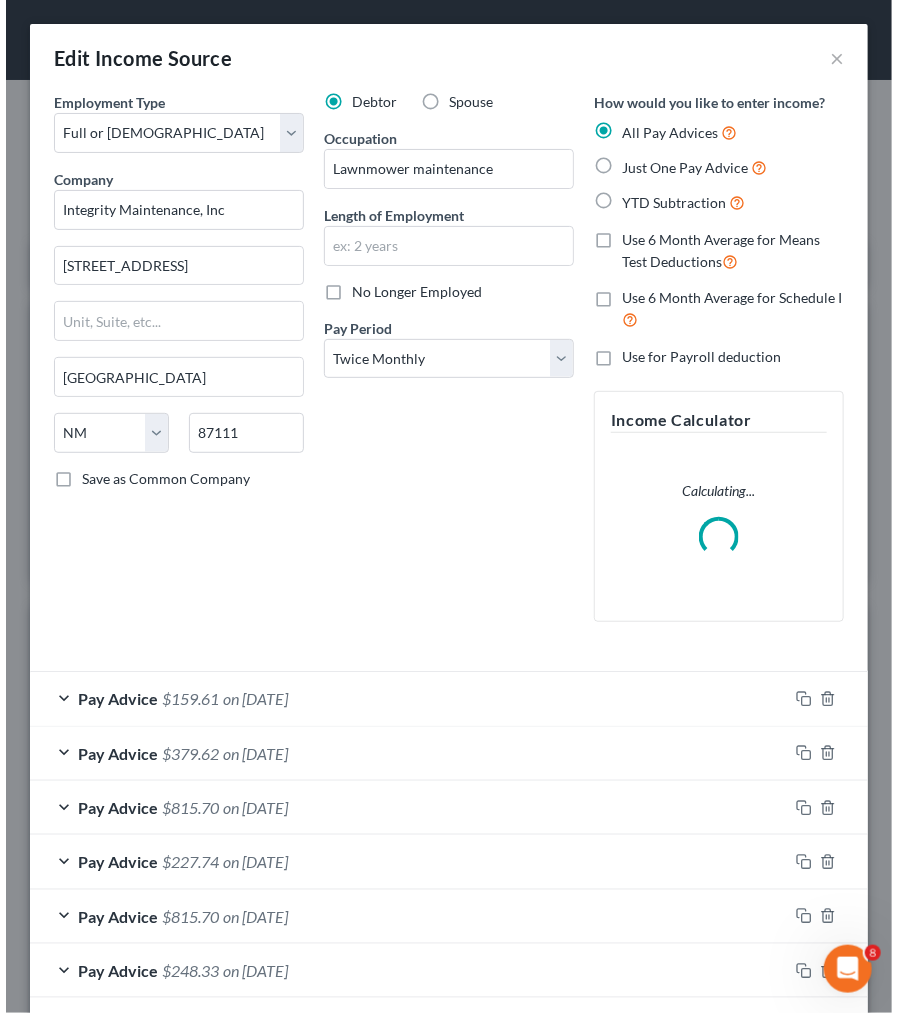 scroll, scrollTop: 999614, scrollLeft: 999189, axis: both 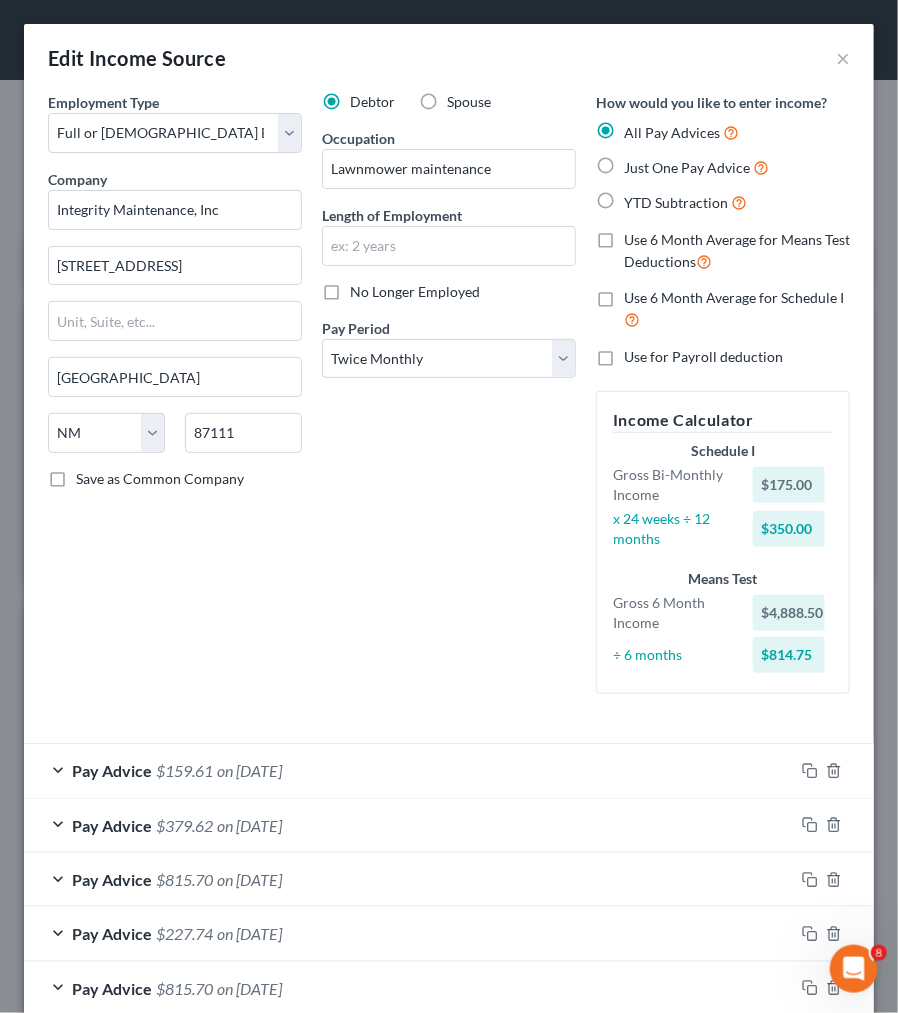 click on "Use 6 Month Average for Schedule I" at bounding box center [737, 309] 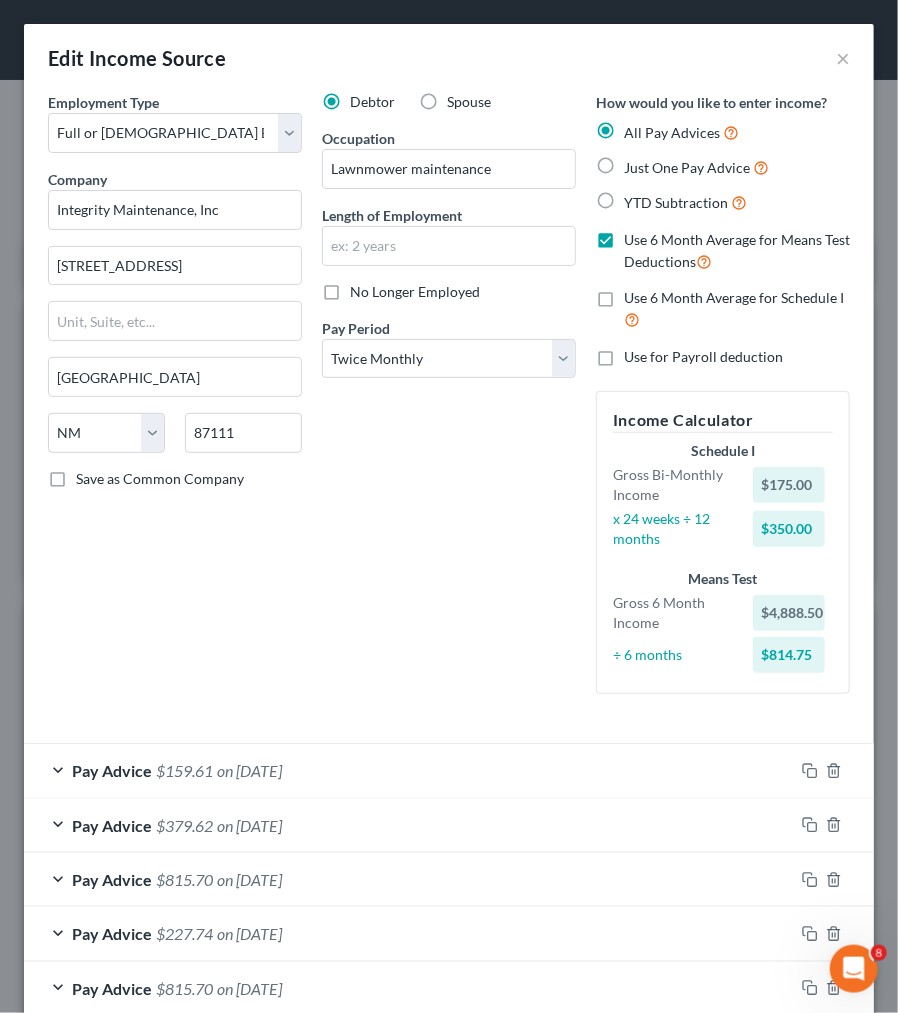 checkbox on "true" 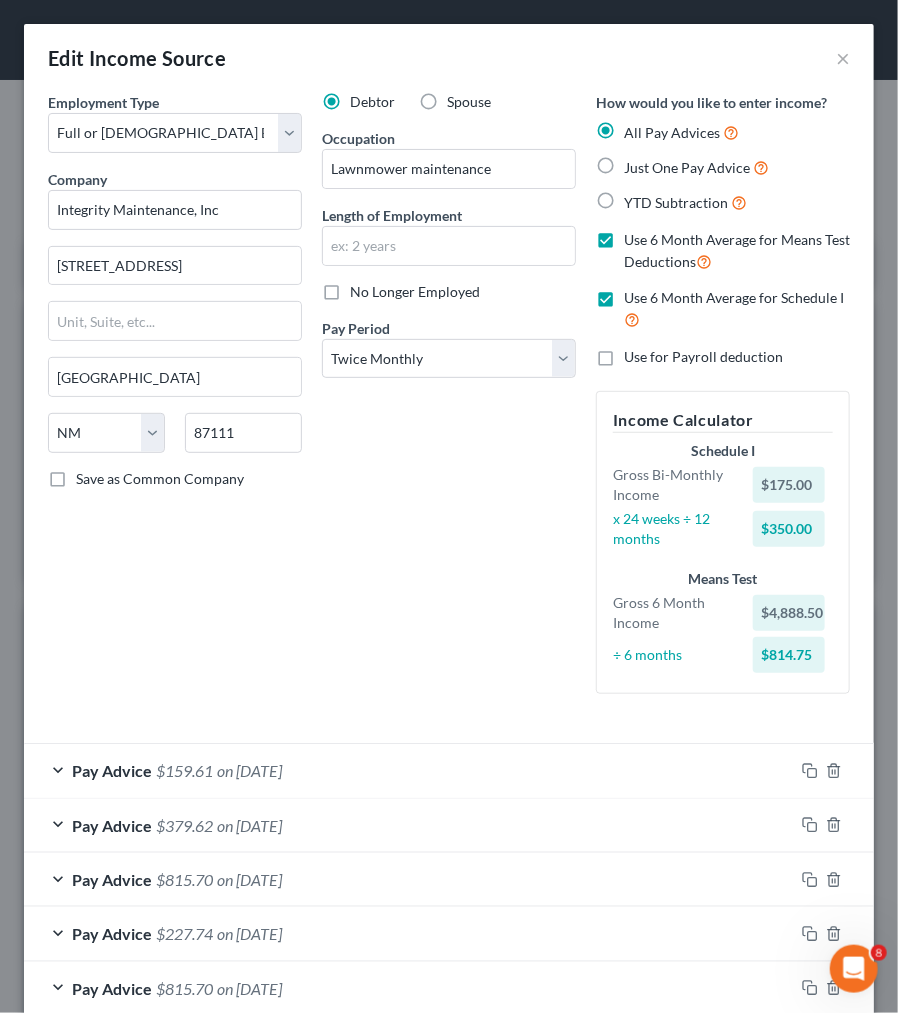 checkbox on "true" 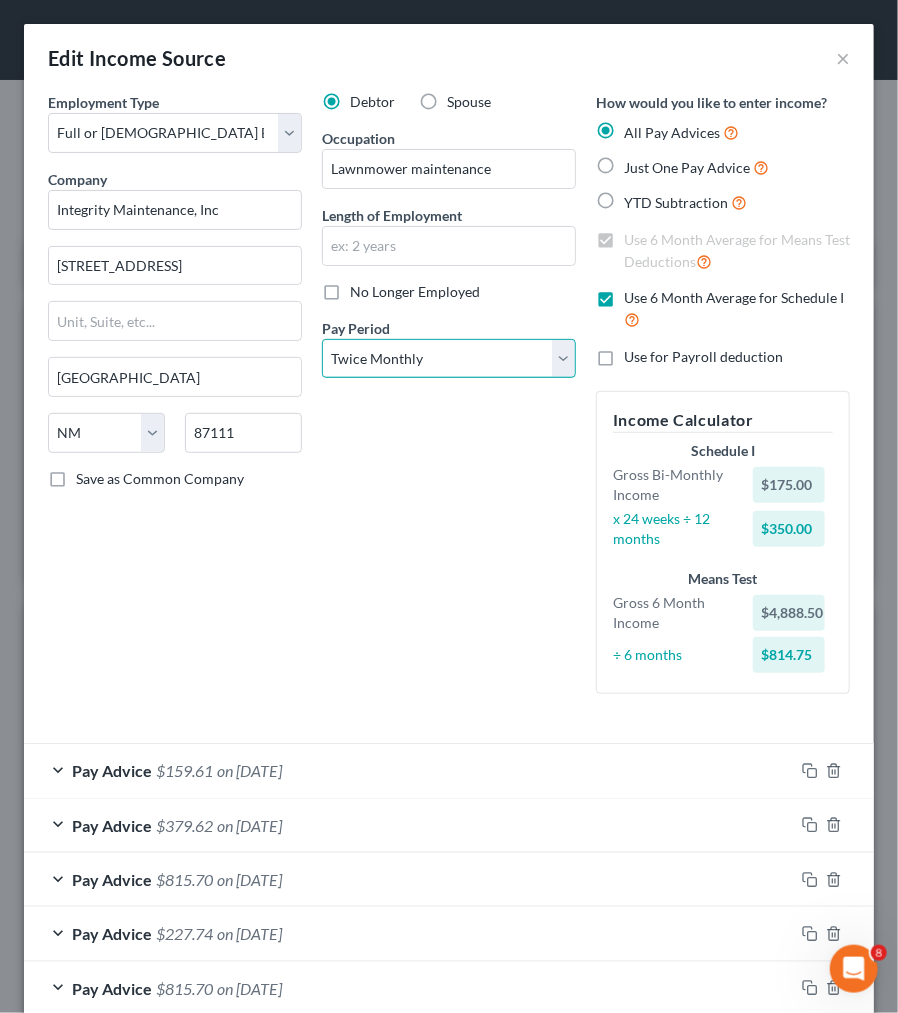 click on "Select Monthly Twice Monthly Every Other Week Weekly" at bounding box center (449, 359) 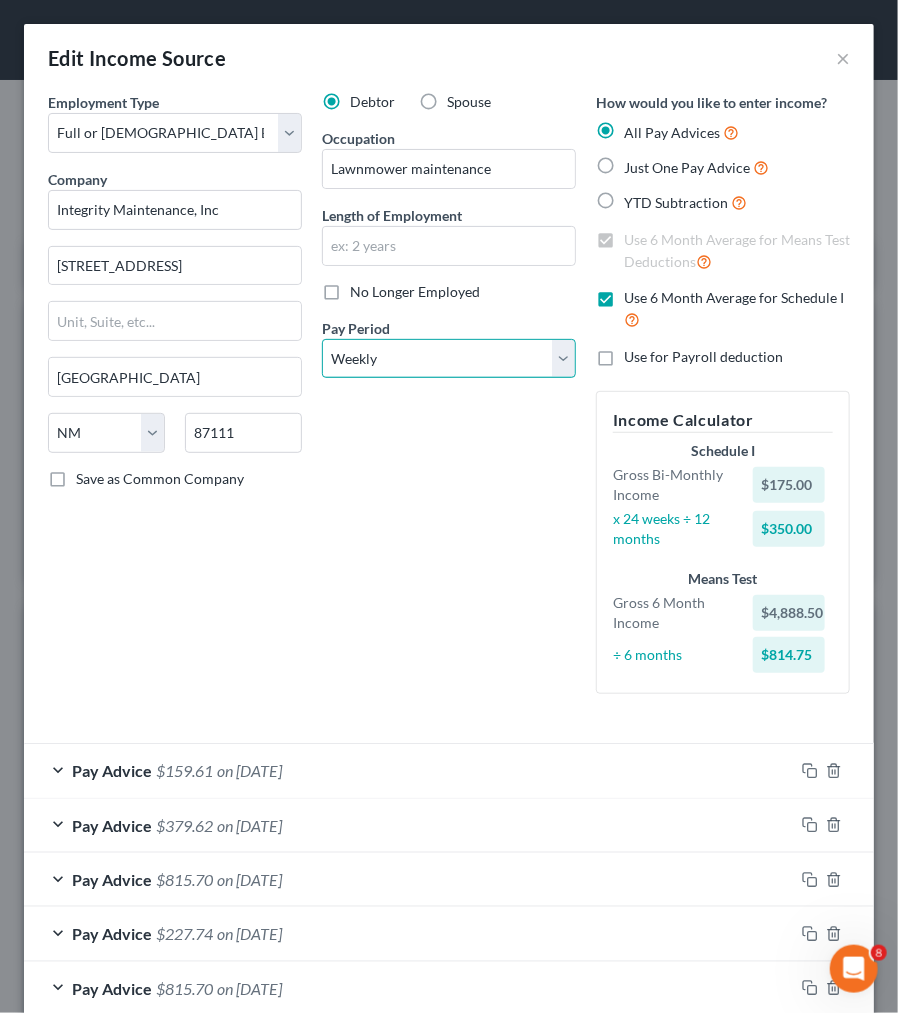 click on "Select Monthly Twice Monthly Every Other Week Weekly" at bounding box center (449, 359) 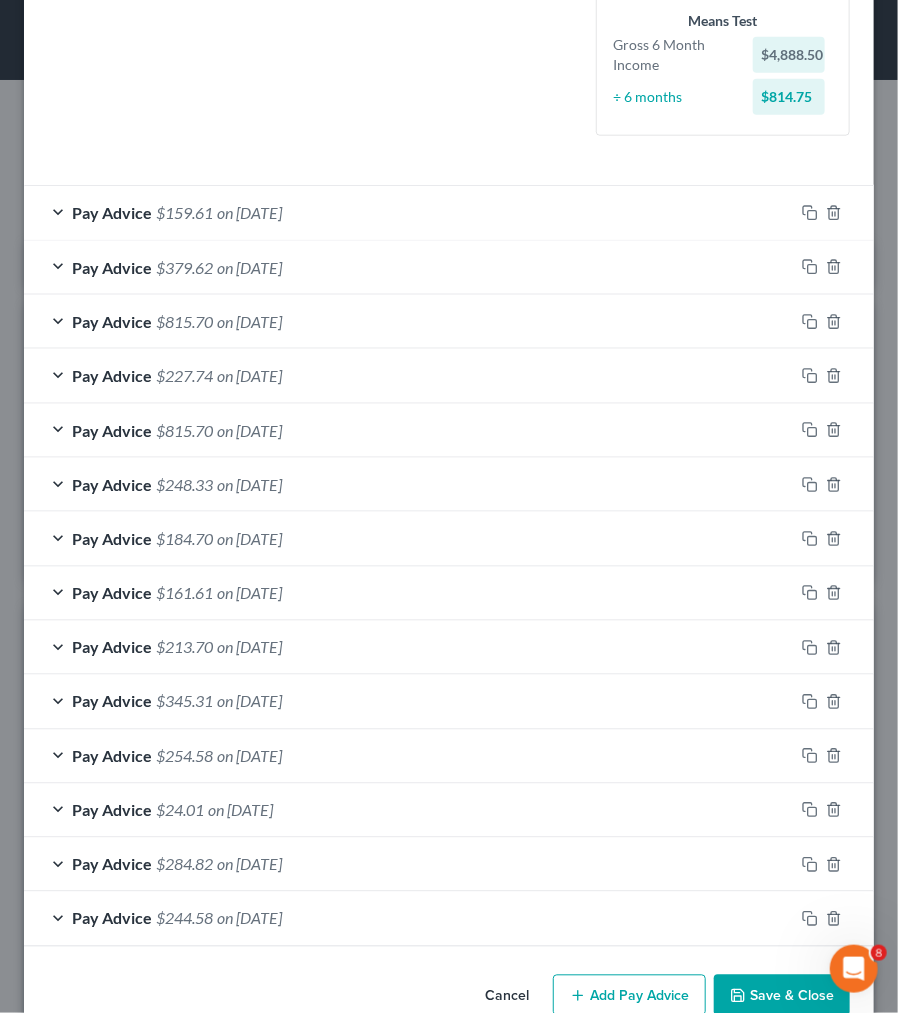 scroll, scrollTop: 593, scrollLeft: 0, axis: vertical 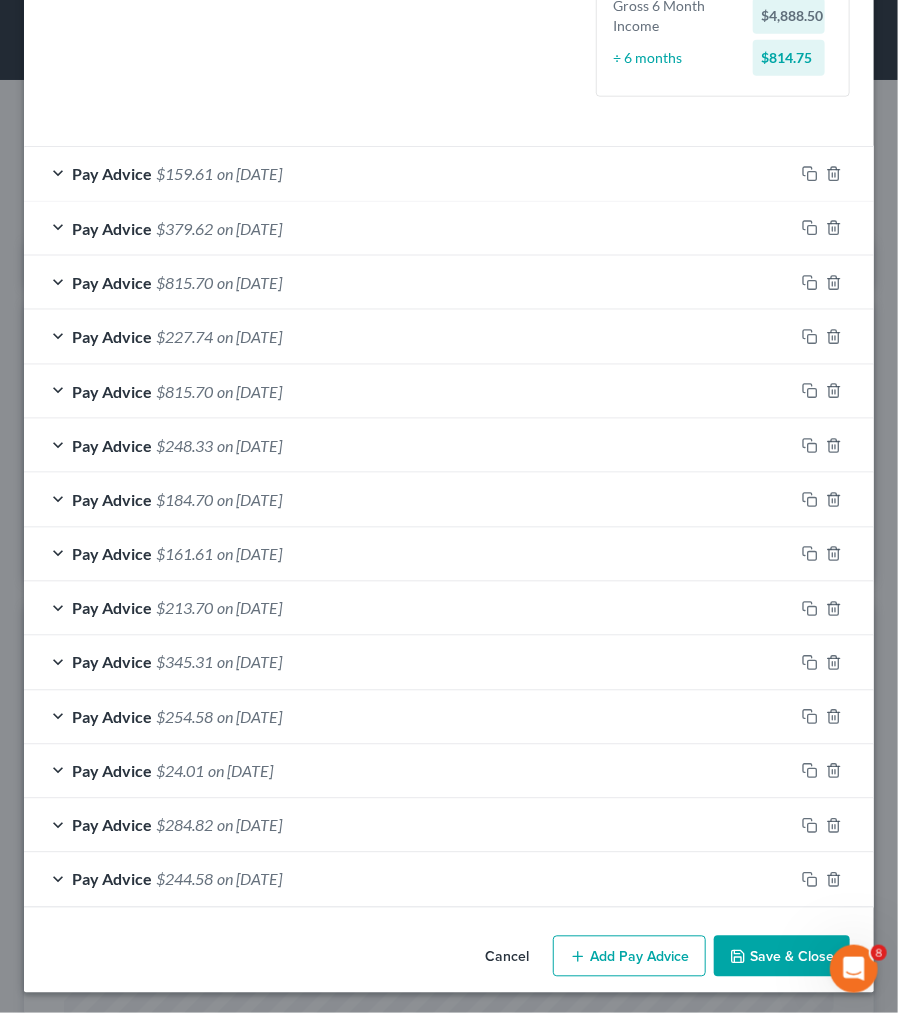 click on "Add Pay Advice" at bounding box center (629, 957) 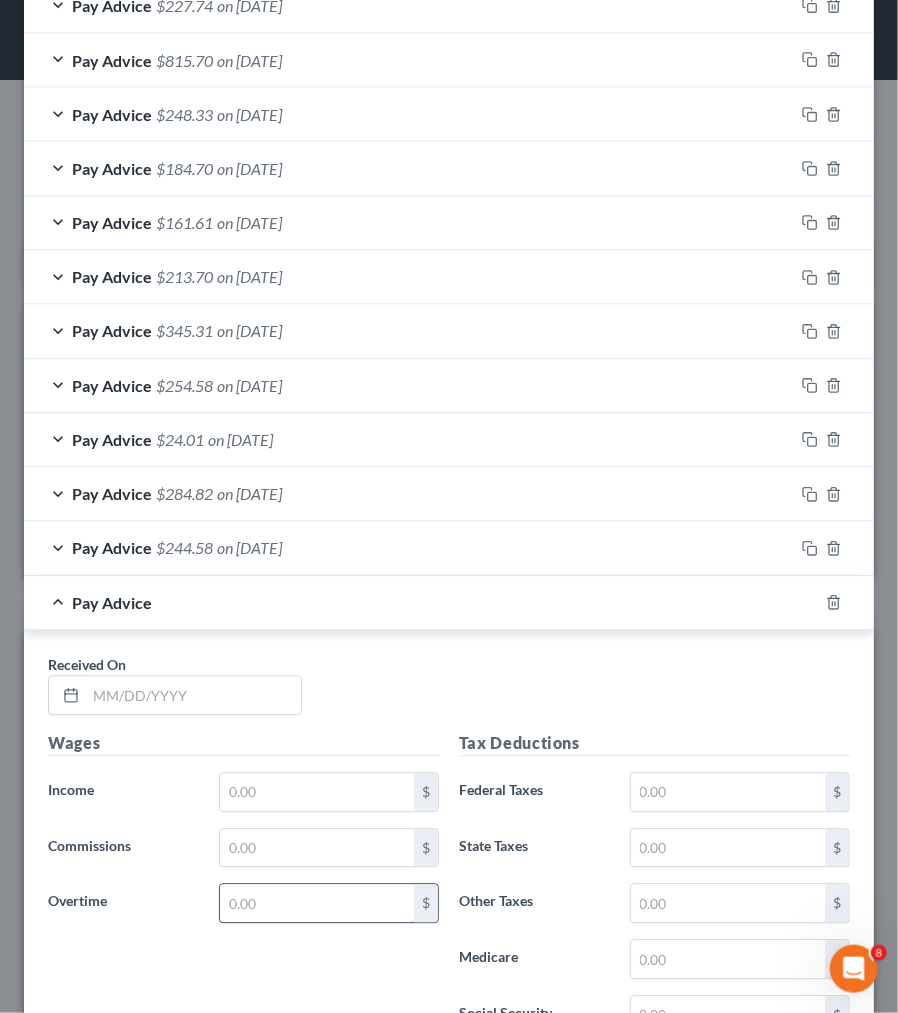 scroll, scrollTop: 1073, scrollLeft: 0, axis: vertical 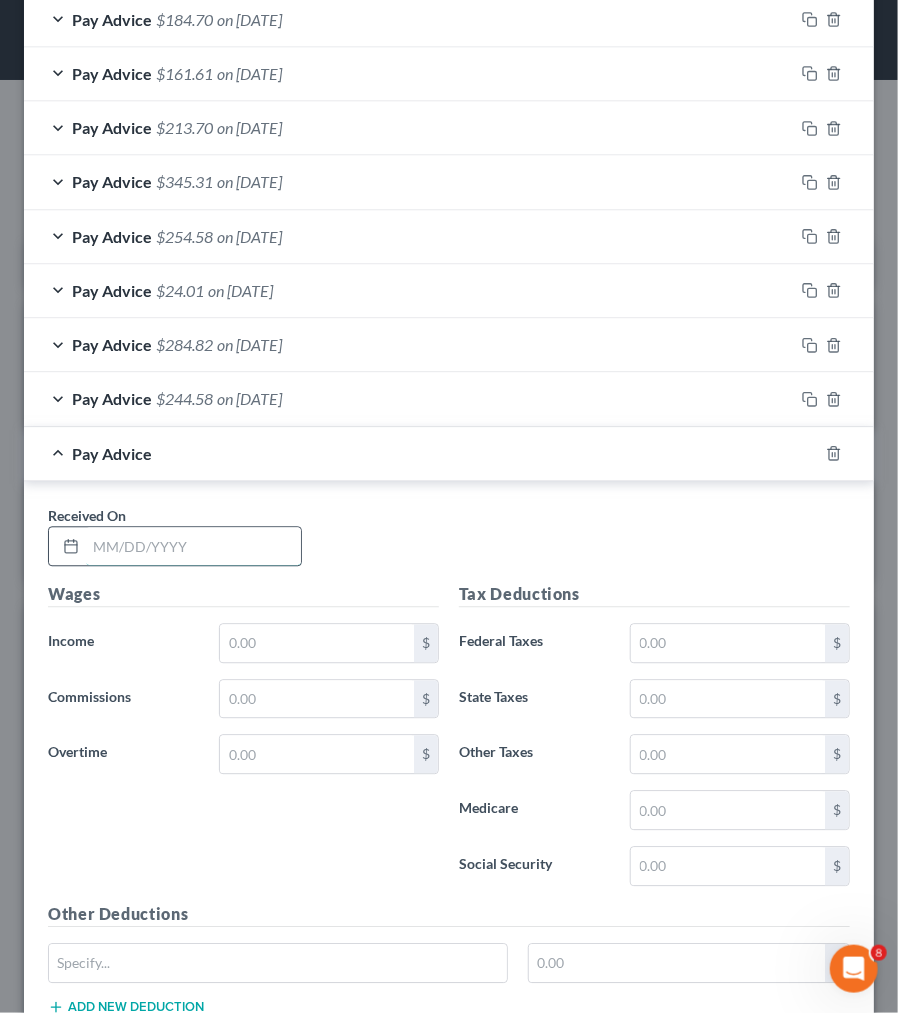 click at bounding box center (193, 547) 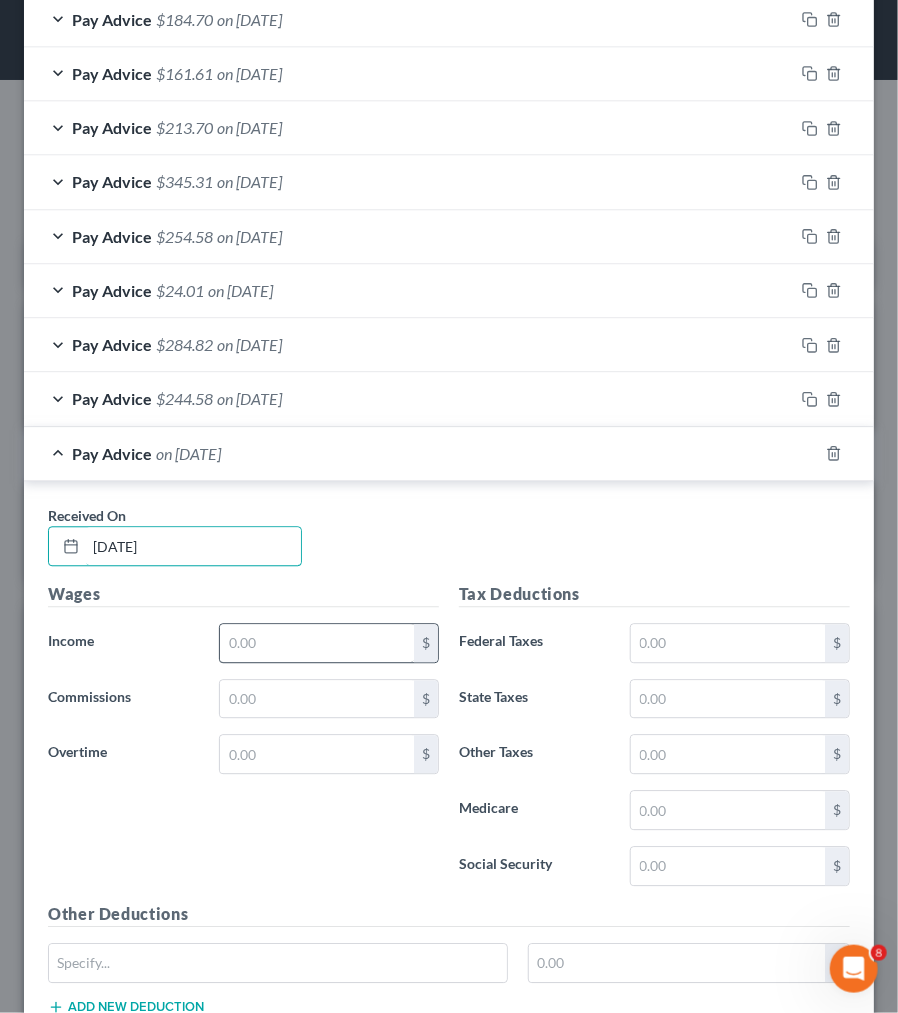 type on "[DATE]" 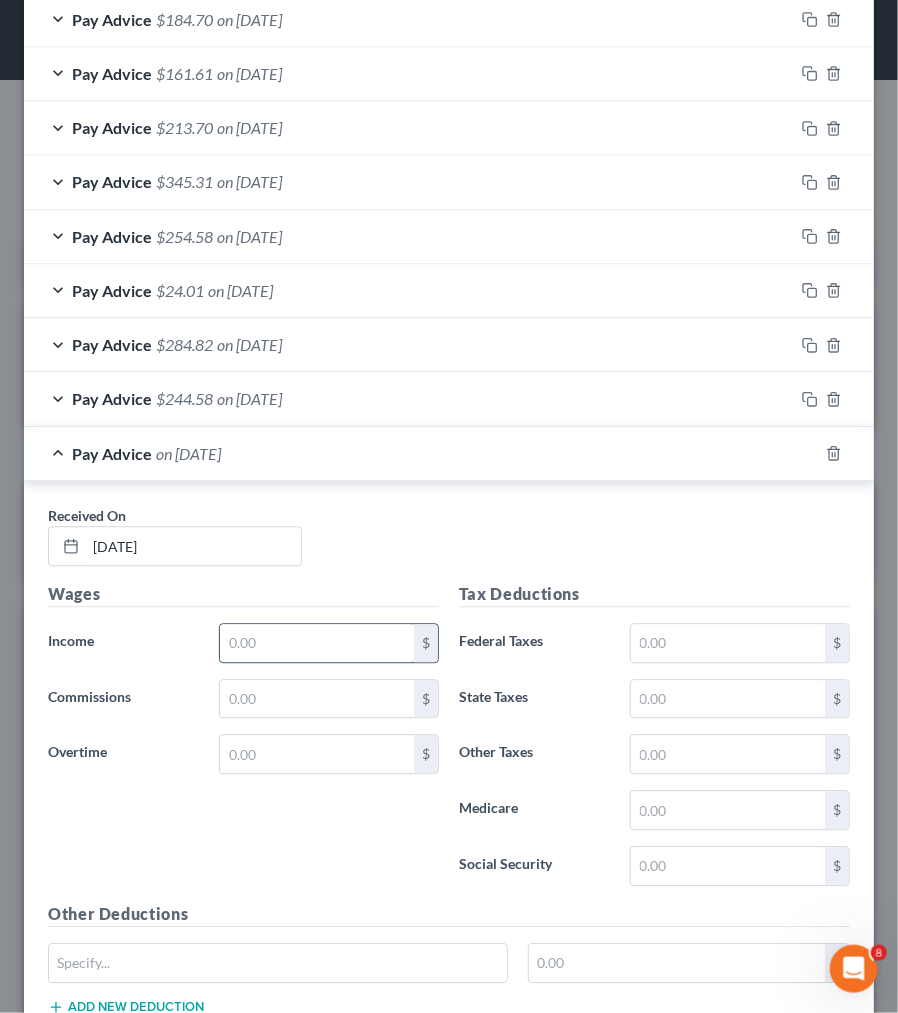 click at bounding box center [317, 644] 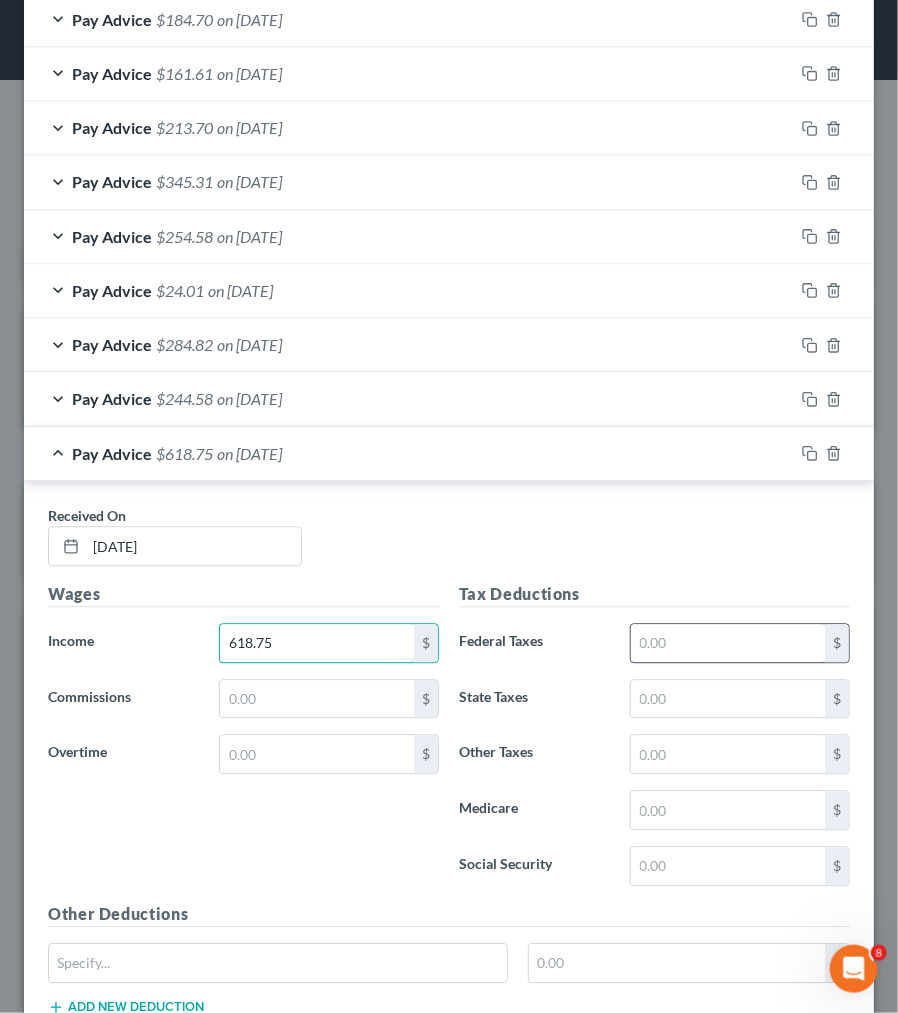 type on "618.75" 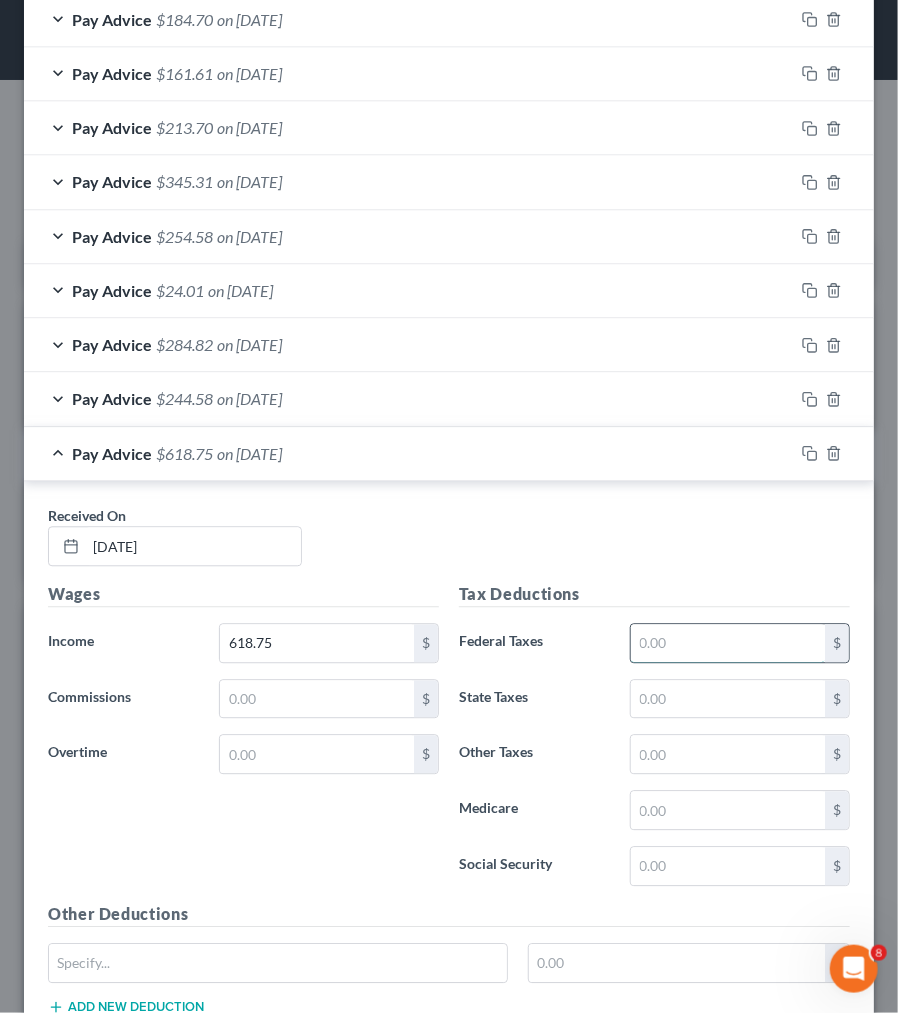 click at bounding box center (728, 644) 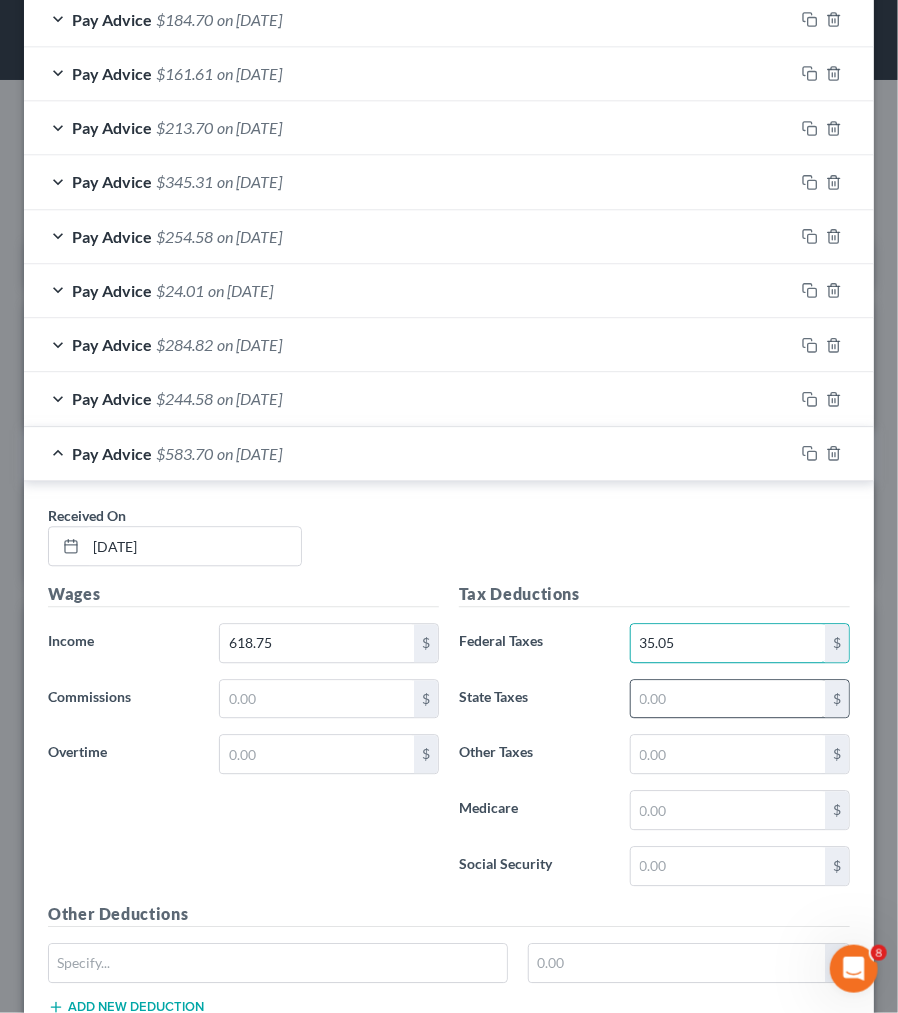 type on "35.05" 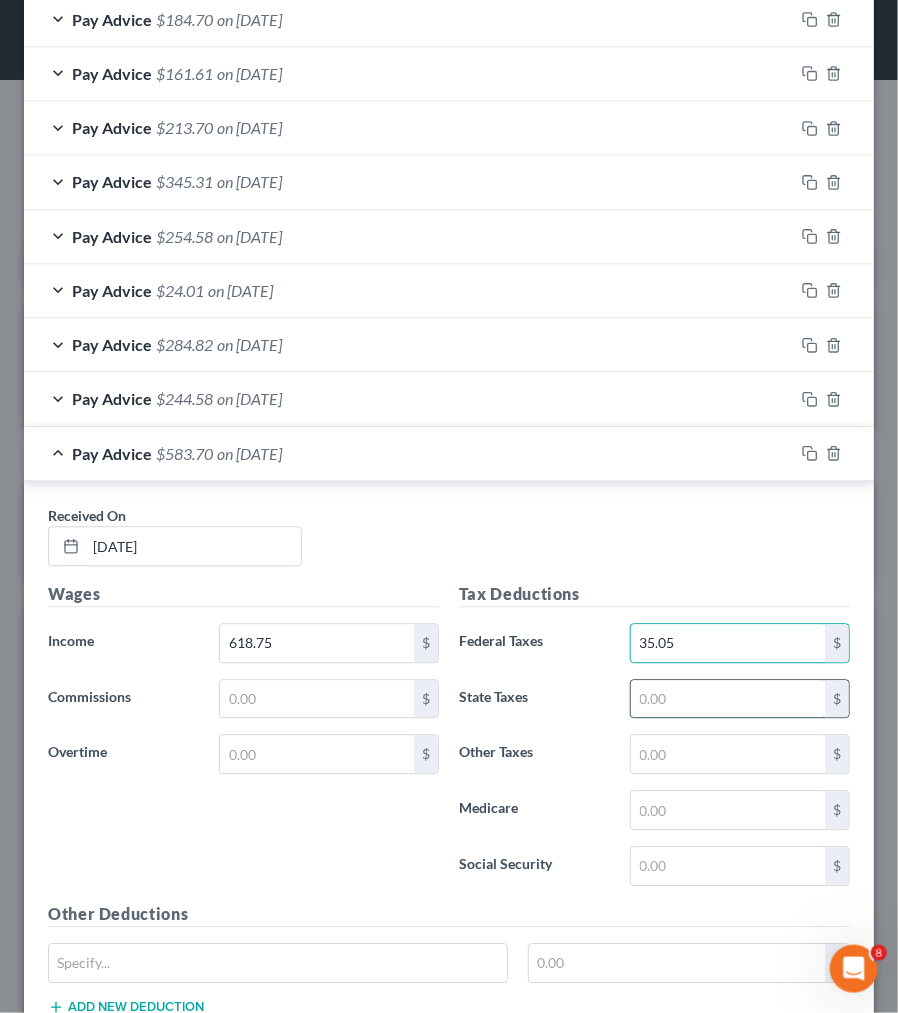 click at bounding box center [728, 700] 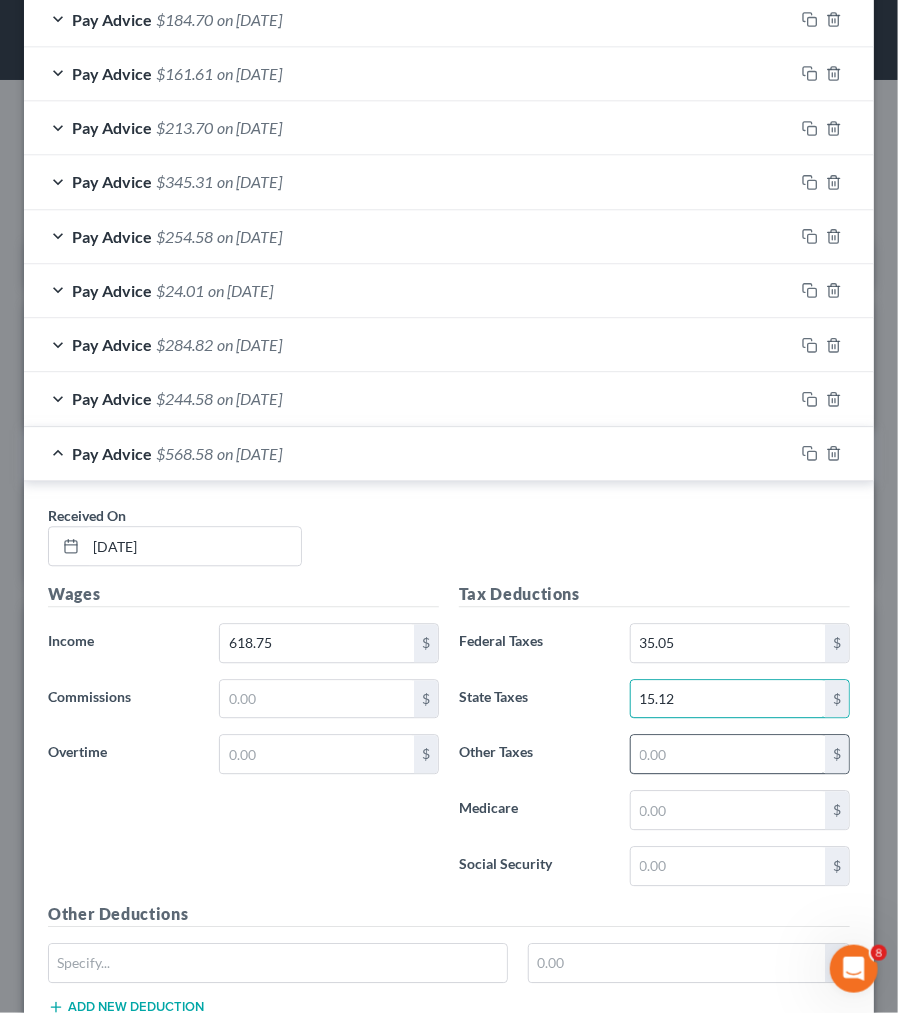 type on "15.12" 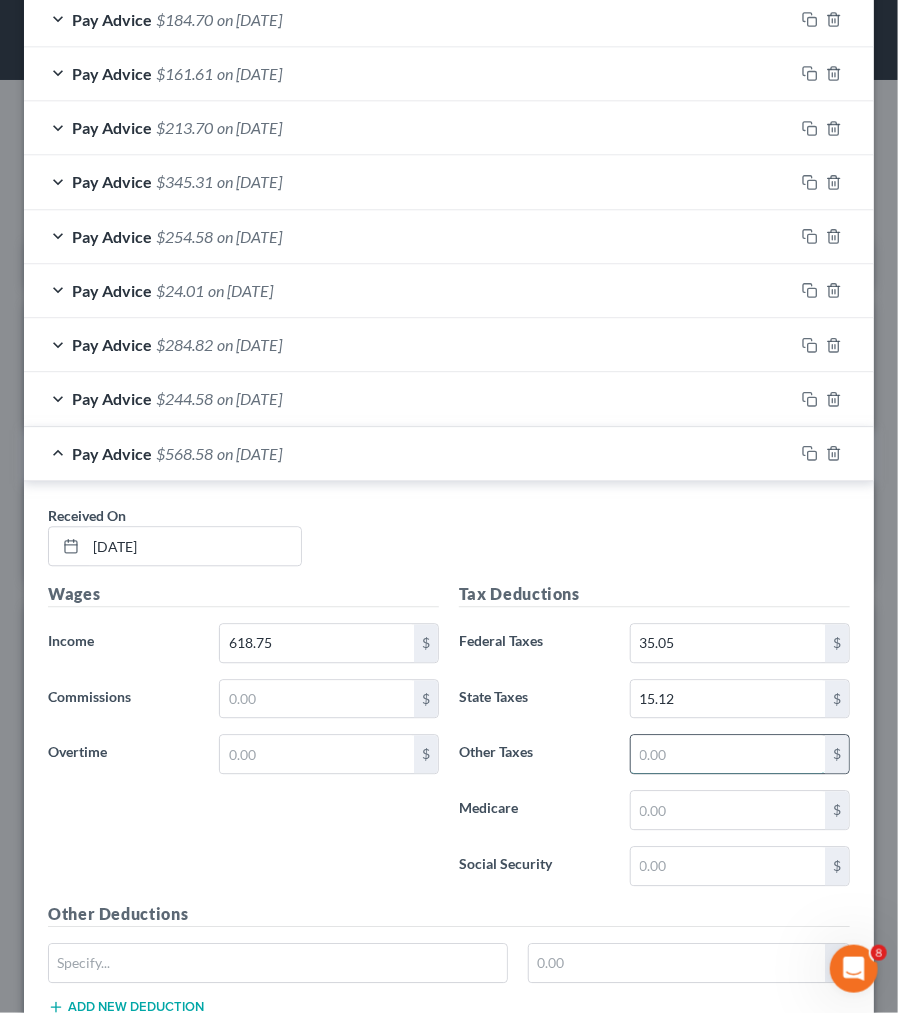 click at bounding box center (728, 755) 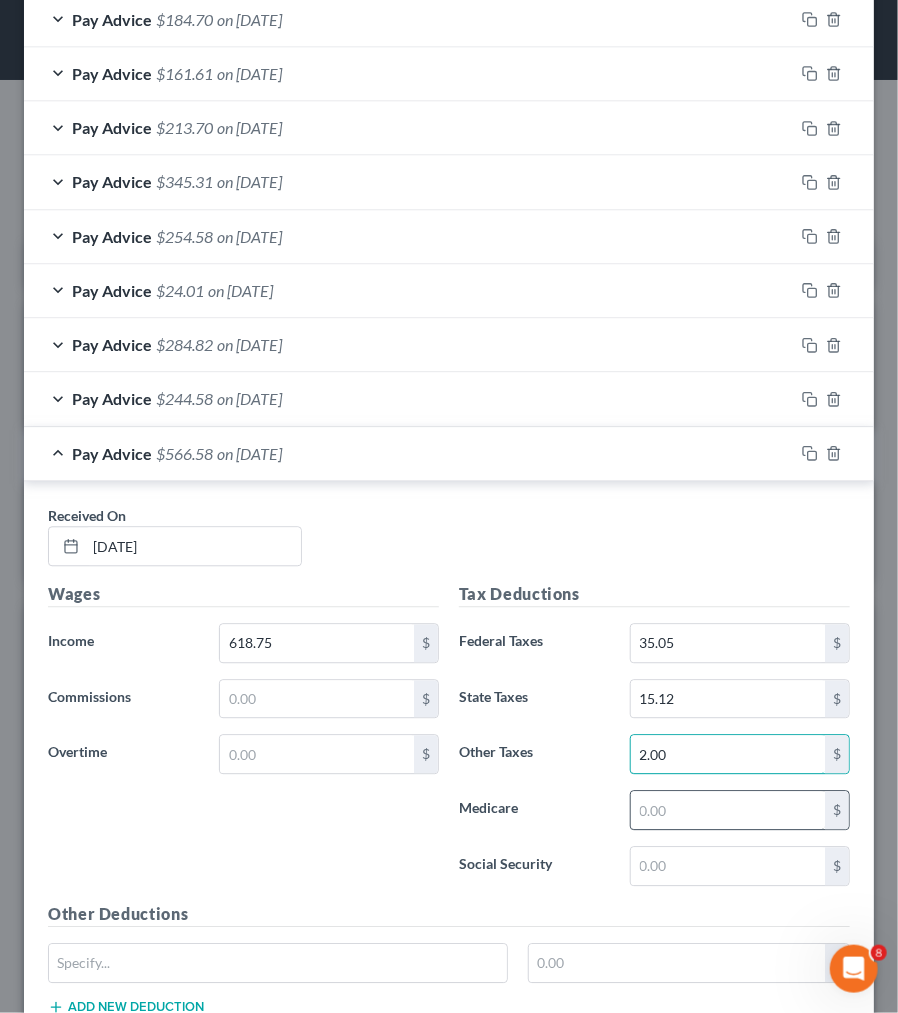type on "2.00" 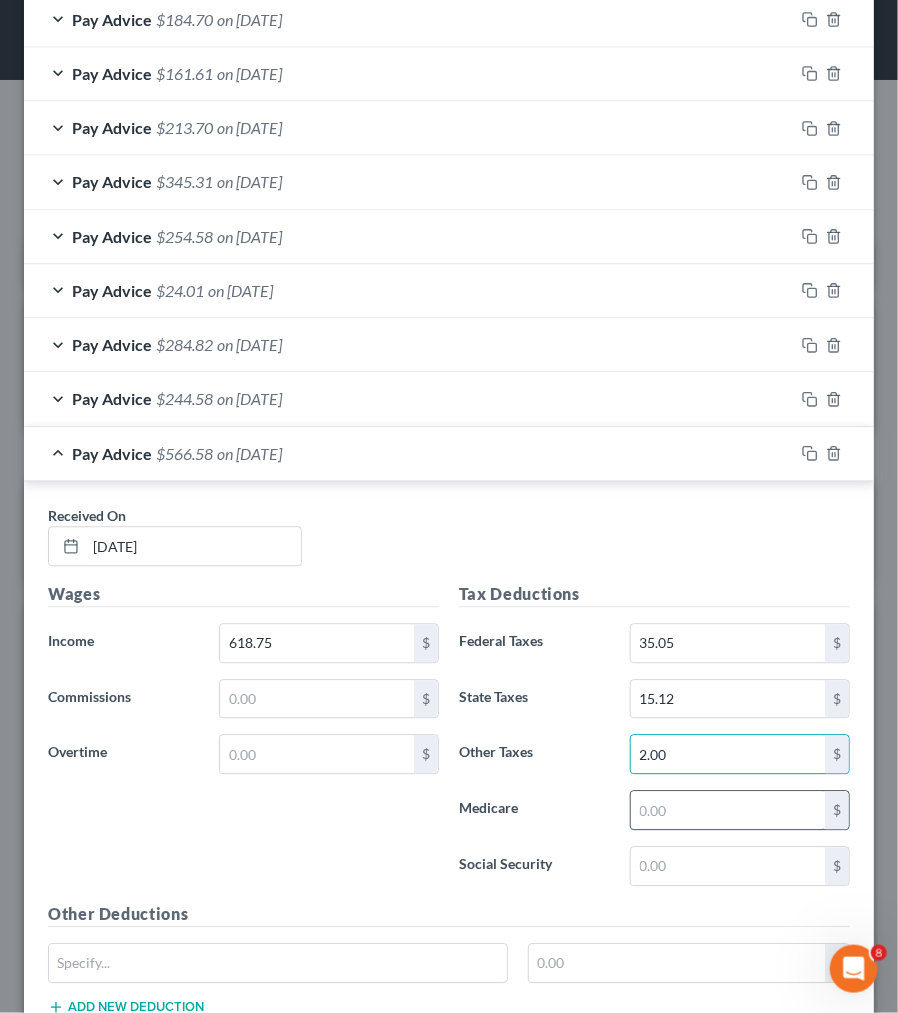 click at bounding box center (728, 811) 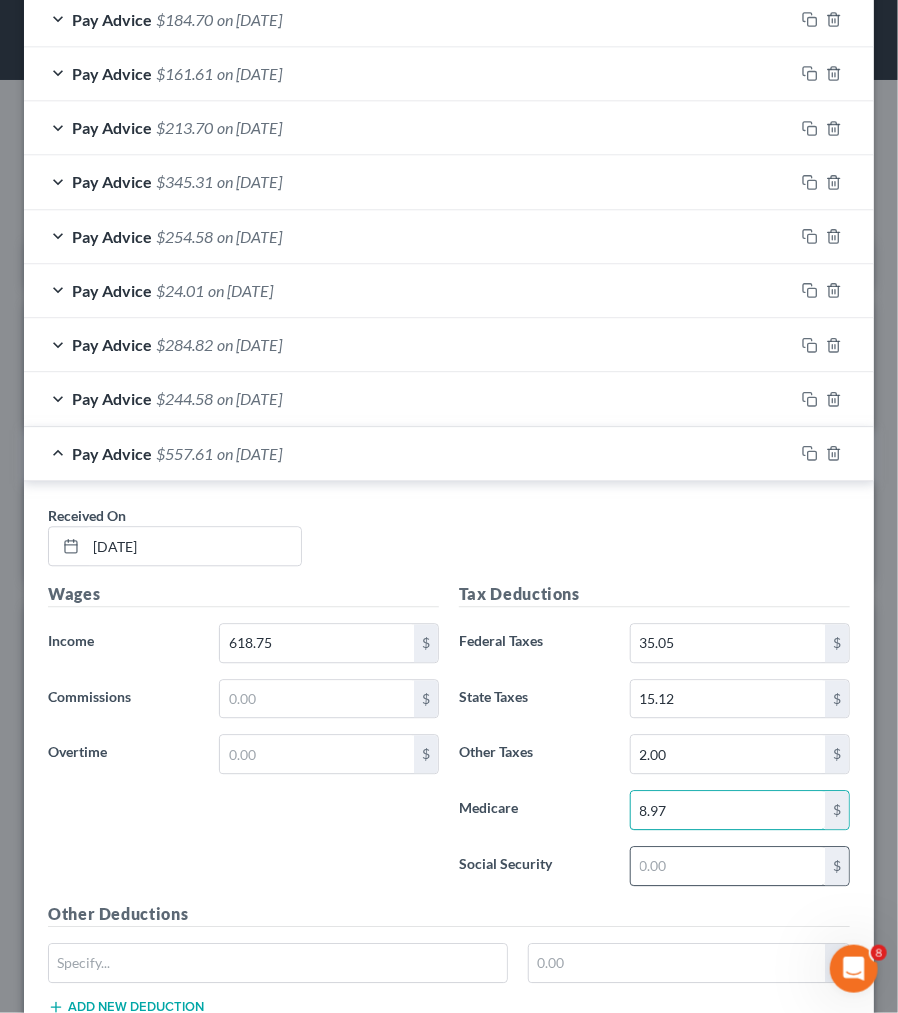 type on "8.97" 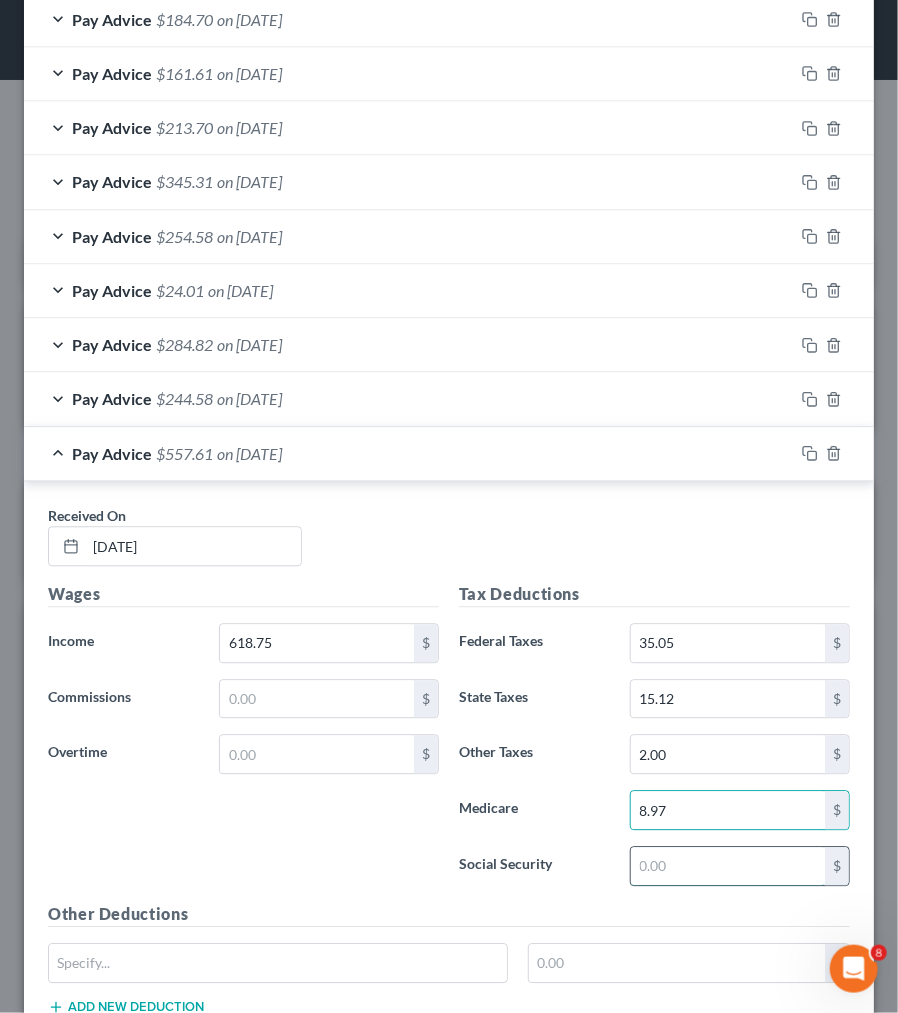 click at bounding box center (728, 867) 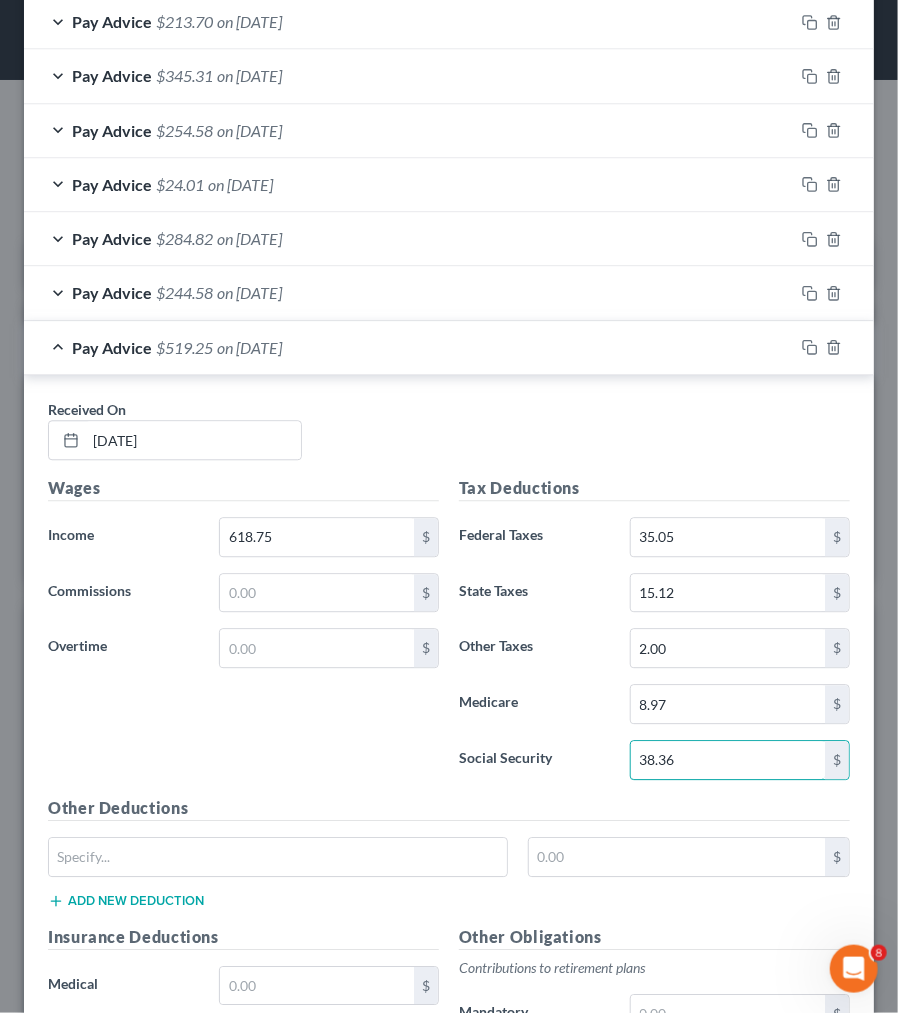 scroll, scrollTop: 1313, scrollLeft: 0, axis: vertical 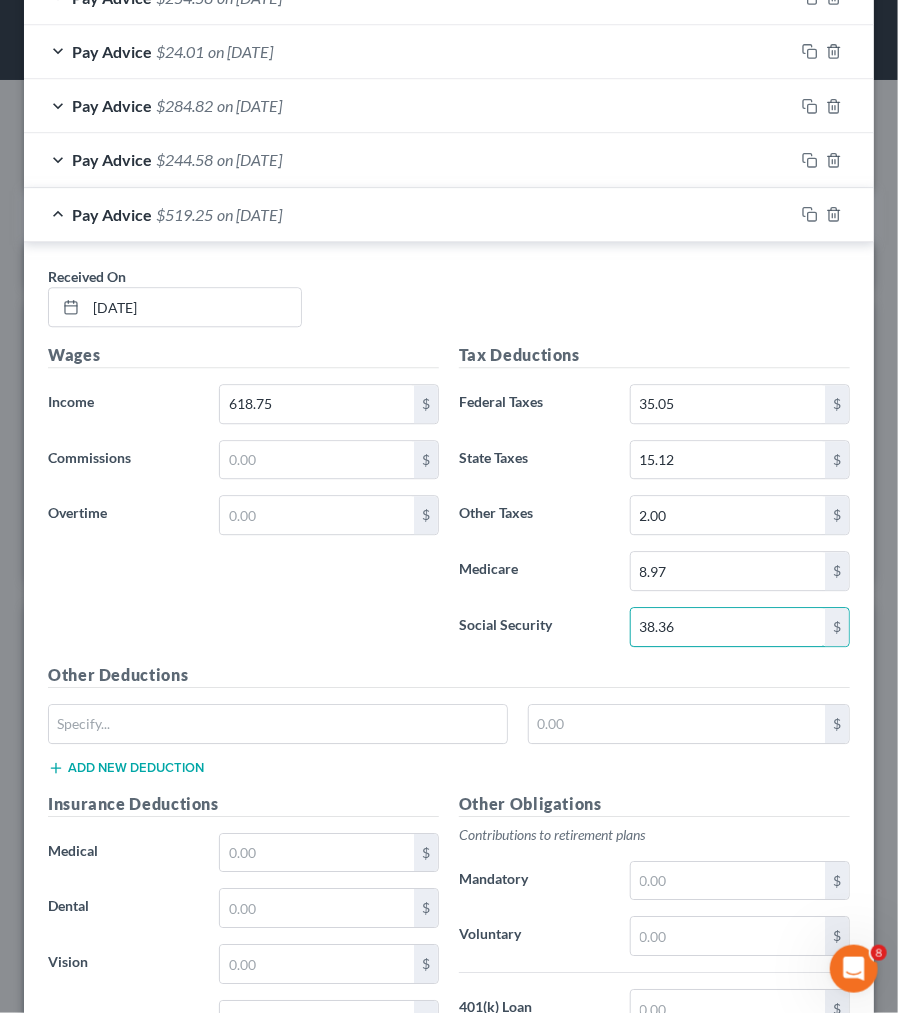 type on "38.36" 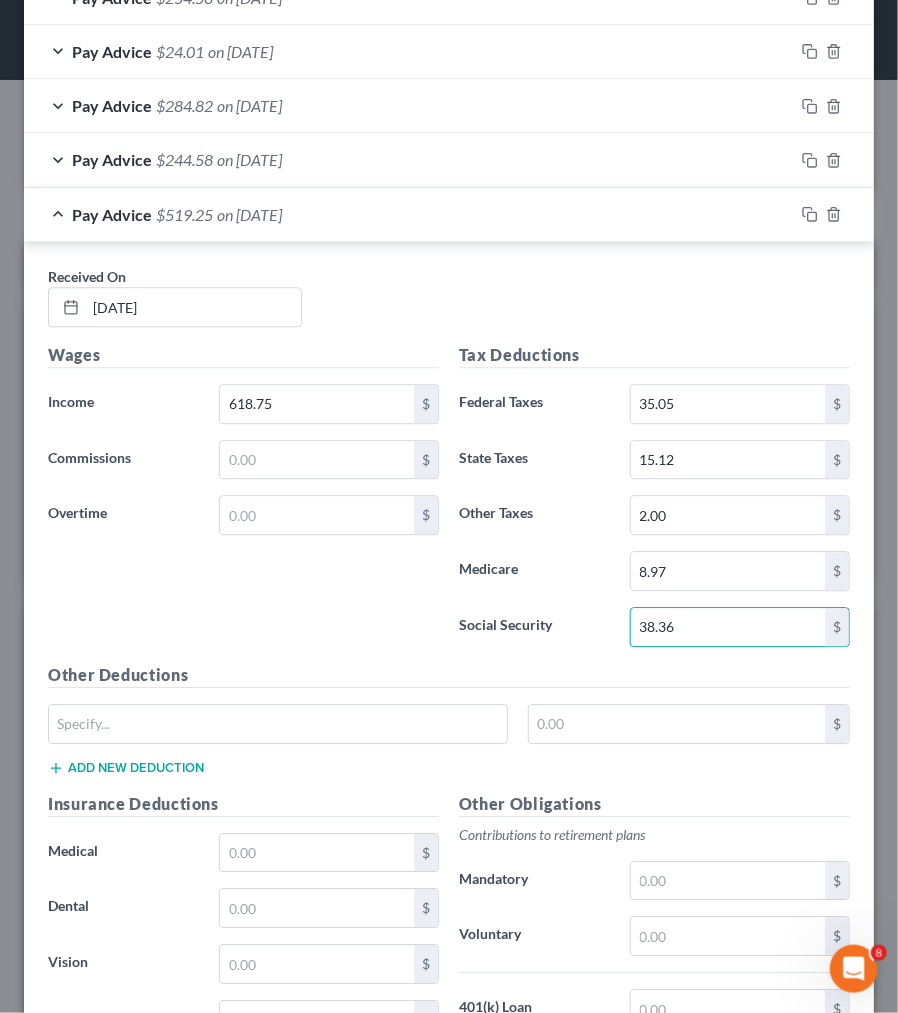 click on "Other Deductions" at bounding box center [449, 675] 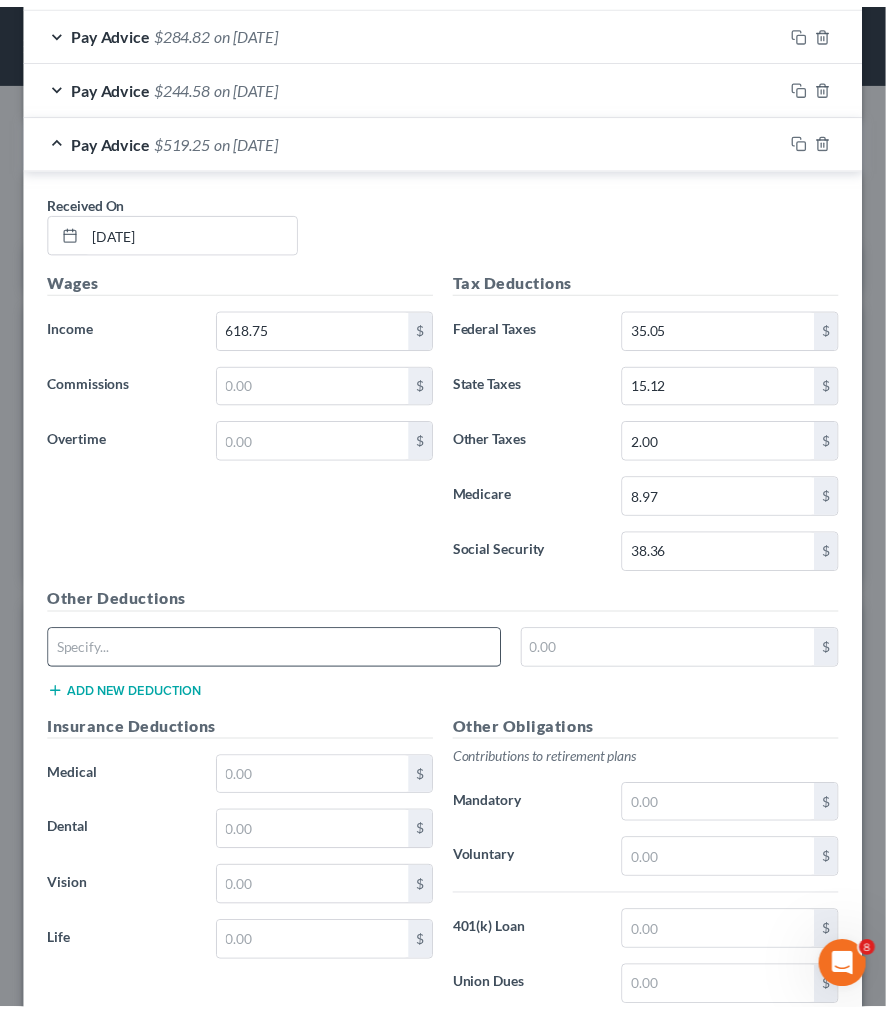 scroll, scrollTop: 1628, scrollLeft: 0, axis: vertical 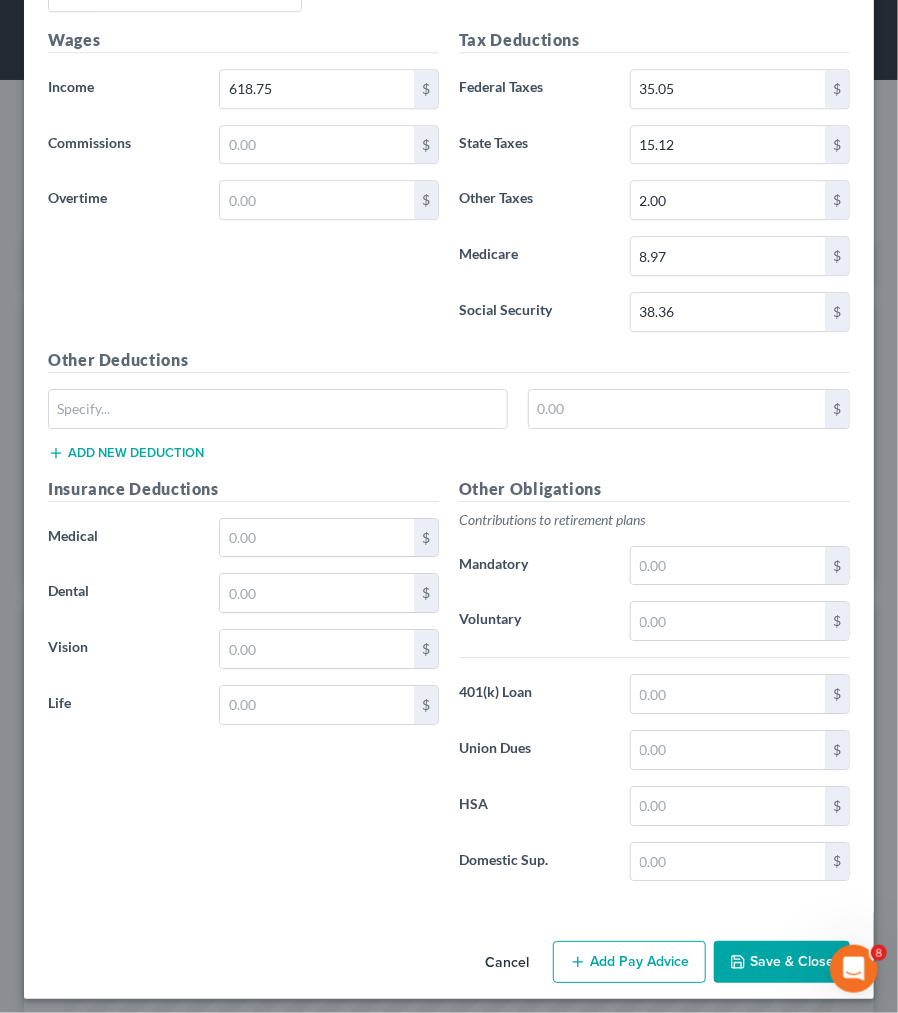 click on "Save & Close" at bounding box center [782, 962] 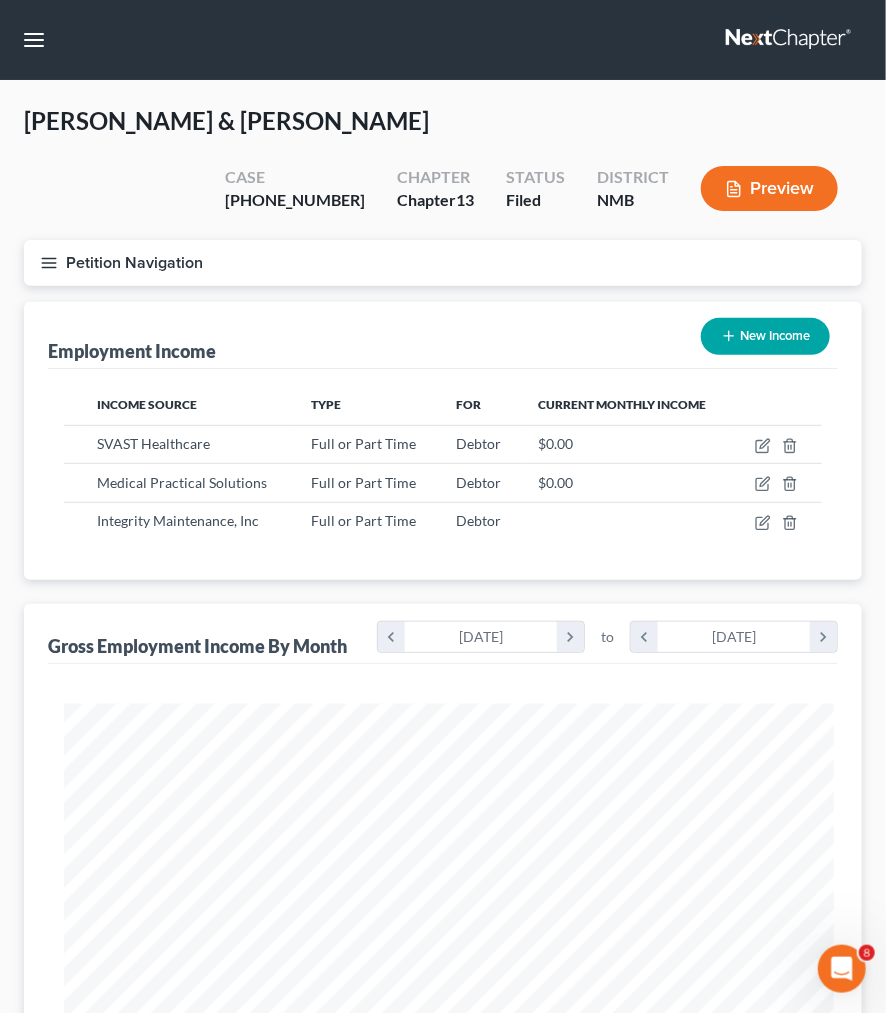 scroll, scrollTop: 378, scrollLeft: 798, axis: both 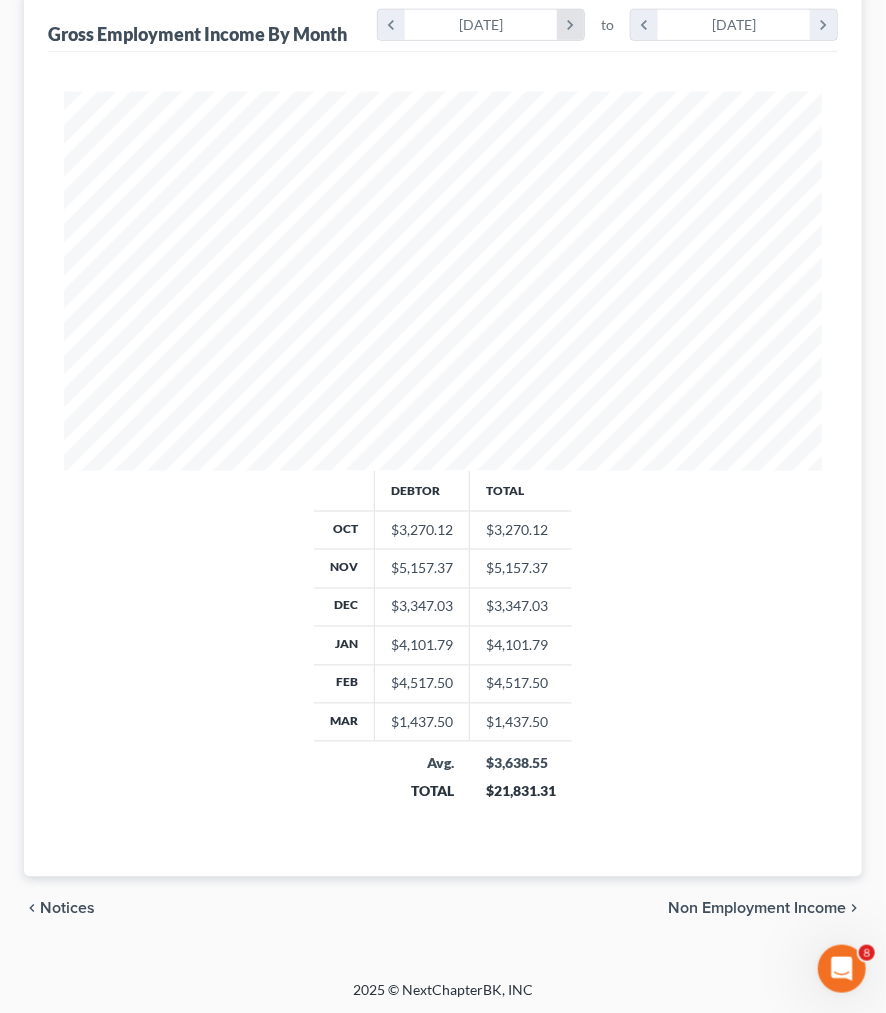 click on "chevron_right" at bounding box center (570, 25) 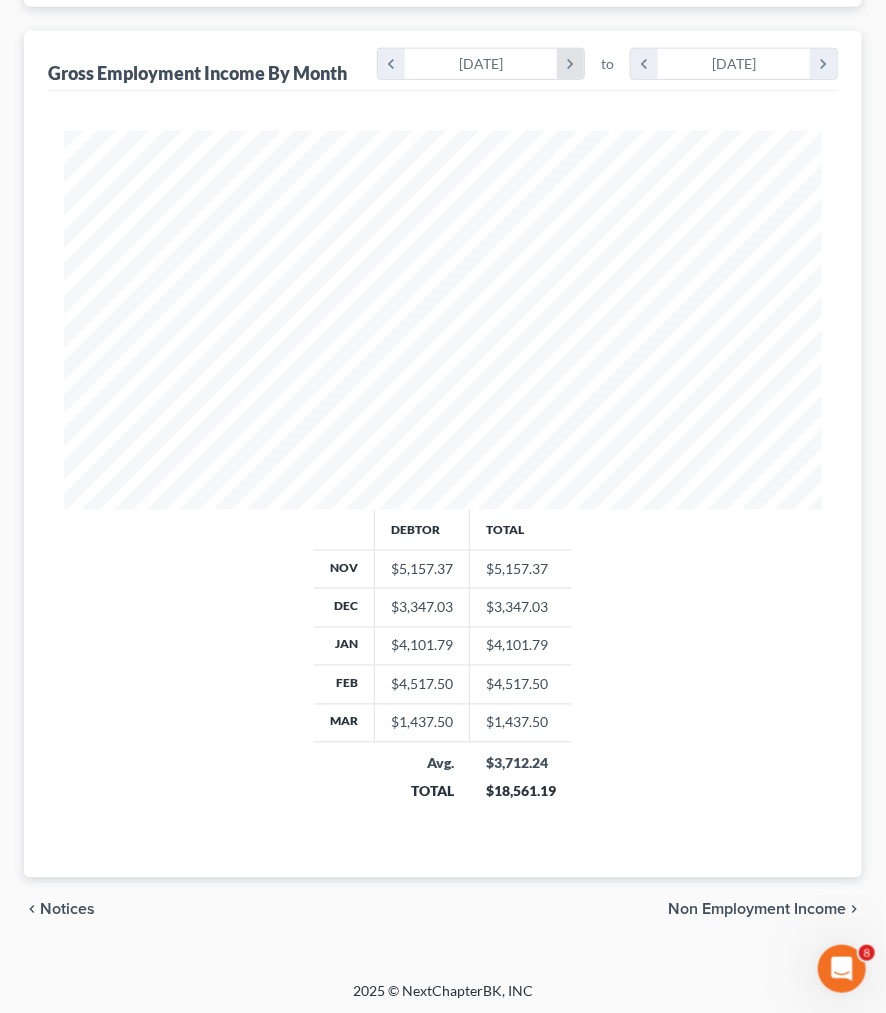 click on "chevron_right" at bounding box center (570, 64) 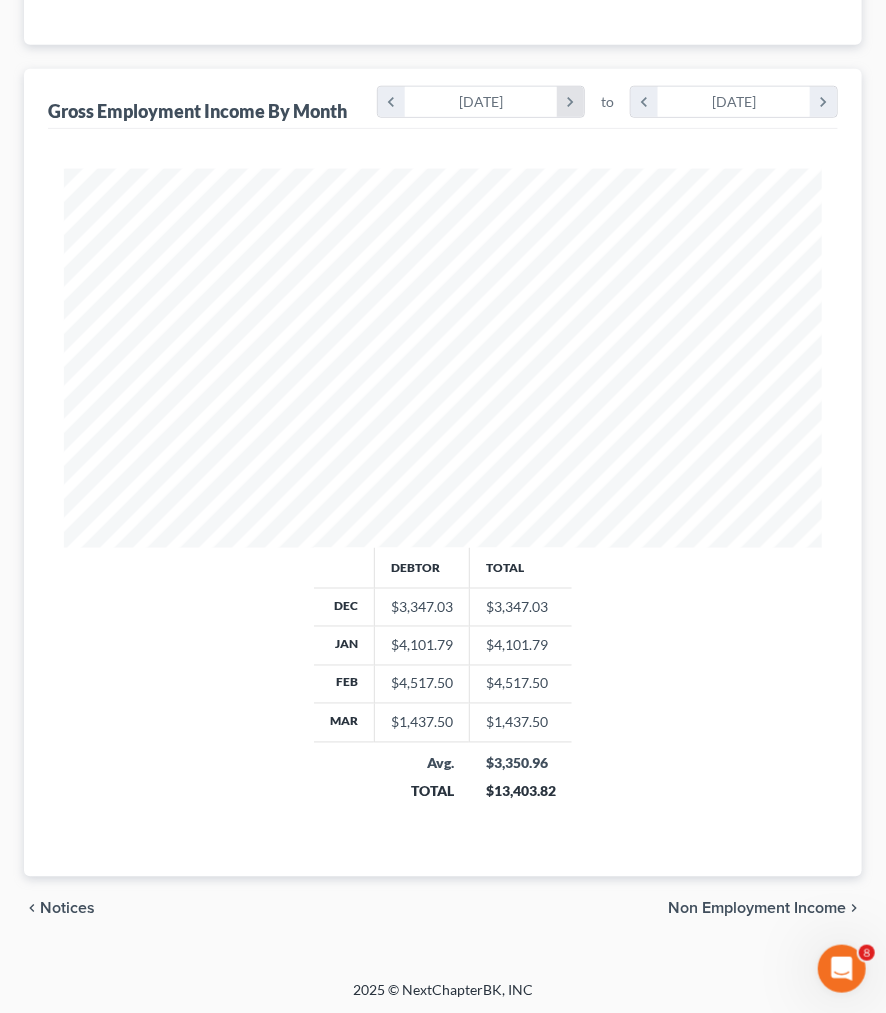 click on "chevron_right" at bounding box center [570, 102] 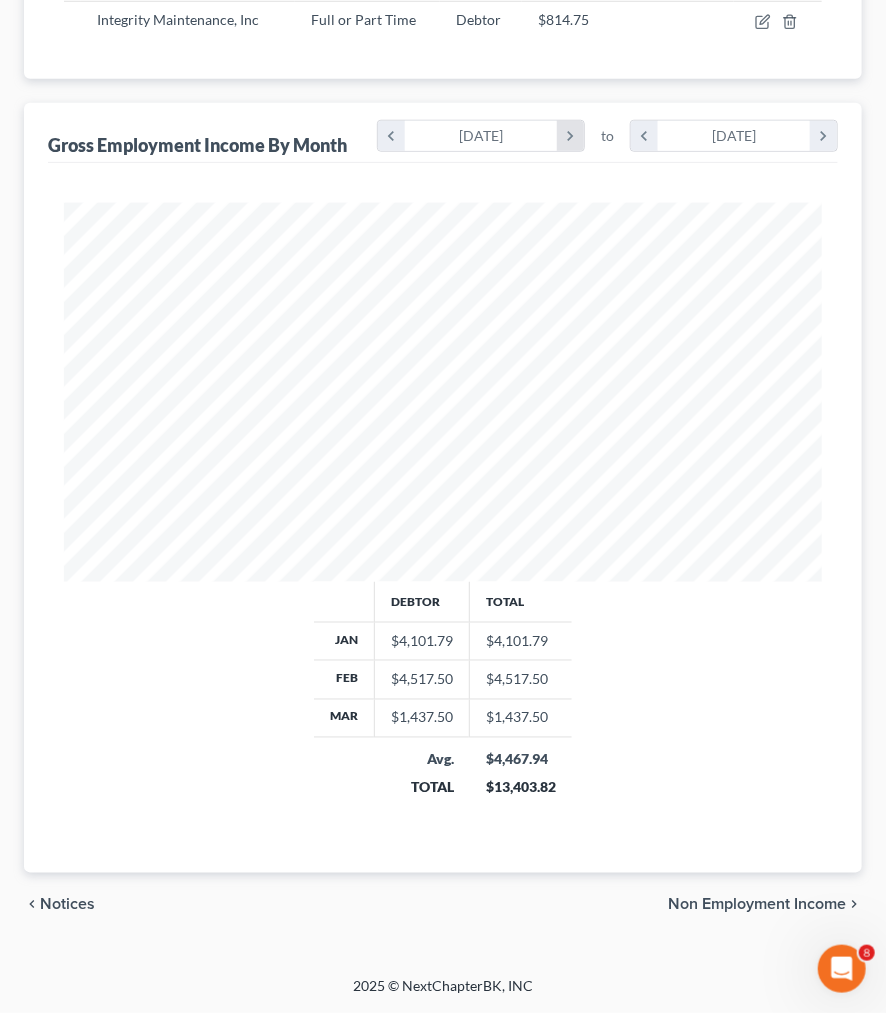 scroll, scrollTop: 497, scrollLeft: 0, axis: vertical 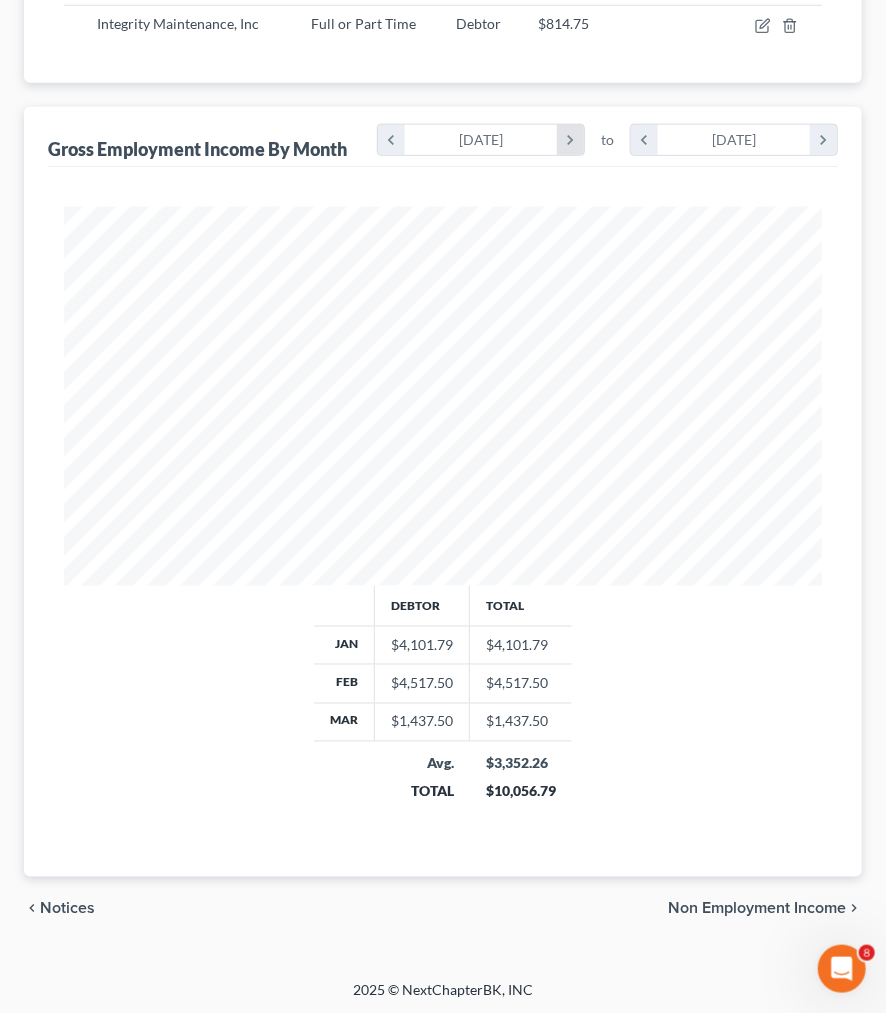 click on "chevron_right" at bounding box center [570, 140] 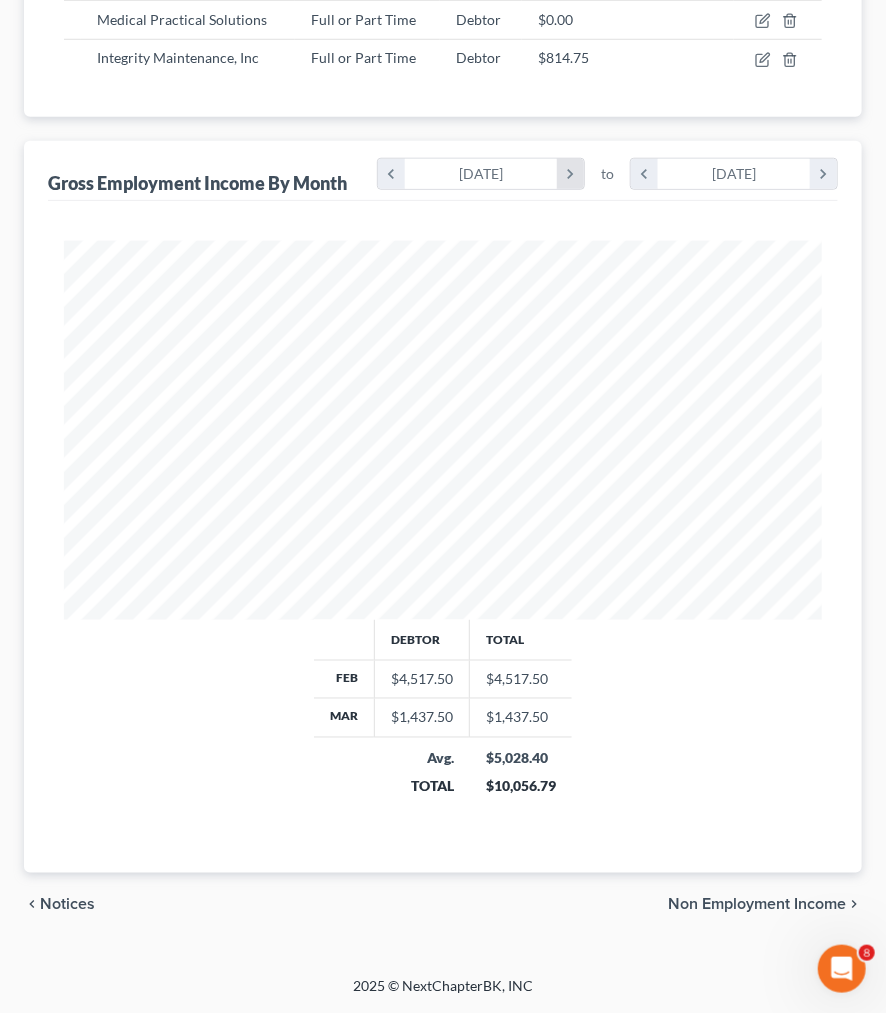 scroll, scrollTop: 459, scrollLeft: 0, axis: vertical 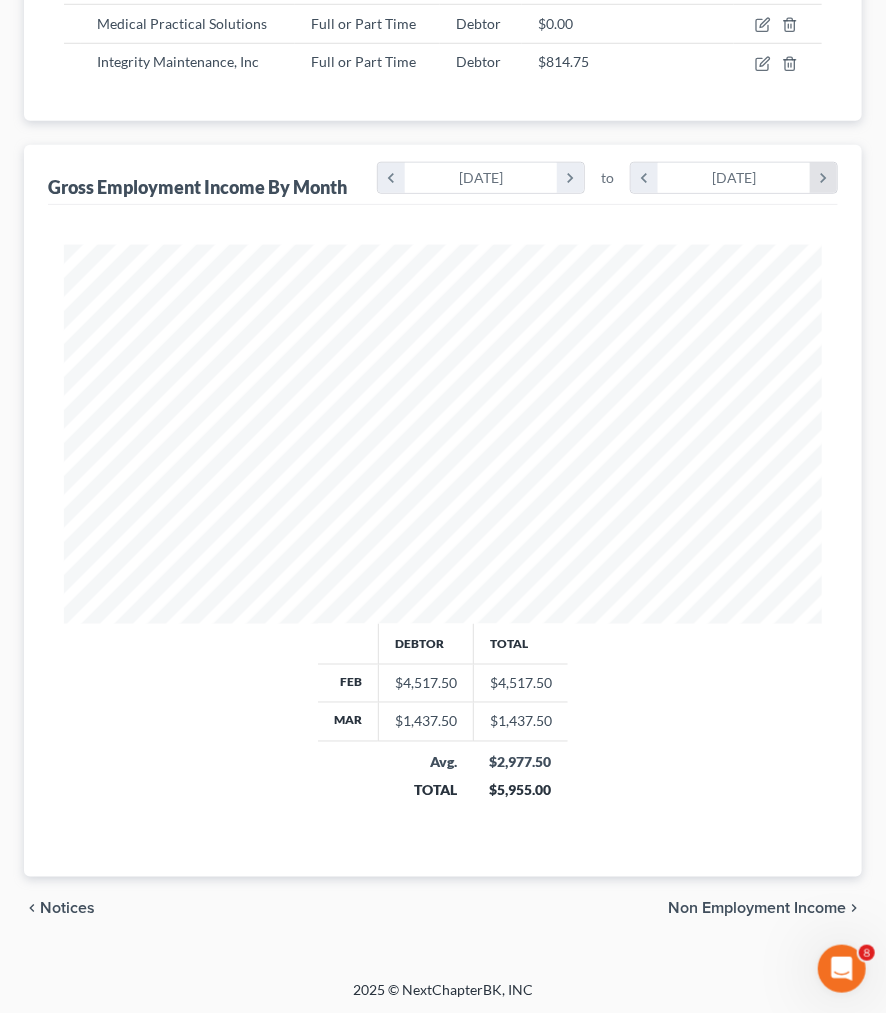 click on "chevron_right" at bounding box center (823, 178) 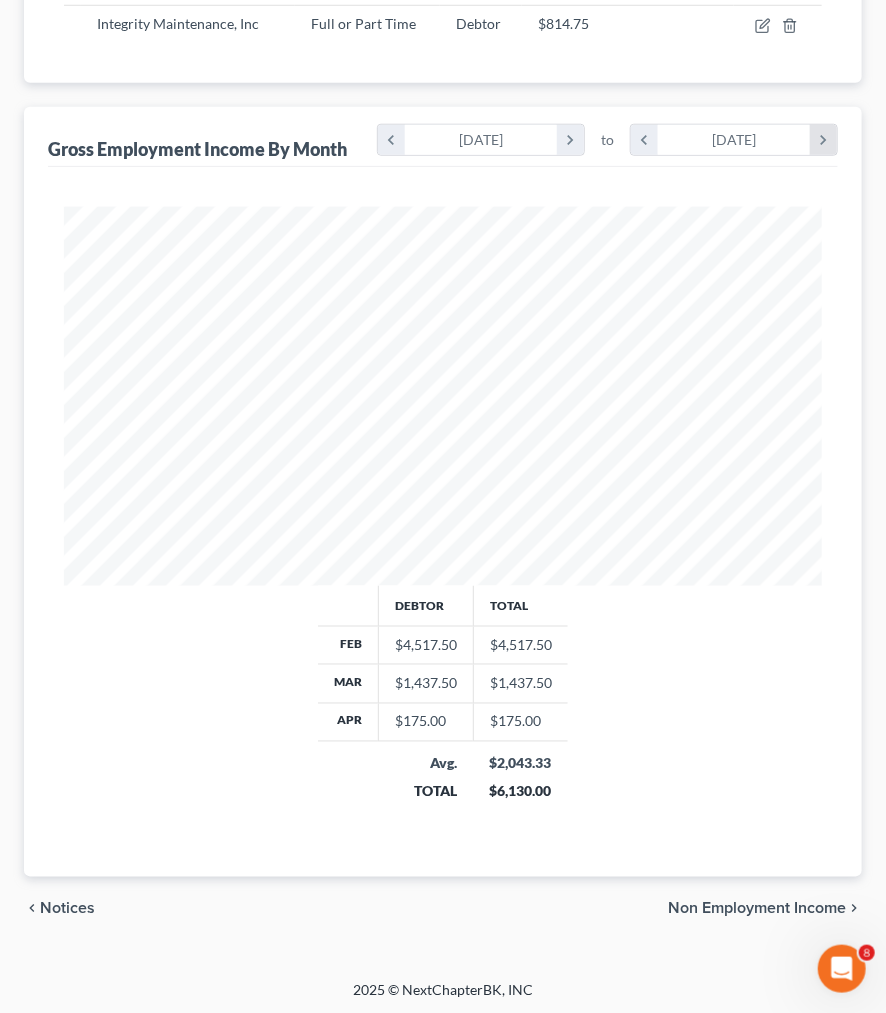 click on "chevron_right" at bounding box center [823, 140] 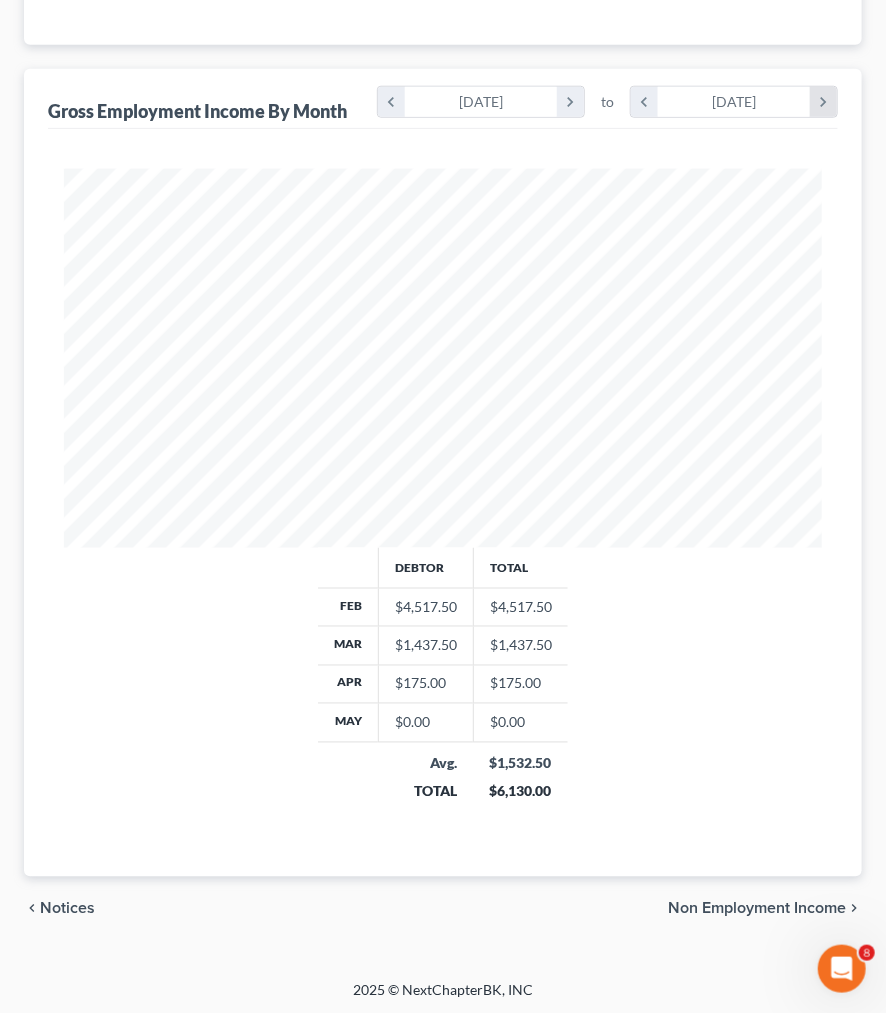 click on "chevron_right" at bounding box center (823, 102) 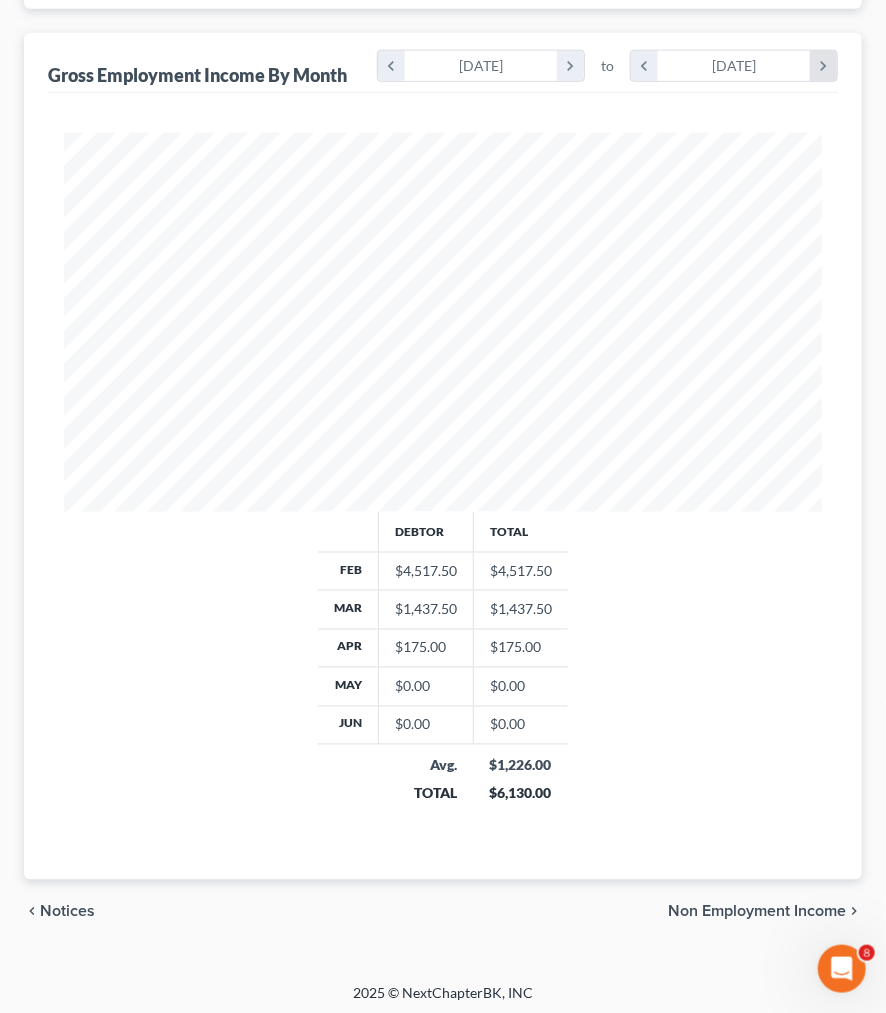 scroll, scrollTop: 573, scrollLeft: 0, axis: vertical 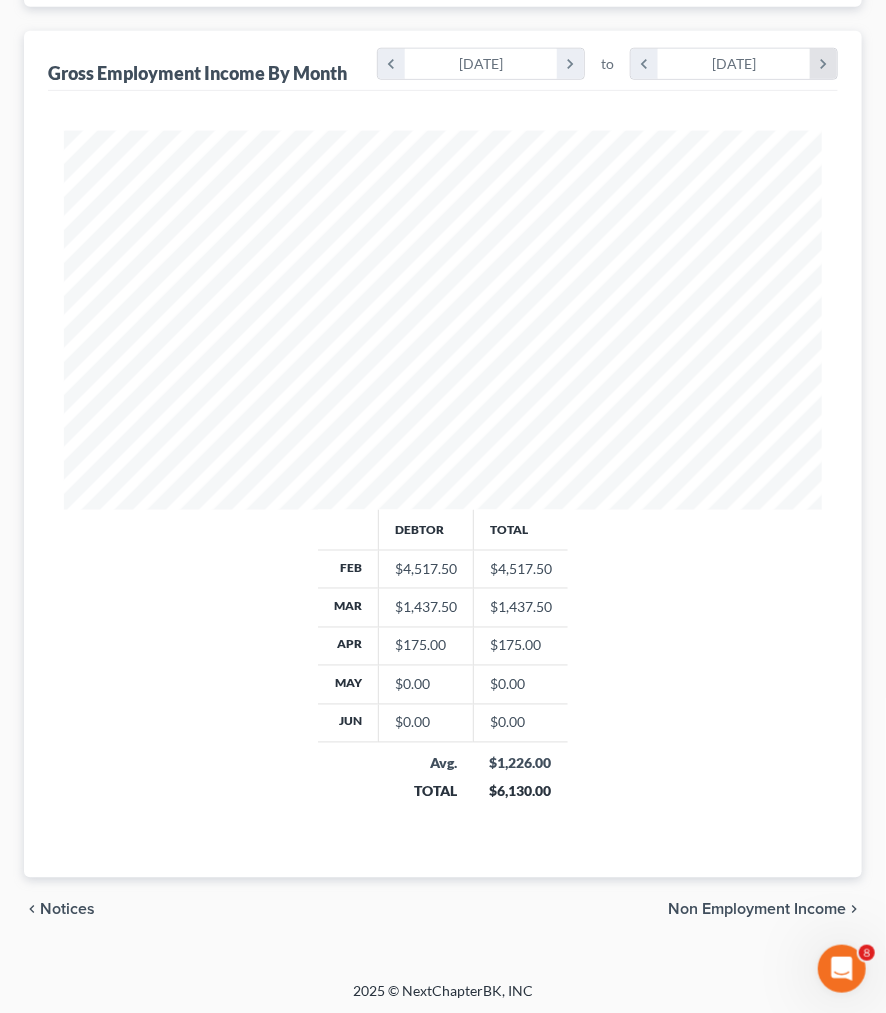 click on "chevron_right" at bounding box center (823, 64) 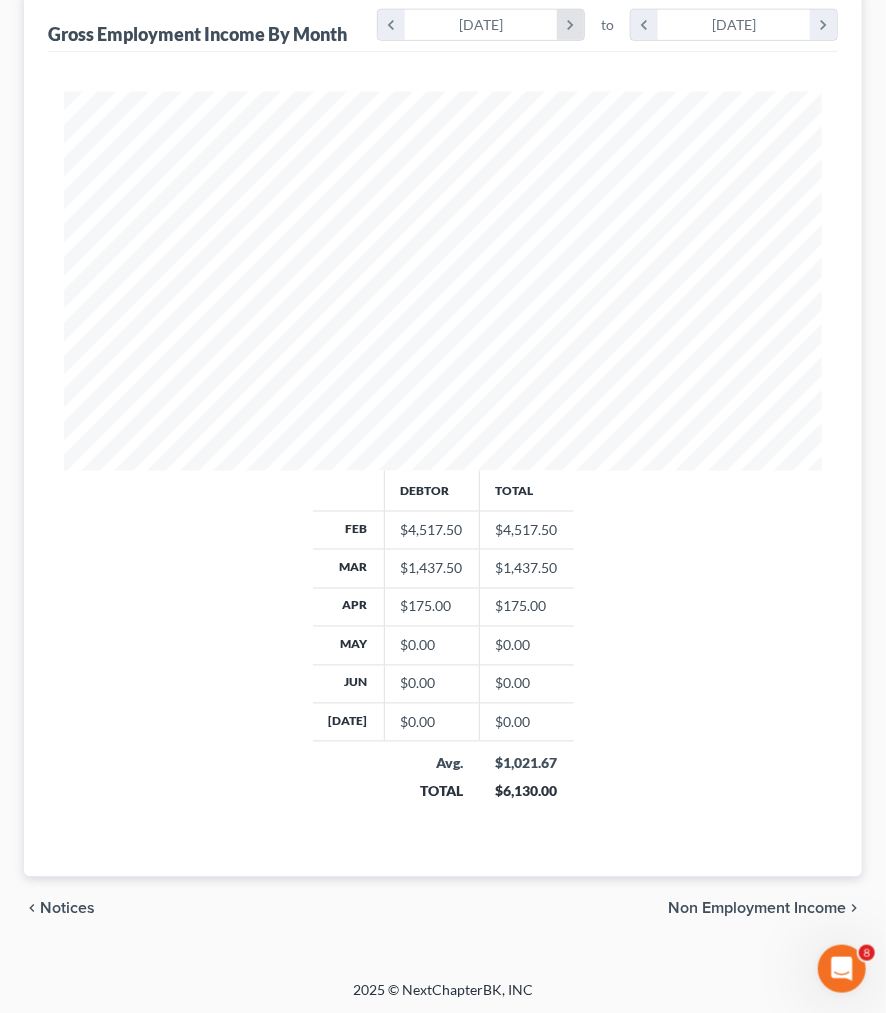 click on "chevron_right" at bounding box center (570, 25) 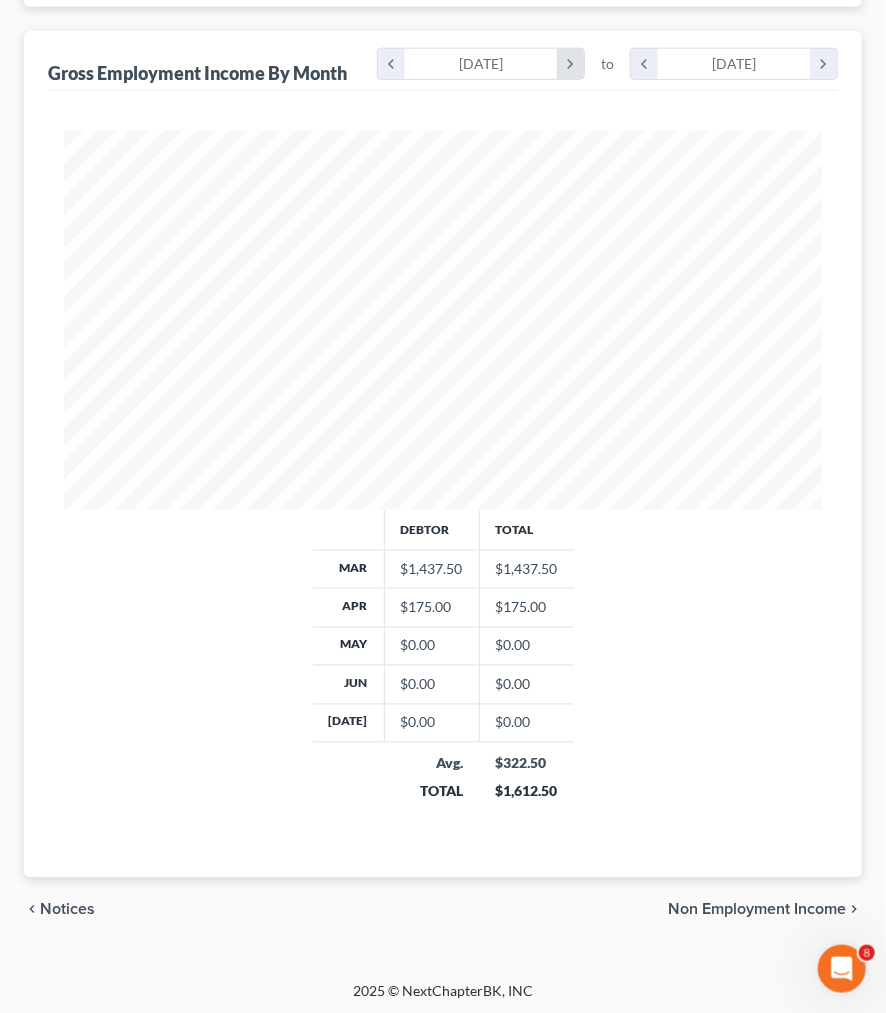 click on "chevron_right" at bounding box center (570, 64) 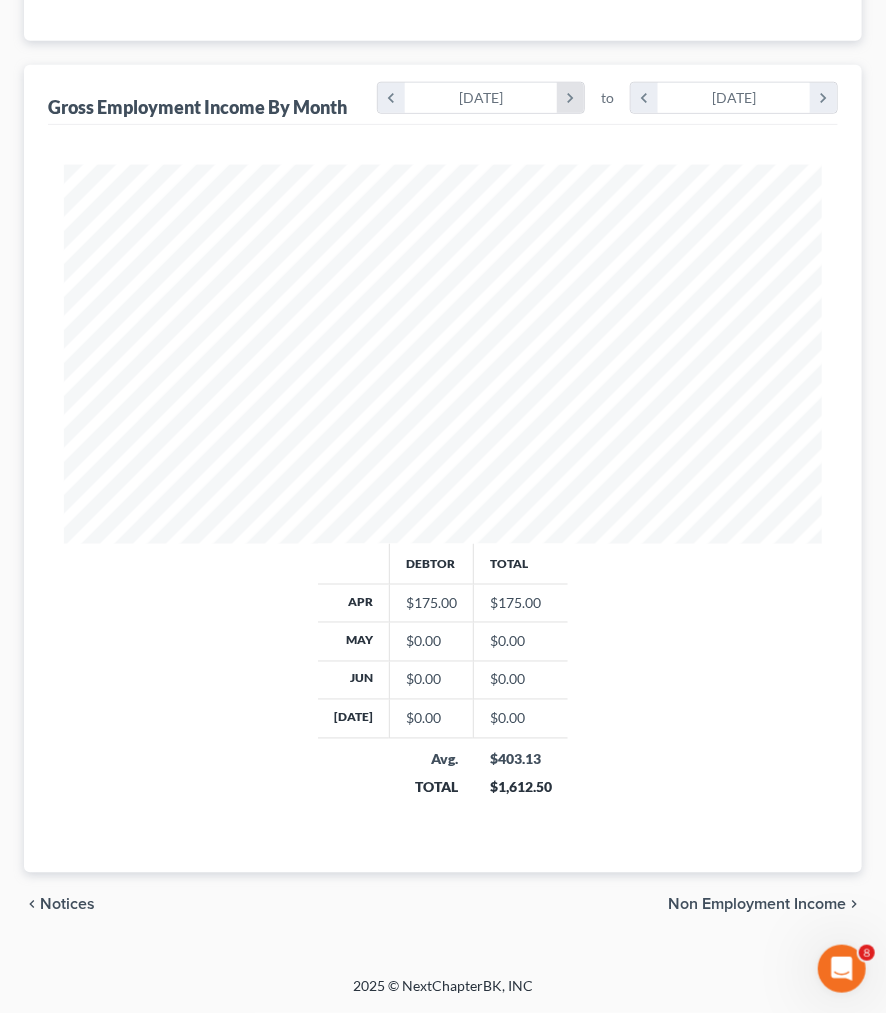 scroll, scrollTop: 535, scrollLeft: 0, axis: vertical 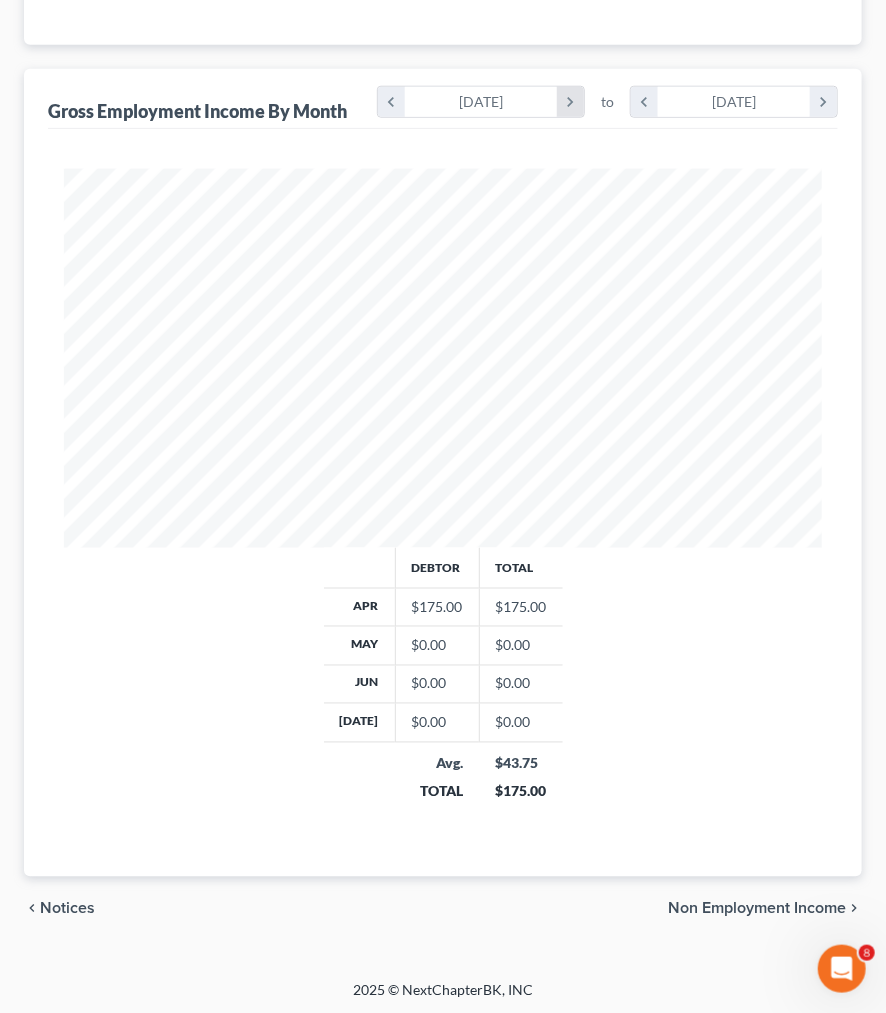 click on "chevron_right" at bounding box center (570, 102) 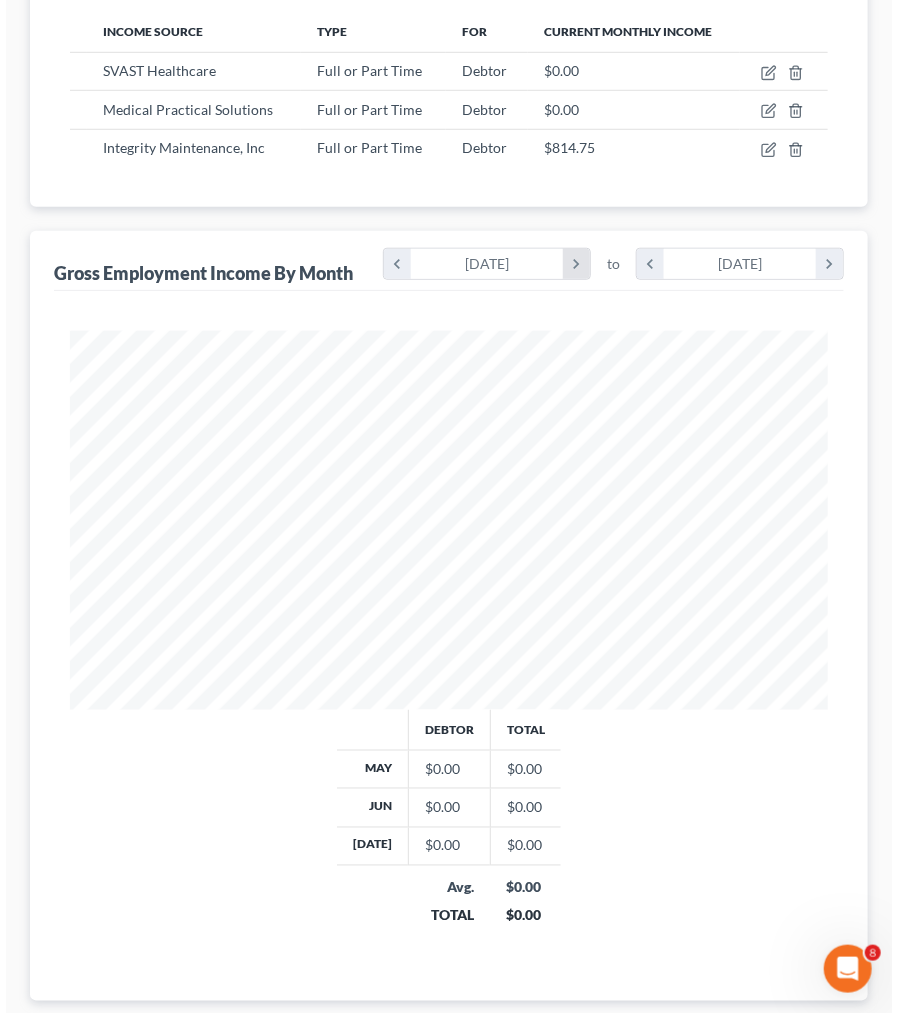 scroll, scrollTop: 417, scrollLeft: 0, axis: vertical 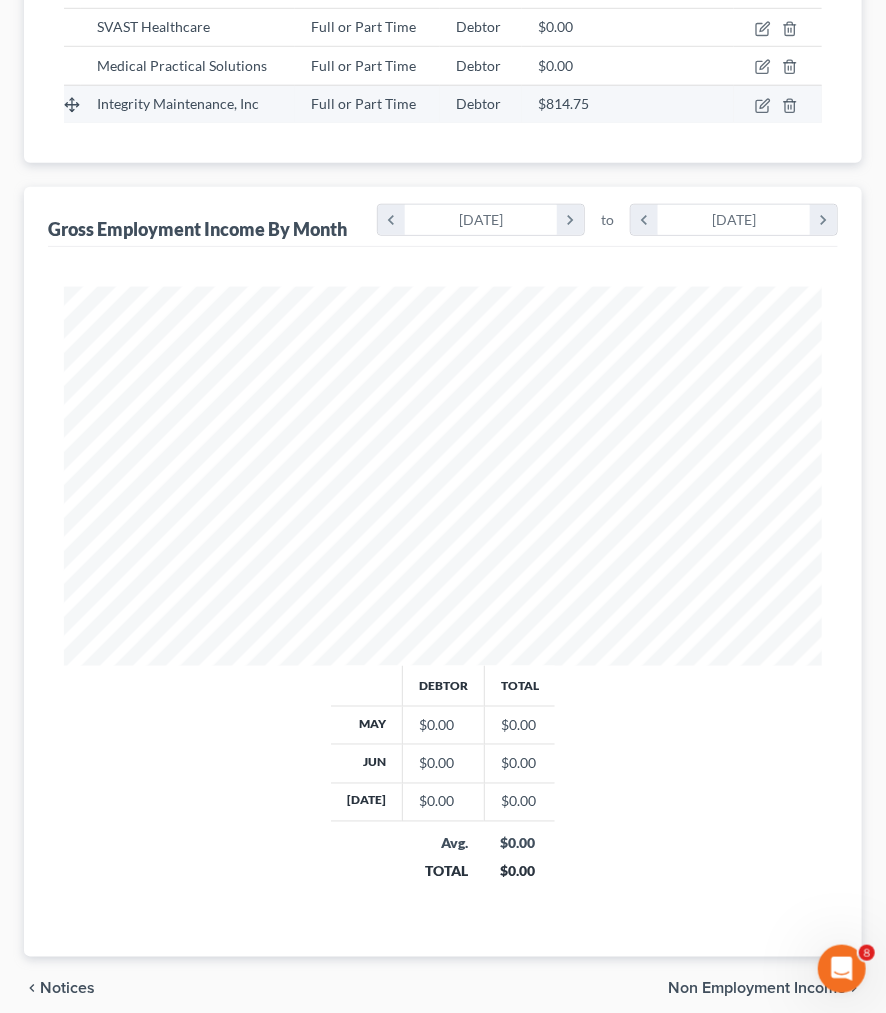 click on "Debtor" at bounding box center [478, 103] 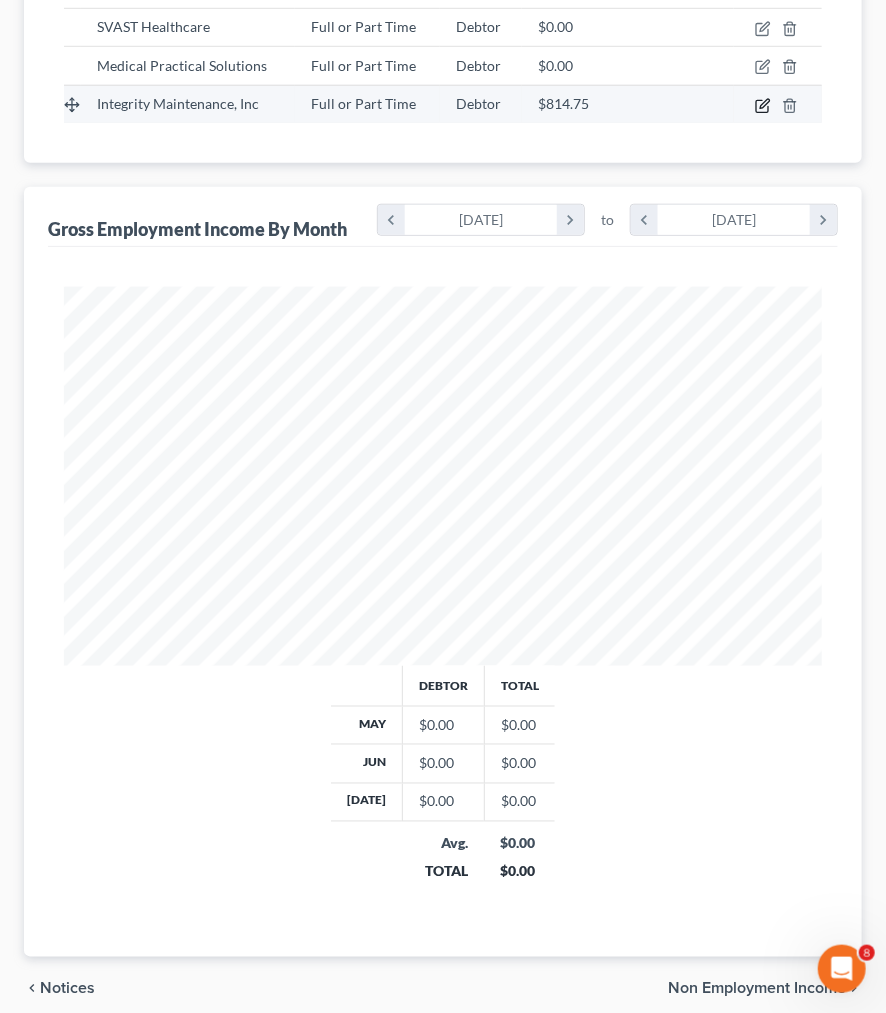 click 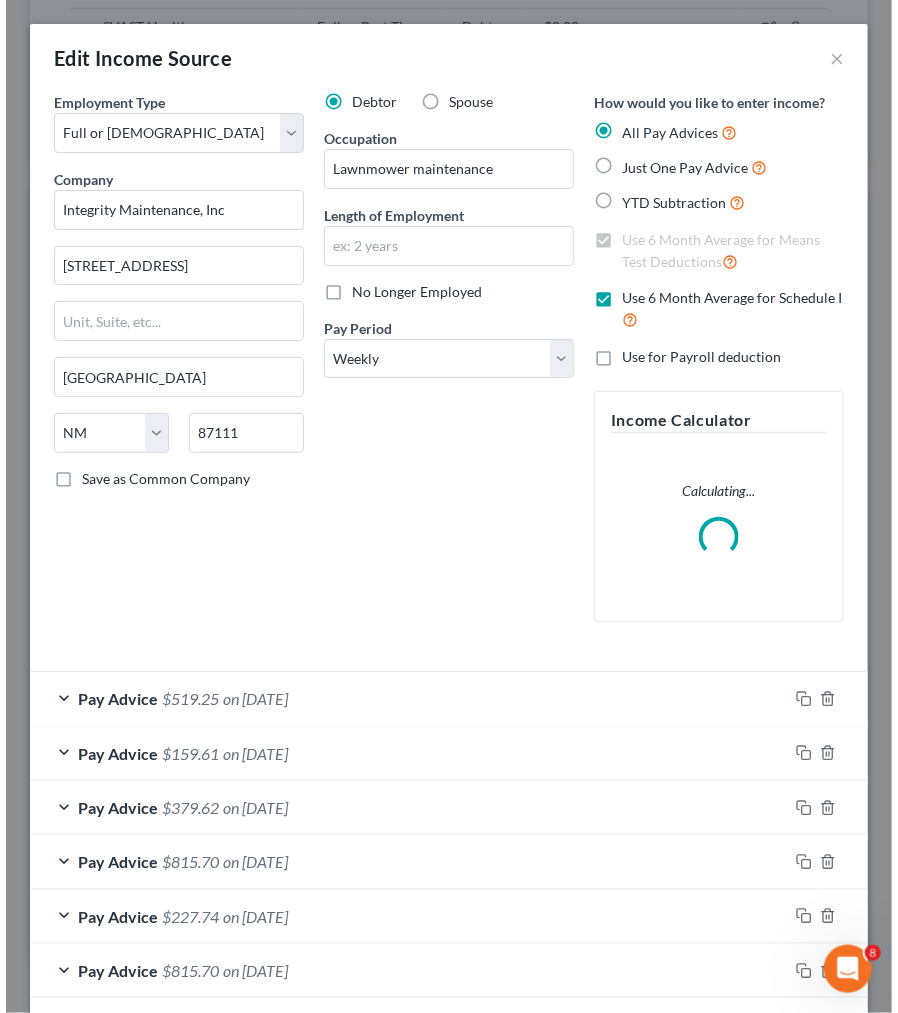 scroll, scrollTop: 999614, scrollLeft: 999189, axis: both 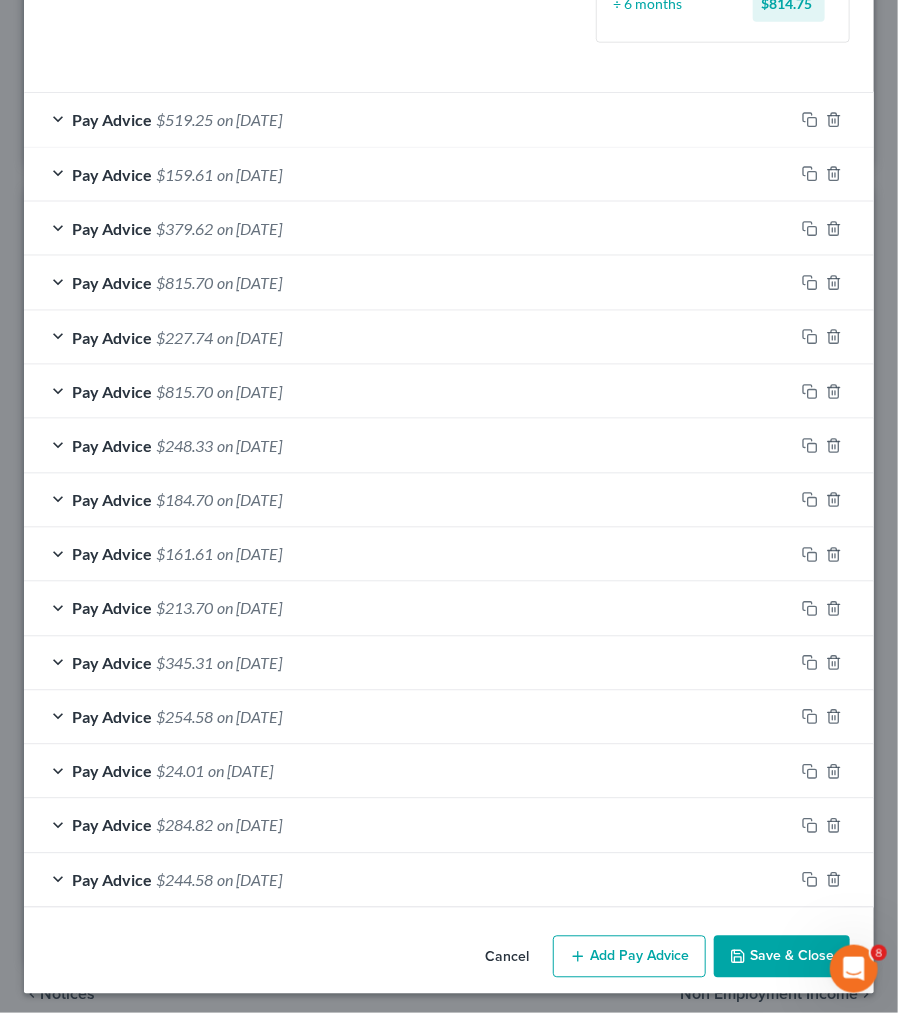 click on "Add Pay Advice" at bounding box center [629, 957] 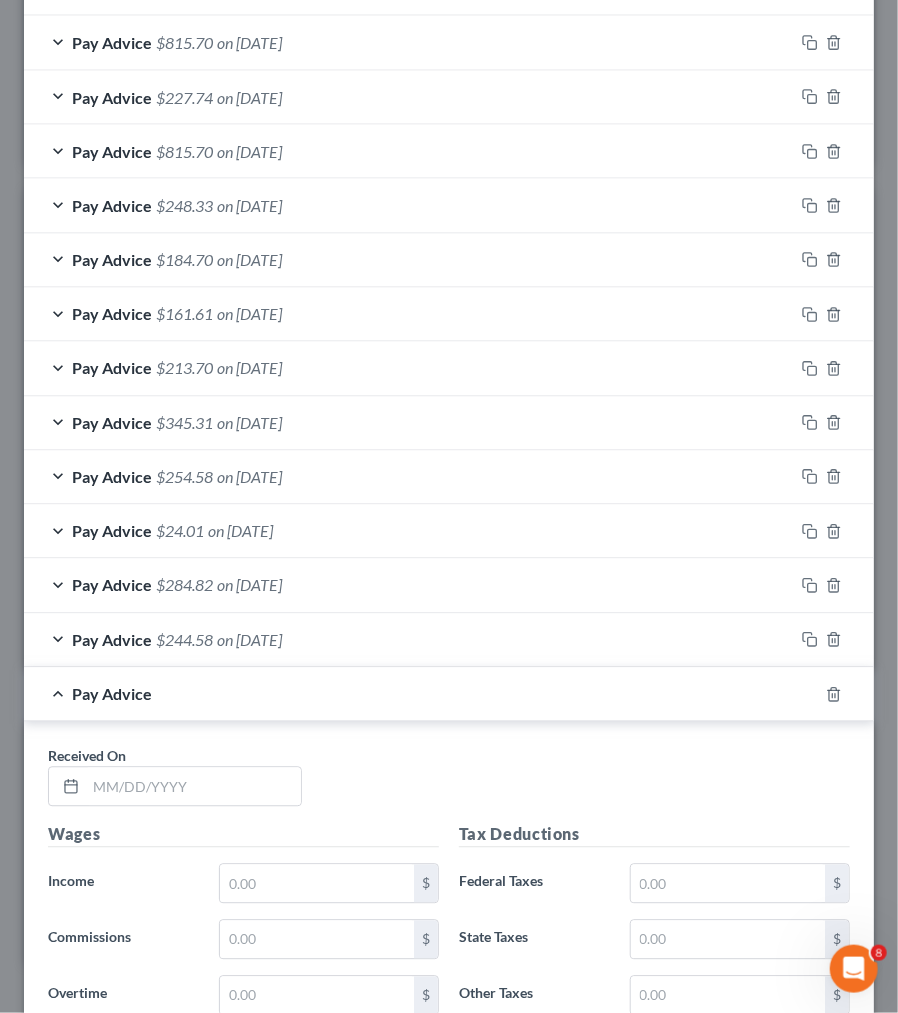scroll, scrollTop: 1287, scrollLeft: 0, axis: vertical 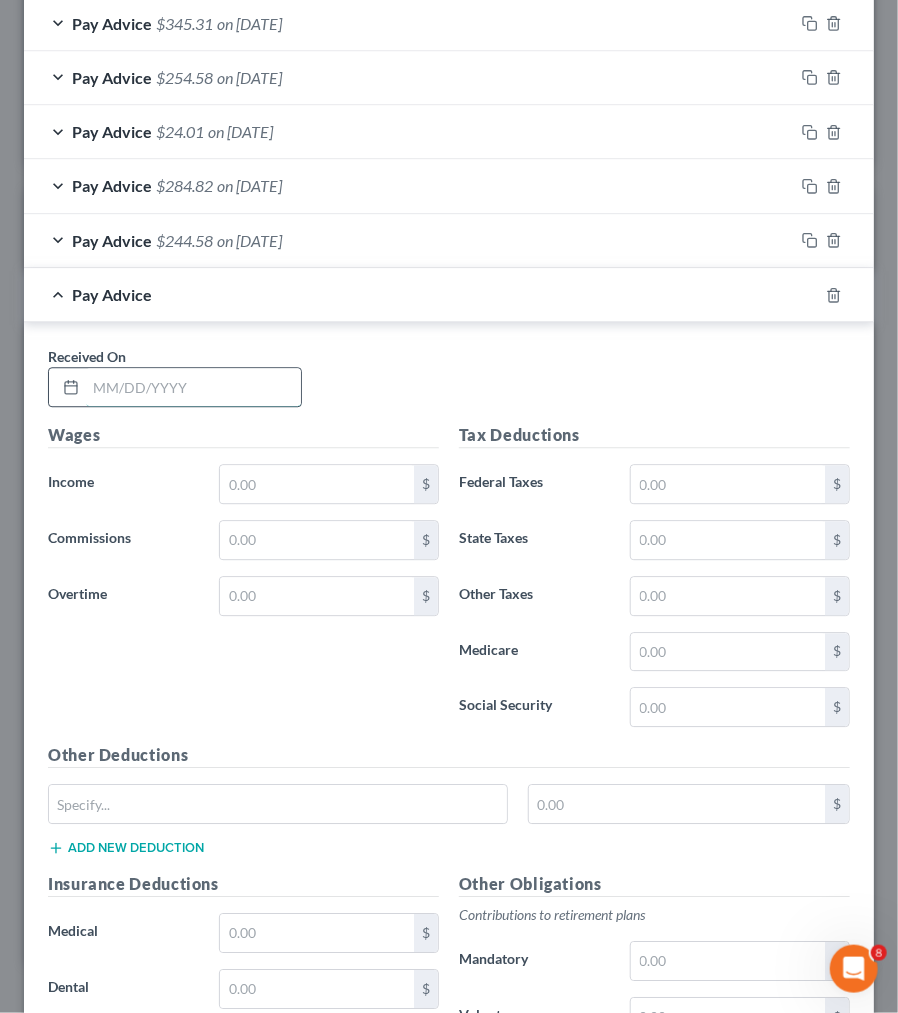 click at bounding box center [193, 387] 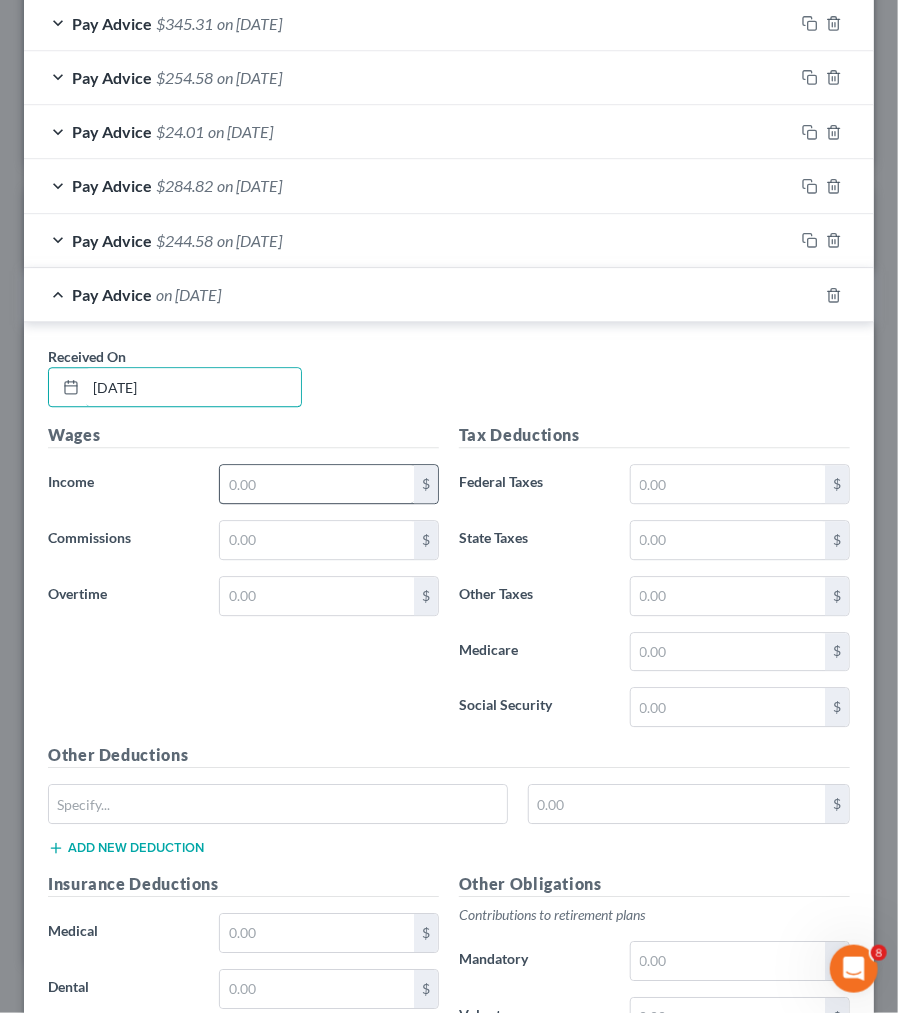 type on "[DATE]" 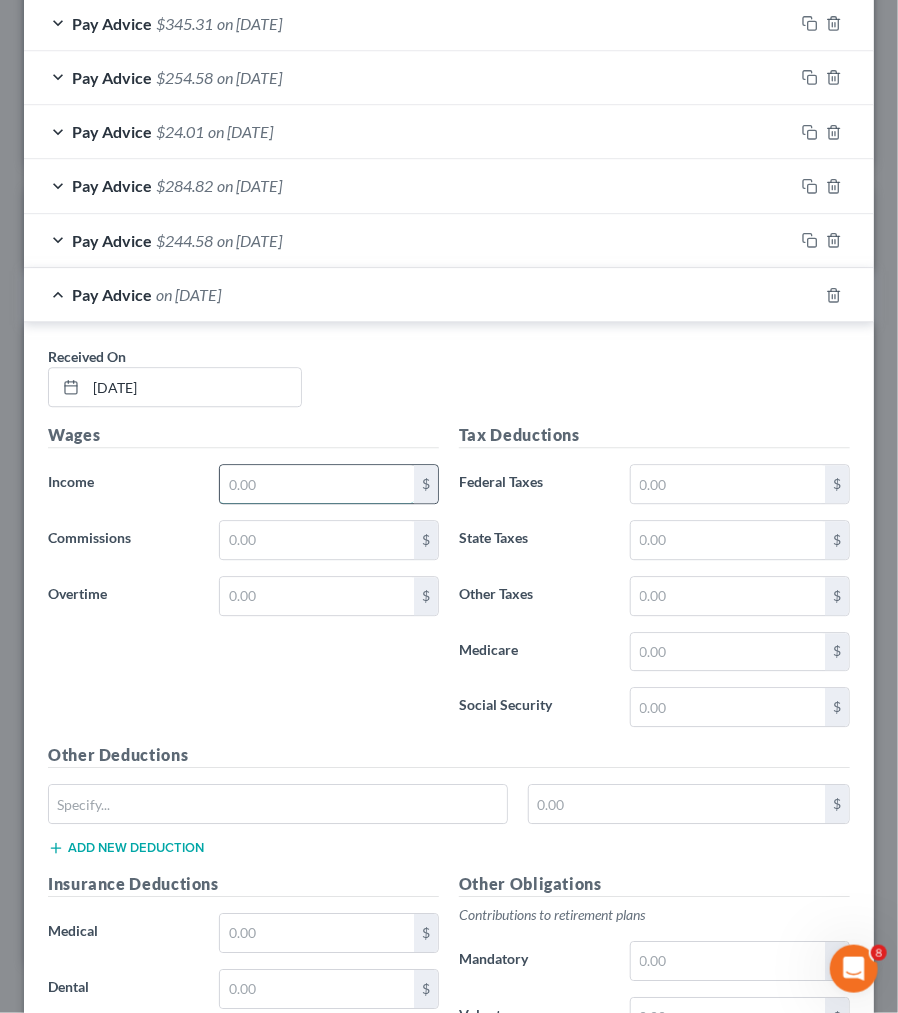 click at bounding box center (317, 484) 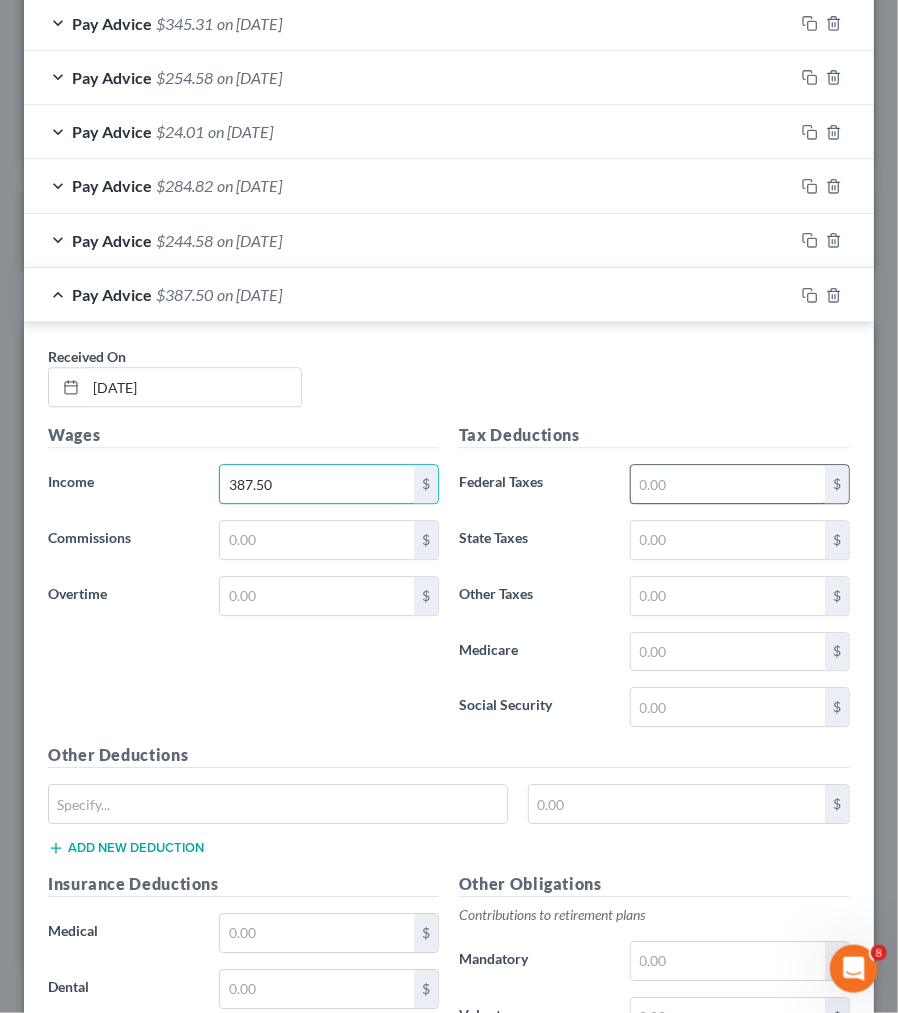 type on "387.50" 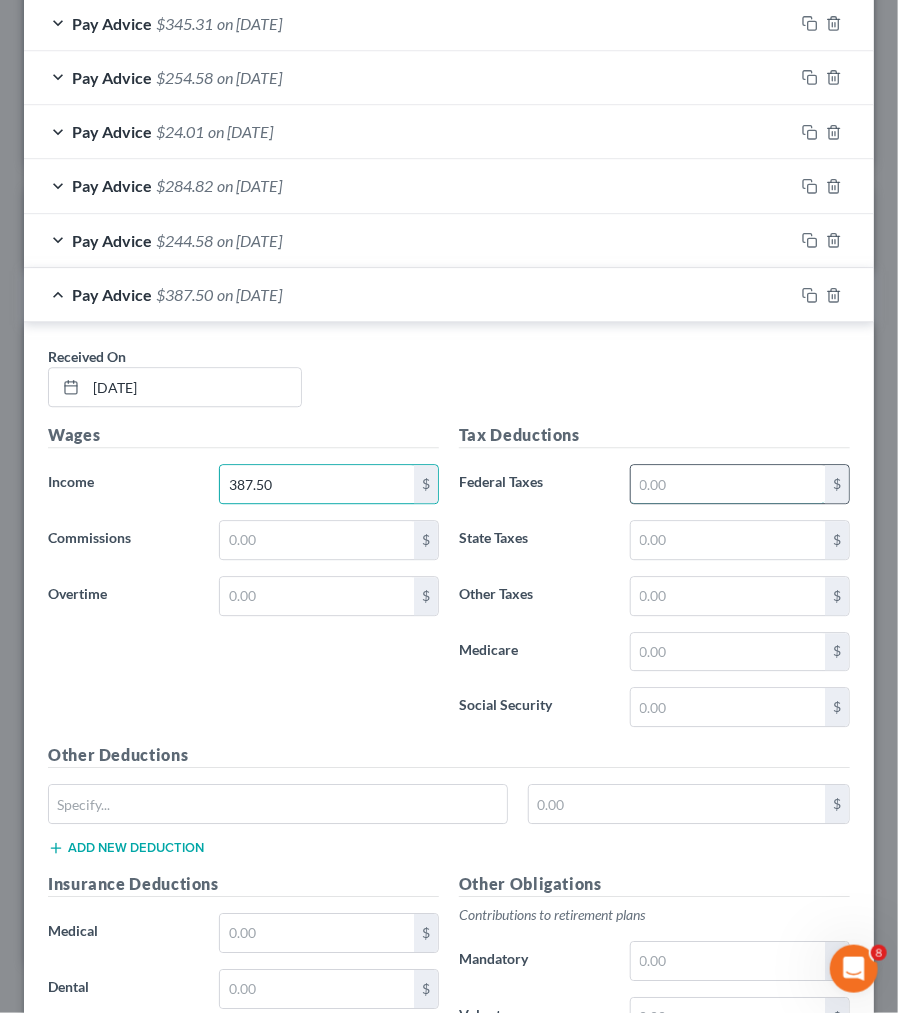 click at bounding box center [728, 484] 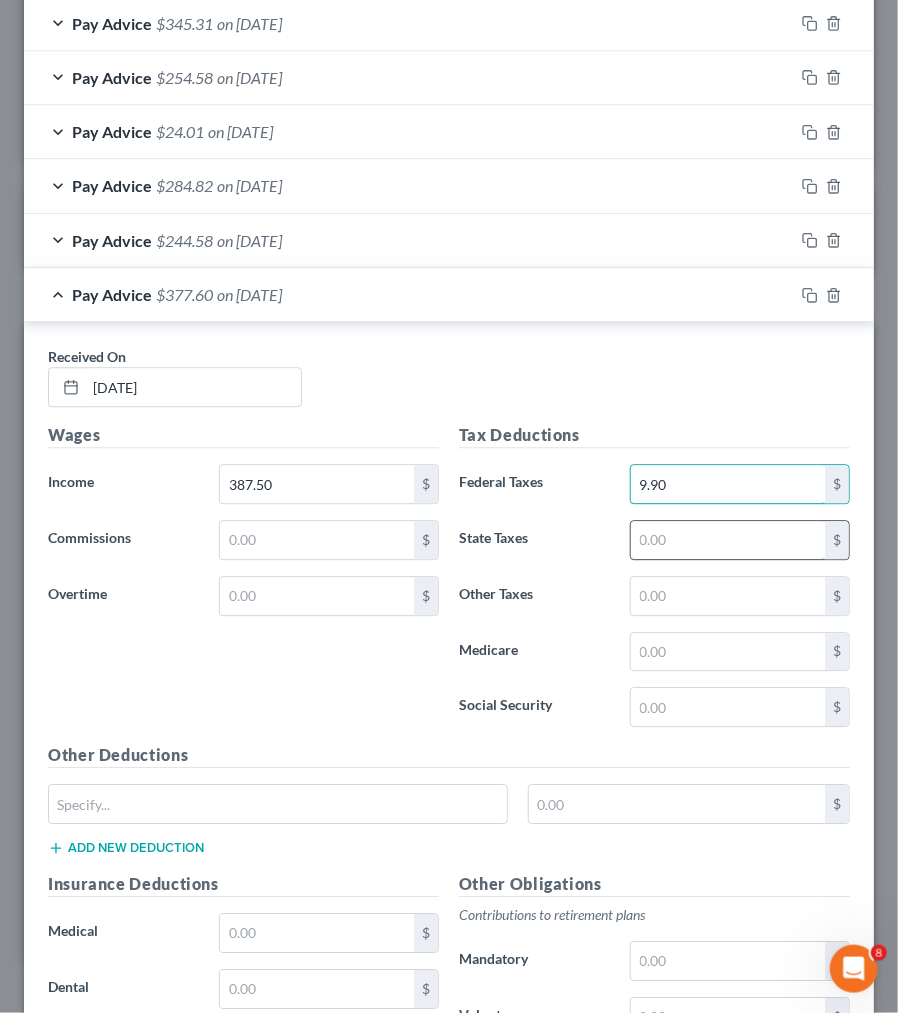 type on "9.90" 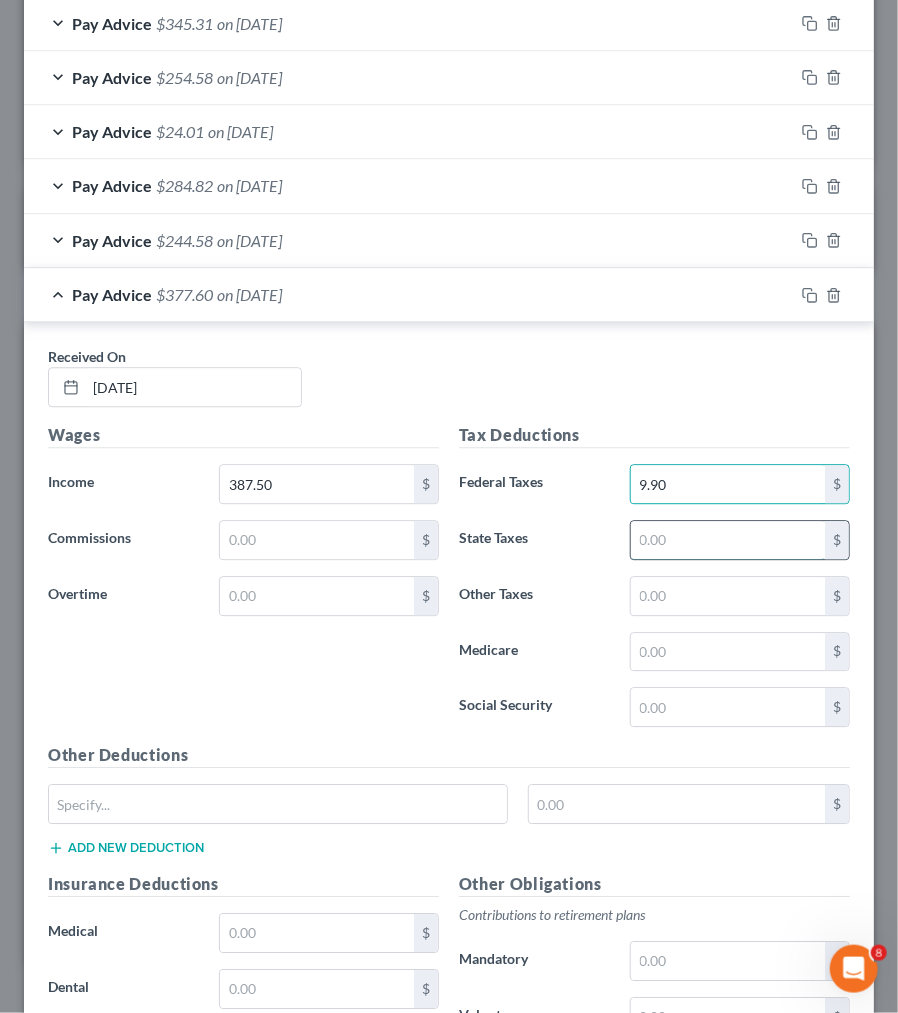 click at bounding box center (728, 540) 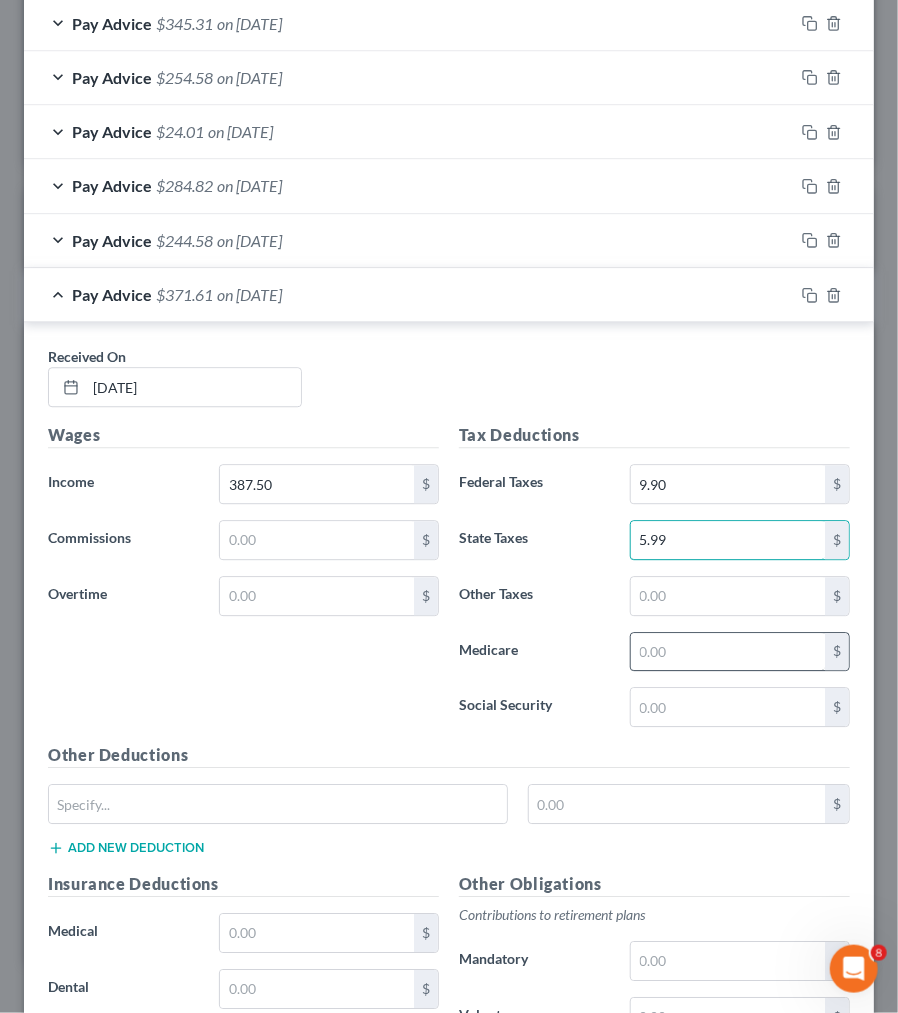 type on "5.99" 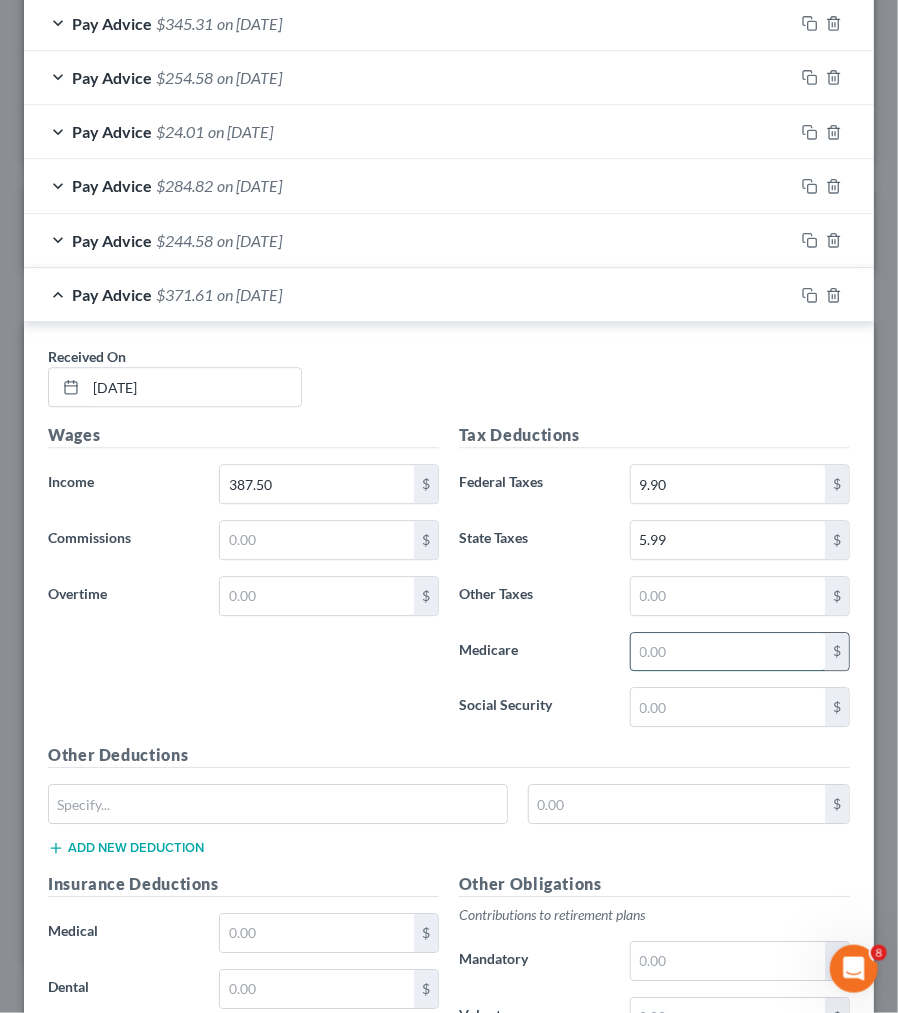 click at bounding box center [728, 652] 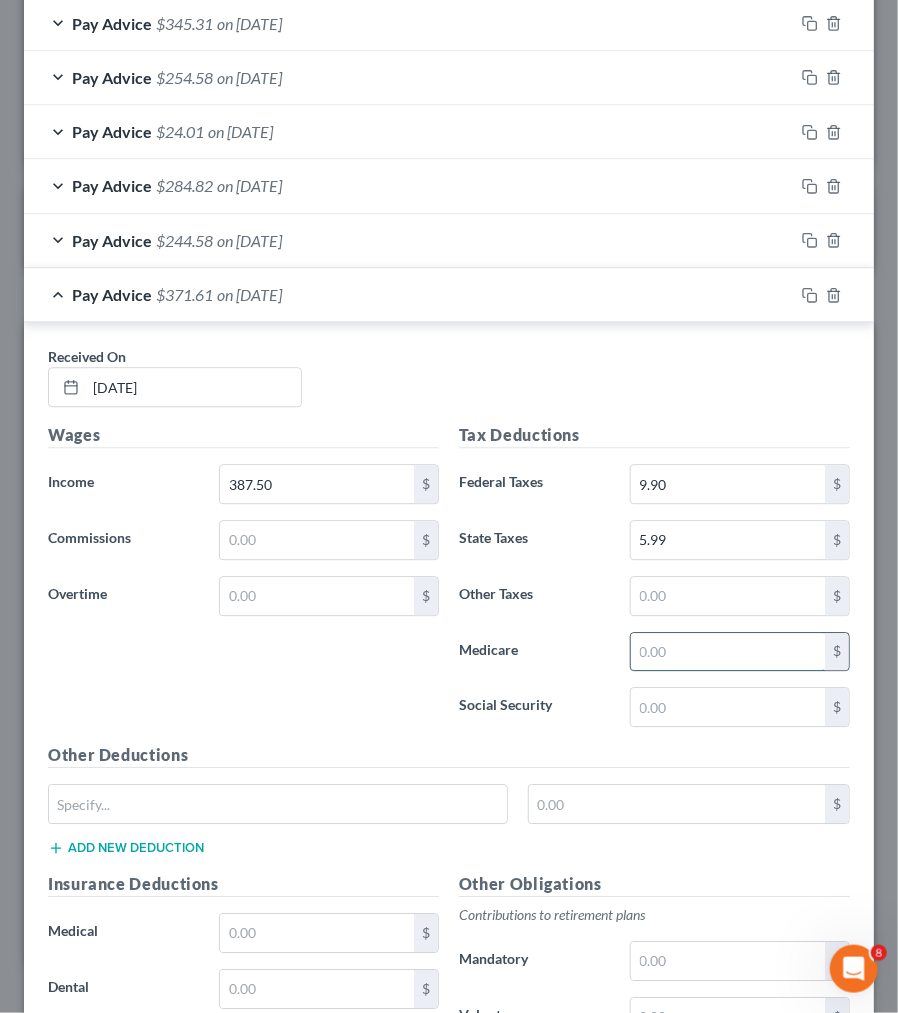 type on "6" 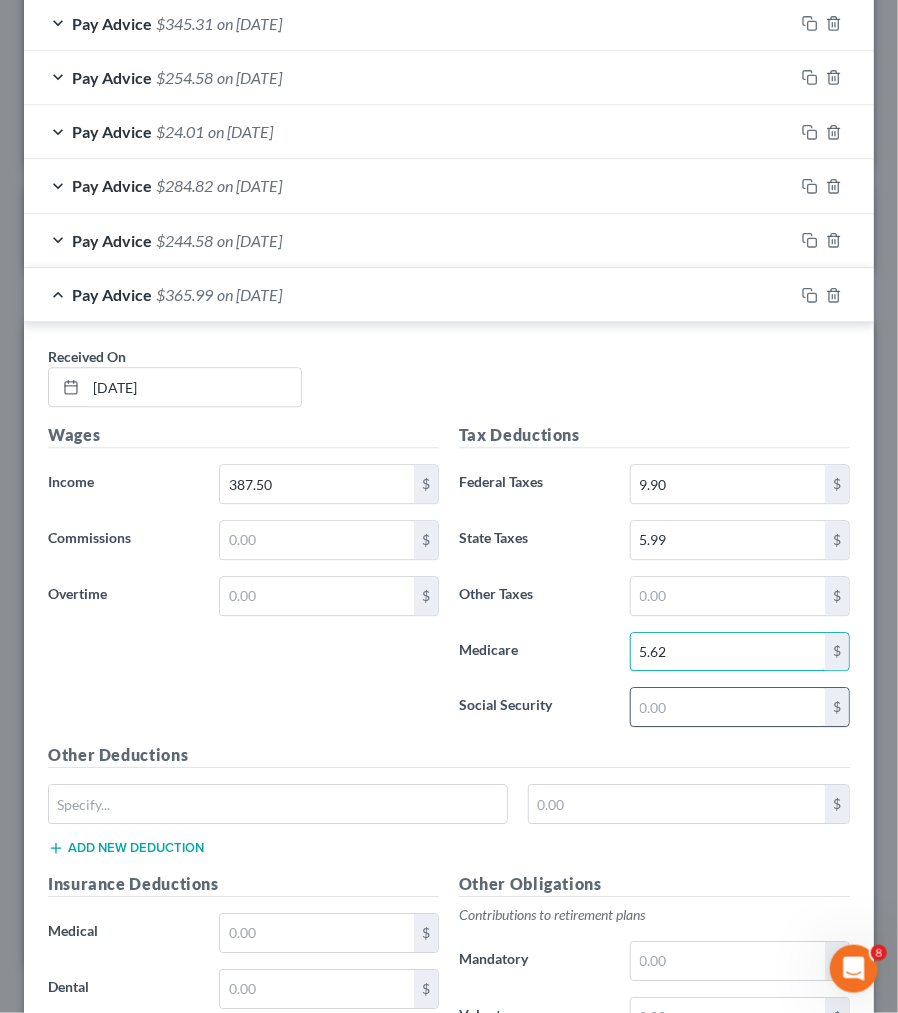 type on "5.62" 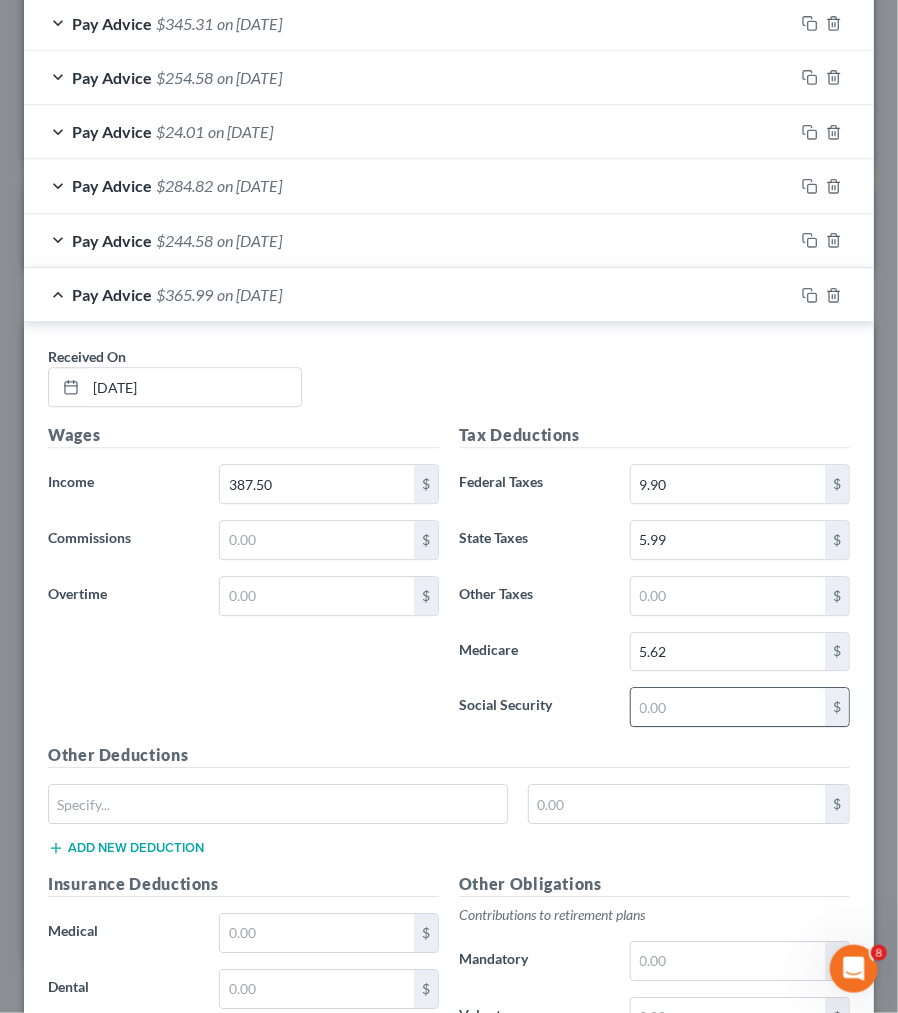 click at bounding box center (728, 707) 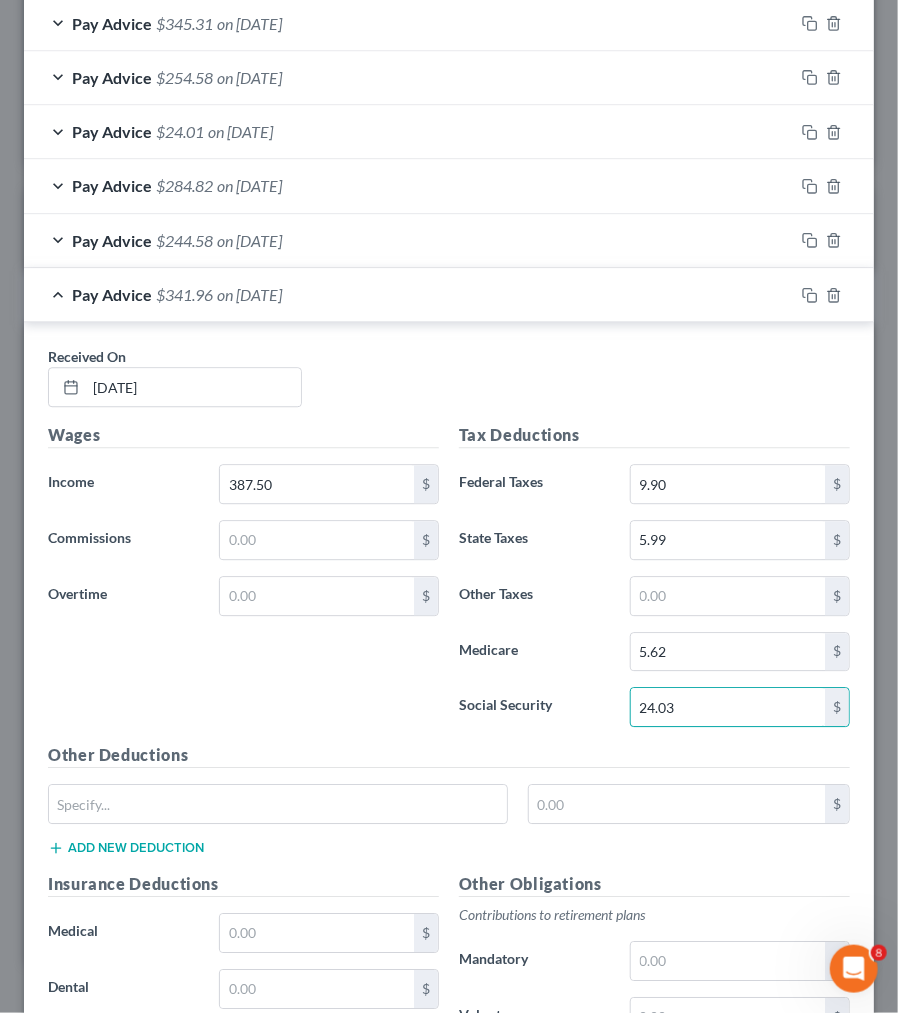 type on "24.03" 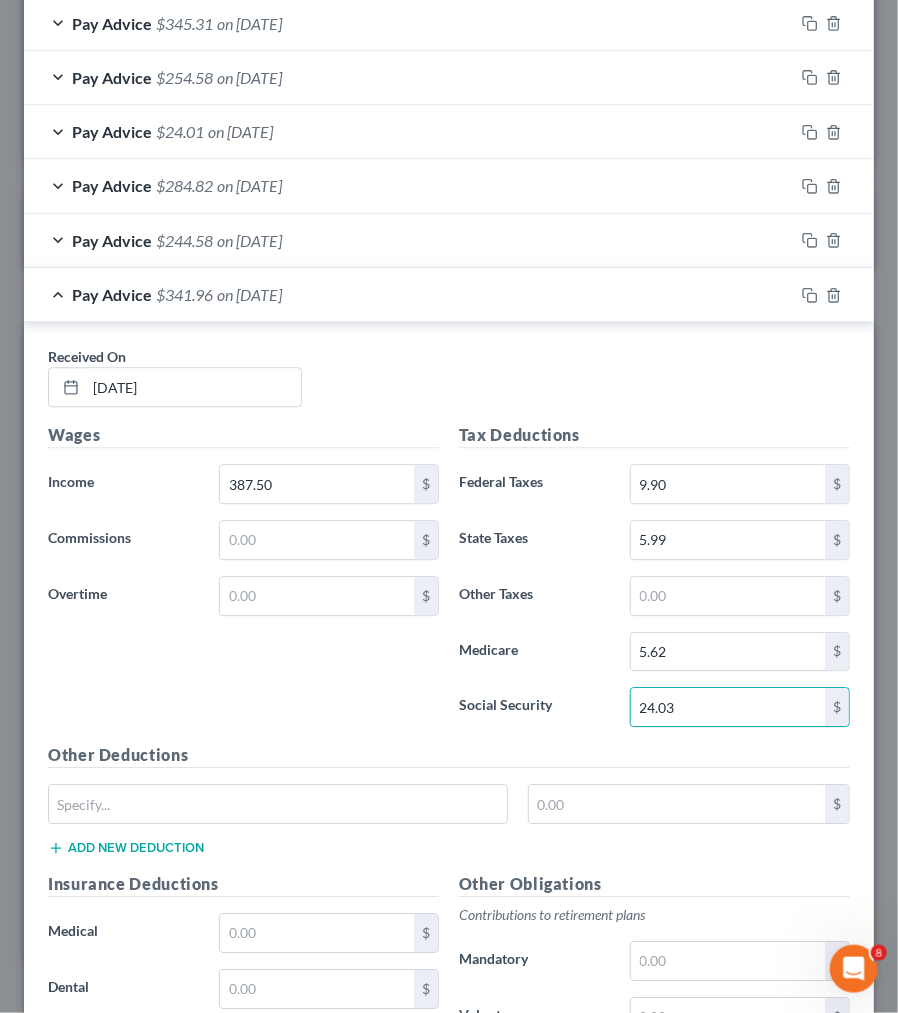 click on "Wages
Income
*
387.50 $ Commissions $ Overtime $" at bounding box center [243, 583] 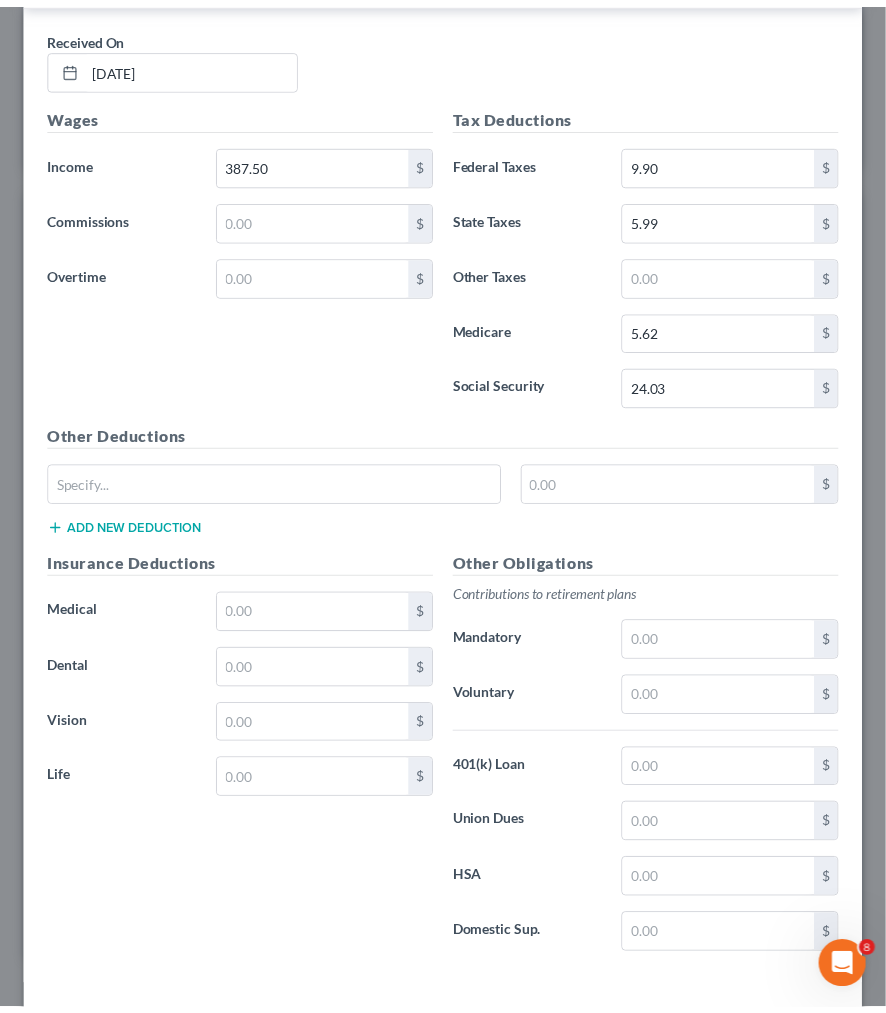 scroll, scrollTop: 1682, scrollLeft: 0, axis: vertical 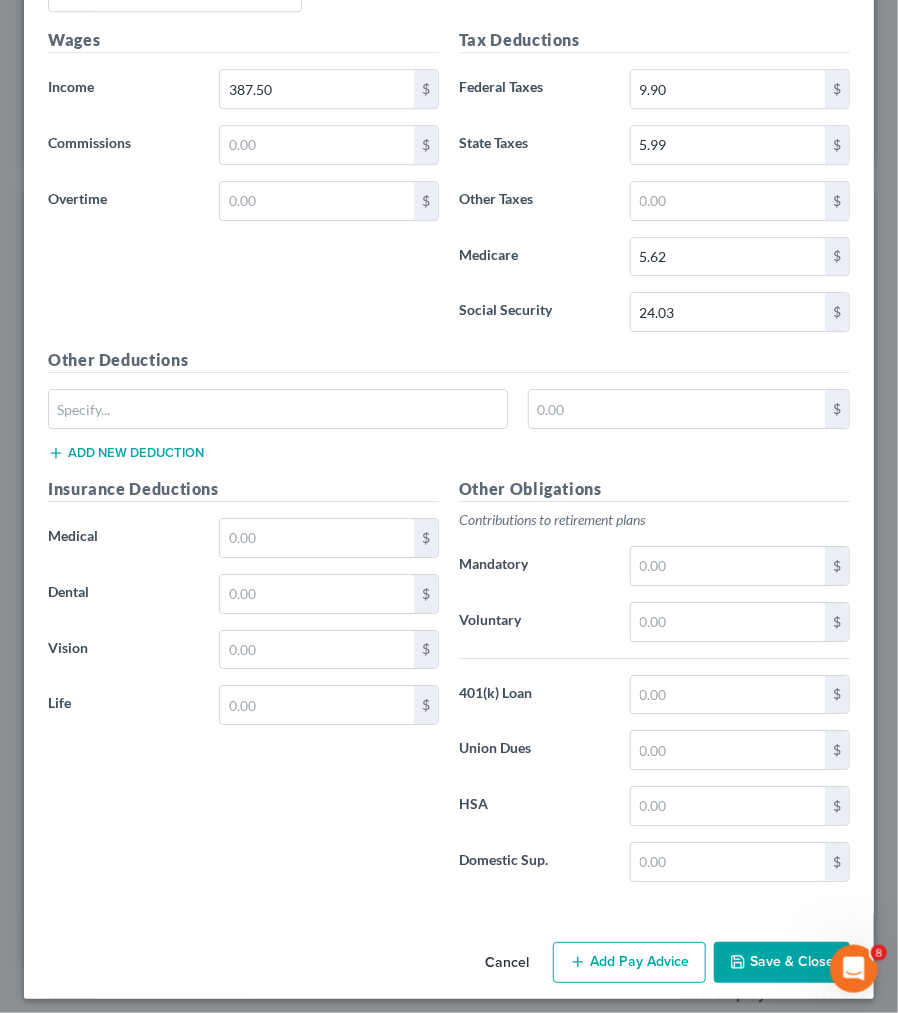 click on "Save & Close" at bounding box center [782, 963] 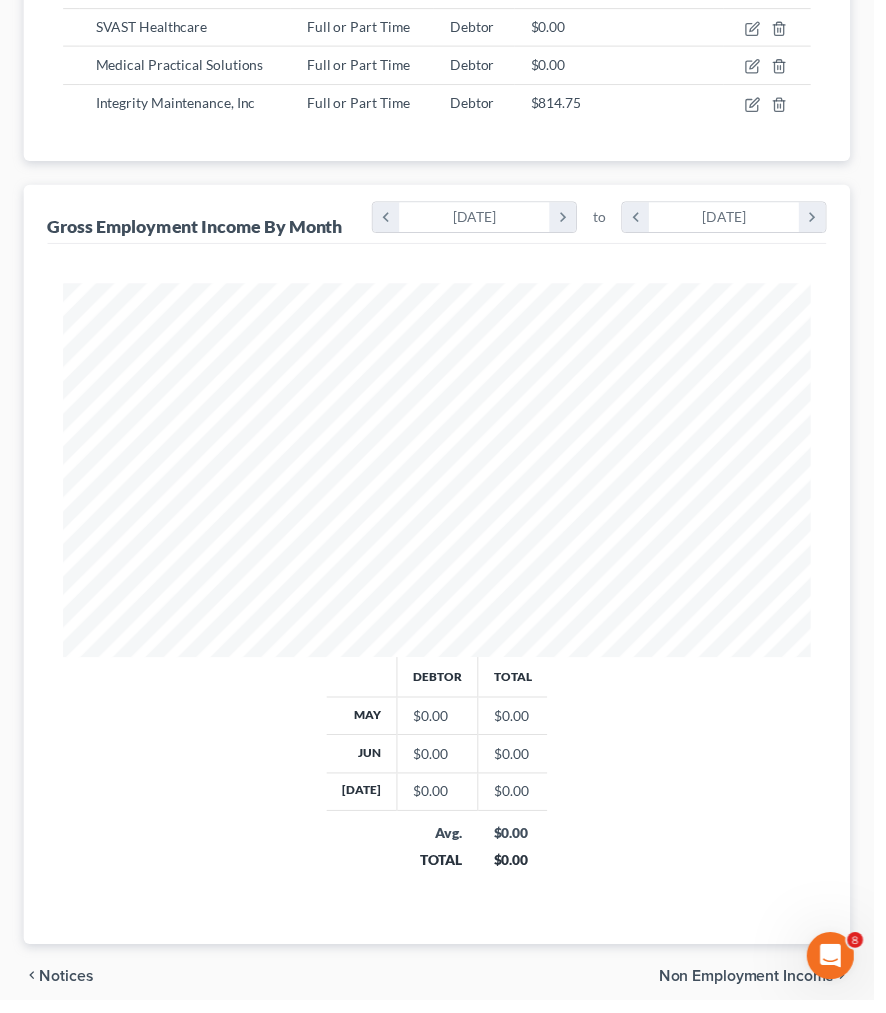 scroll, scrollTop: 378, scrollLeft: 798, axis: both 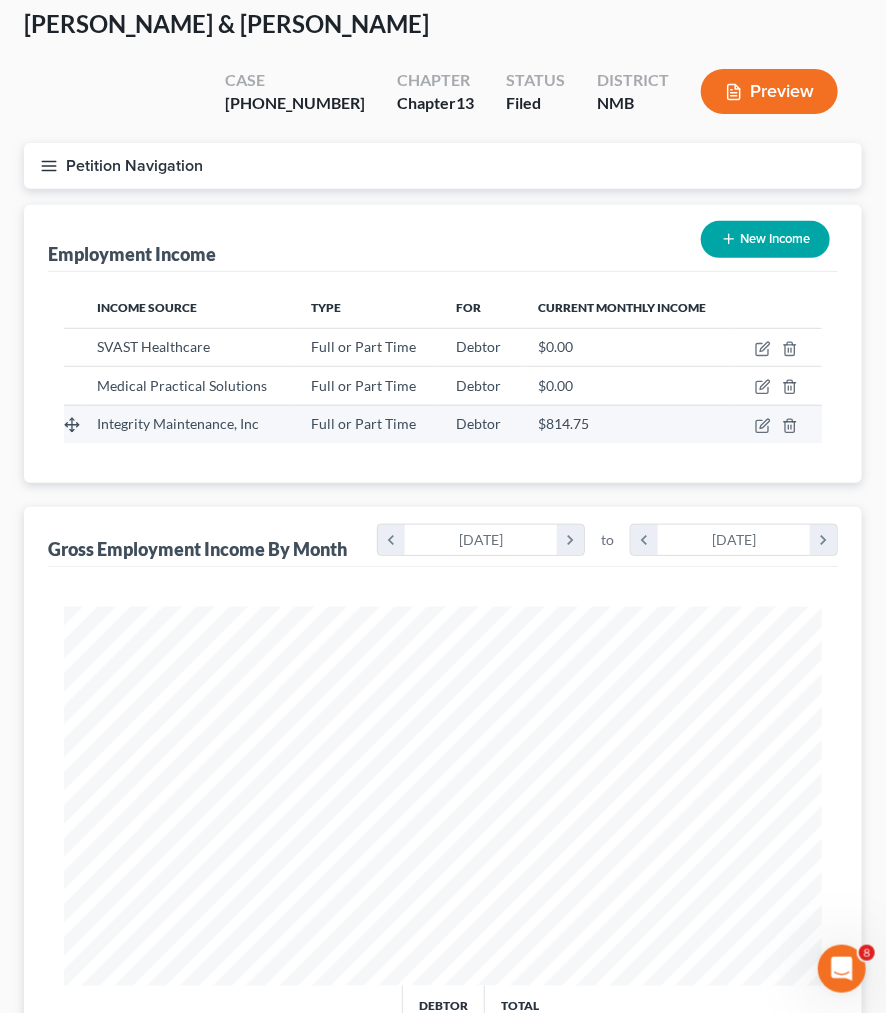click on "Full or Part Time" at bounding box center [363, 423] 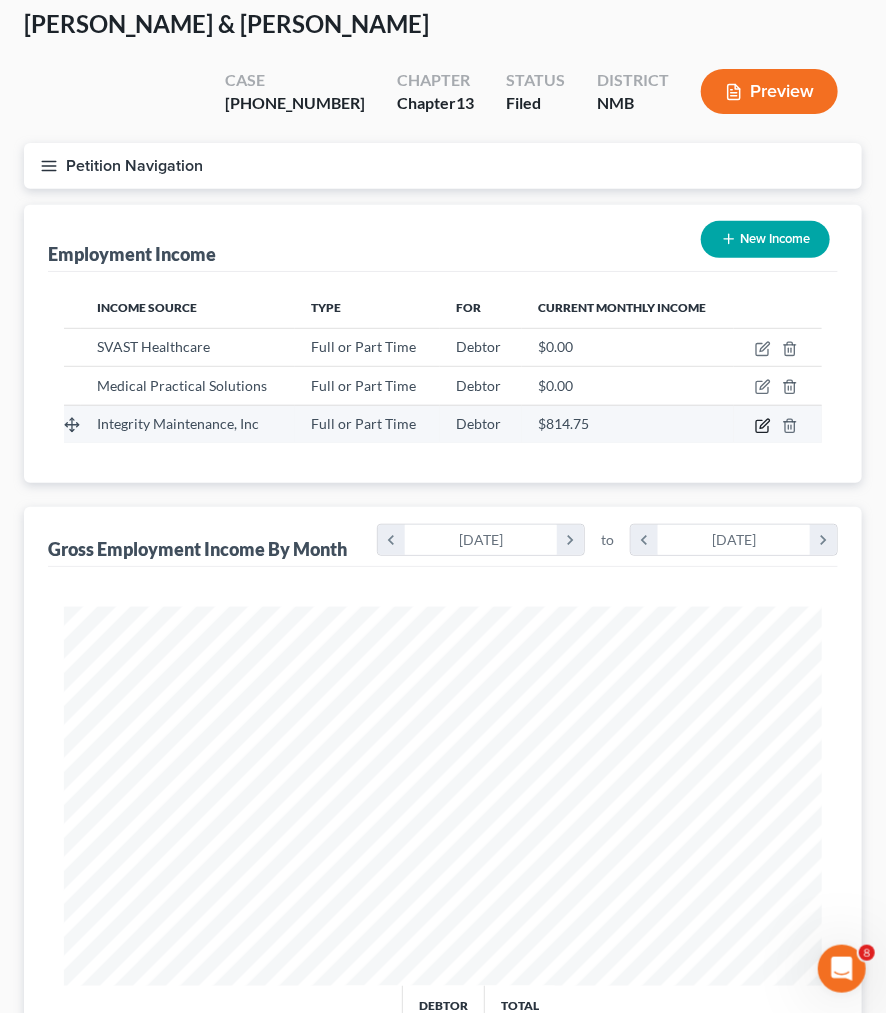 click 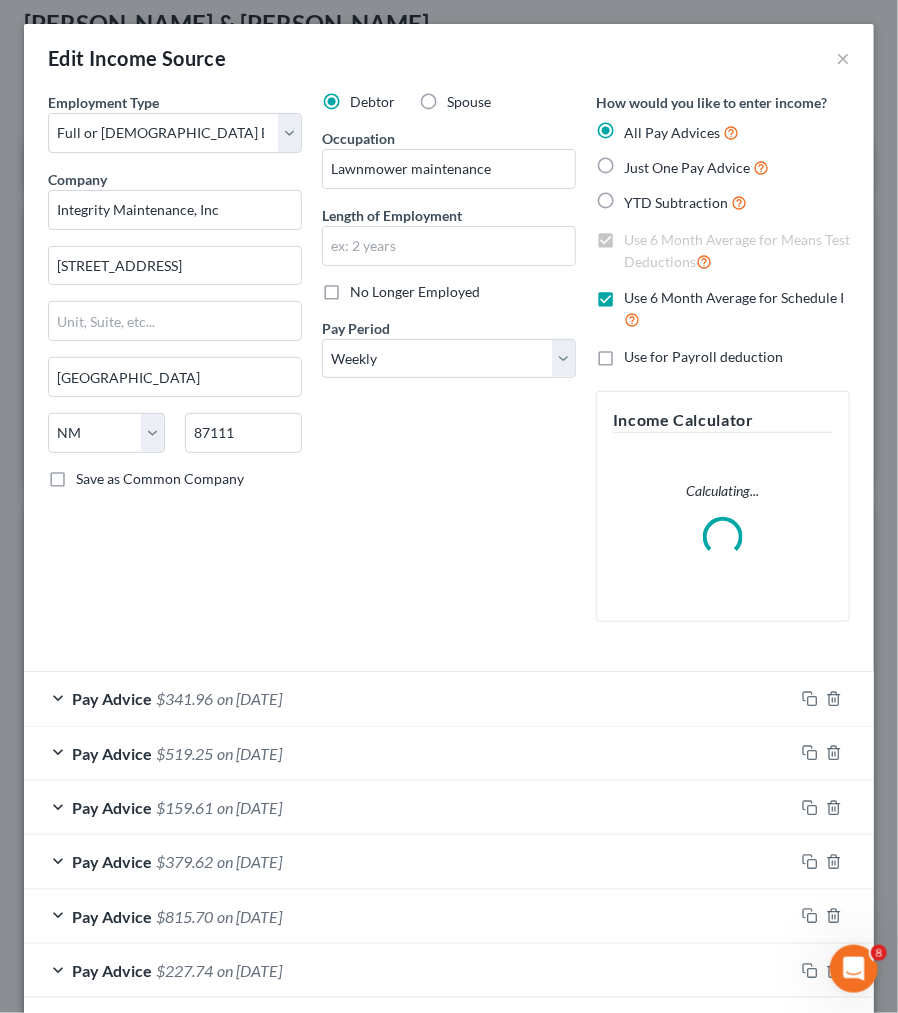 scroll, scrollTop: 999614, scrollLeft: 999189, axis: both 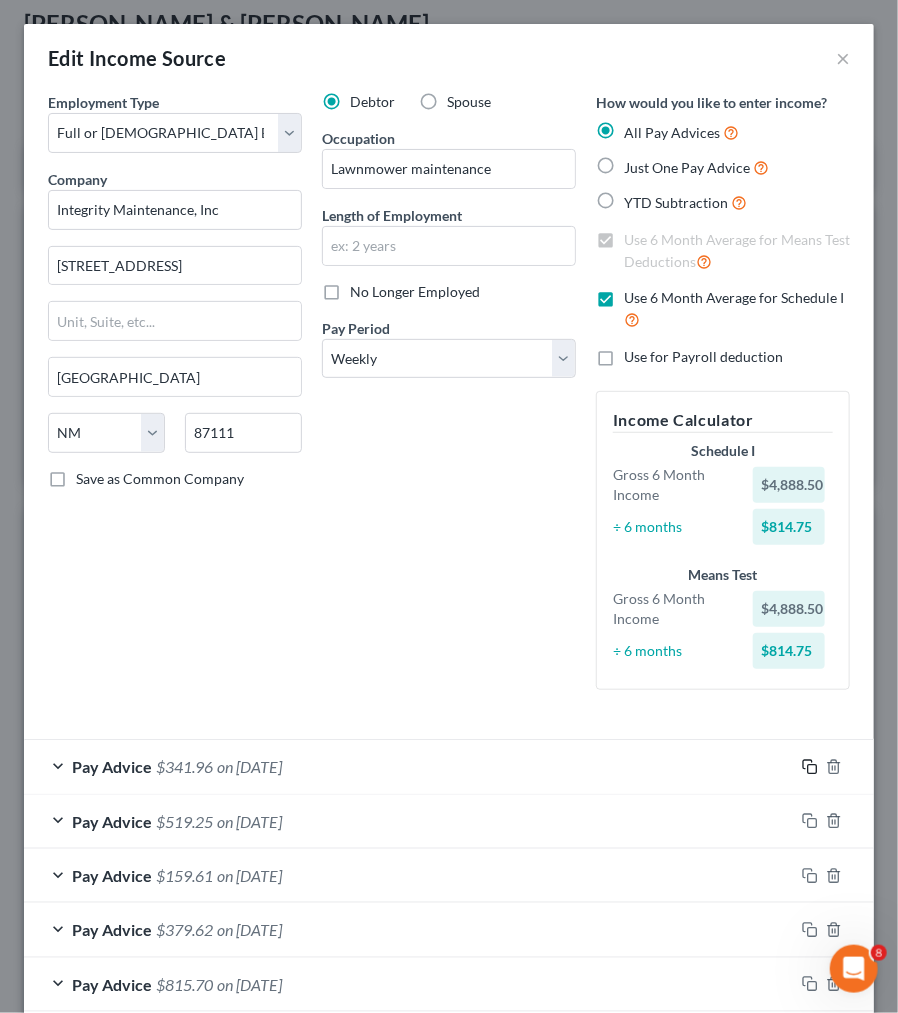 click 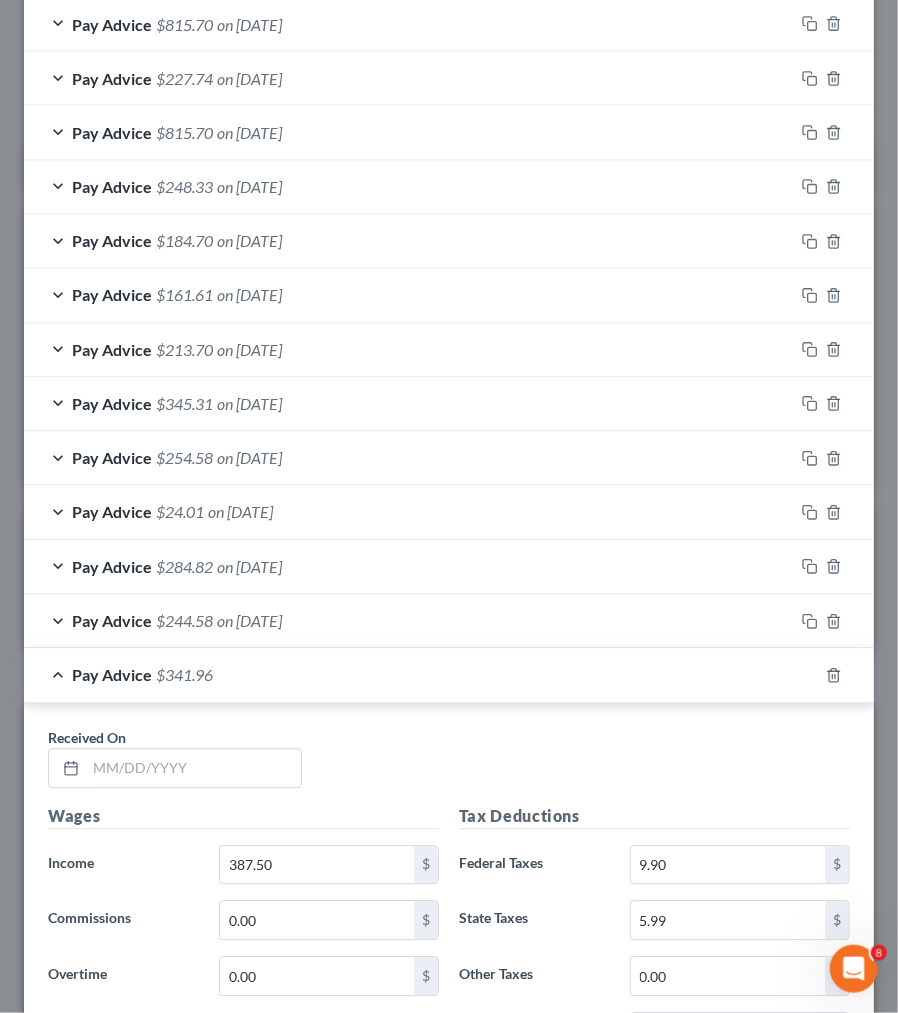 scroll, scrollTop: 1280, scrollLeft: 0, axis: vertical 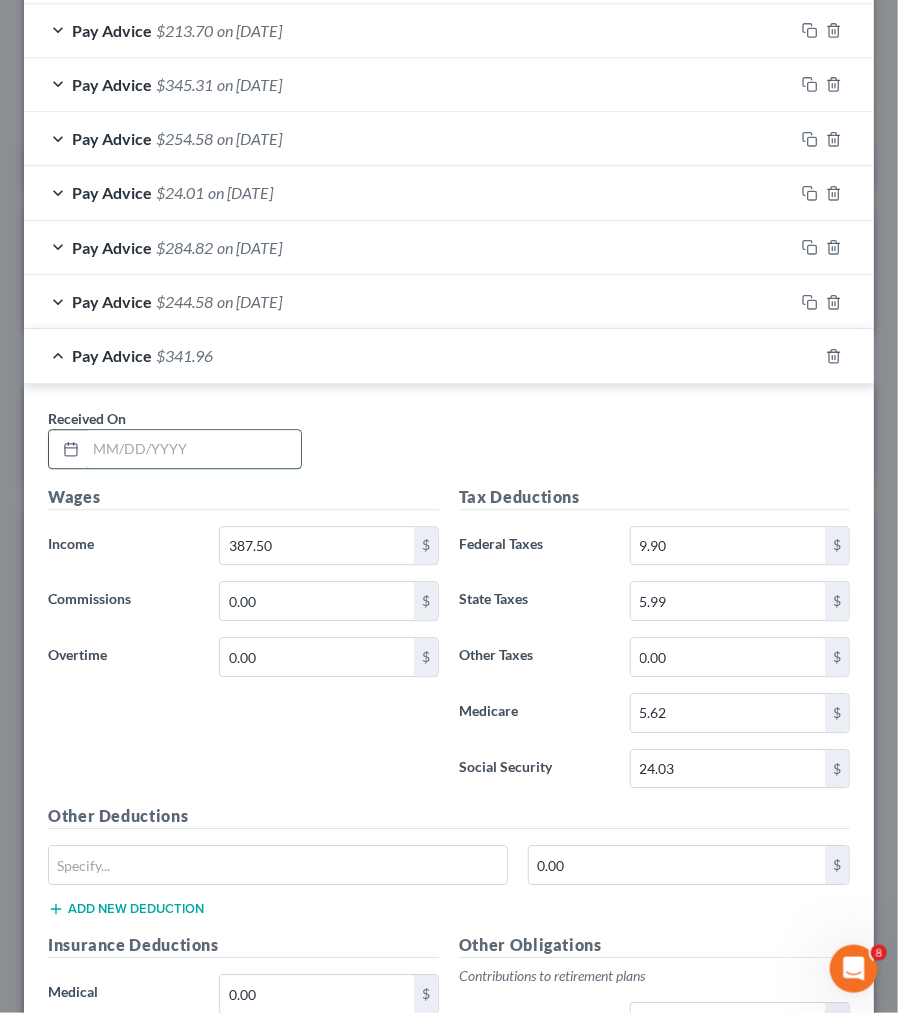 click at bounding box center (193, 449) 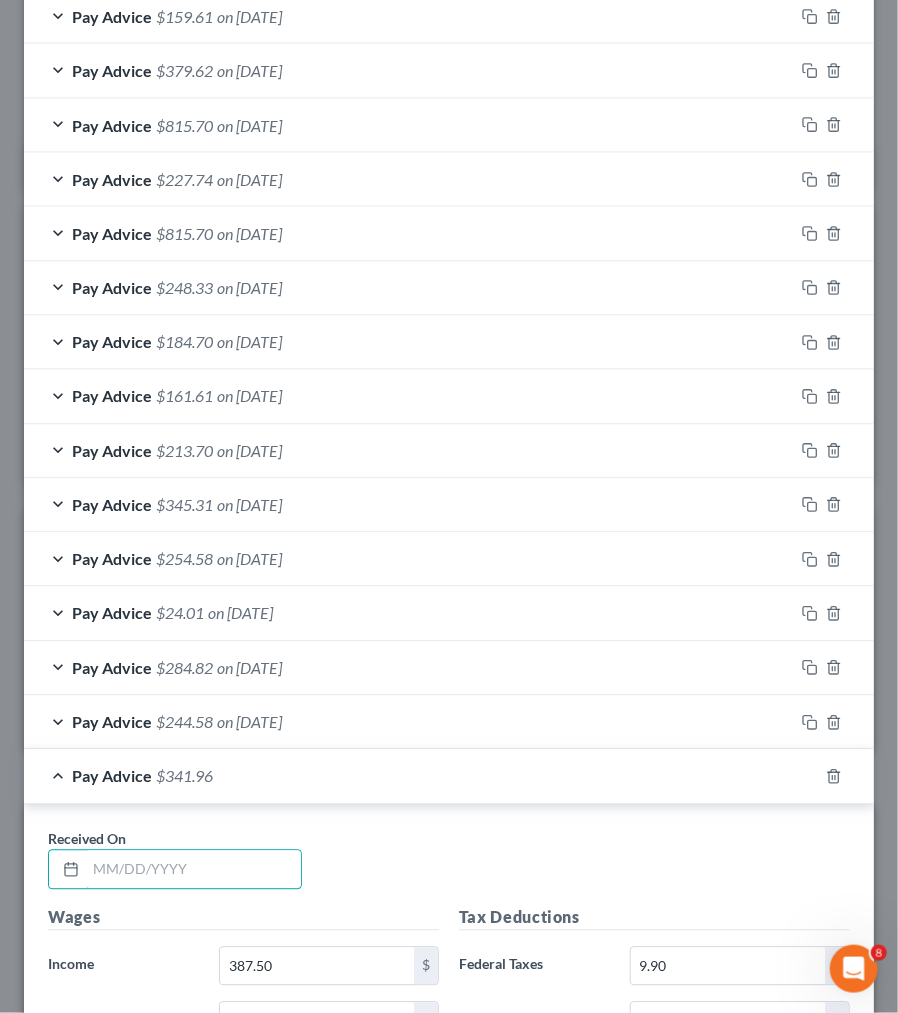 scroll, scrollTop: 1040, scrollLeft: 0, axis: vertical 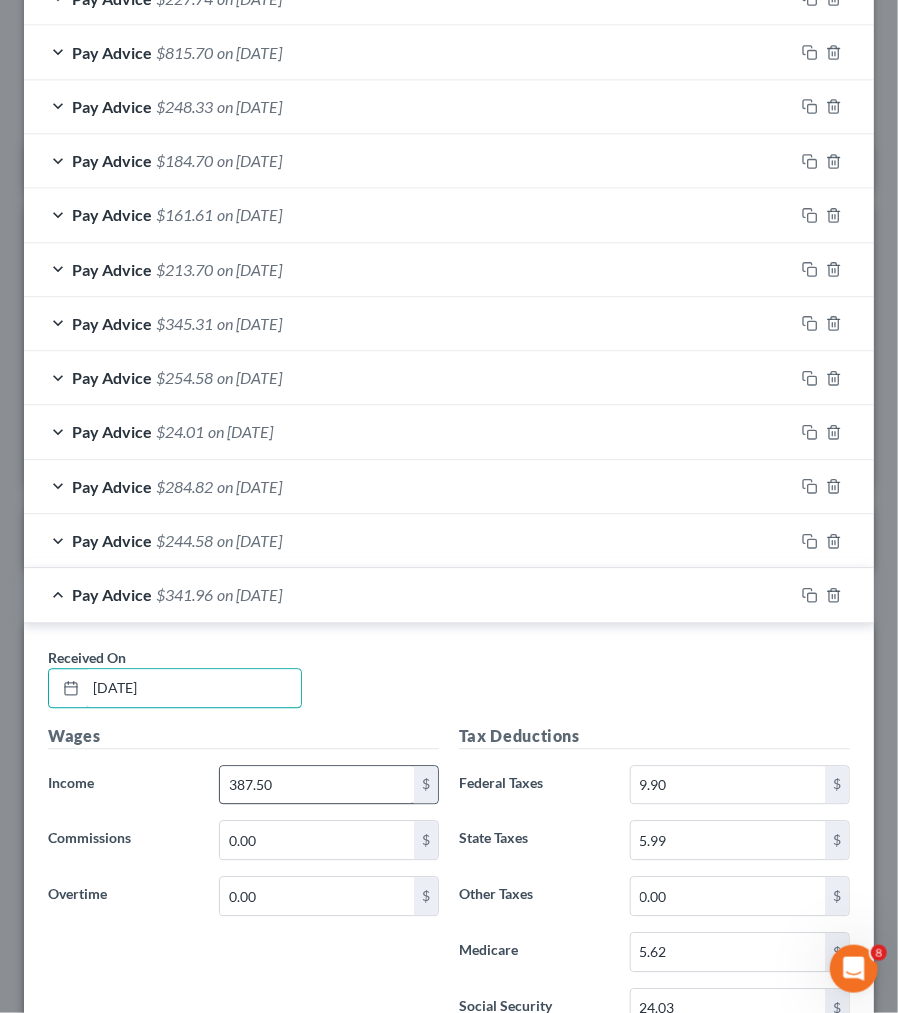 type on "[DATE]" 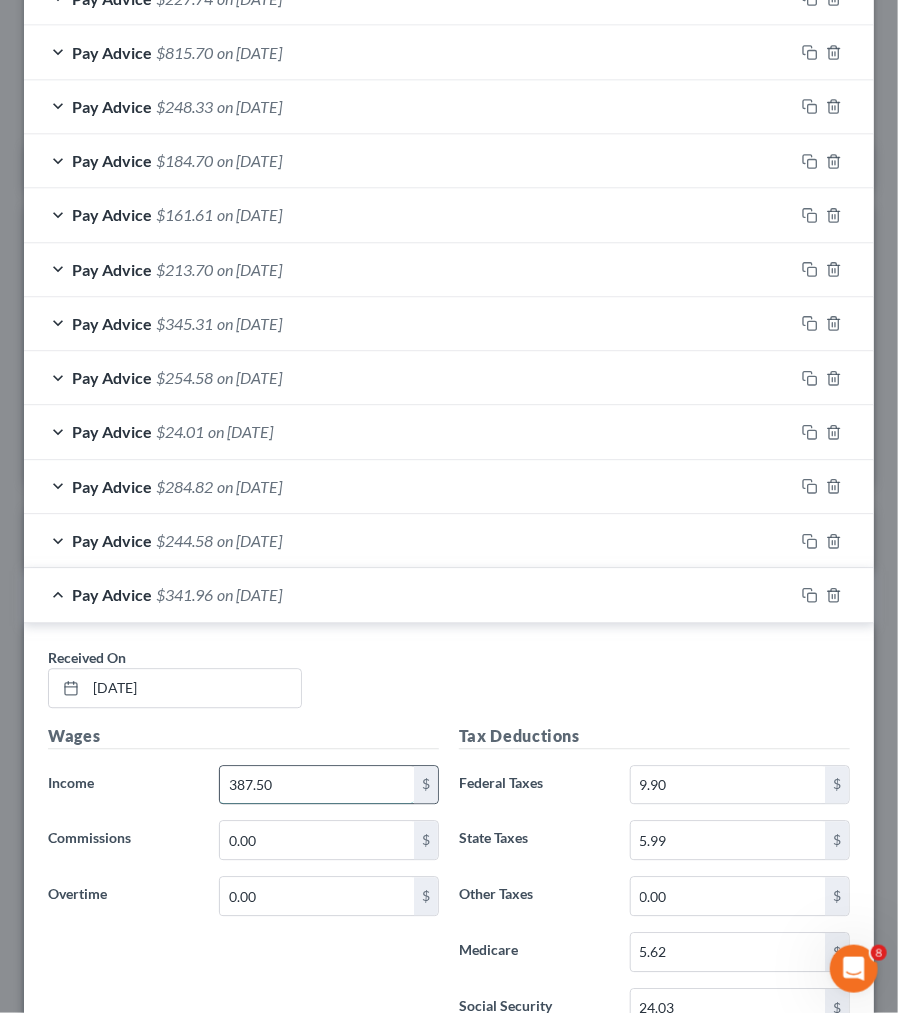 click on "387.50" at bounding box center [317, 786] 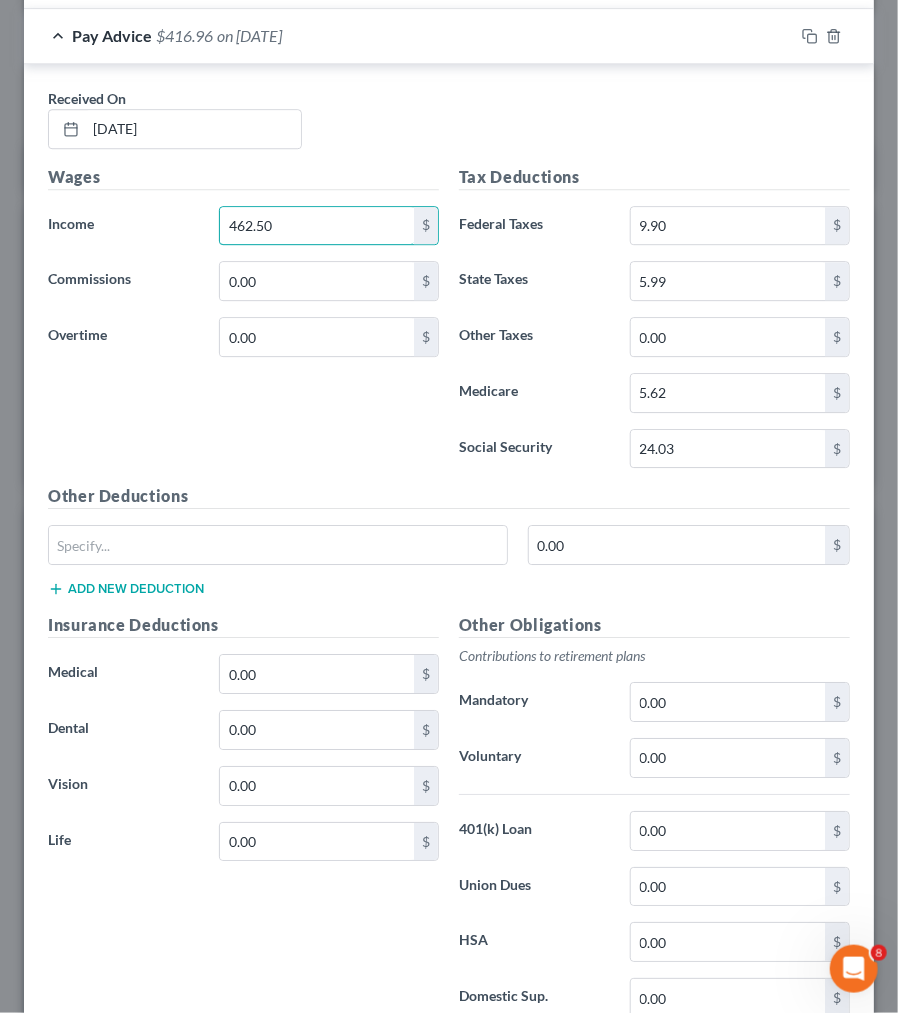 scroll, scrollTop: 1680, scrollLeft: 0, axis: vertical 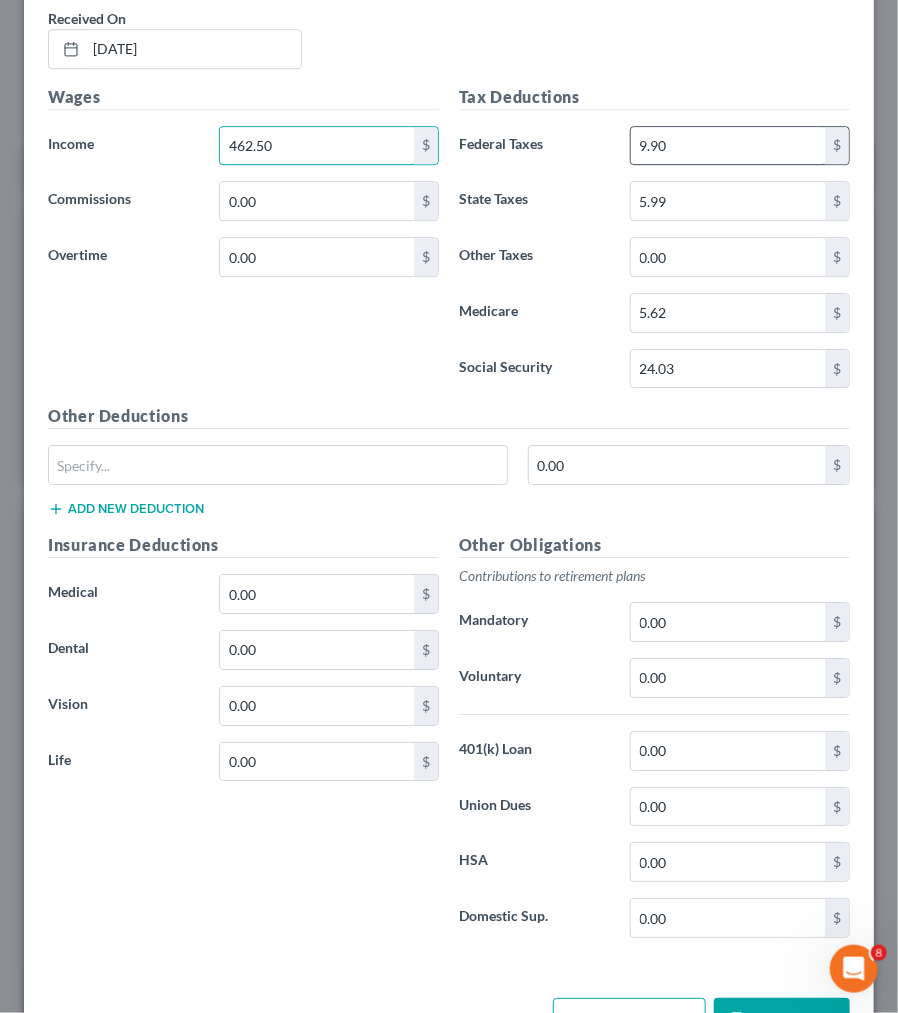 type on "462.50" 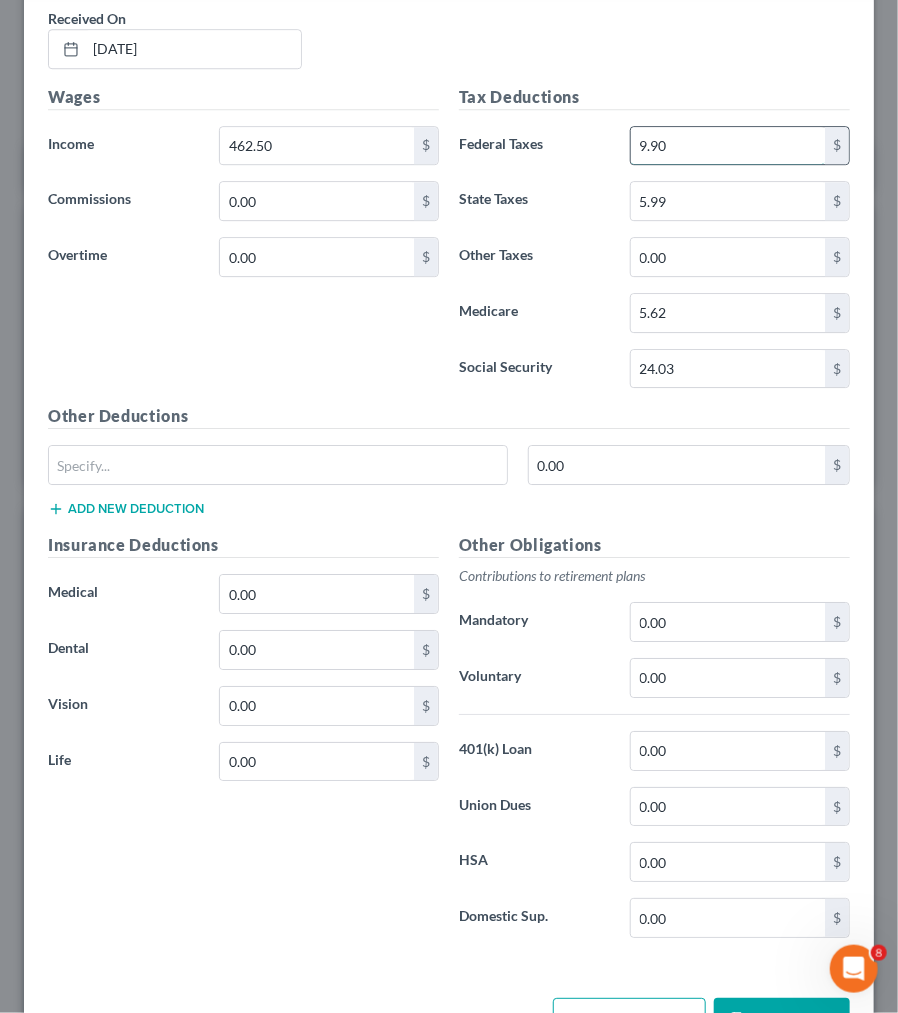 click on "9.90" at bounding box center (728, 146) 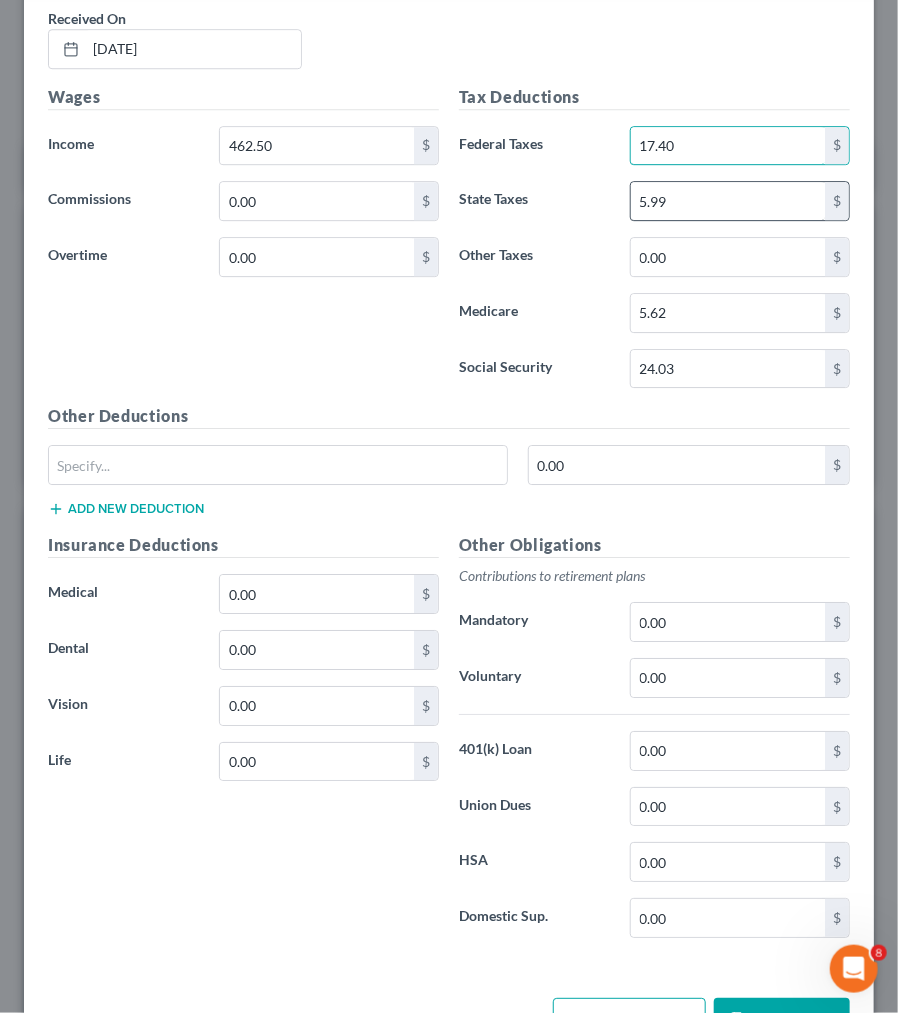 type on "17.40" 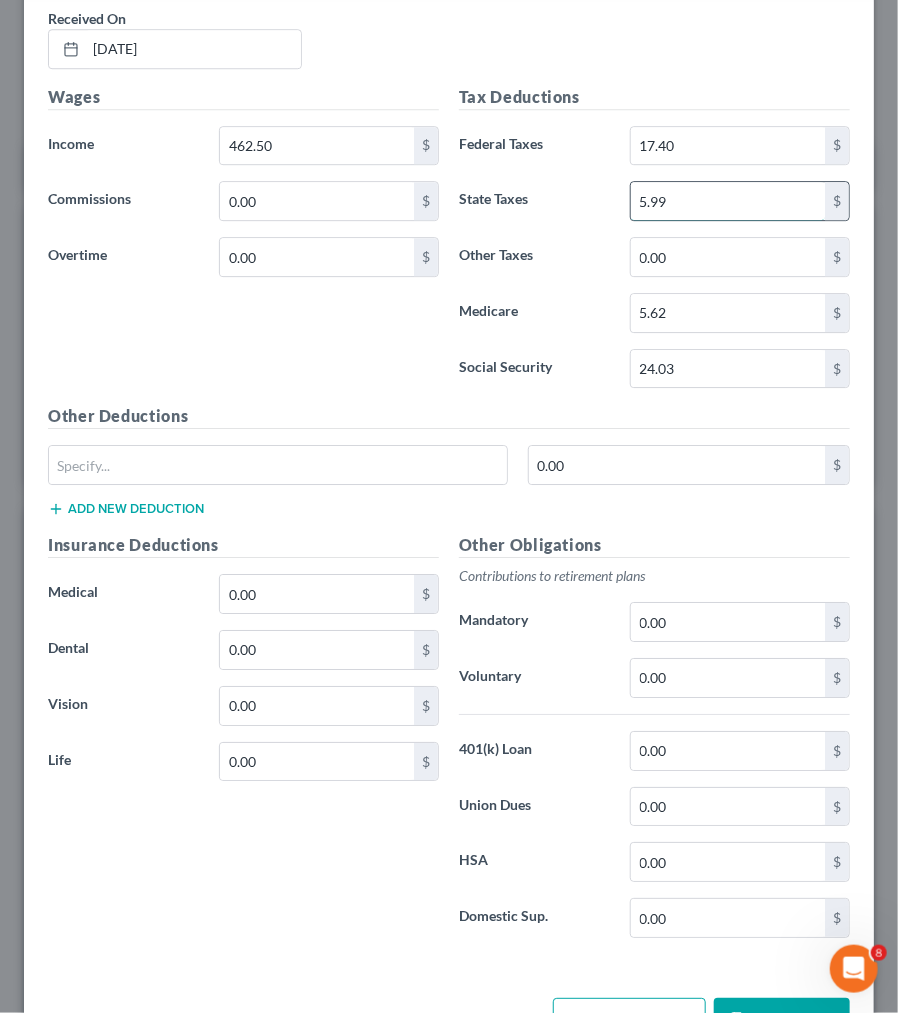 click on "5.99" at bounding box center [728, 201] 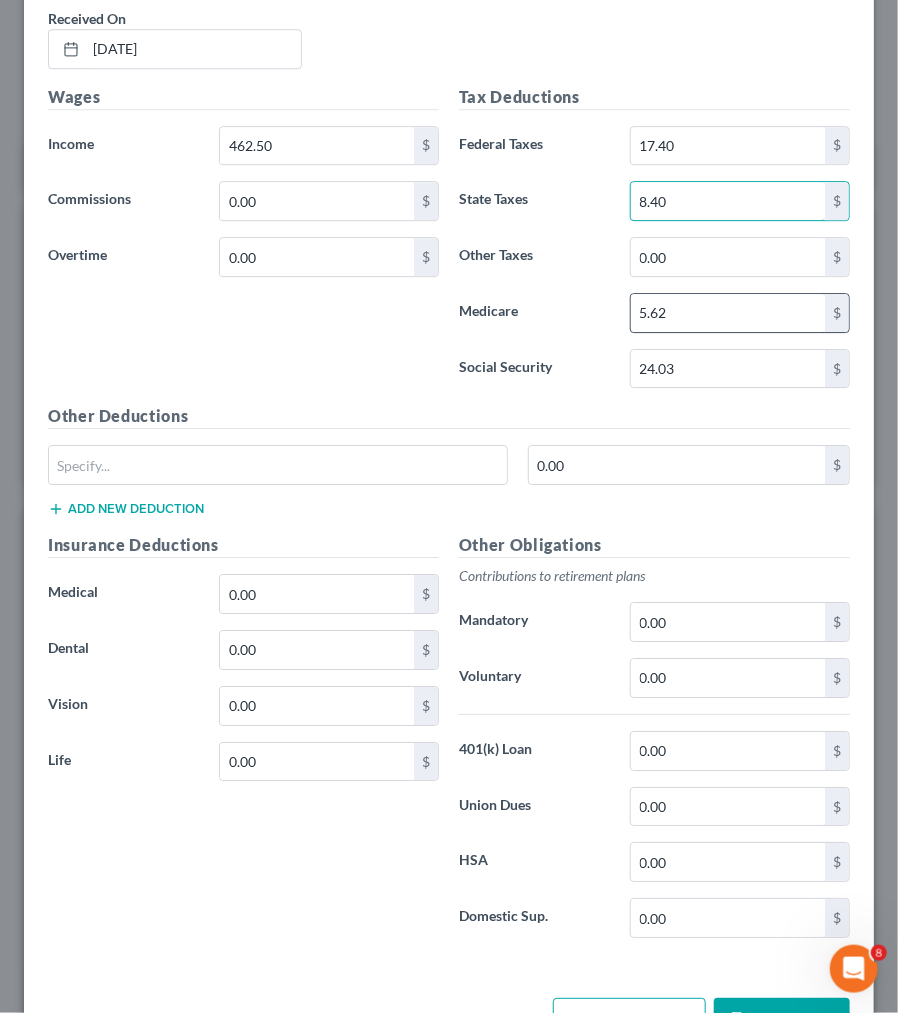 type on "8.40" 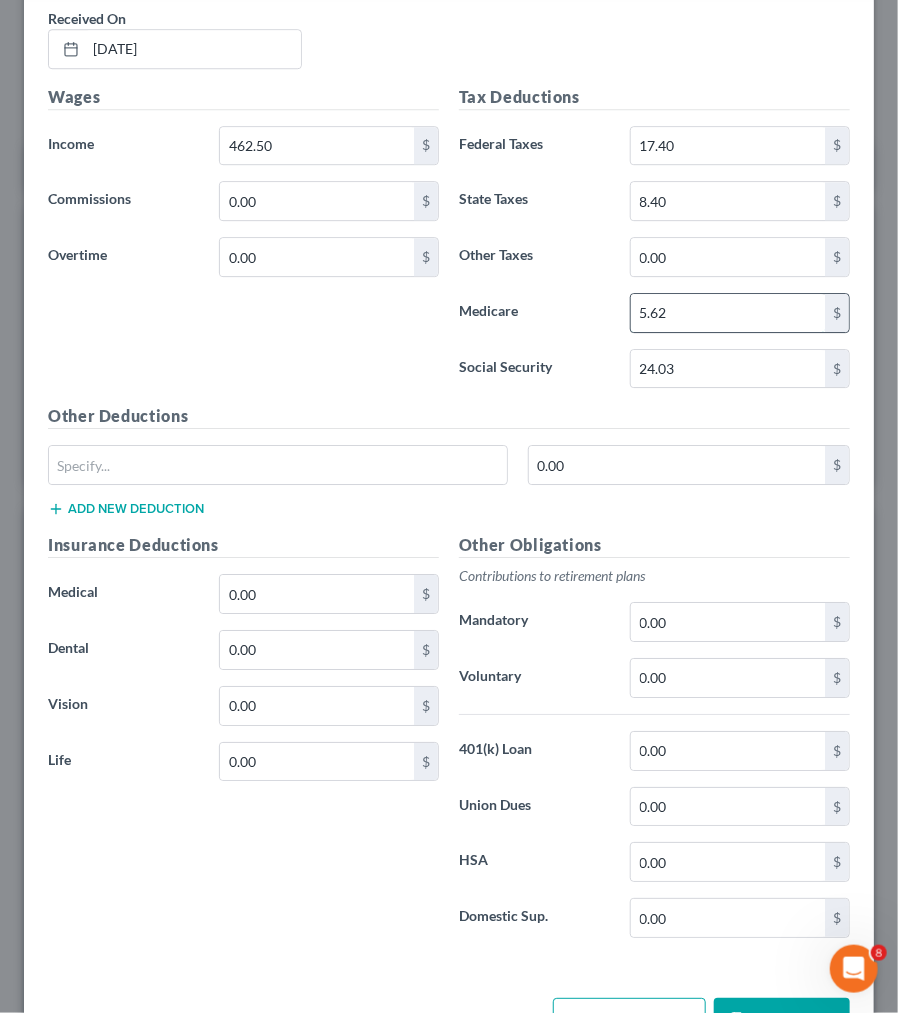 click on "5.62" at bounding box center (728, 313) 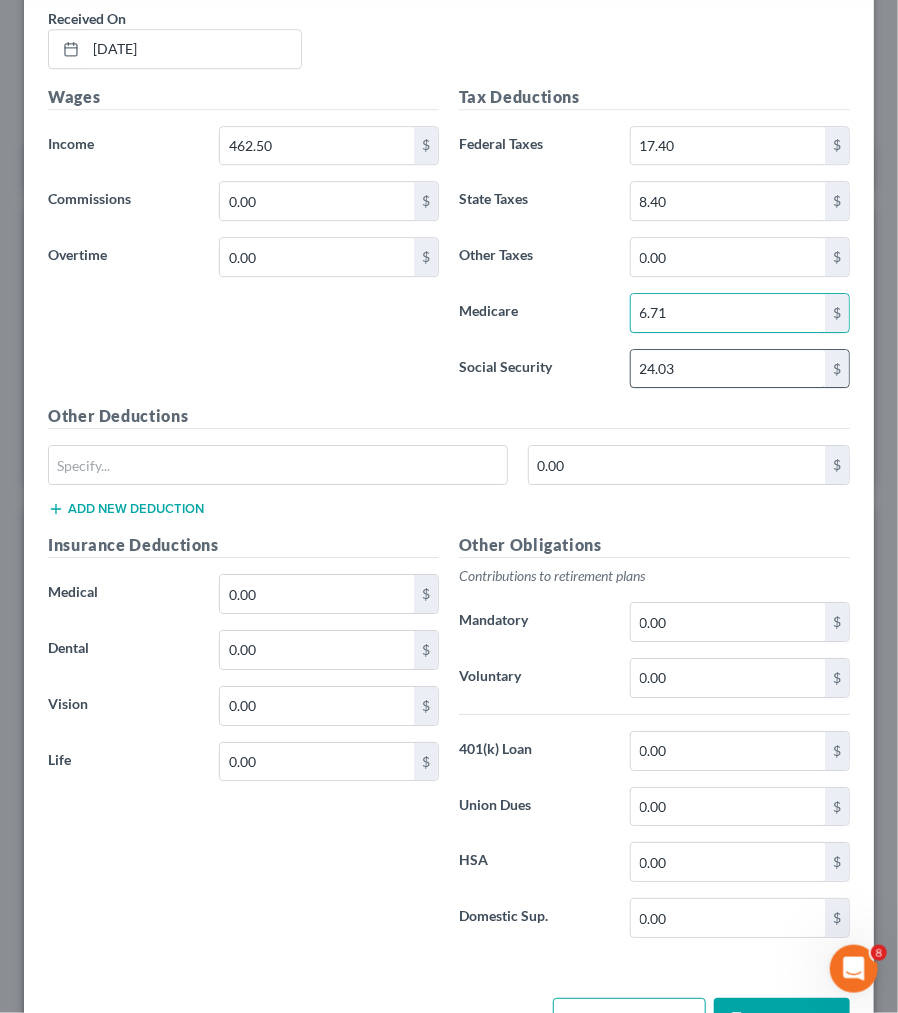 type on "6.71" 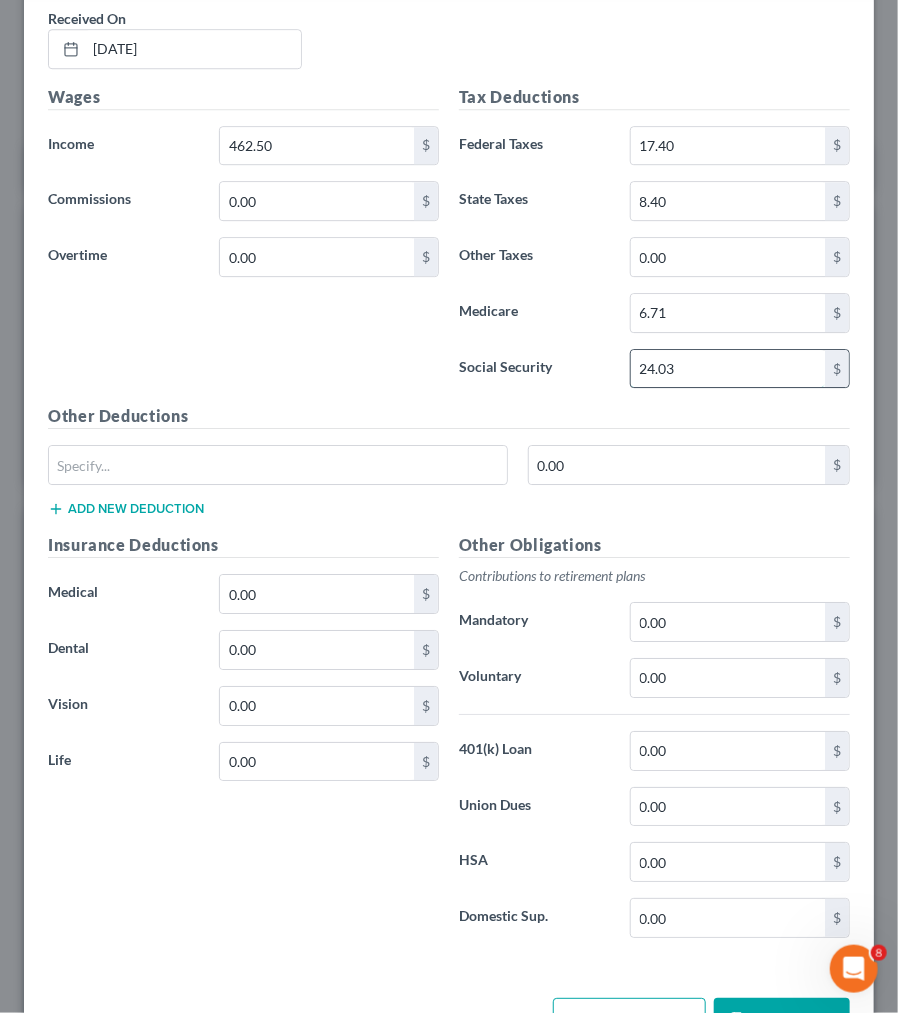 click on "24.03" at bounding box center [728, 369] 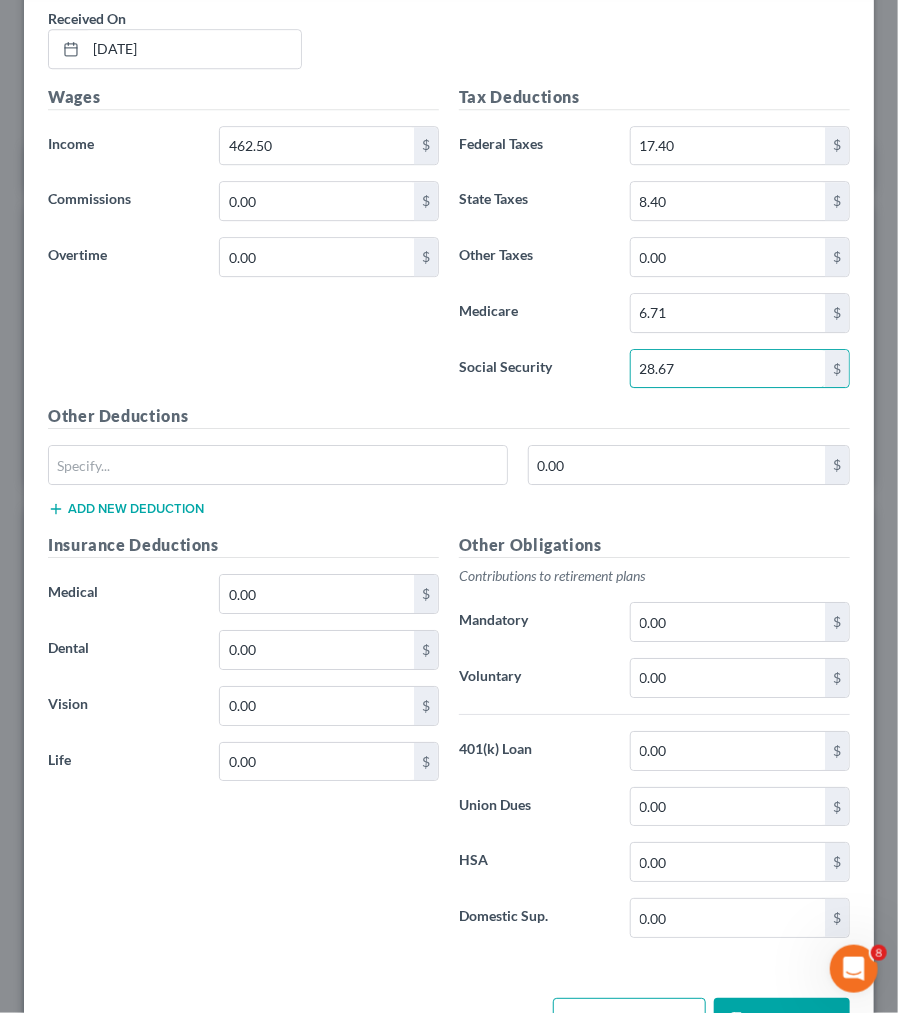 type on "28.67" 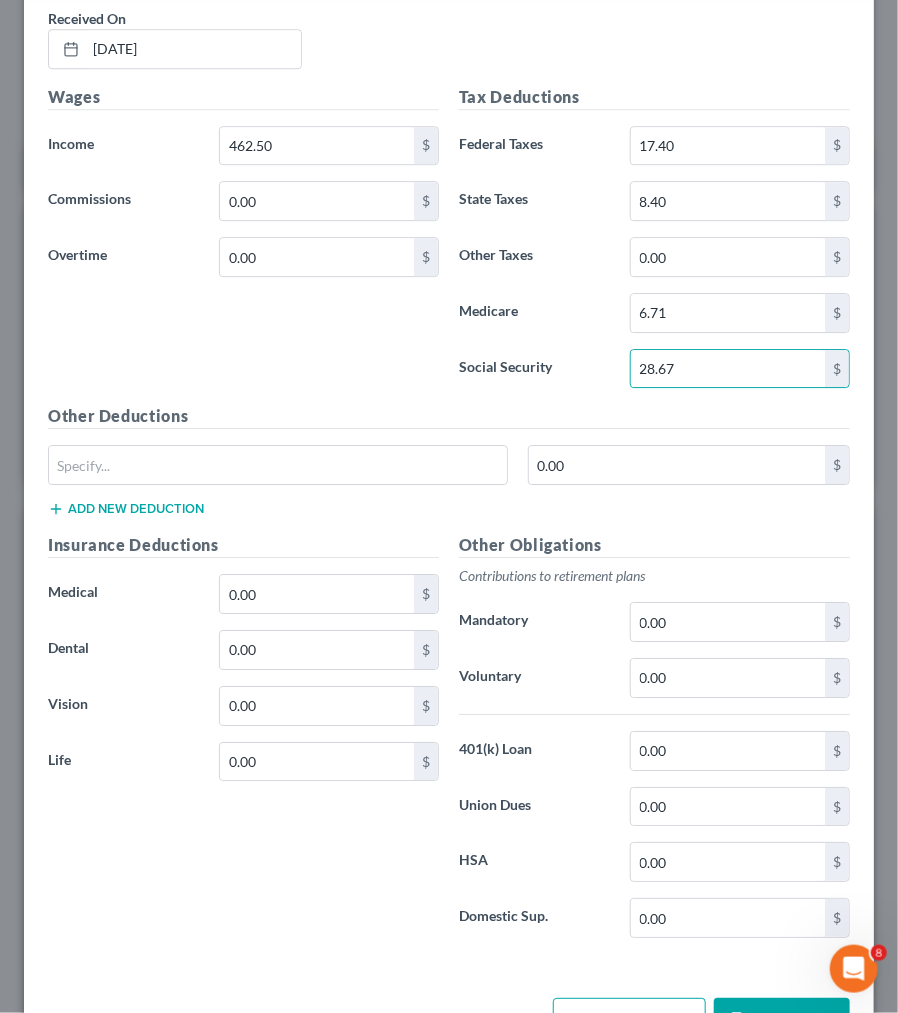 click on "Wages
Income
*
462.50 $ Commissions 0.00 $ Overtime 0.00 $" at bounding box center (243, 245) 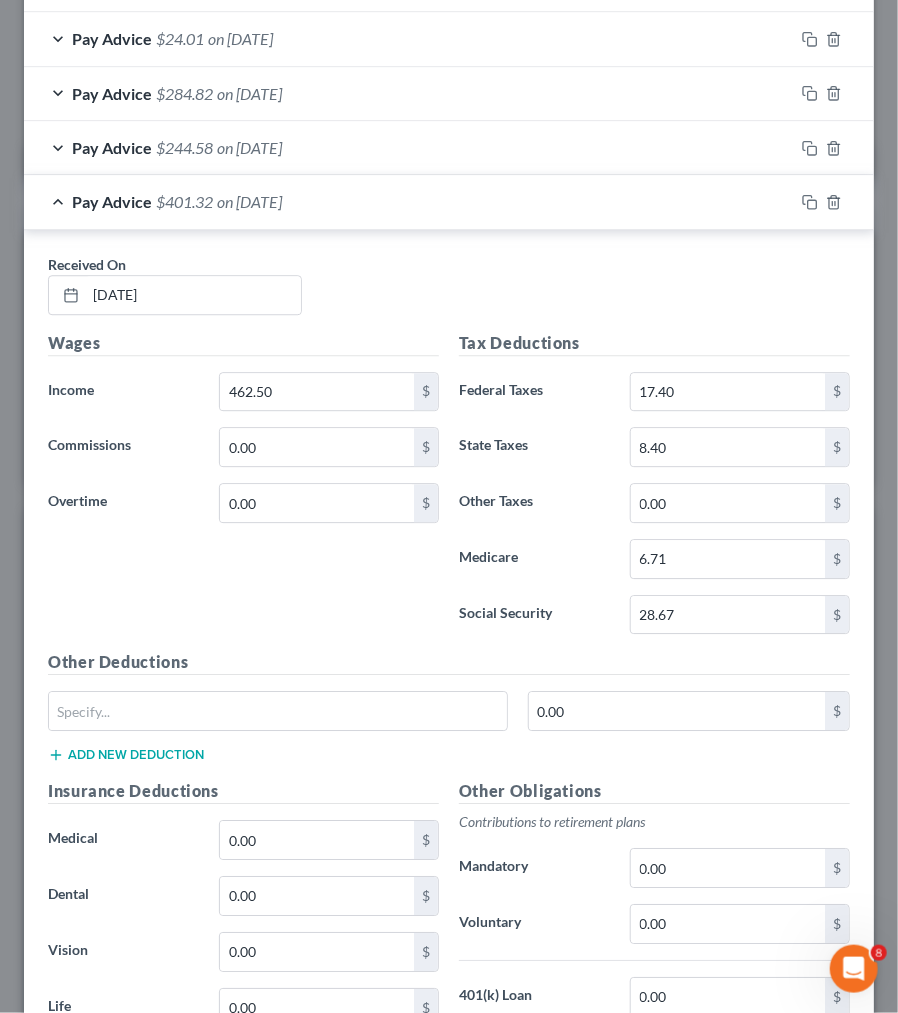 scroll, scrollTop: 1416, scrollLeft: 0, axis: vertical 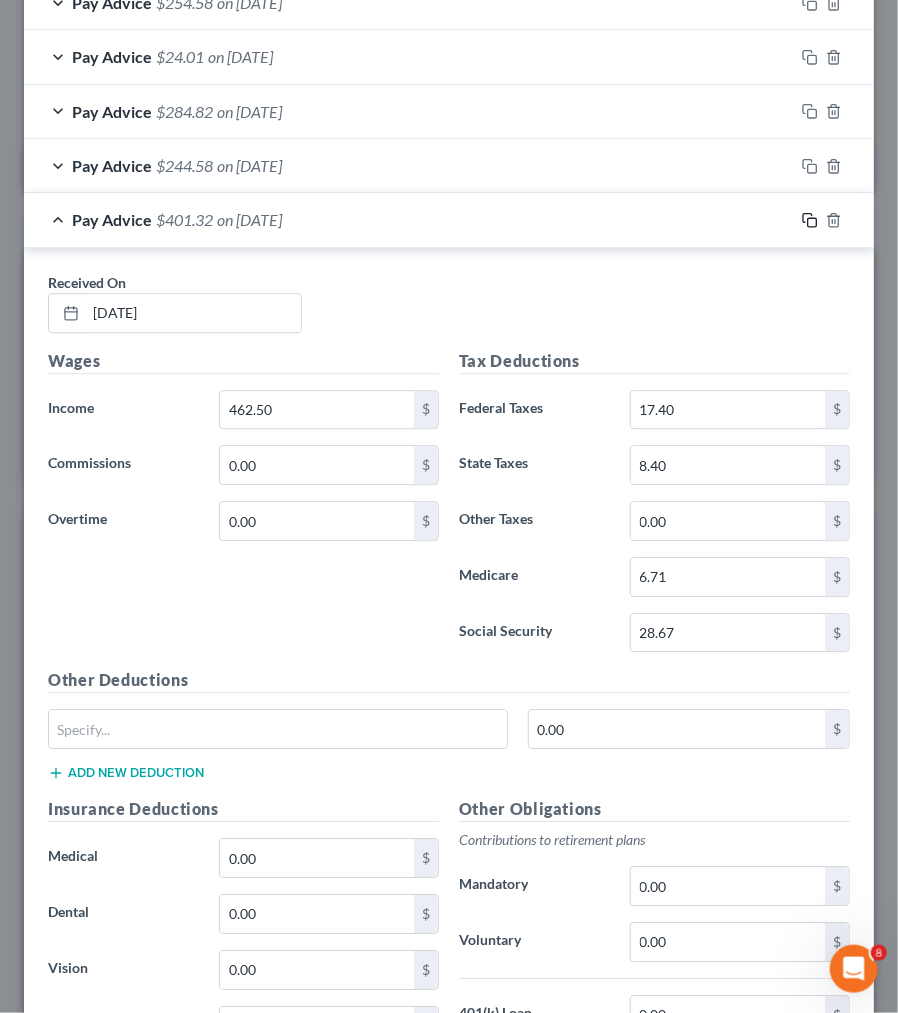 click 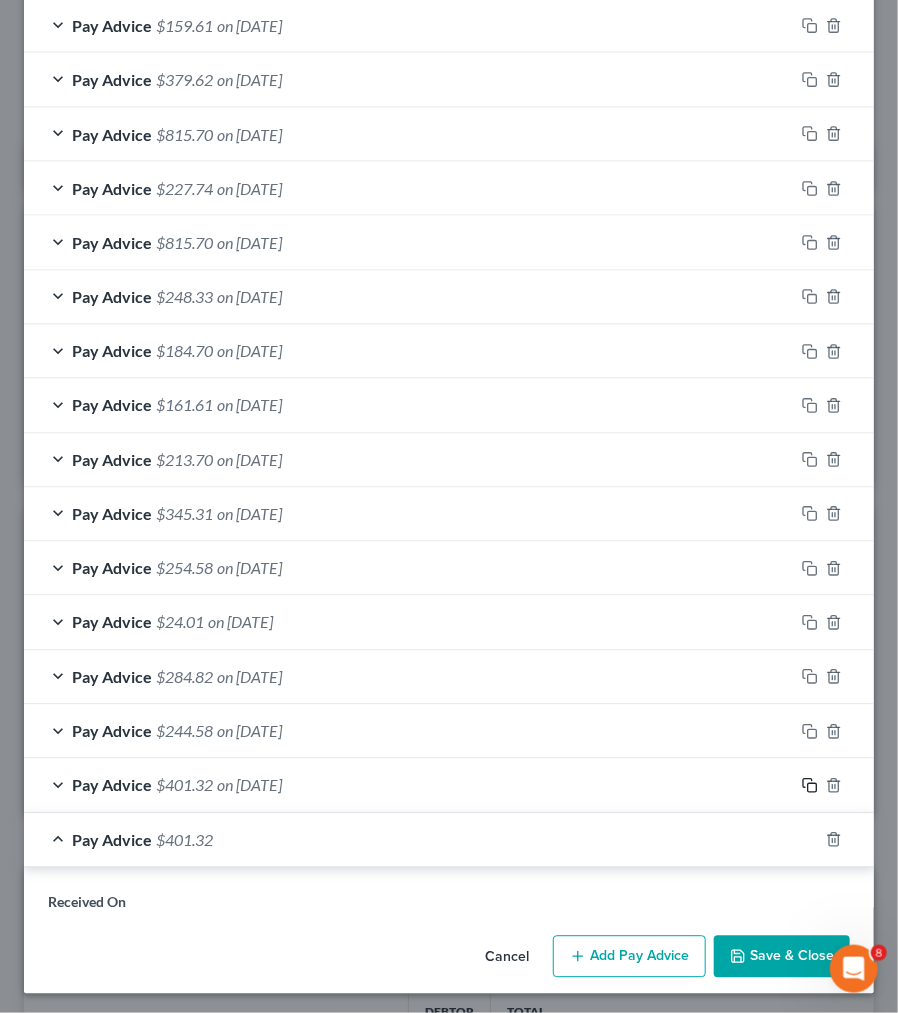scroll, scrollTop: 1416, scrollLeft: 0, axis: vertical 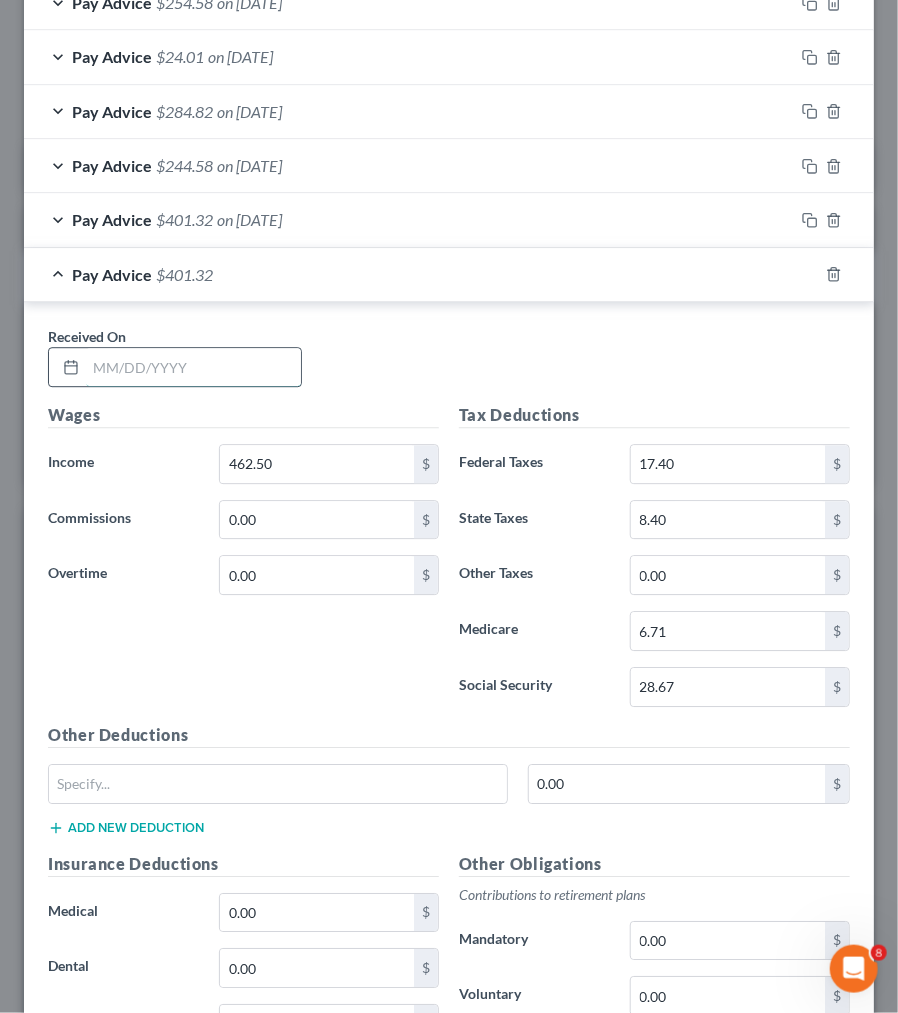 click at bounding box center (193, 367) 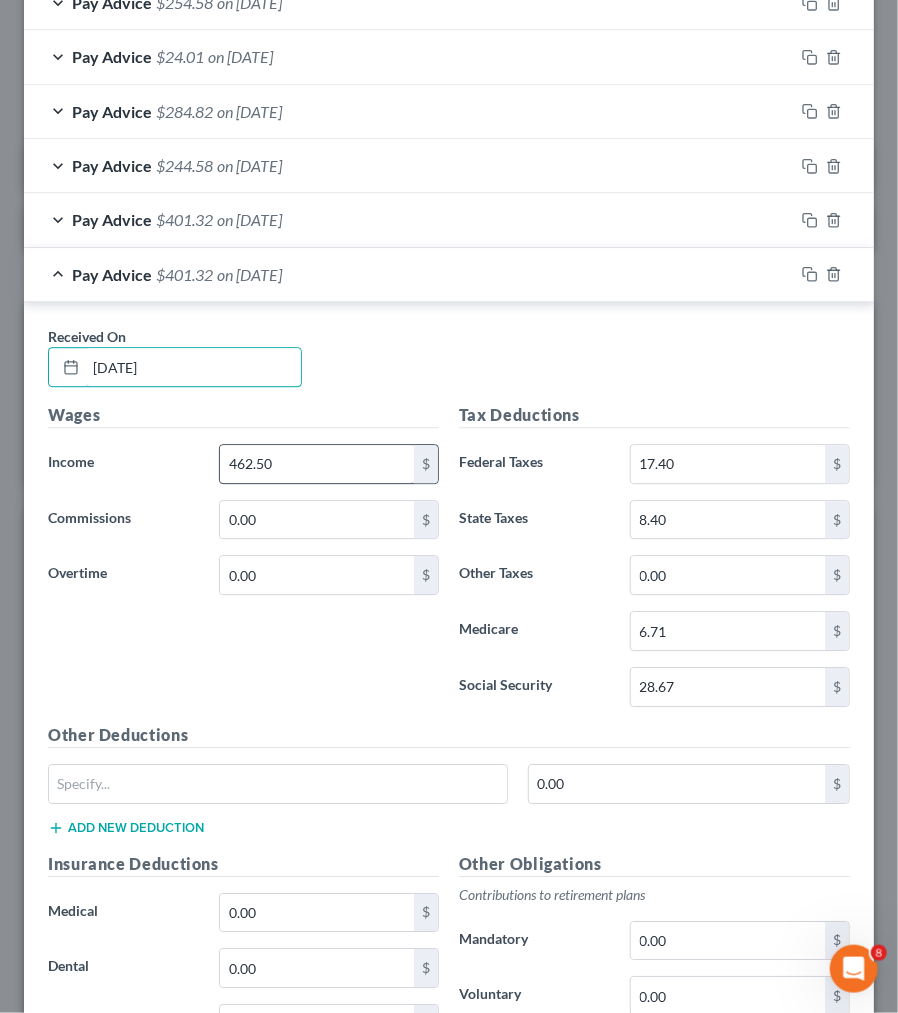 type on "[DATE]" 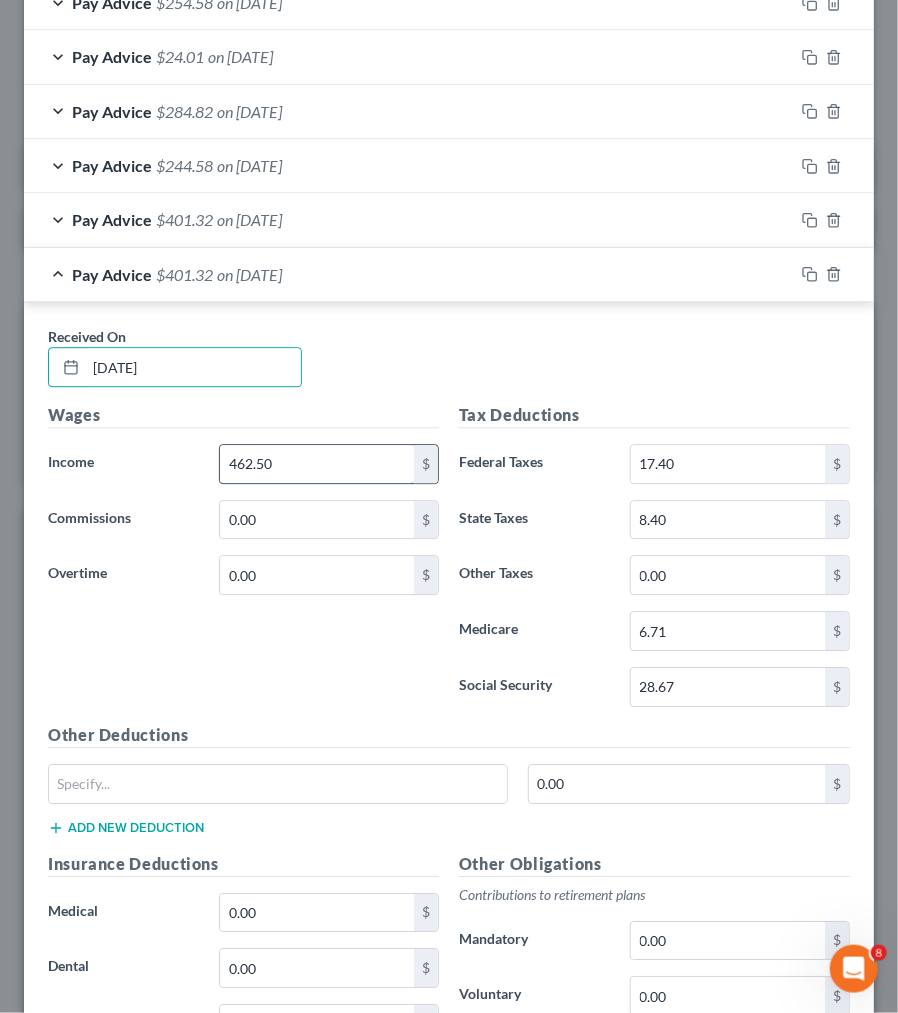 click on "462.50" at bounding box center [317, 464] 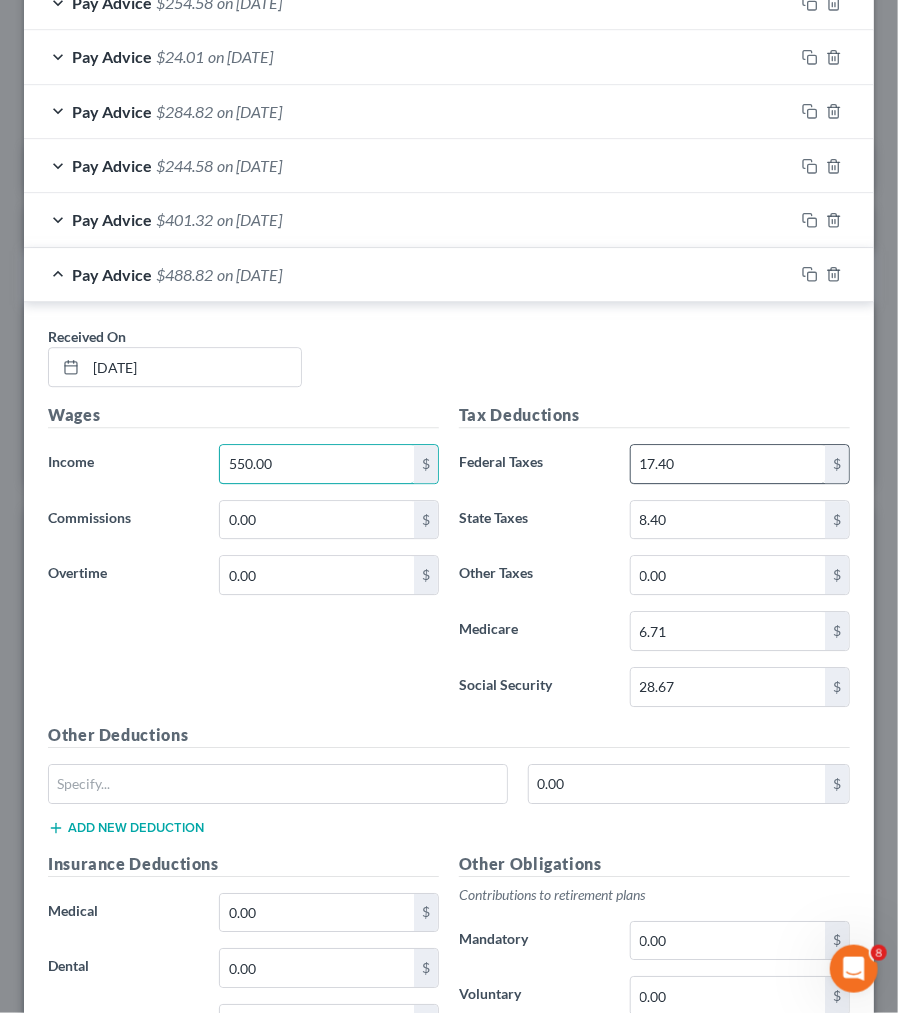 type on "550.00" 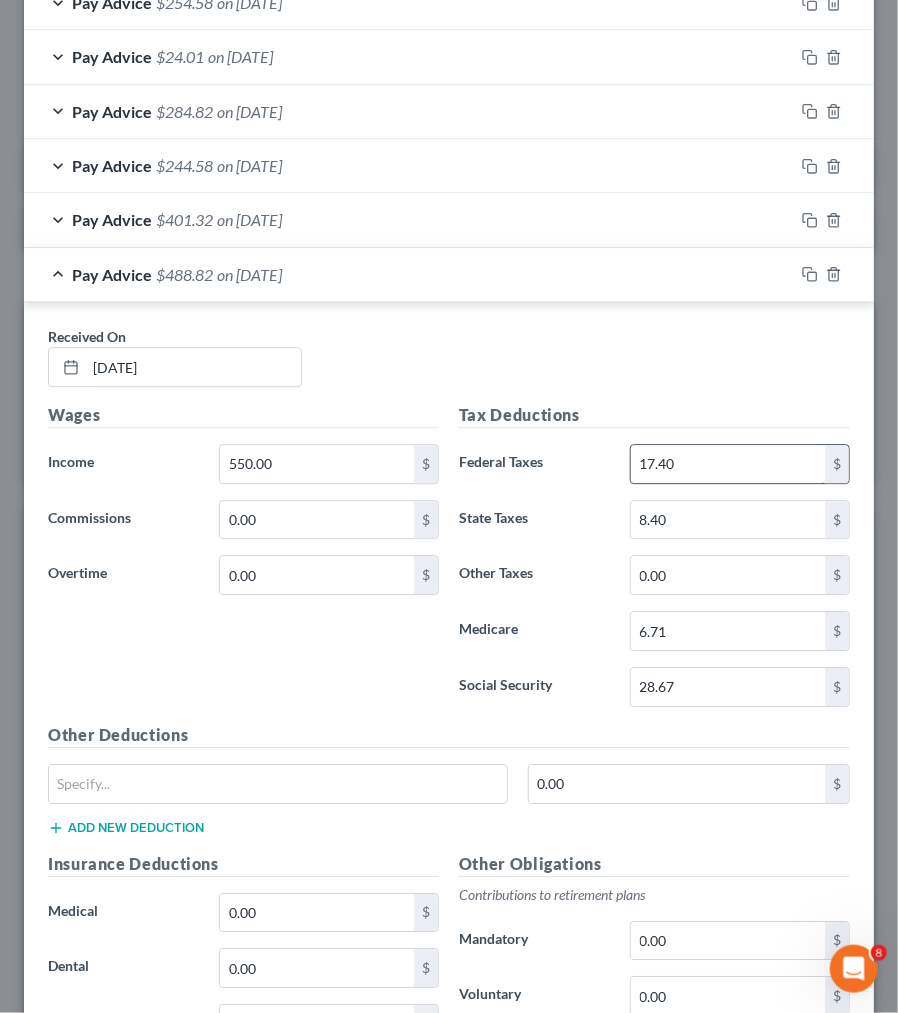 click on "17.40" at bounding box center (728, 464) 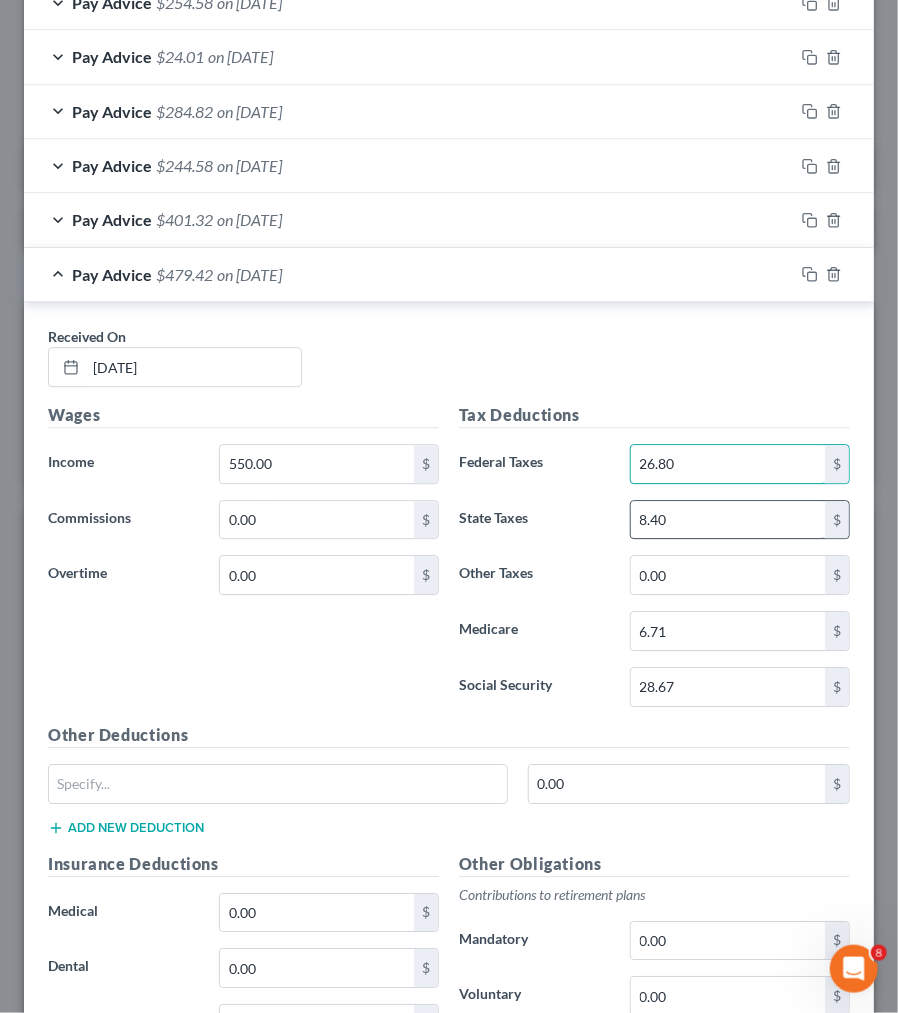 type on "26.80" 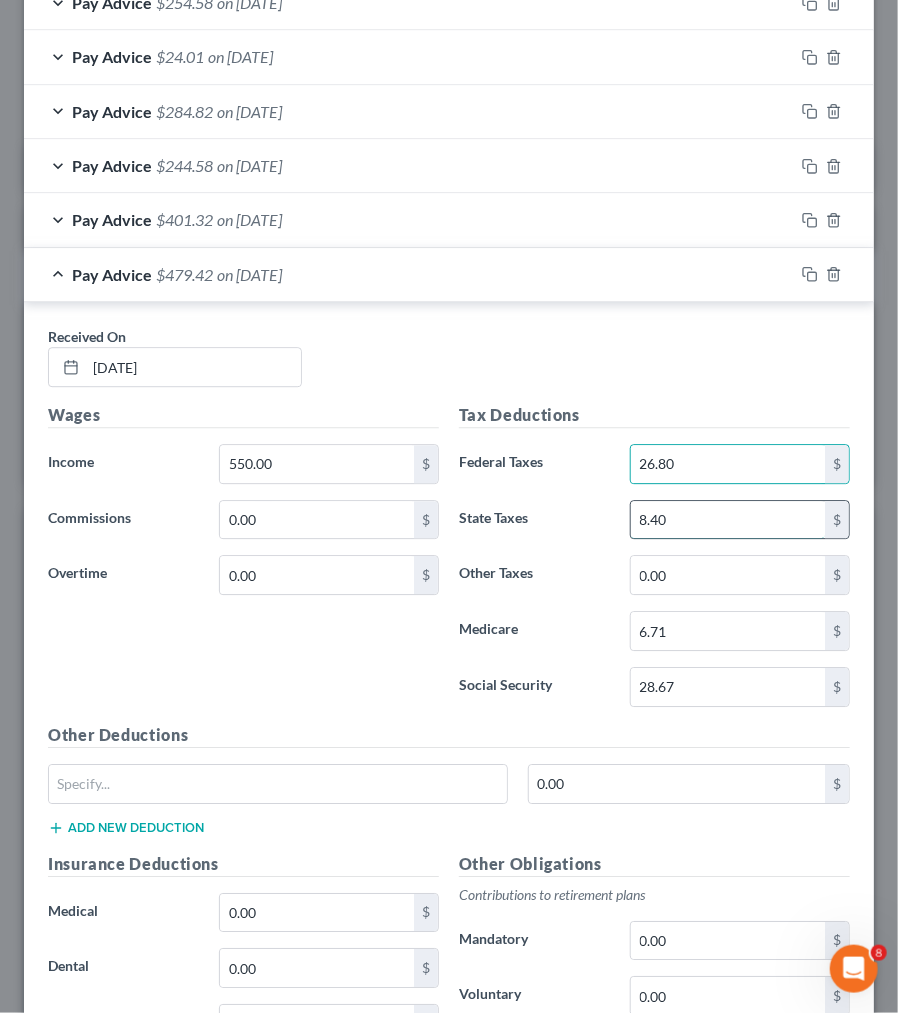 click on "8.40" at bounding box center (728, 520) 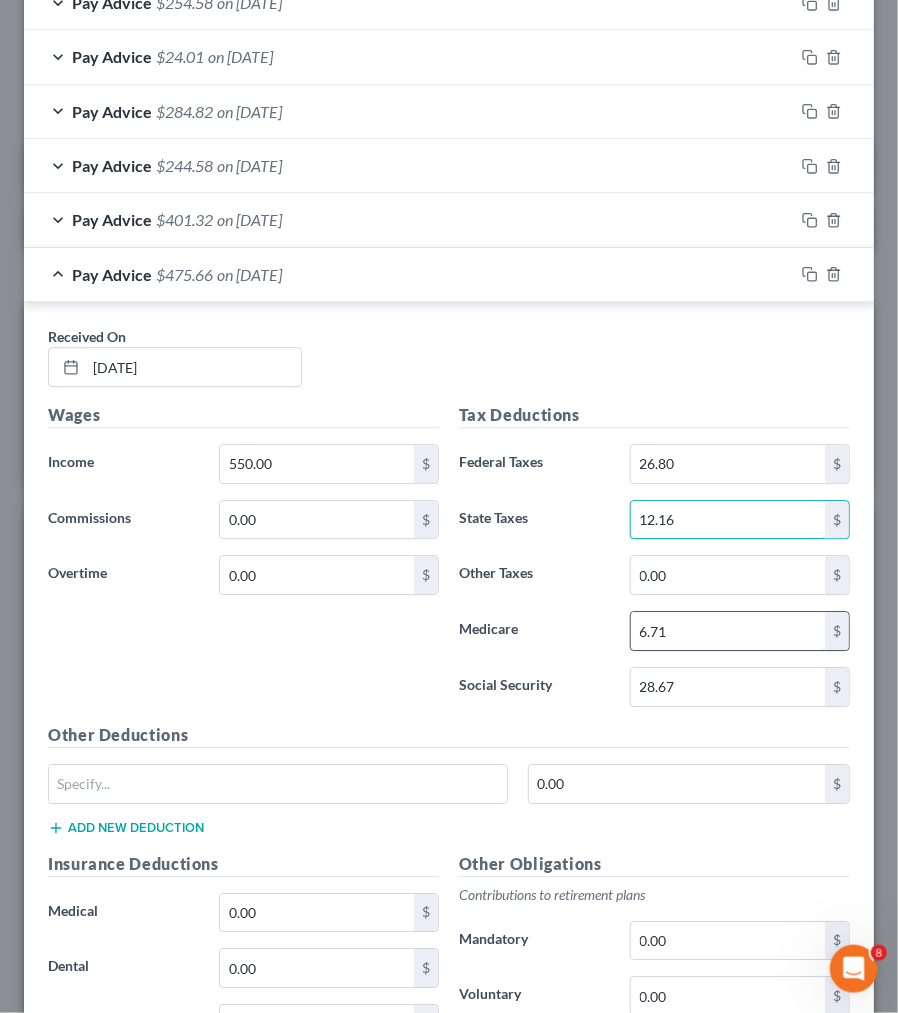 type on "12.16" 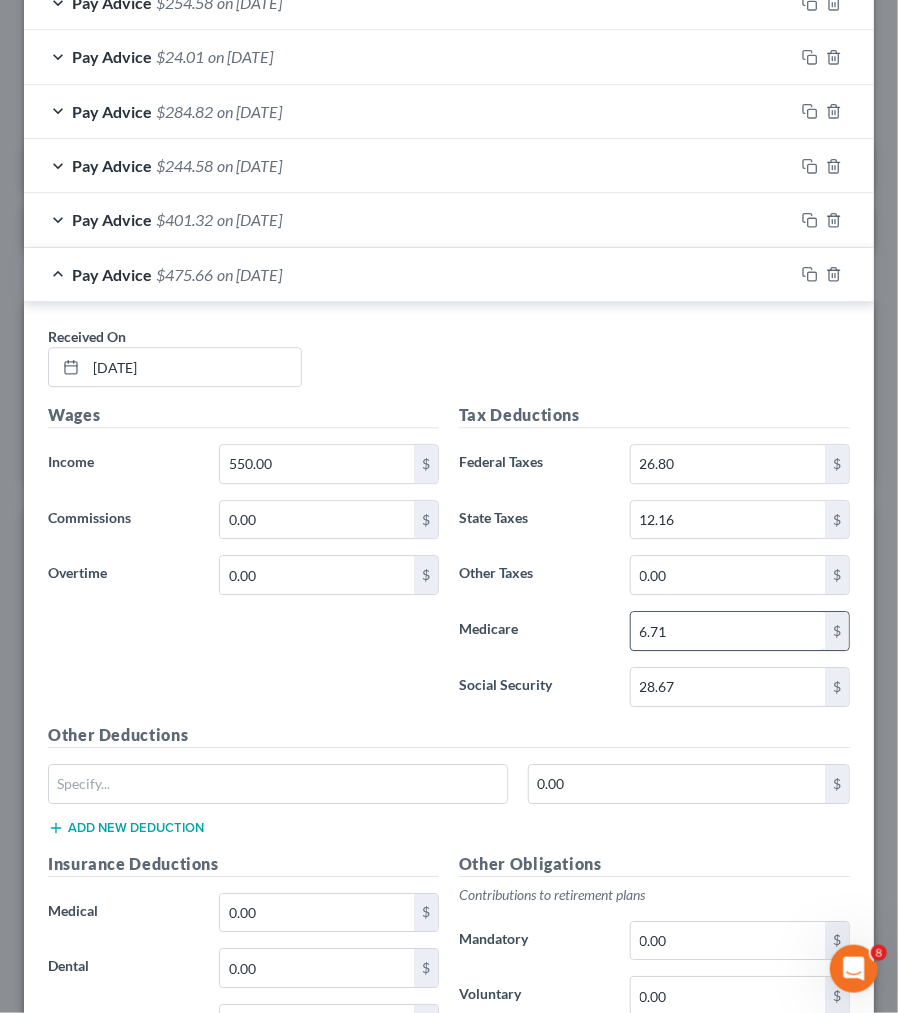 click on "6.71" at bounding box center [728, 631] 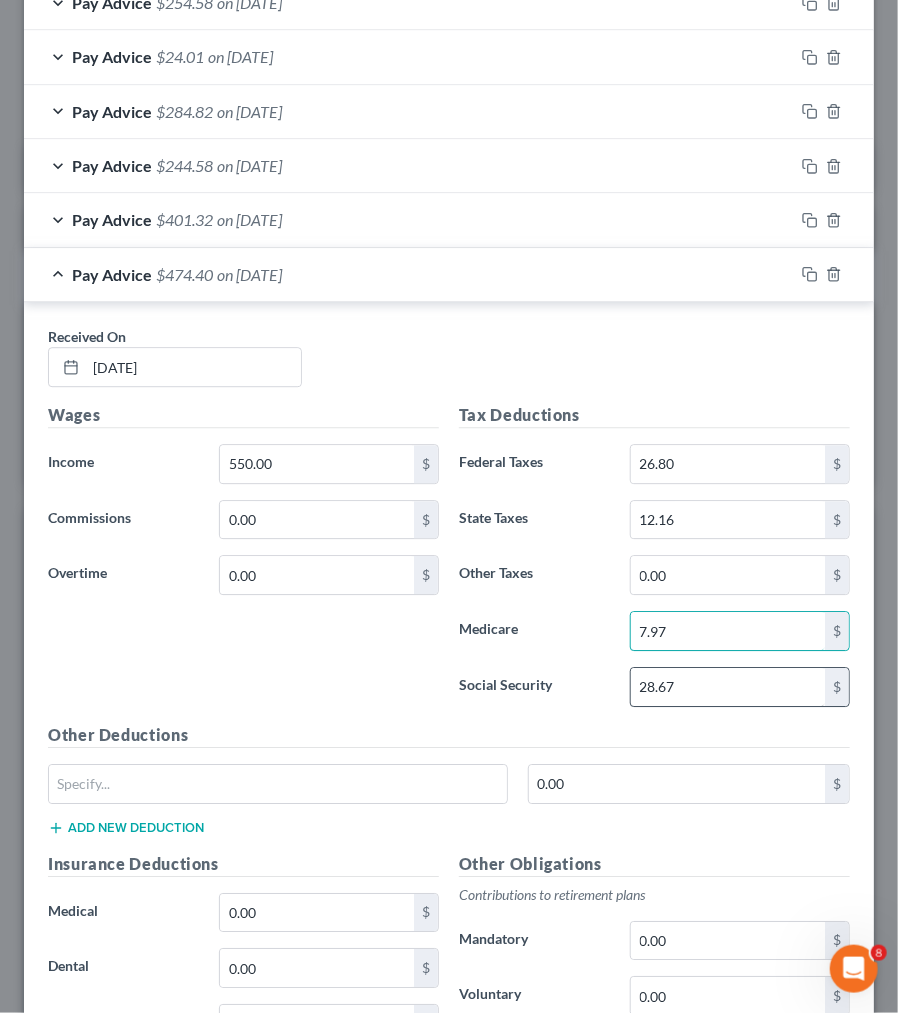 type on "7.97" 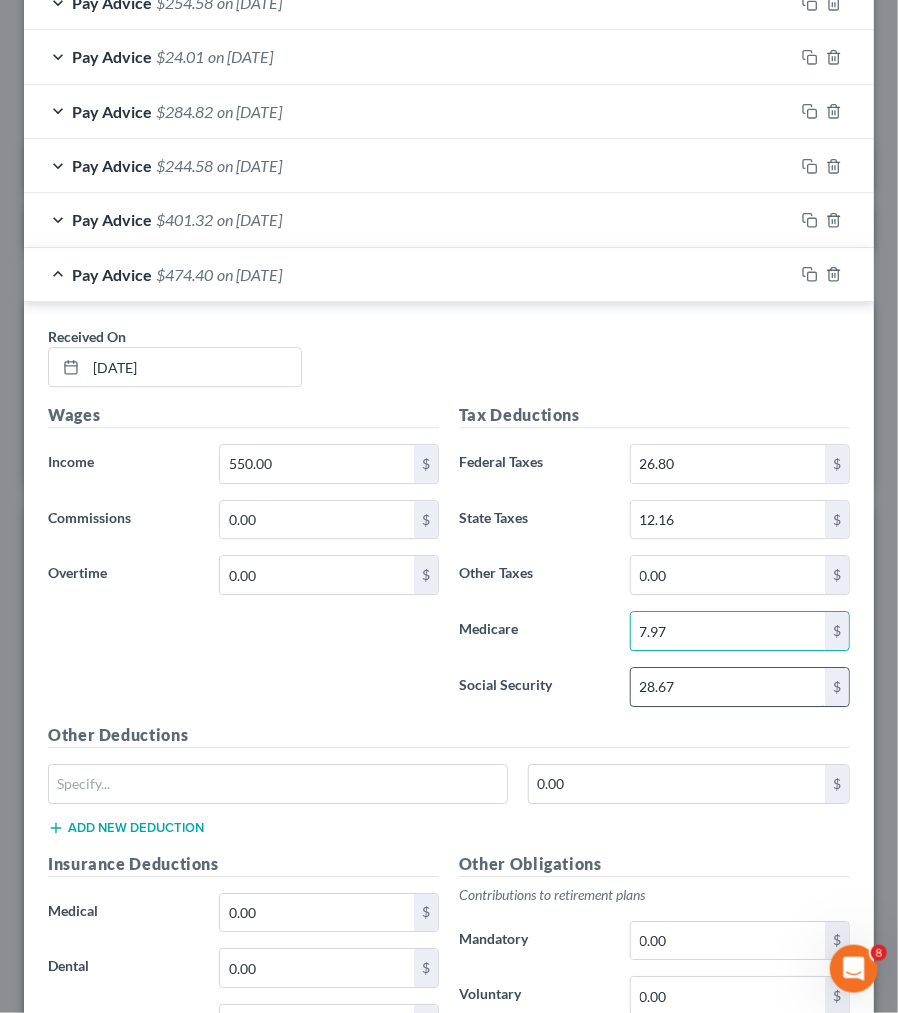 click on "28.67" at bounding box center [728, 687] 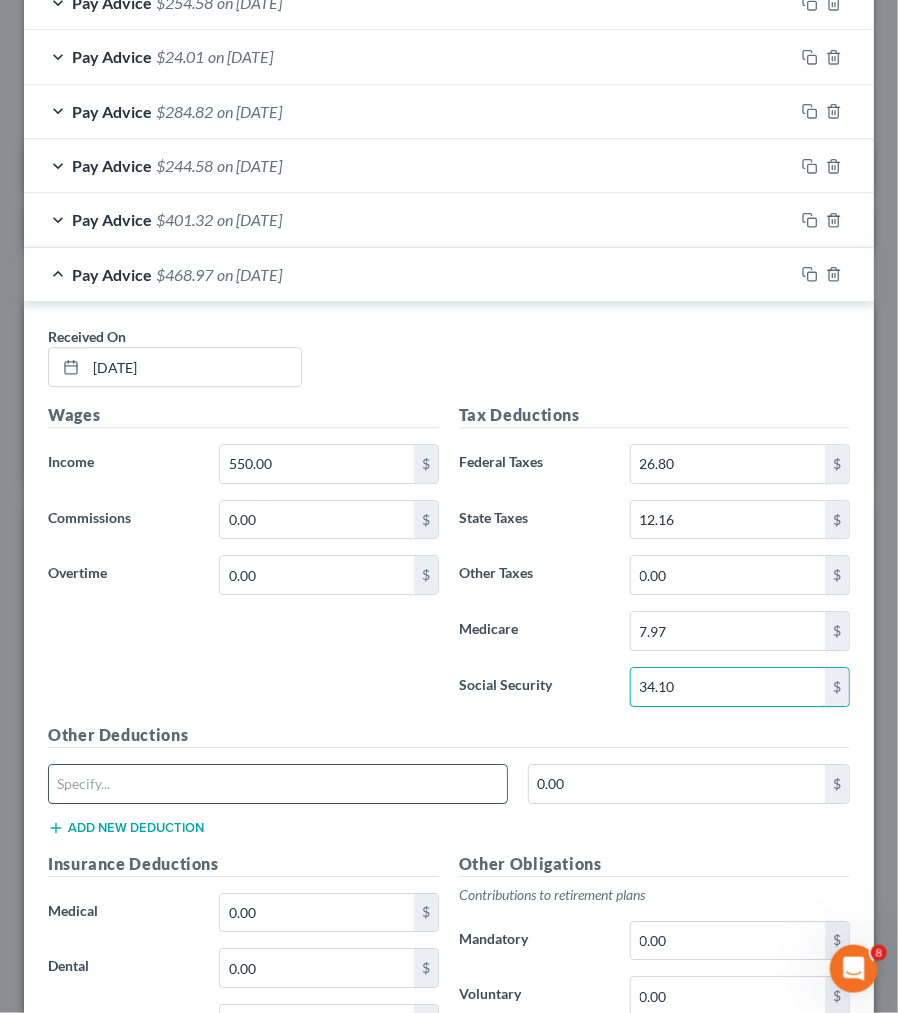 type on "34.10" 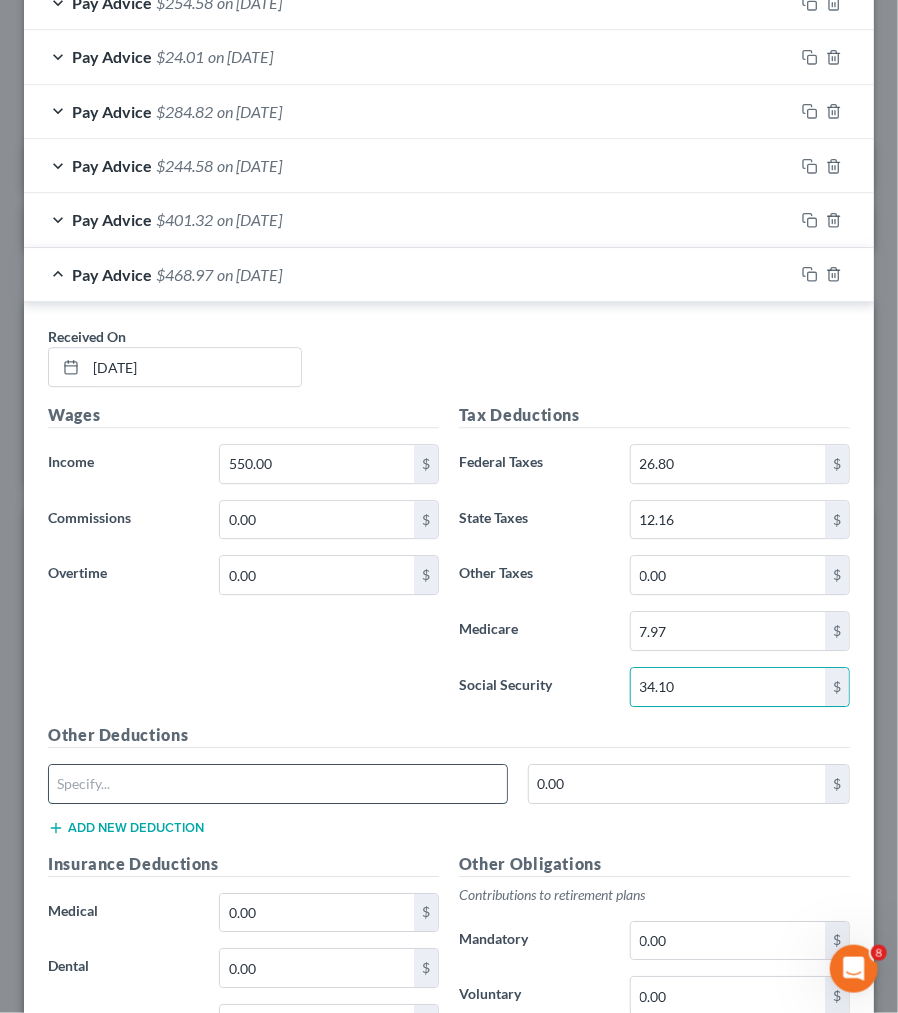 click at bounding box center [278, 784] 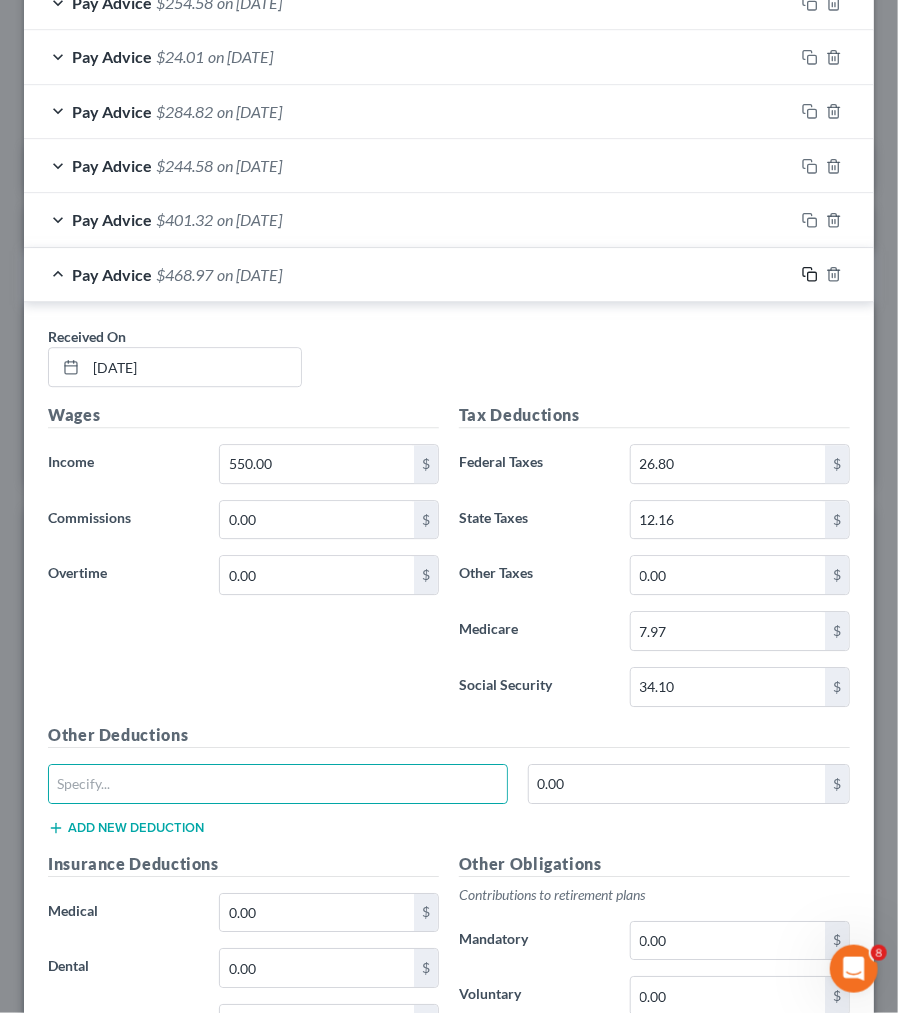 click 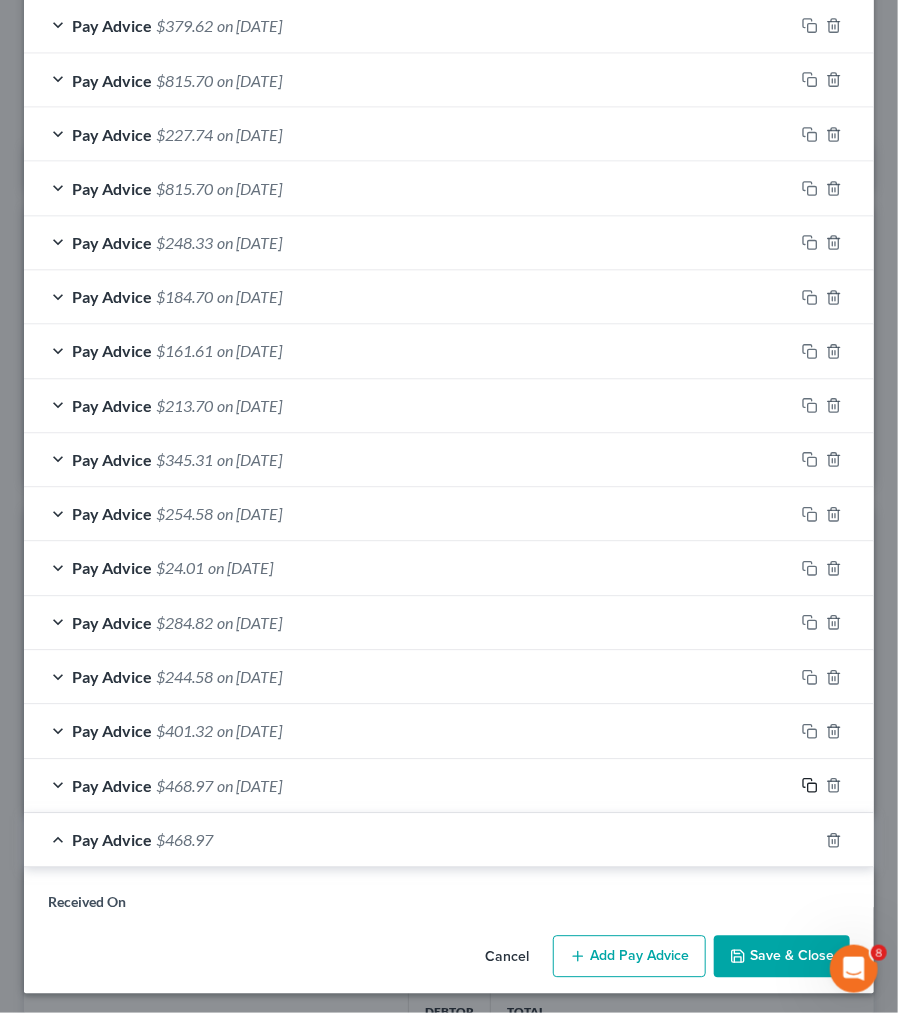 scroll, scrollTop: 1416, scrollLeft: 0, axis: vertical 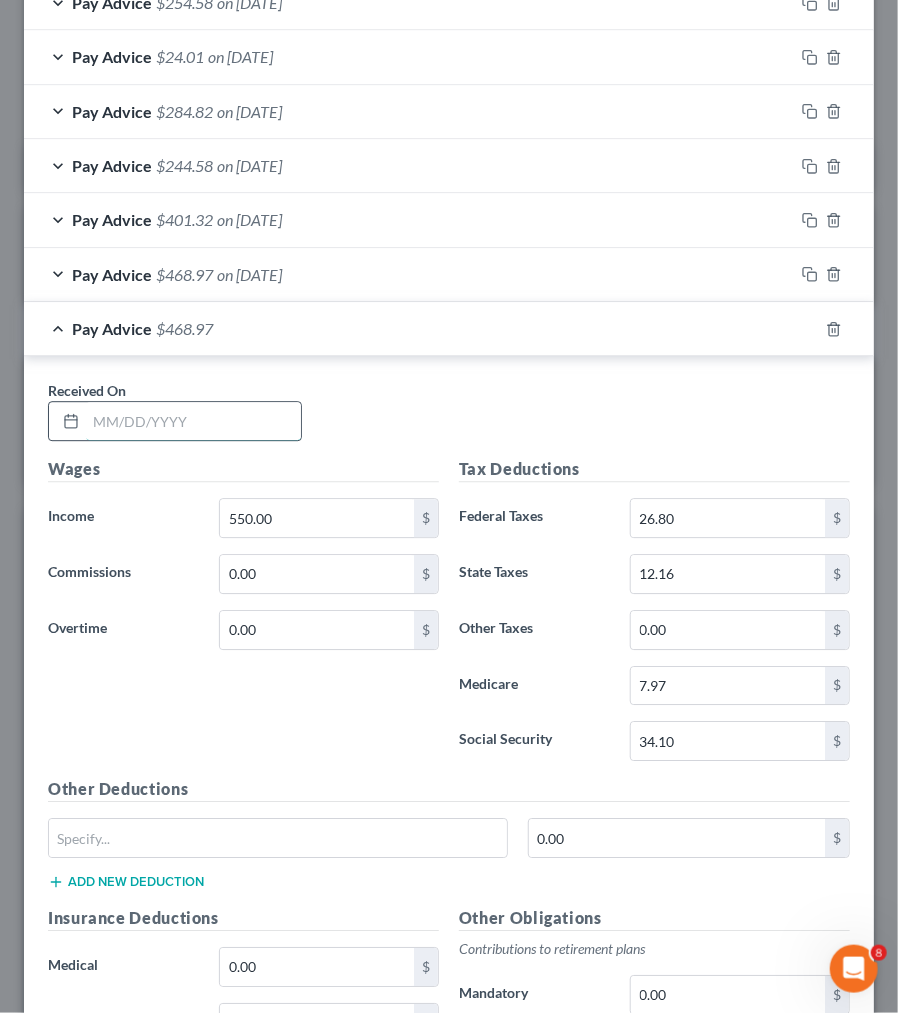 click at bounding box center [193, 421] 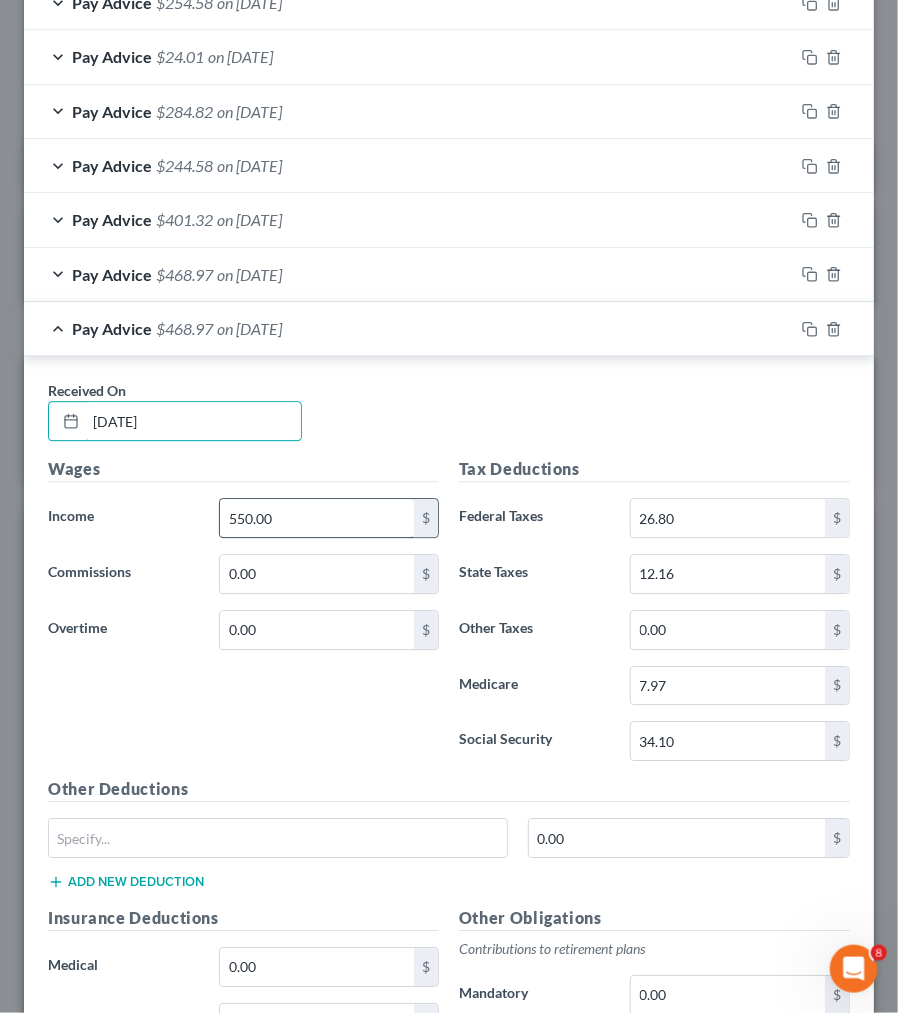 type on "[DATE]" 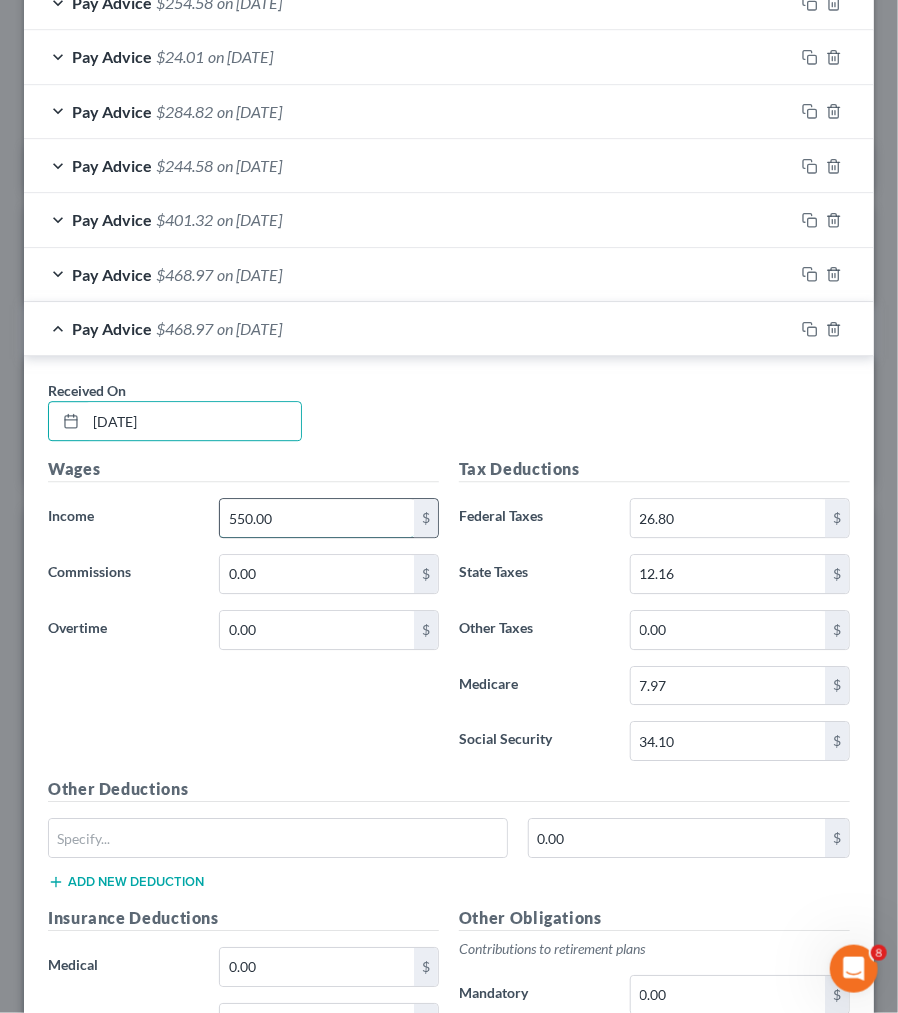 click on "550.00" at bounding box center [317, 518] 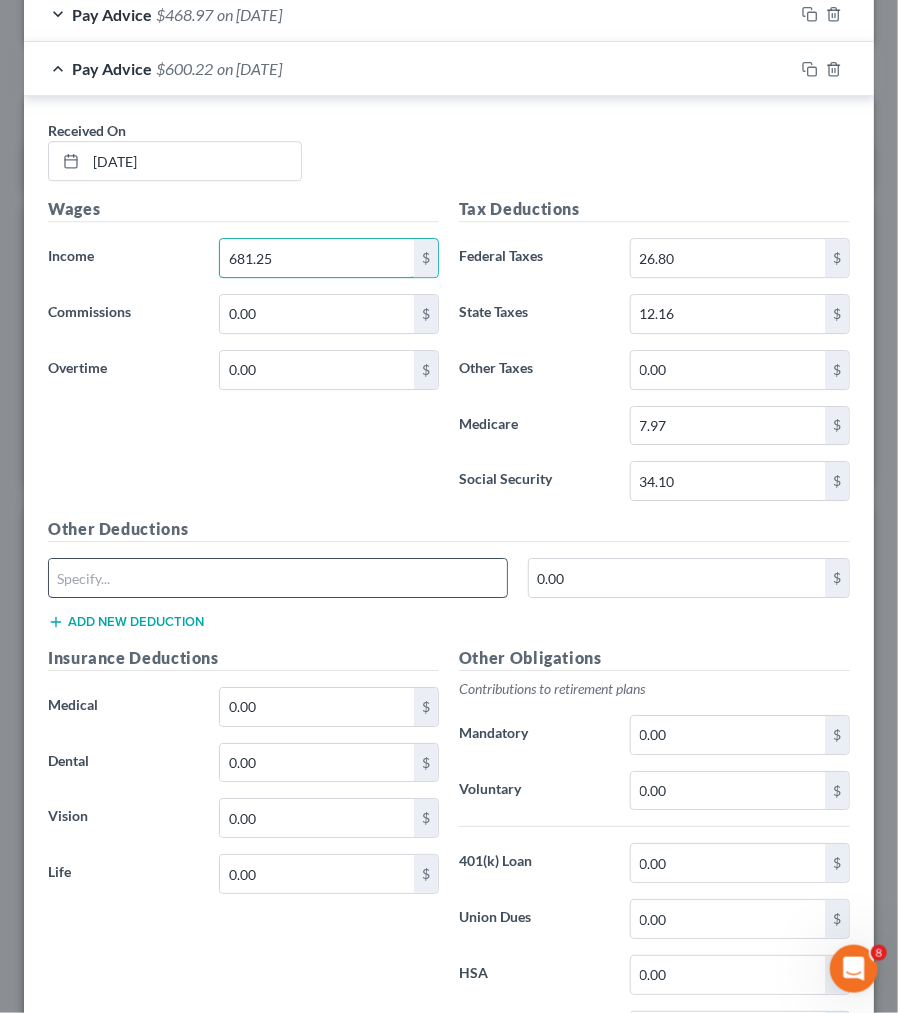 scroll, scrollTop: 1524, scrollLeft: 0, axis: vertical 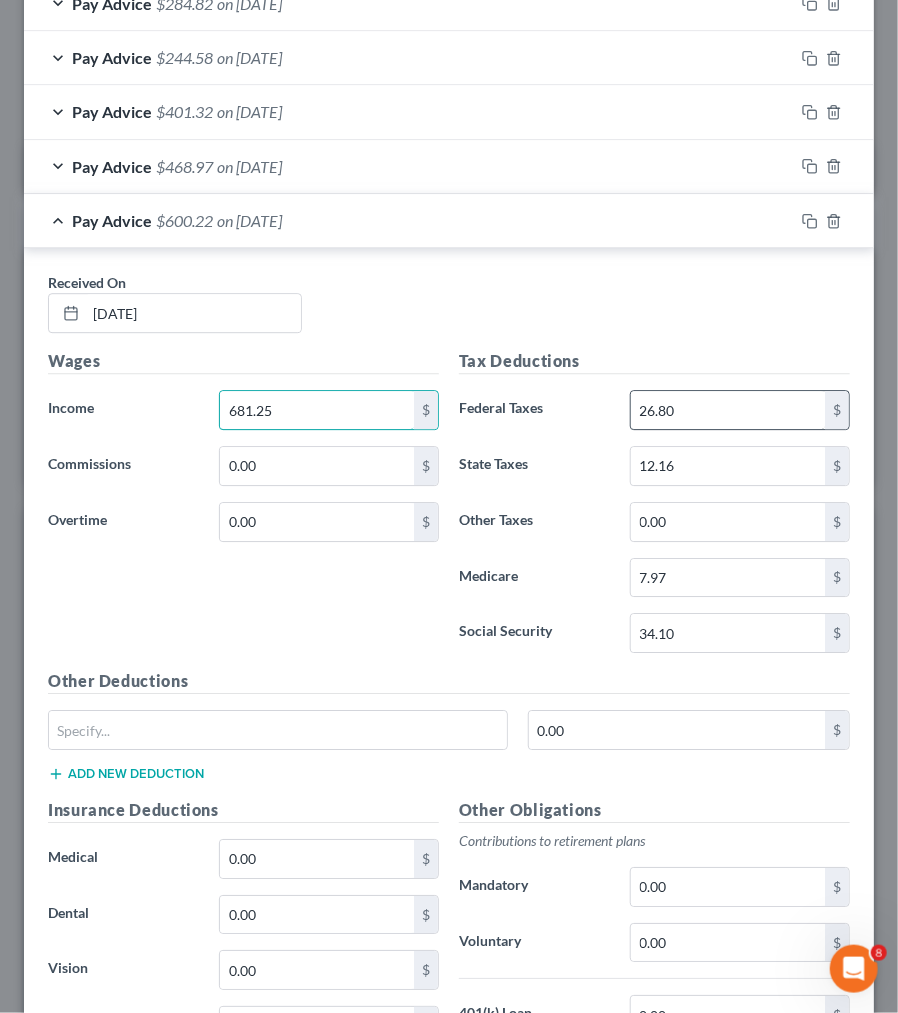 type on "681.25" 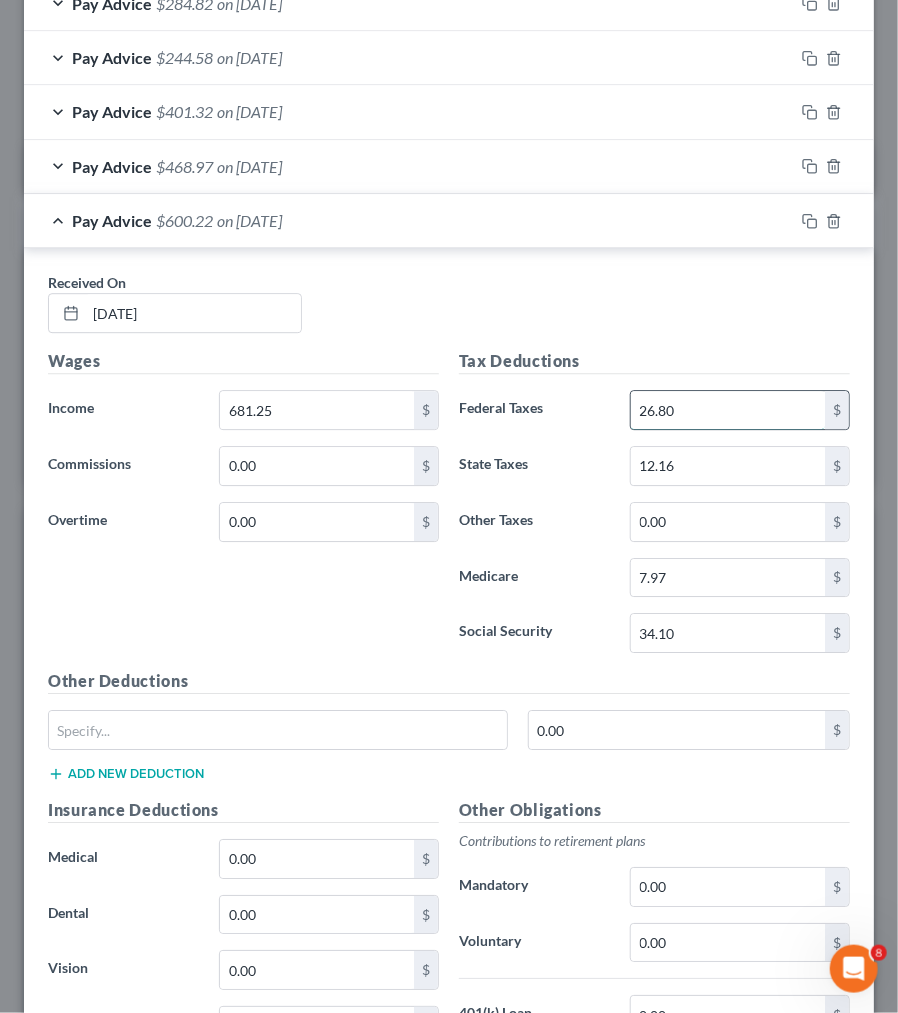 click on "26.80" at bounding box center (728, 410) 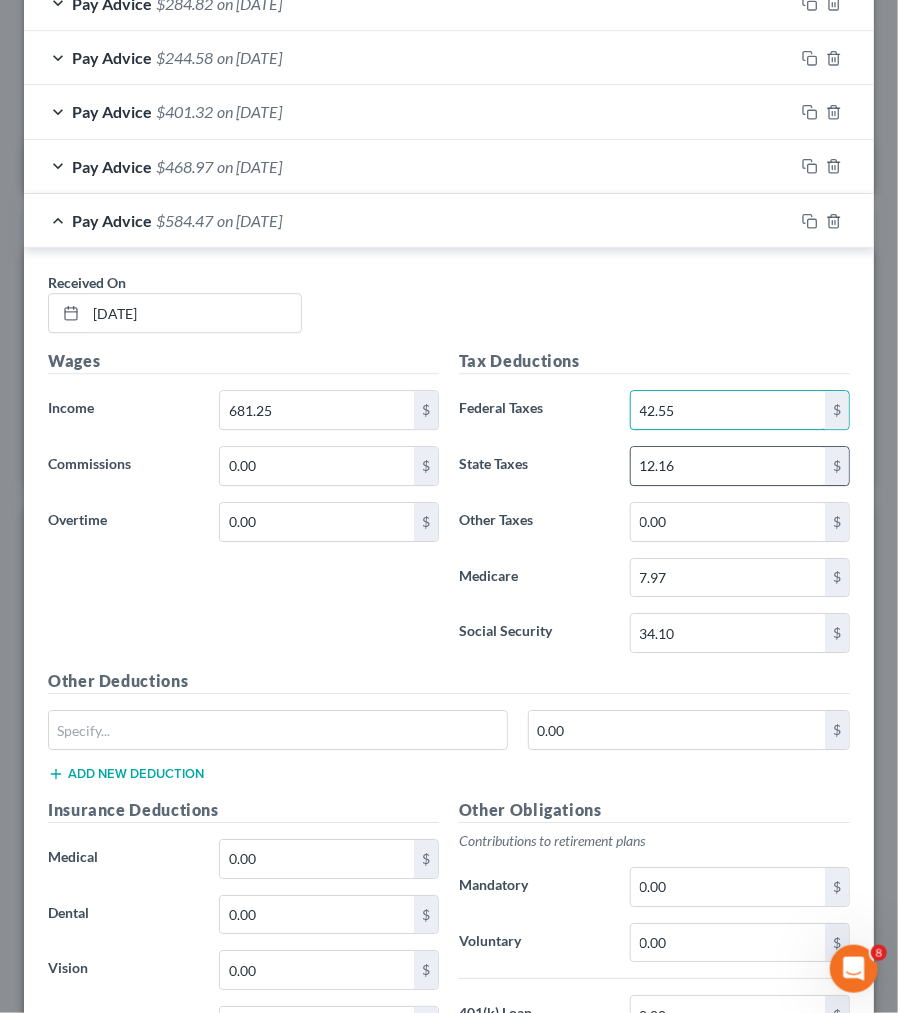 type on "42.55" 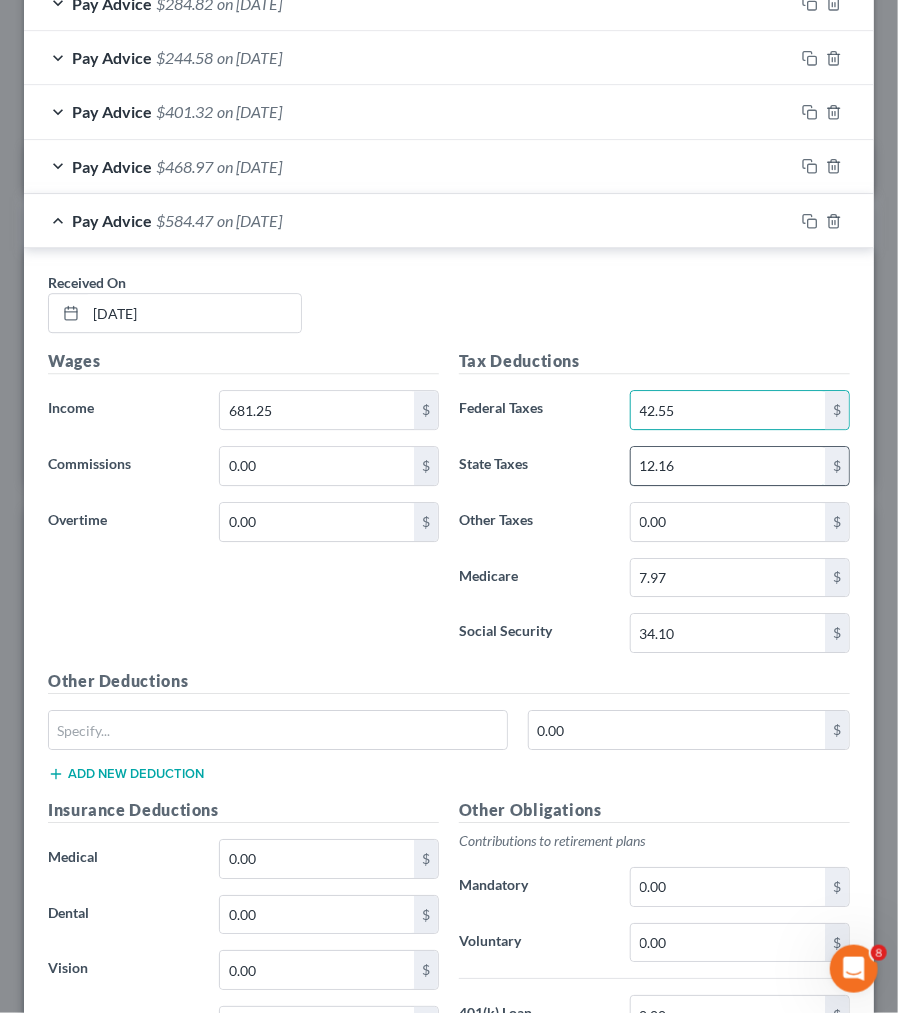 click on "12.16" at bounding box center [728, 466] 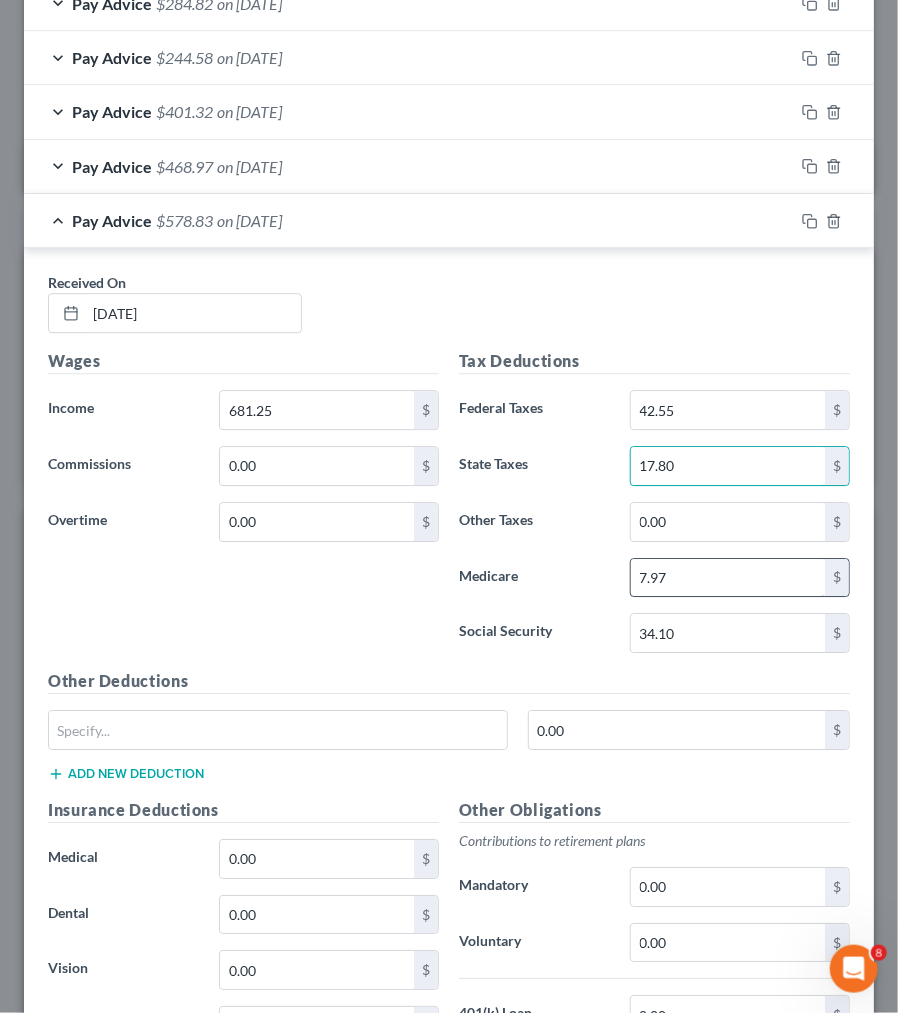 type on "17.80" 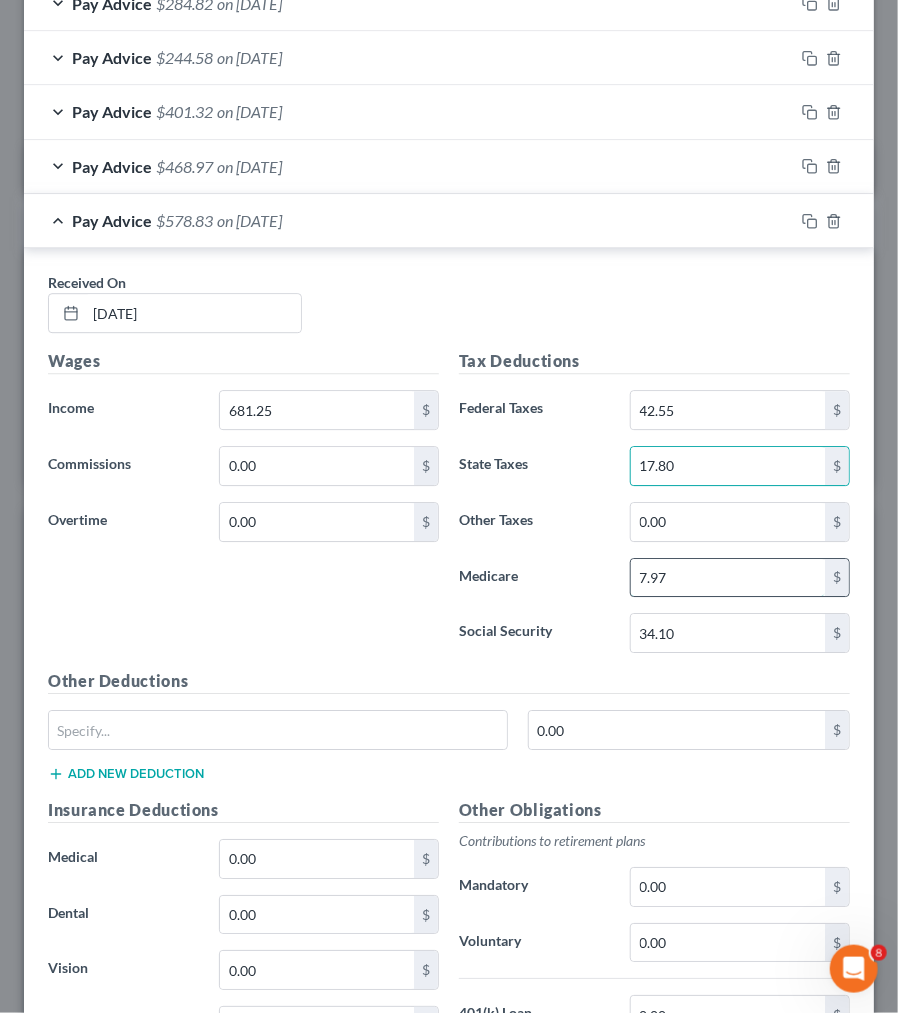 click on "7.97" at bounding box center (728, 578) 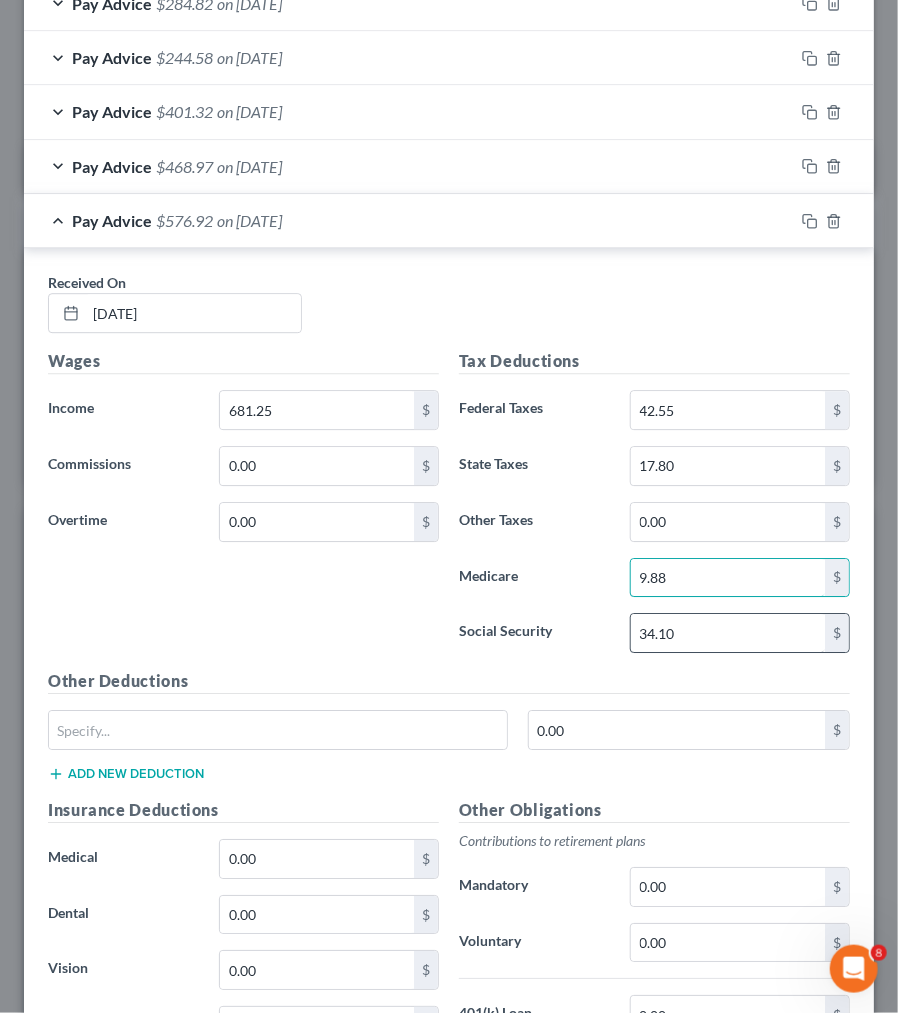 type on "9.88" 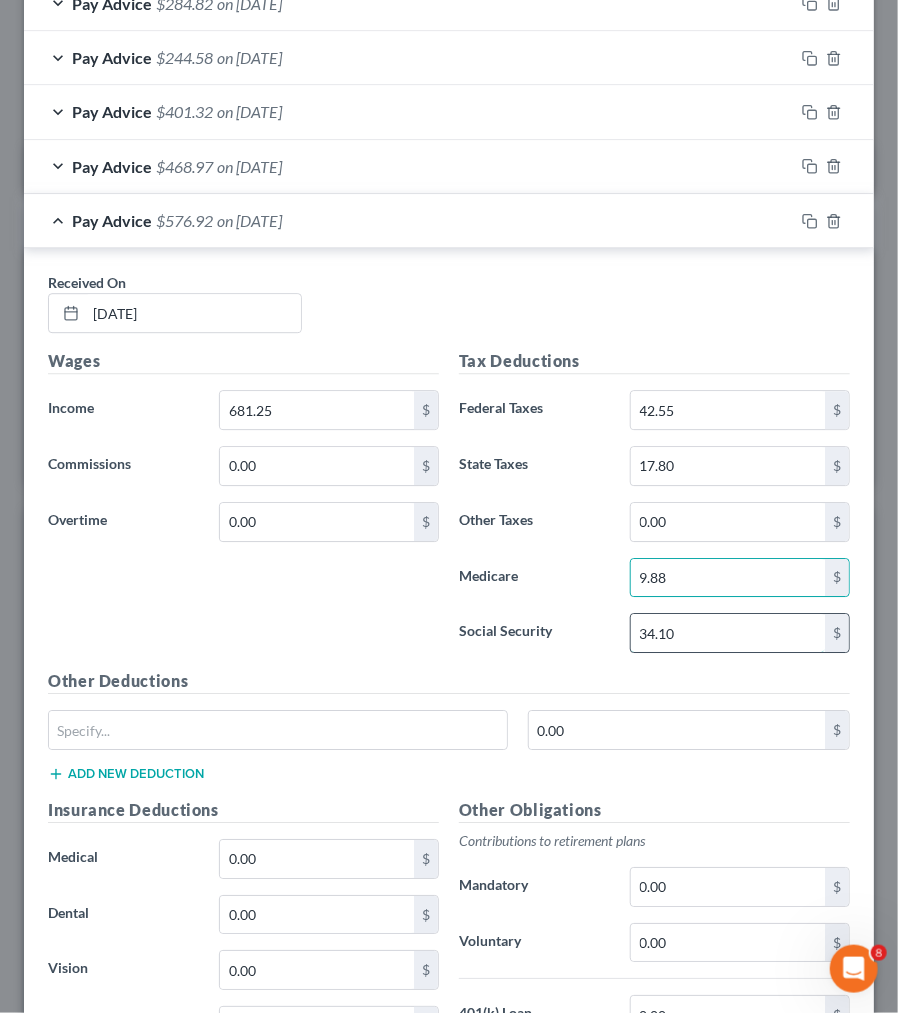 click on "34.10" at bounding box center (728, 633) 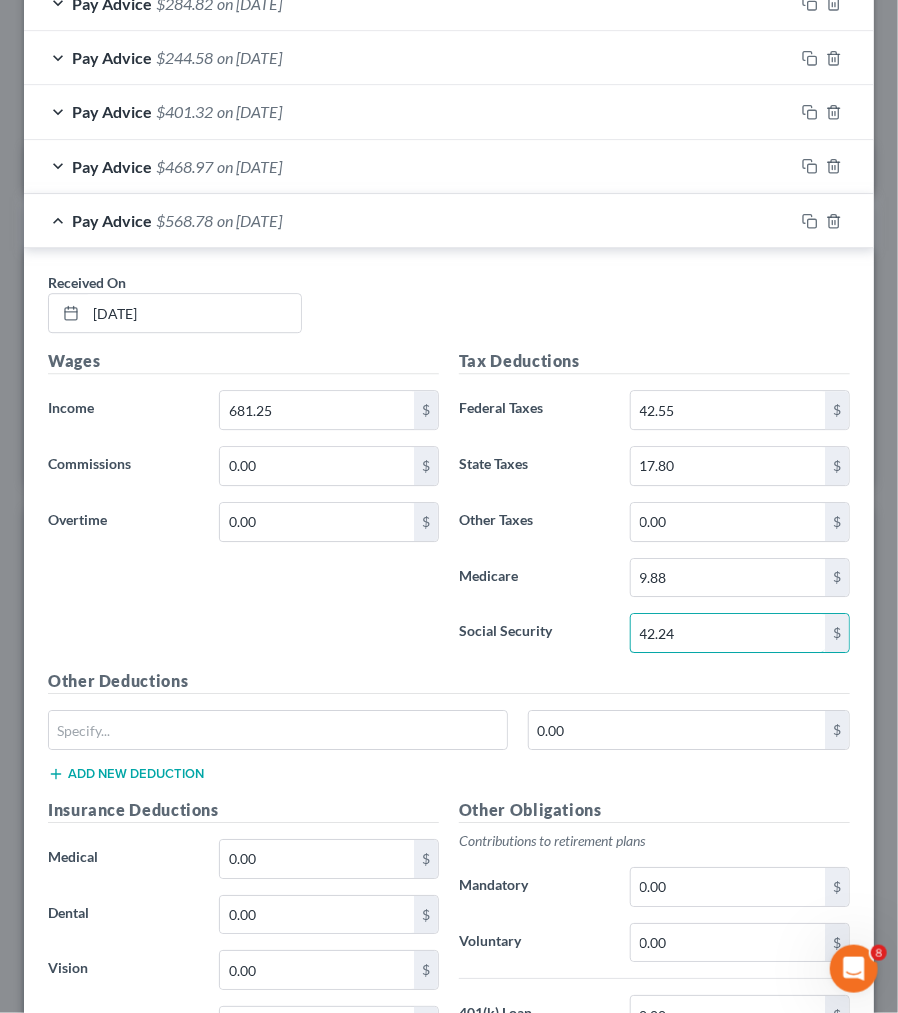 type on "42.24" 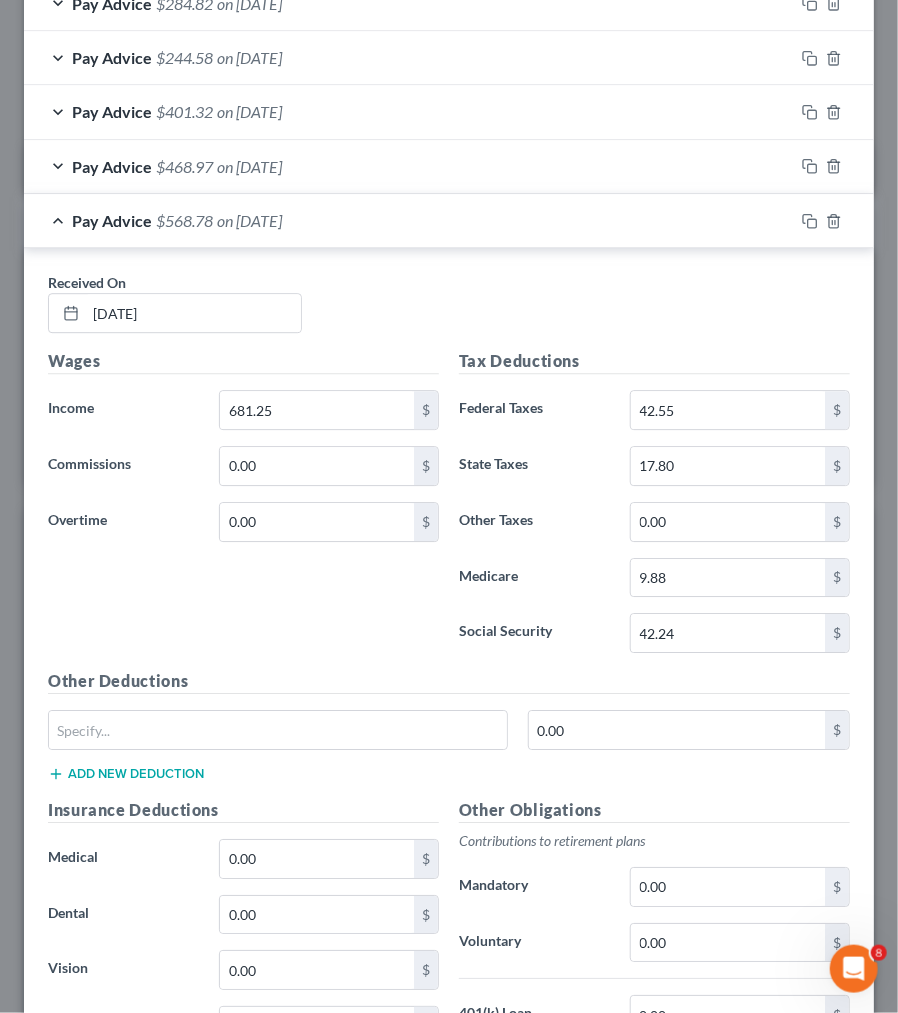 click on "Other Deductions 0.00 $ Add new deduction" at bounding box center (449, 733) 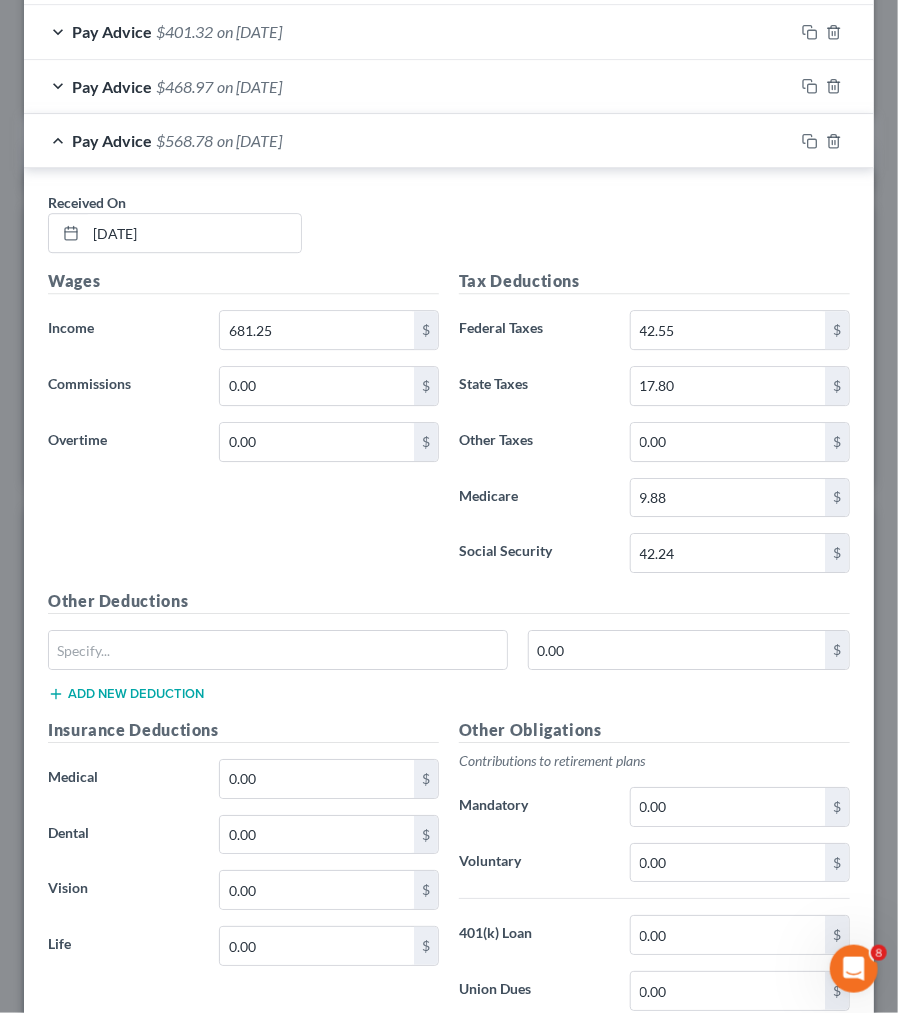 scroll, scrollTop: 1284, scrollLeft: 0, axis: vertical 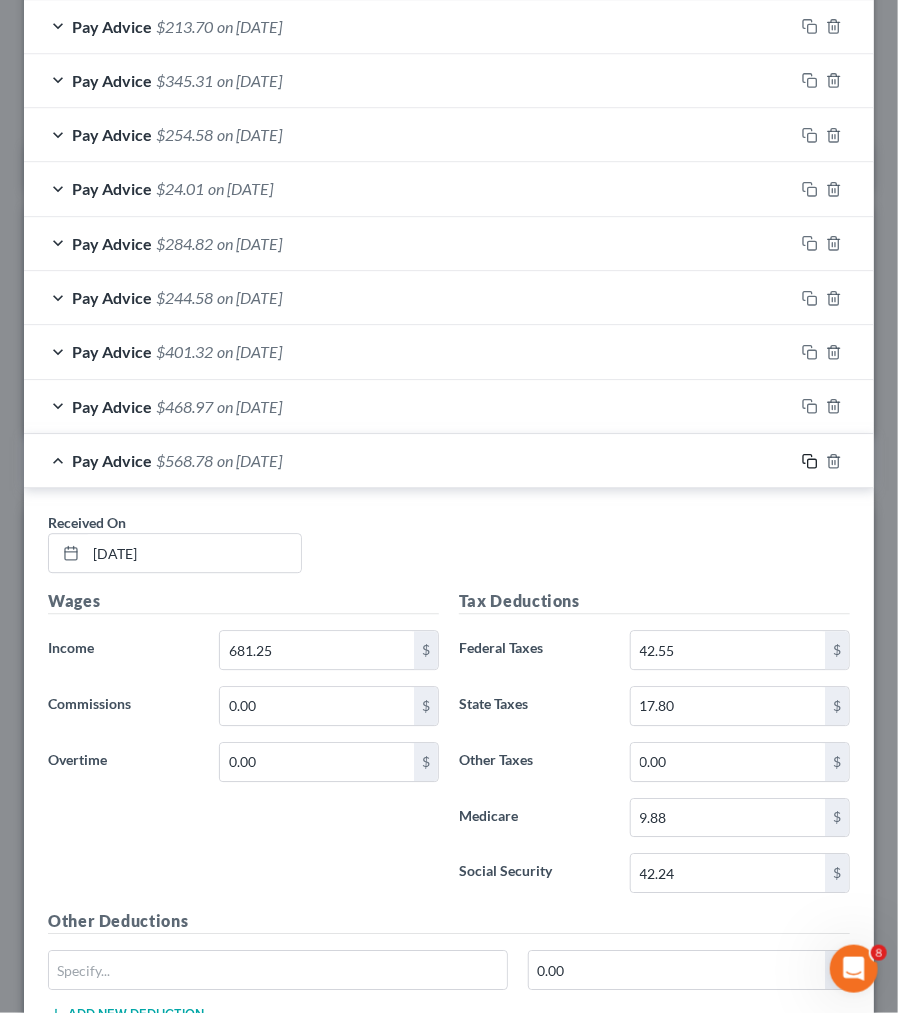 click 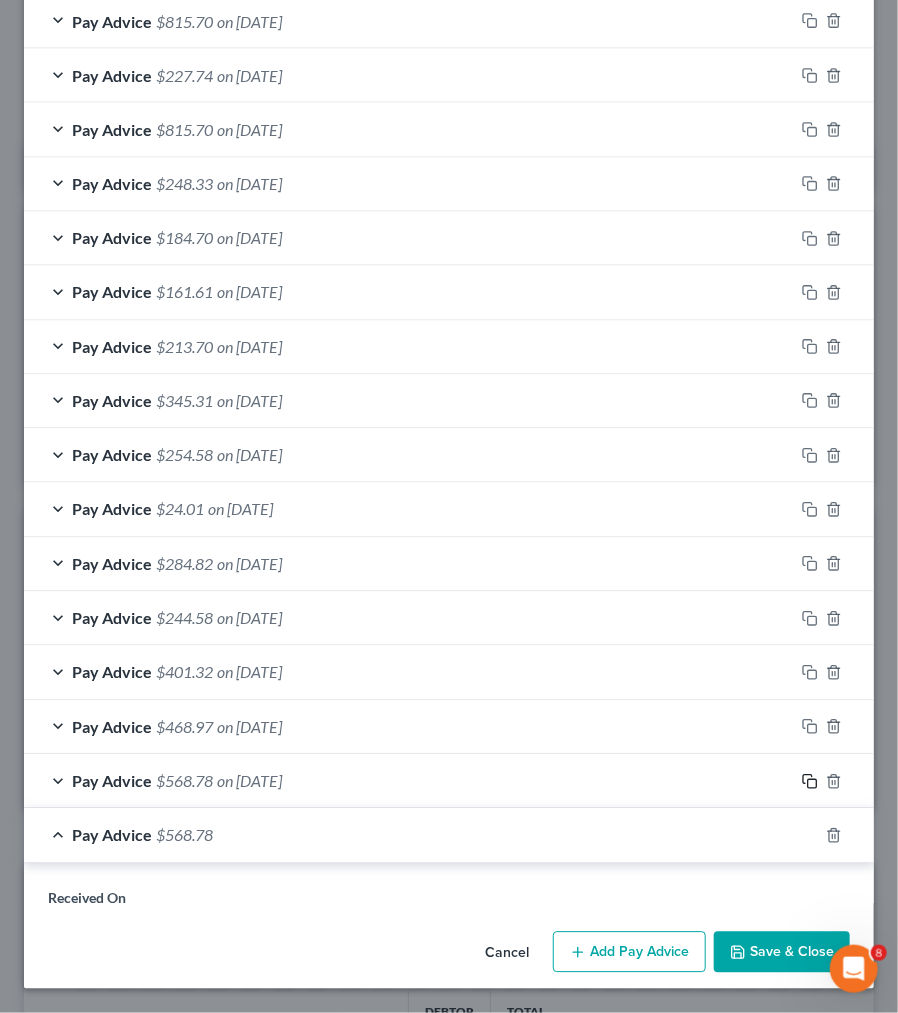 scroll, scrollTop: 1284, scrollLeft: 0, axis: vertical 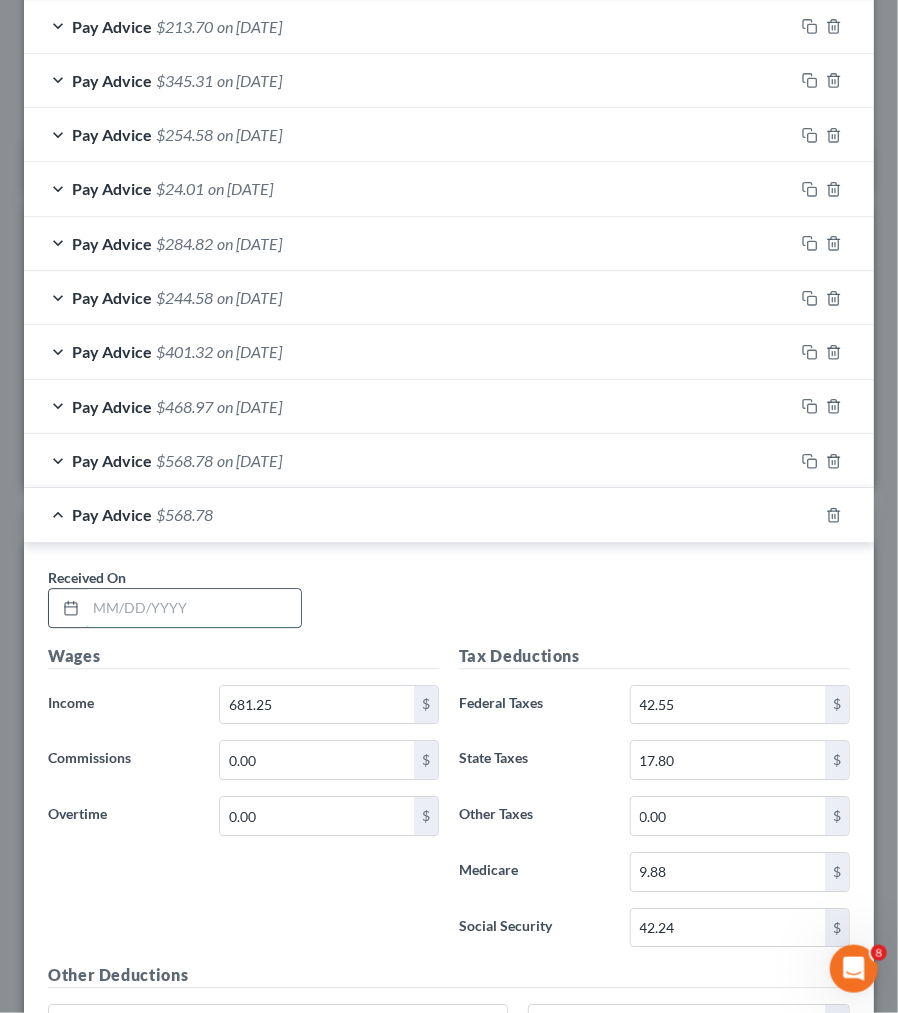 click at bounding box center [193, 608] 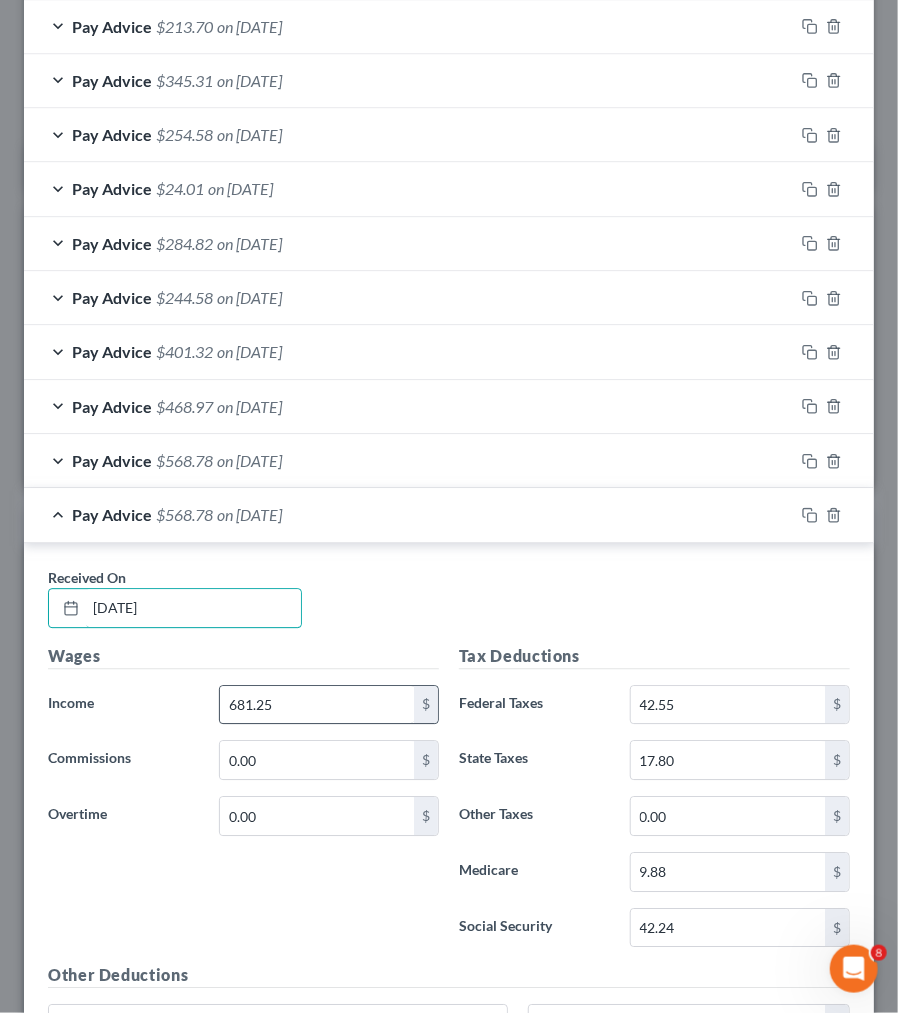 type on "[DATE]" 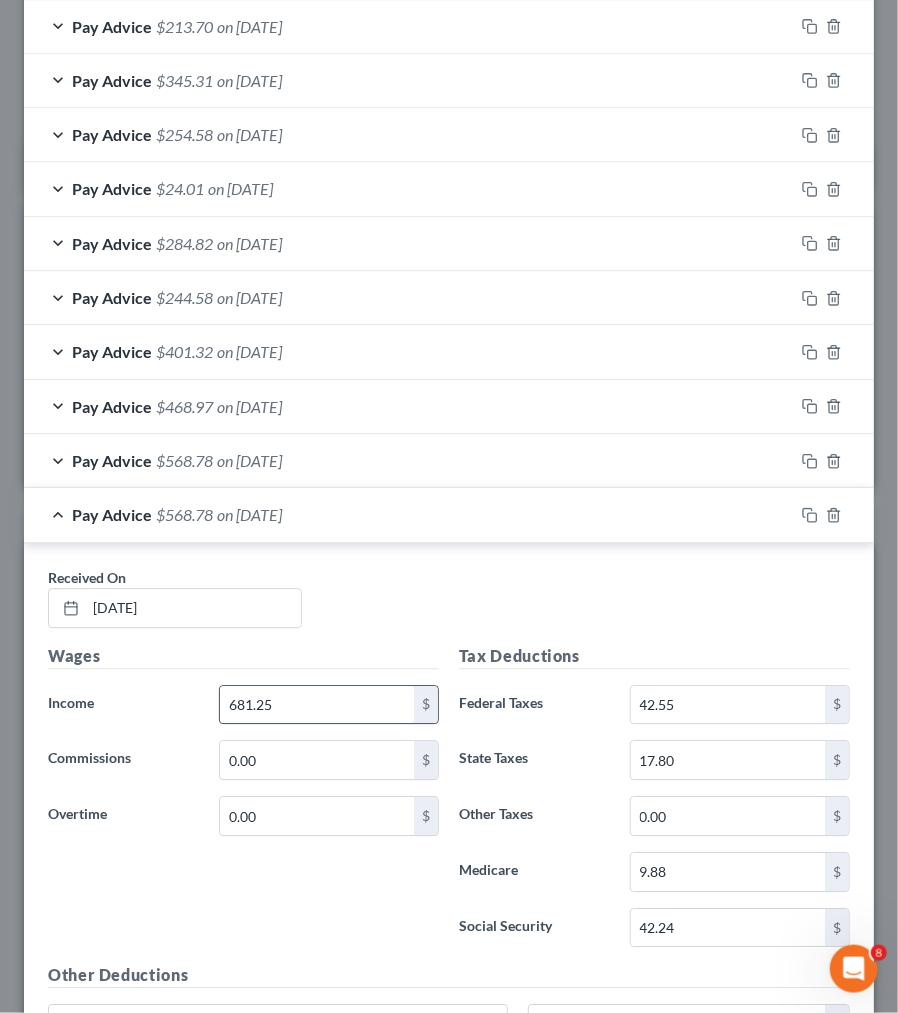 click on "681.25" at bounding box center [317, 705] 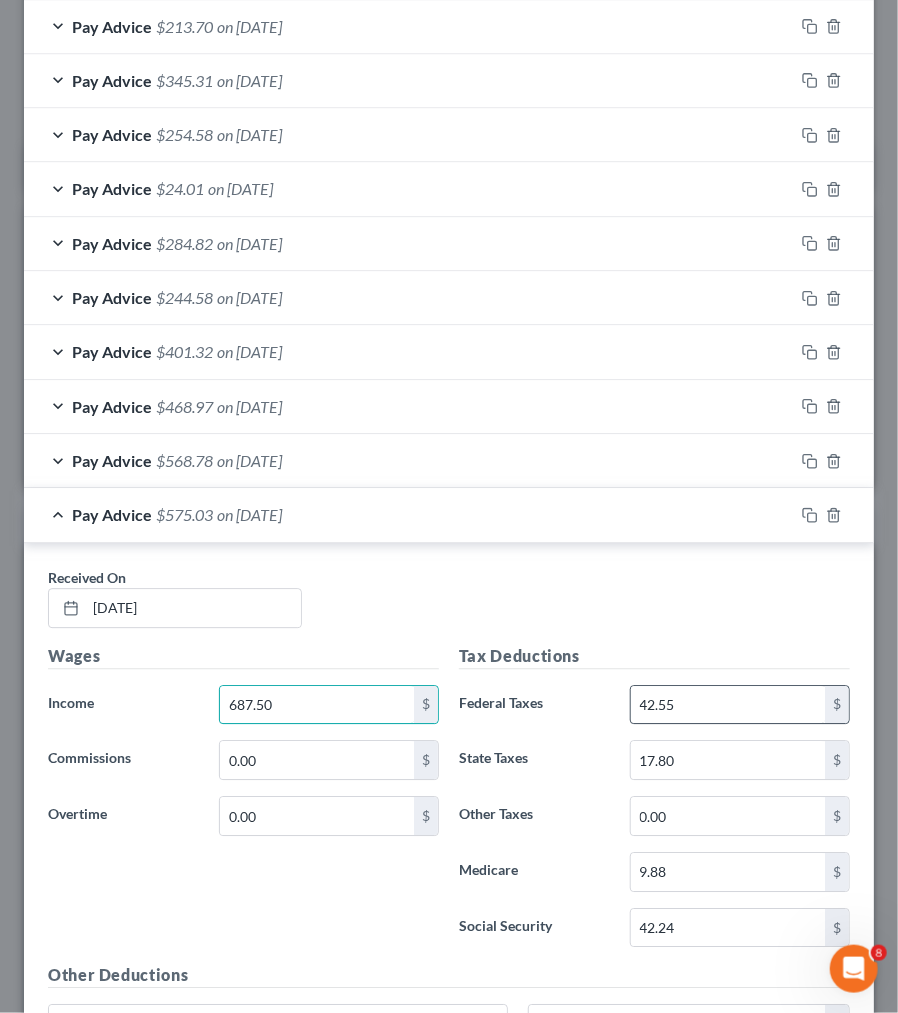 type on "687.50" 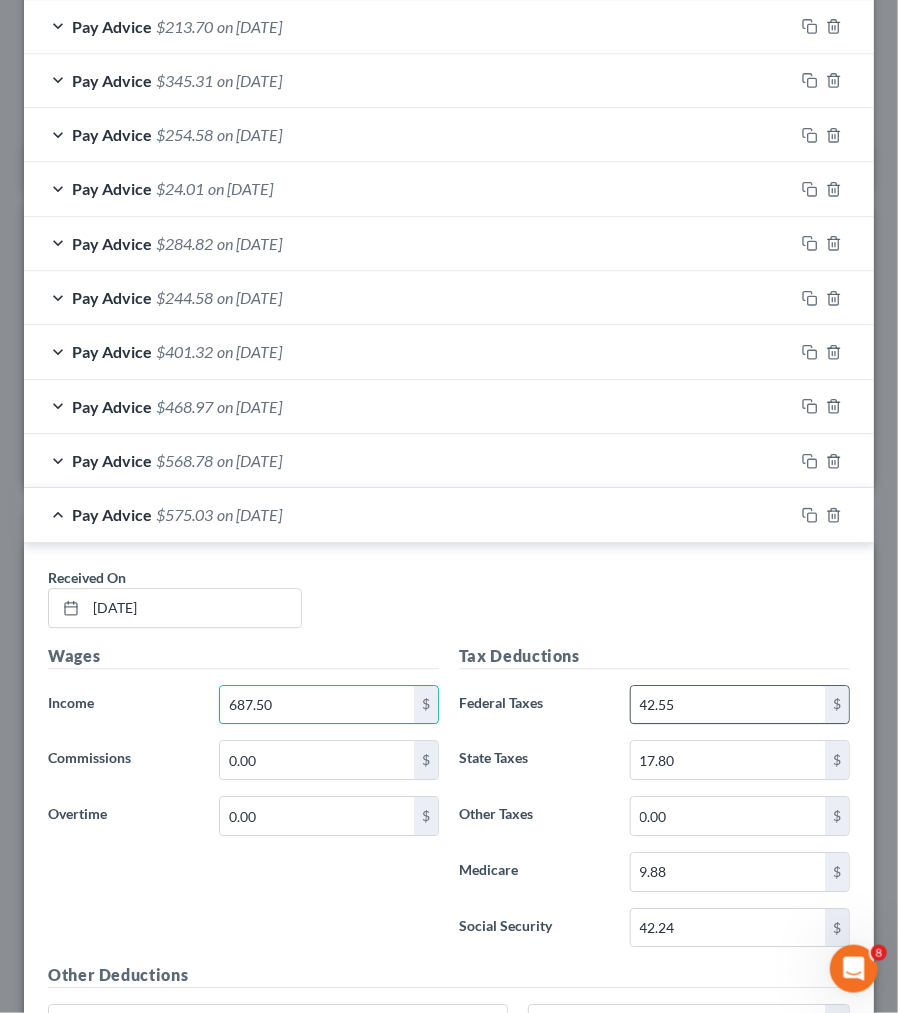 click on "42.55" at bounding box center (728, 705) 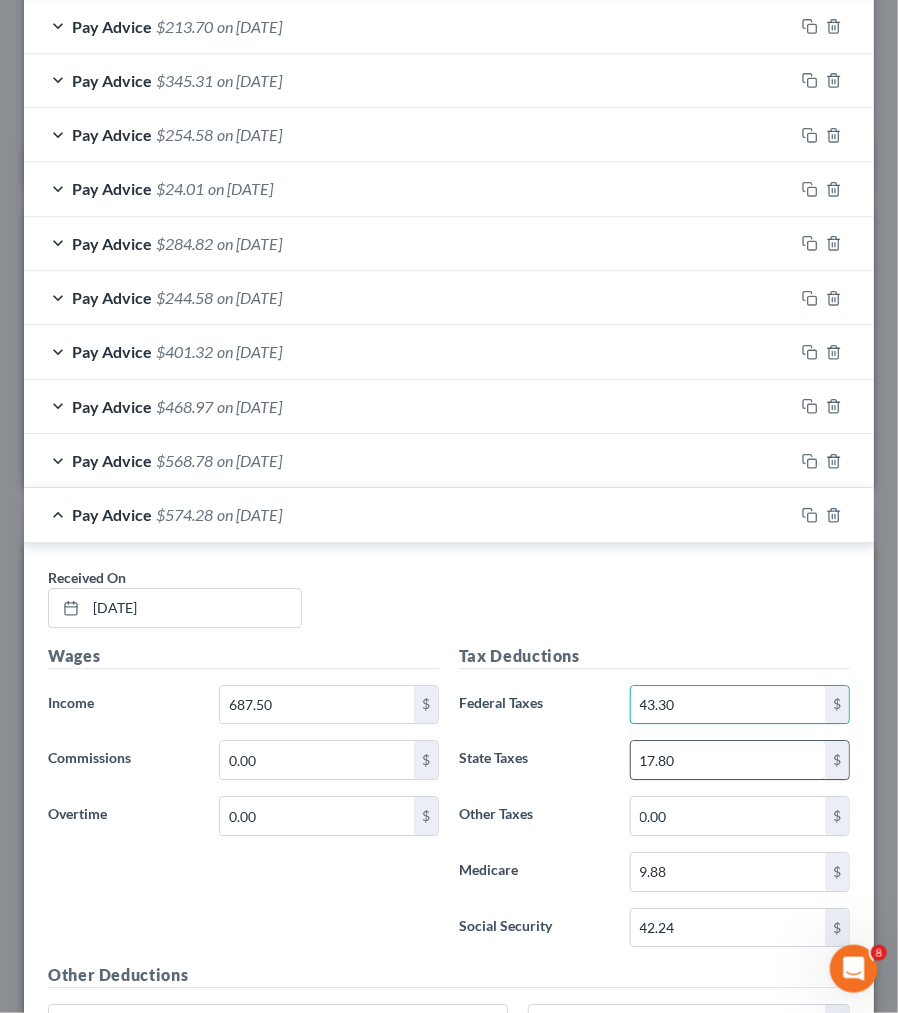 type on "43.30" 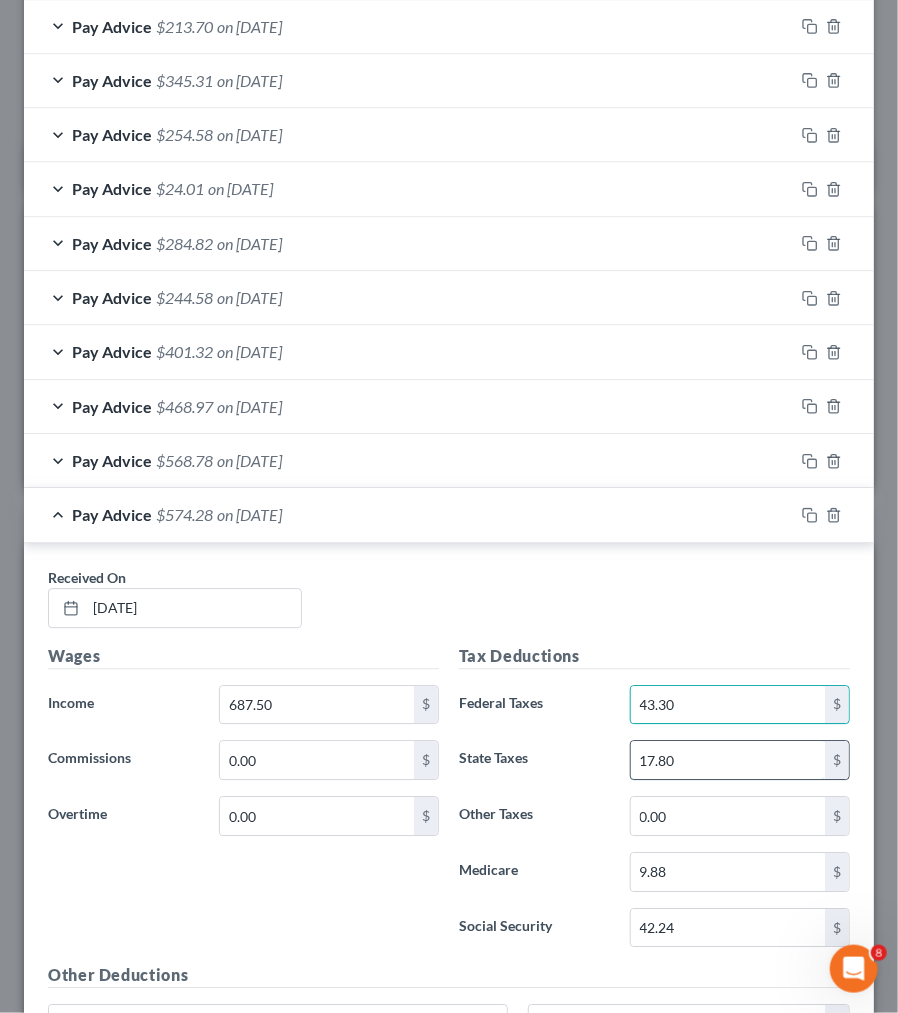 click on "17.80" at bounding box center [728, 760] 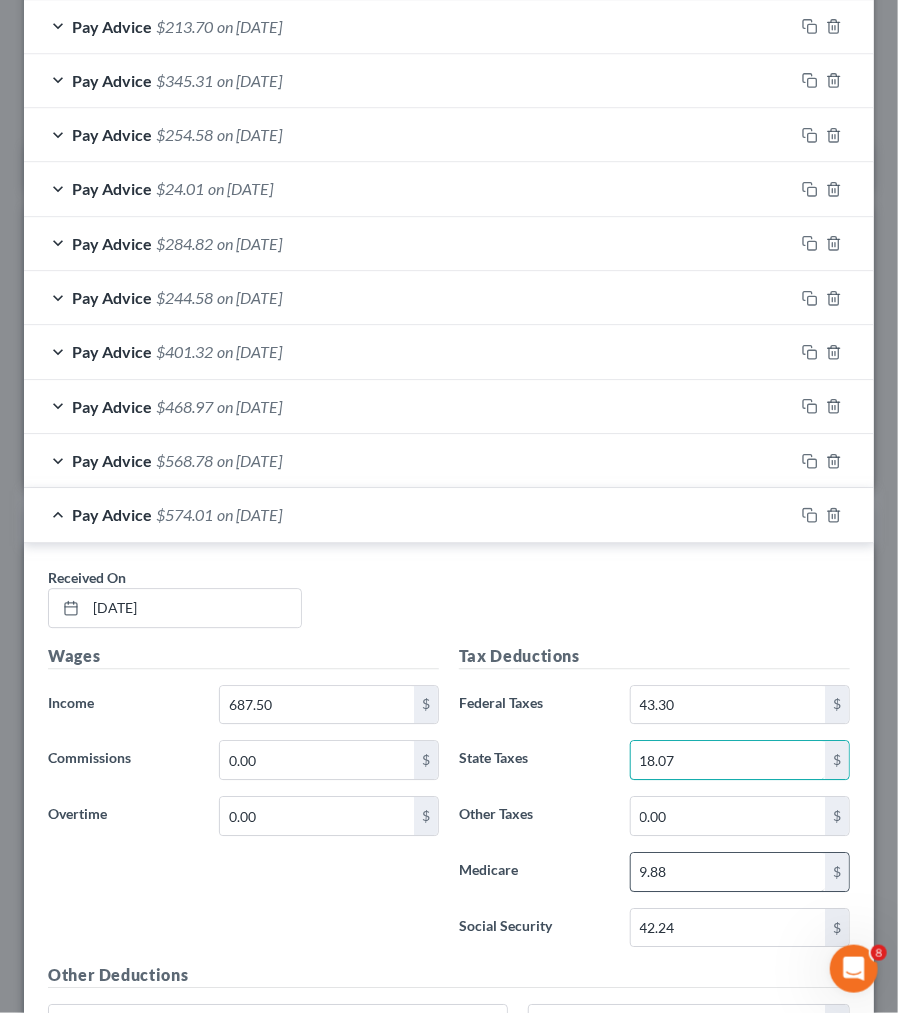 type on "18.07" 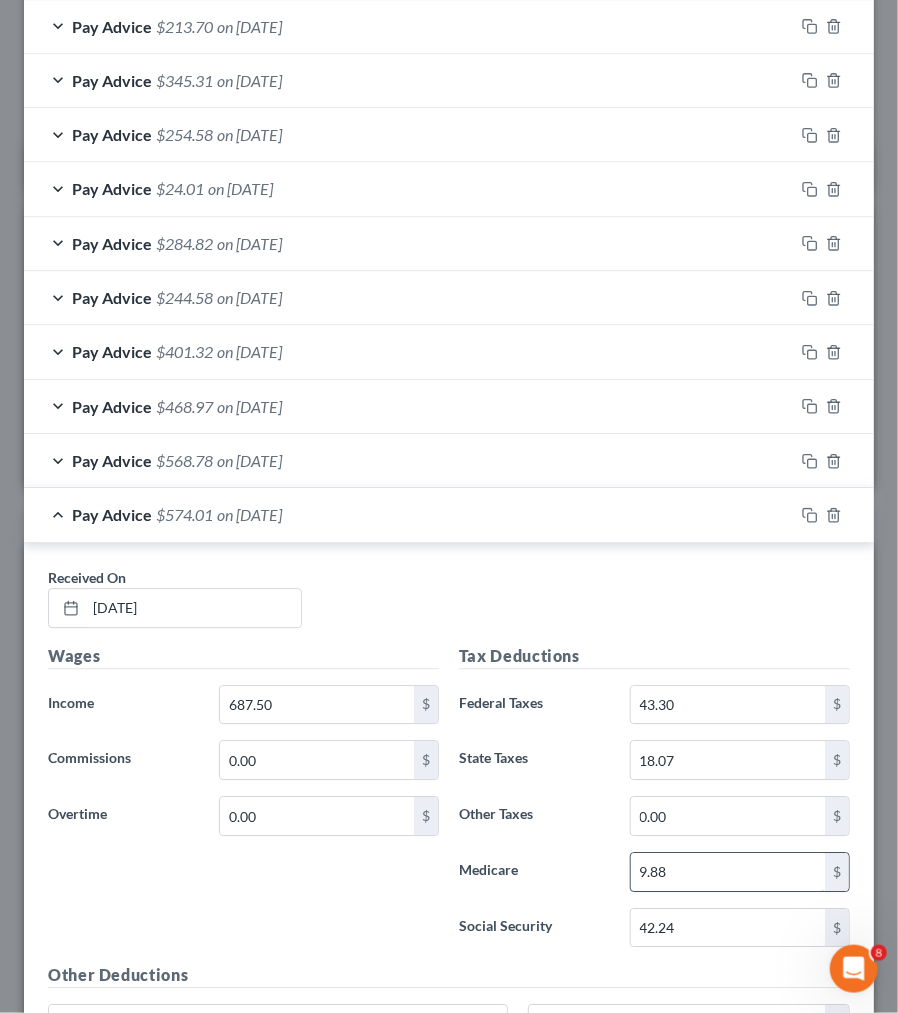 click on "9.88" at bounding box center [728, 872] 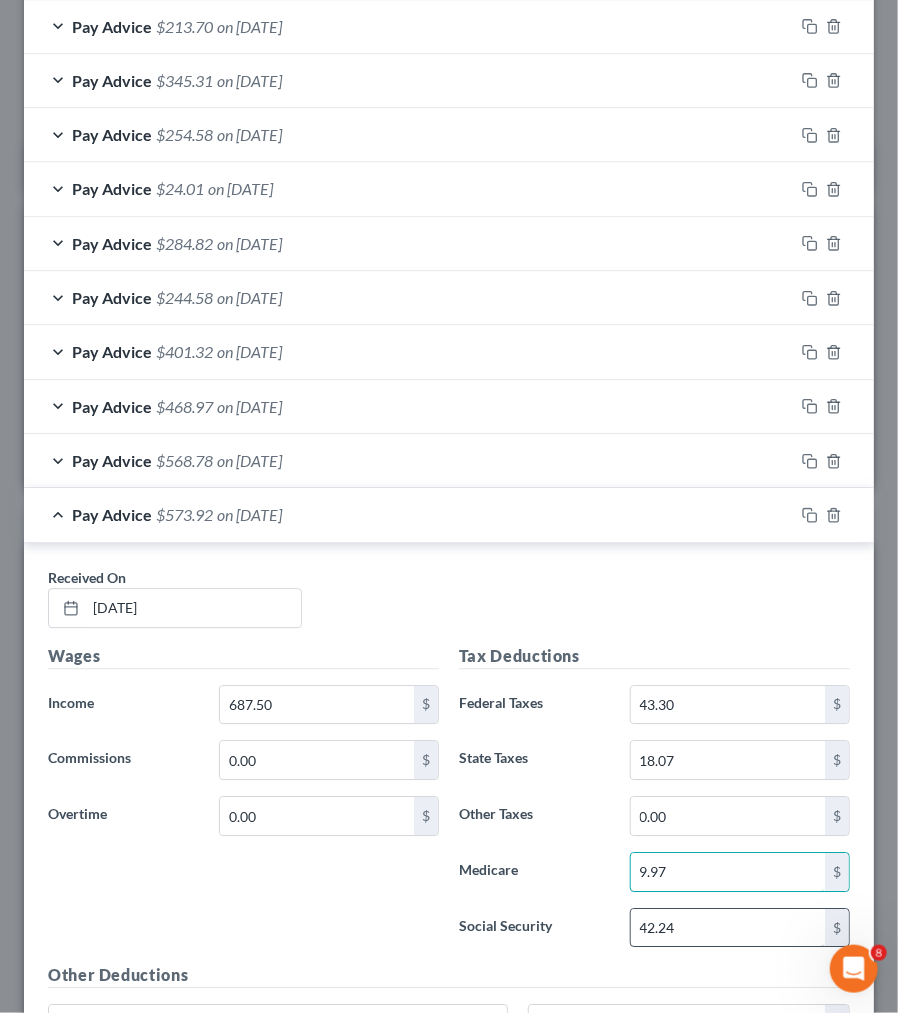 type on "9.97" 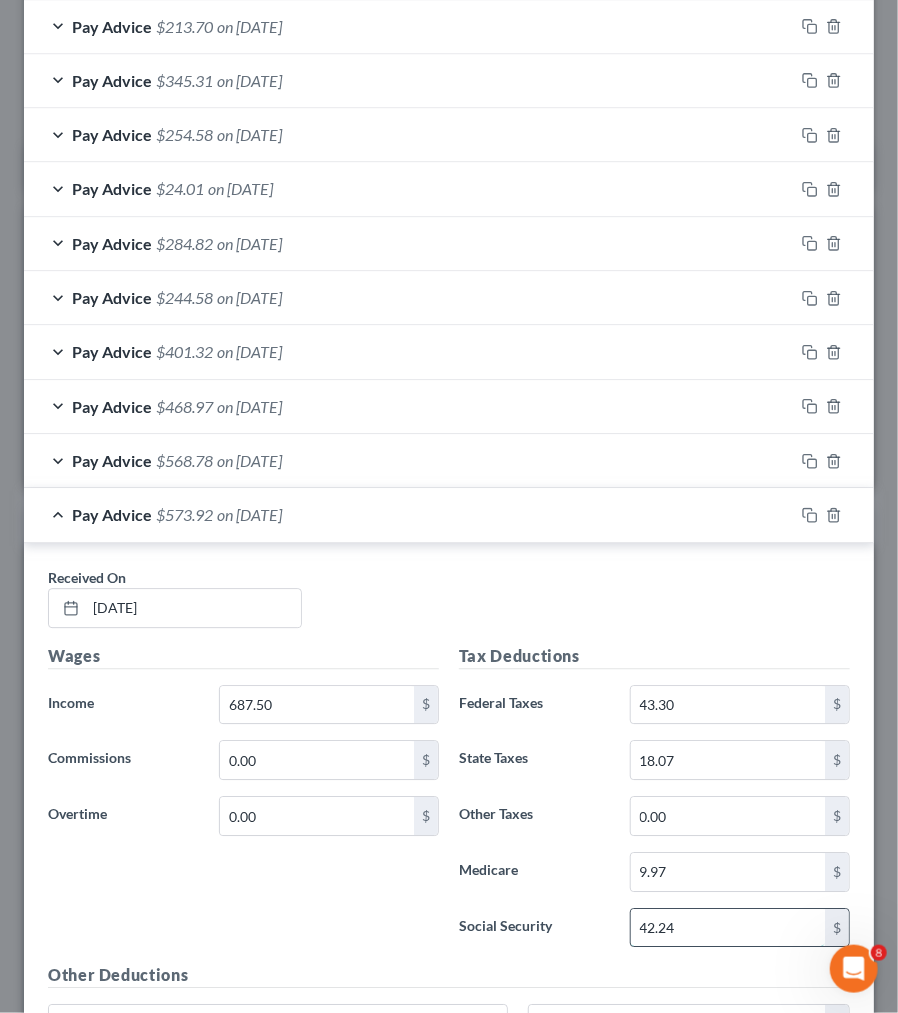 click on "42.24" at bounding box center [728, 928] 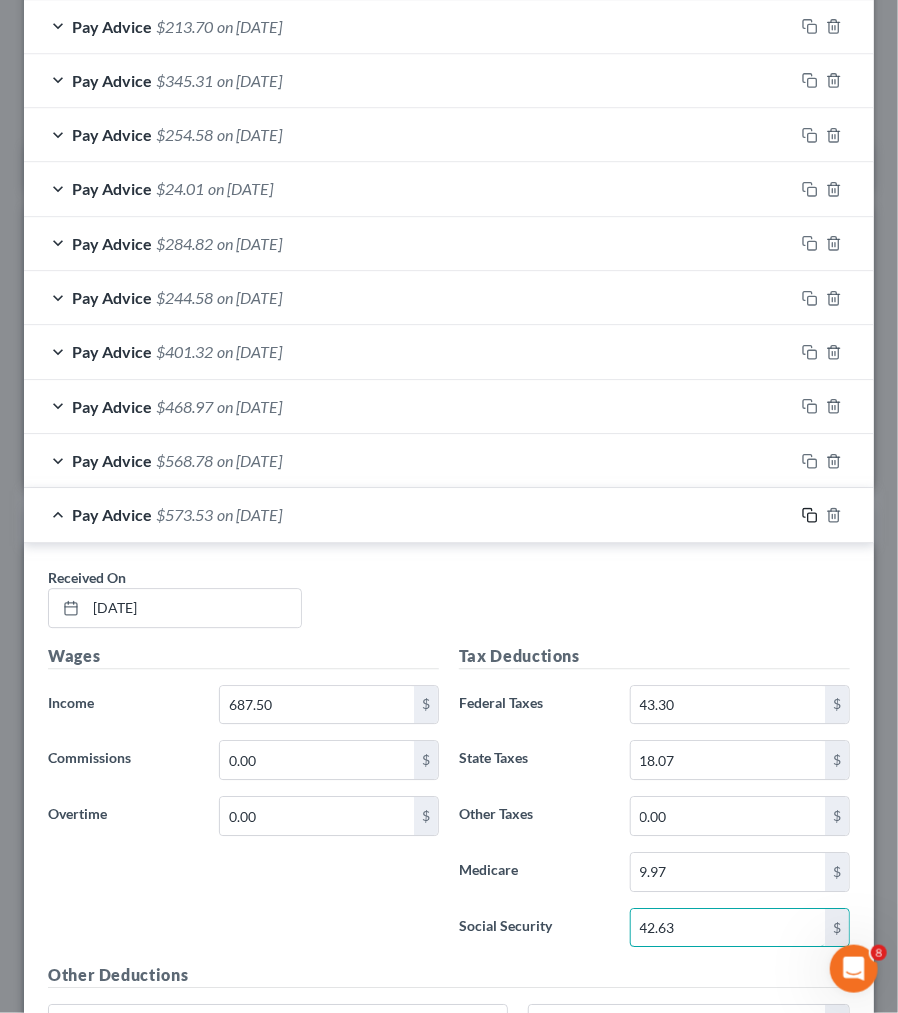 type on "42.63" 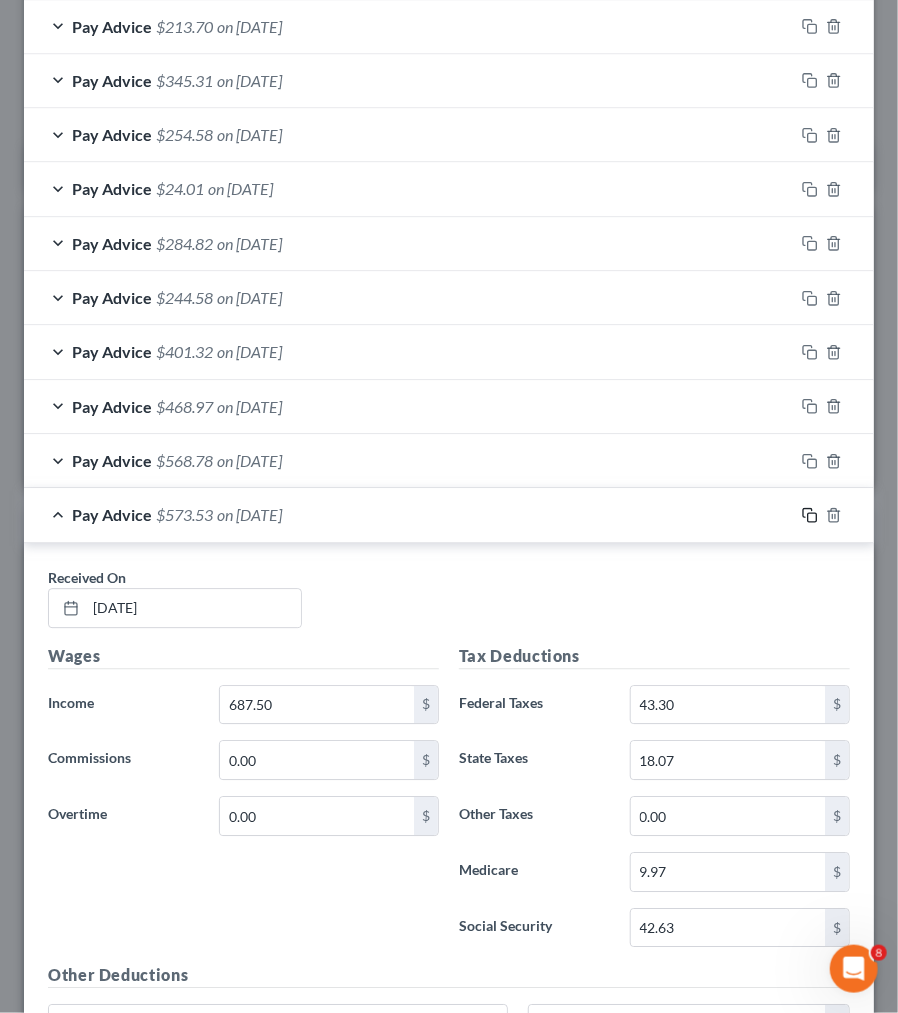 click 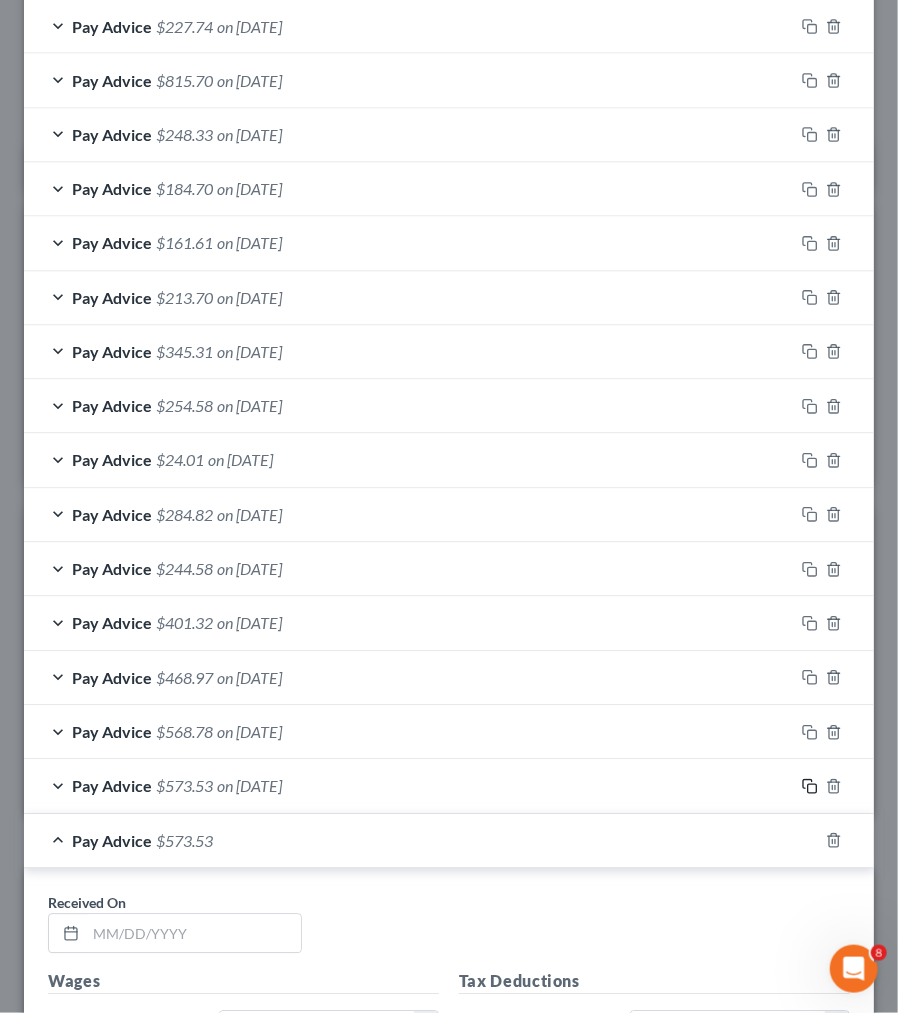 scroll, scrollTop: 1284, scrollLeft: 0, axis: vertical 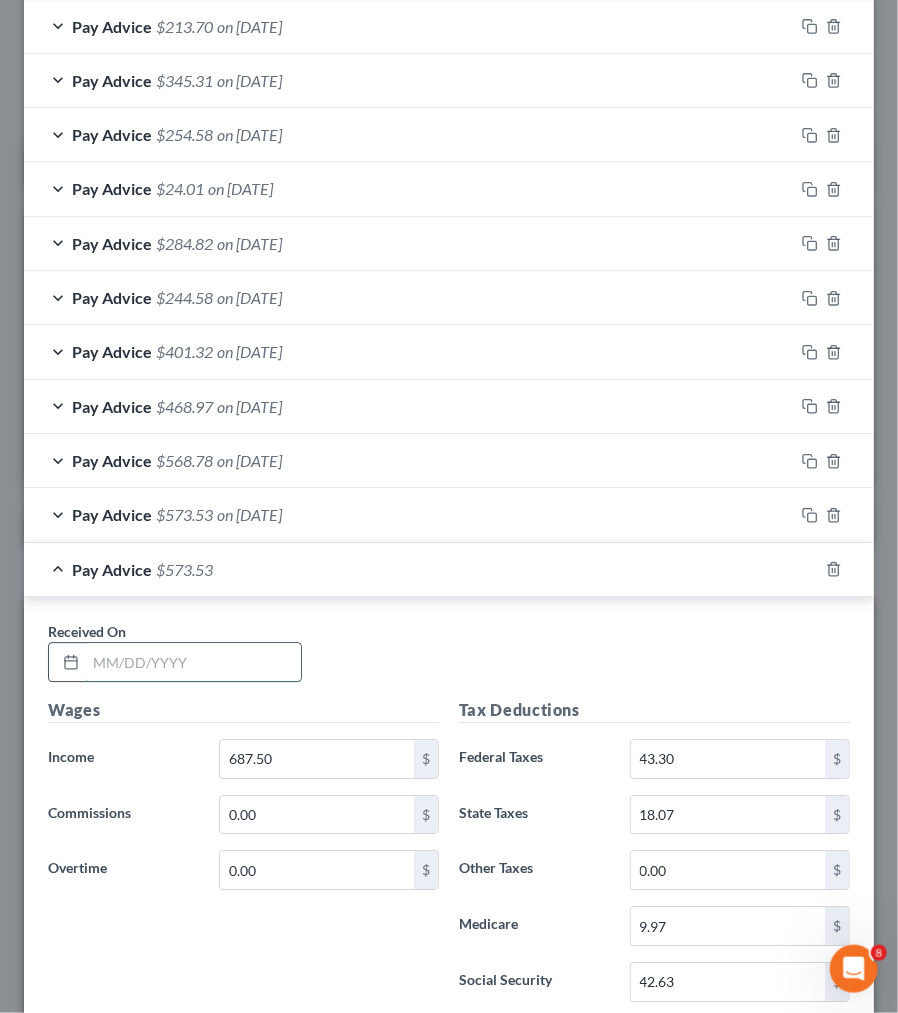 click at bounding box center [193, 662] 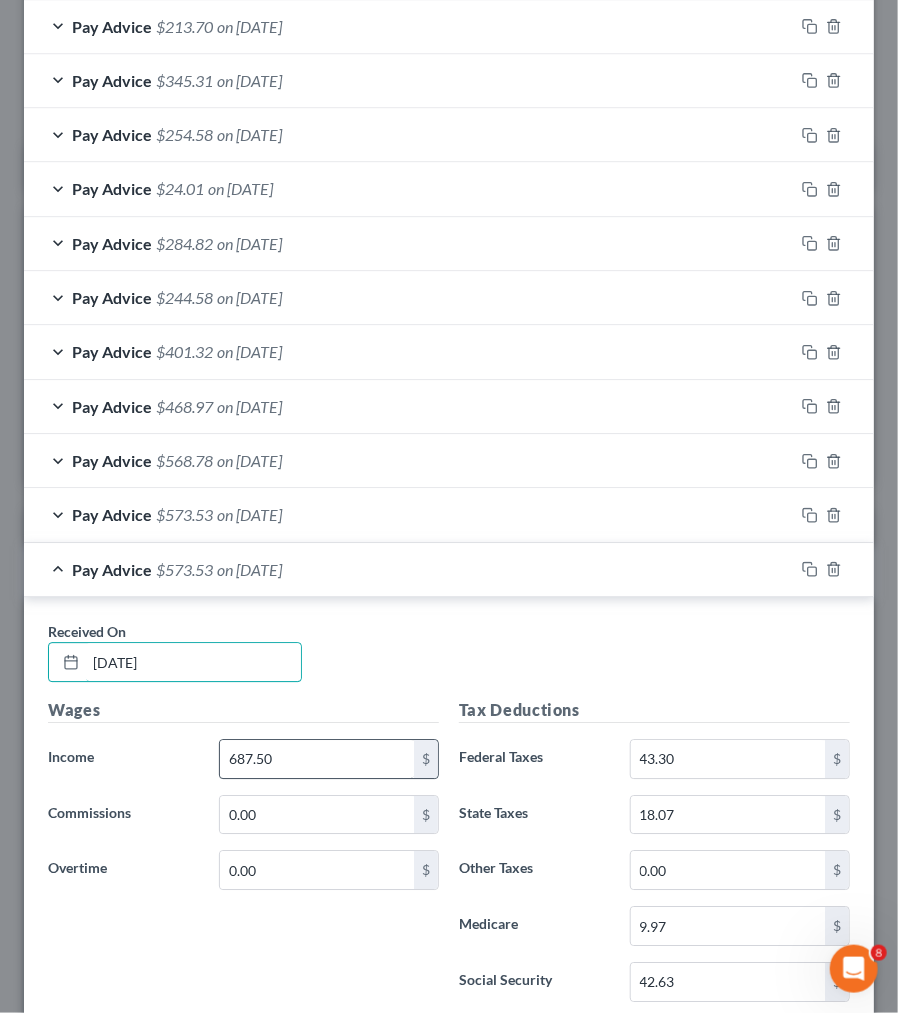 type on "[DATE]" 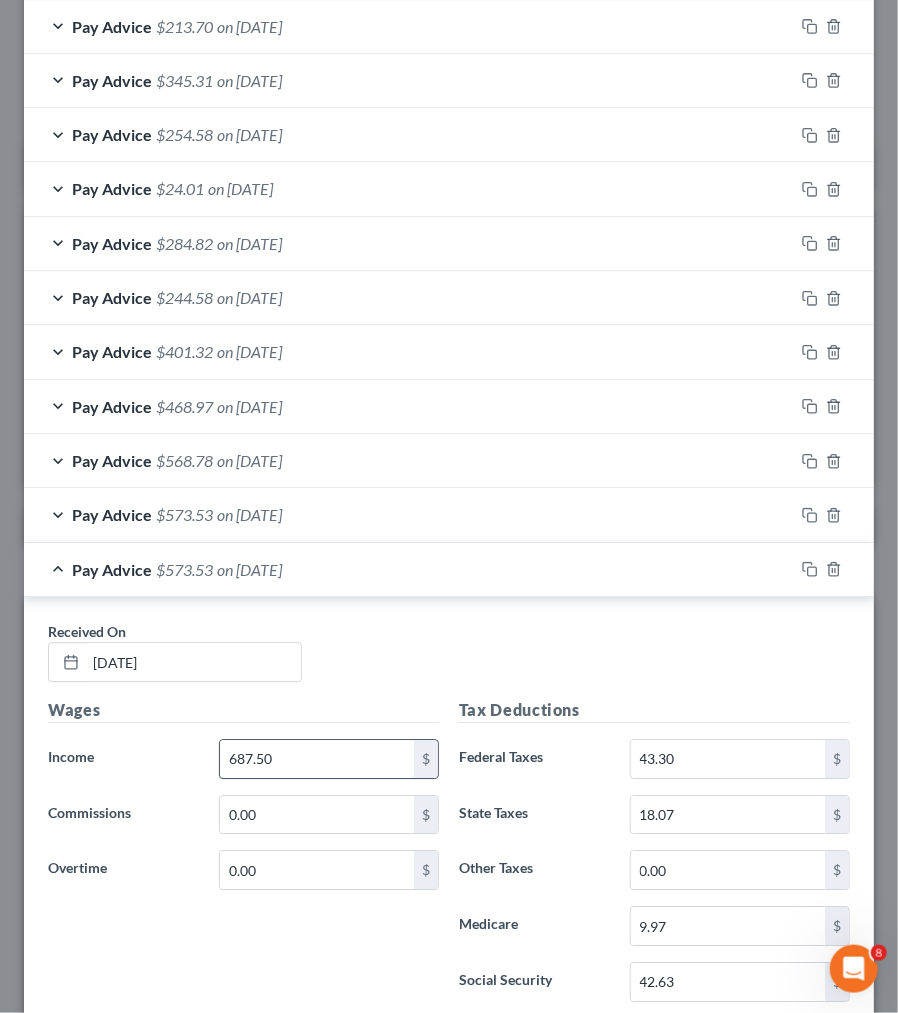click on "687.50" at bounding box center (317, 759) 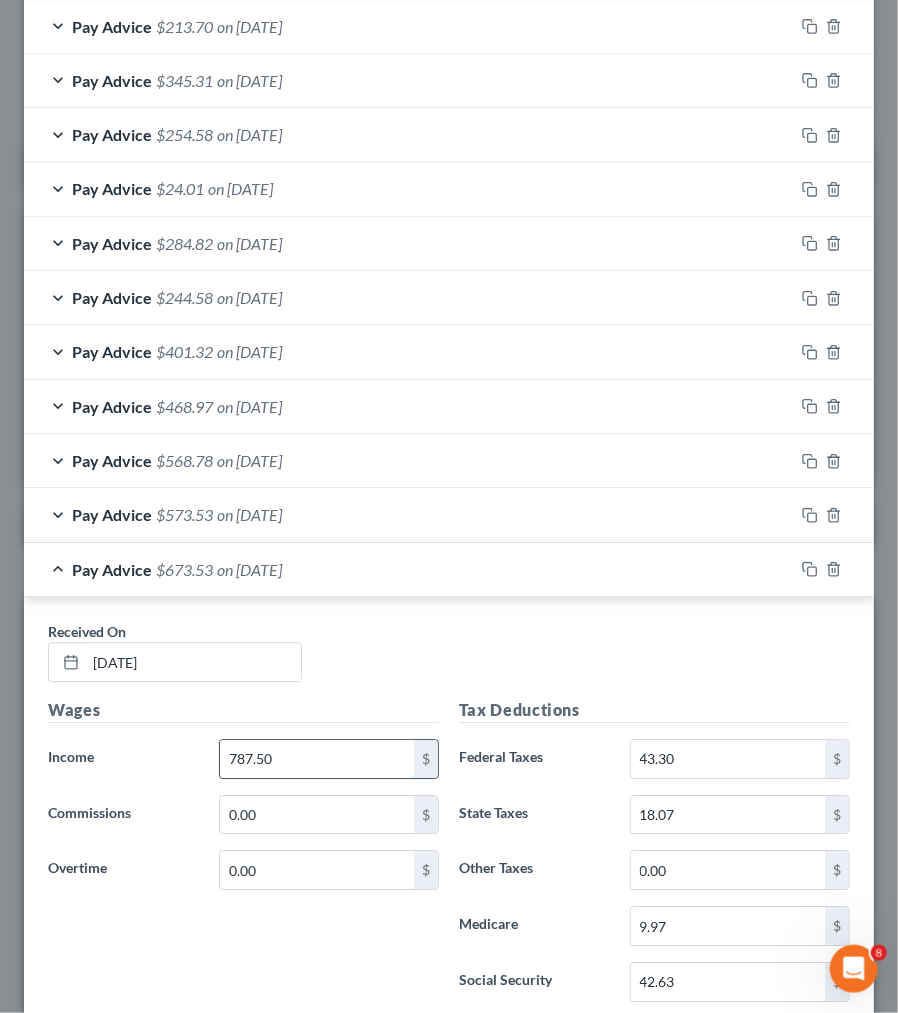 scroll, scrollTop: 1444, scrollLeft: 0, axis: vertical 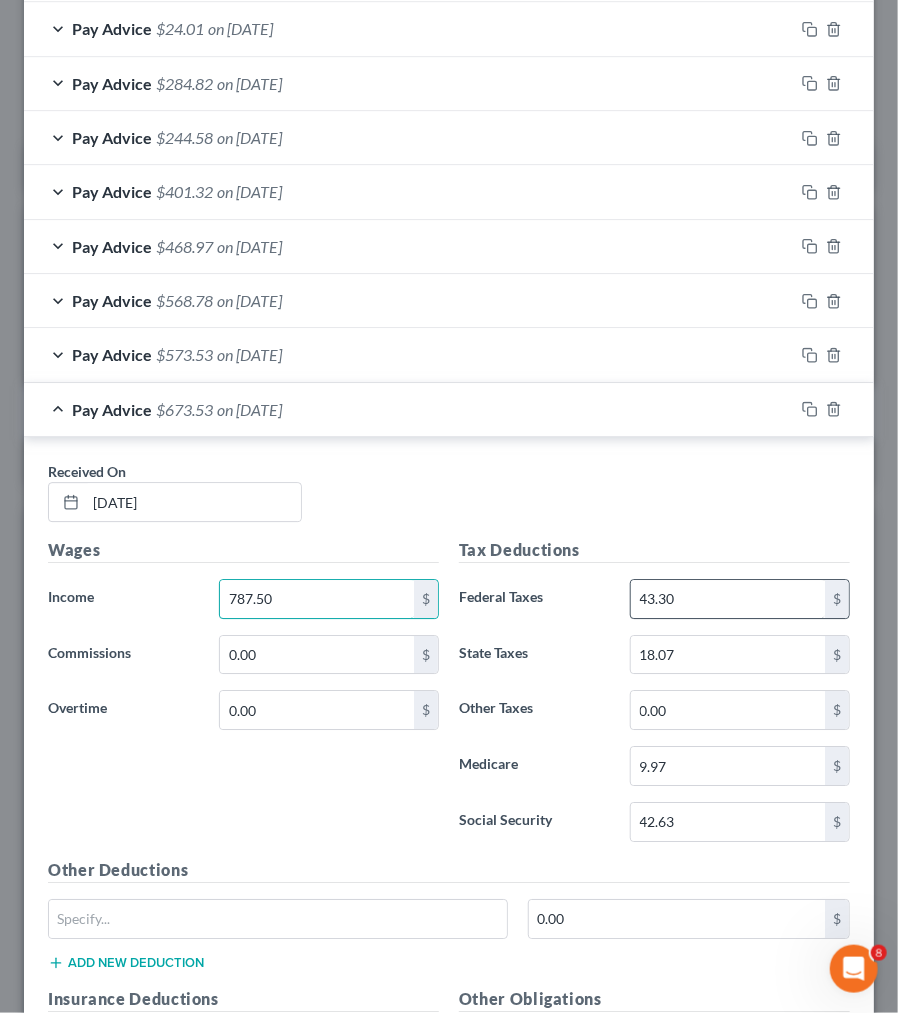 type on "787.50" 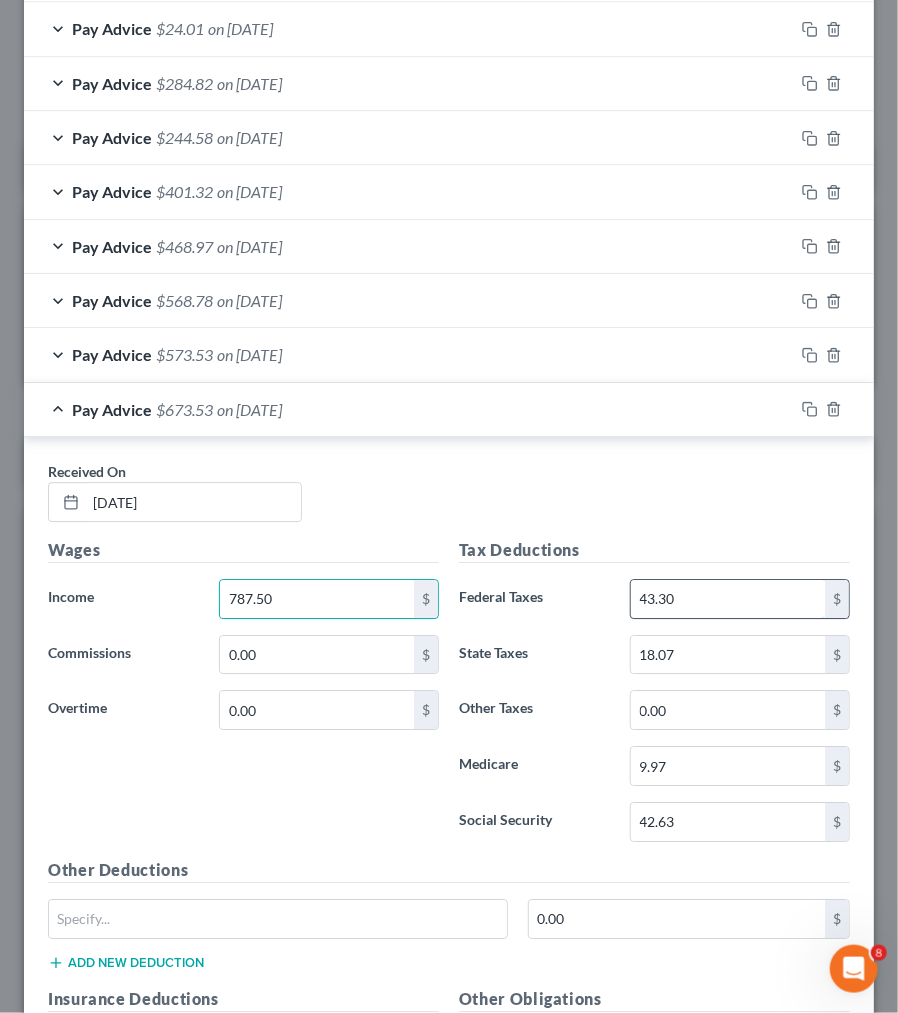 click on "43.30" at bounding box center [728, 599] 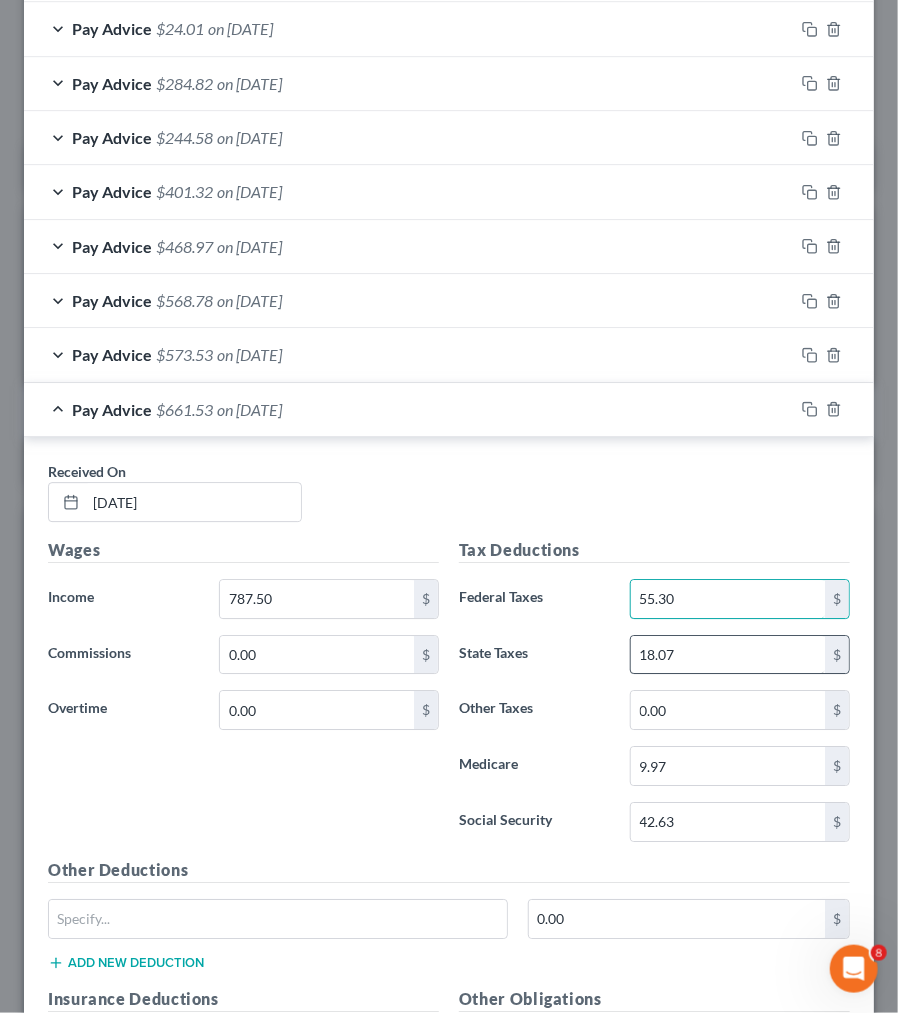 type on "55.30" 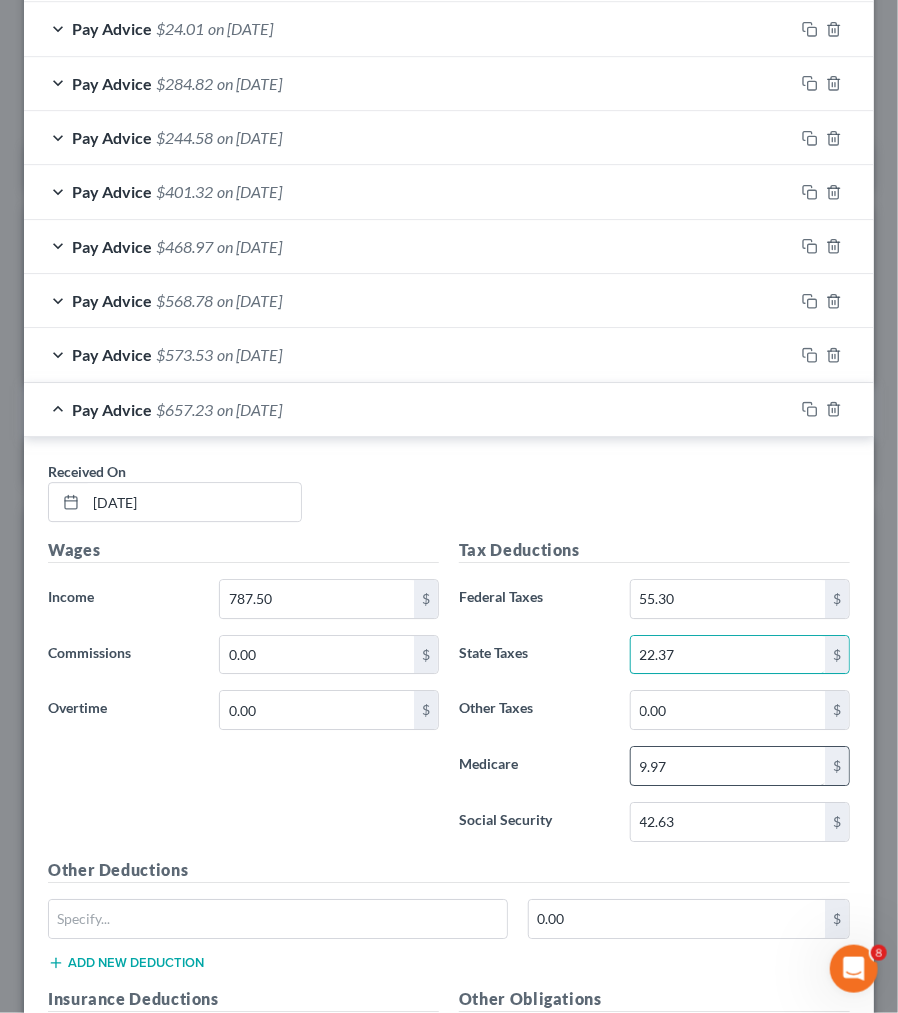 type on "22.37" 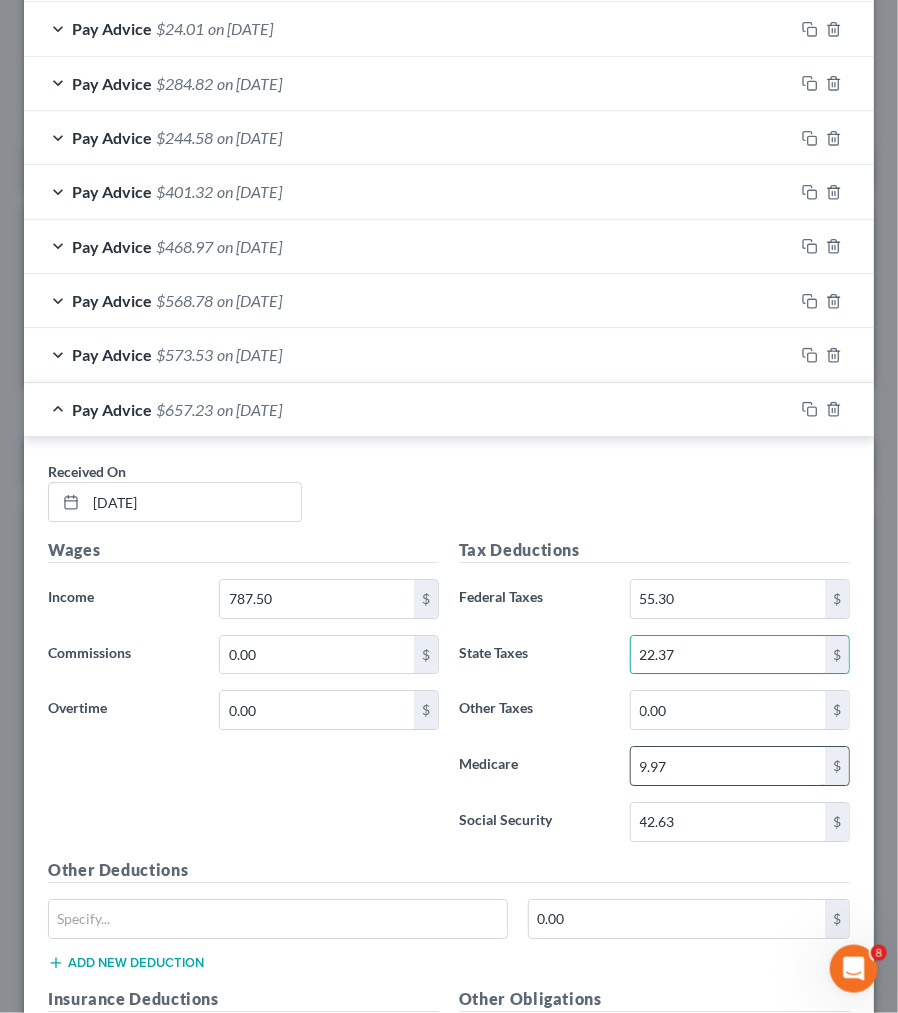 click on "9.97" at bounding box center [728, 766] 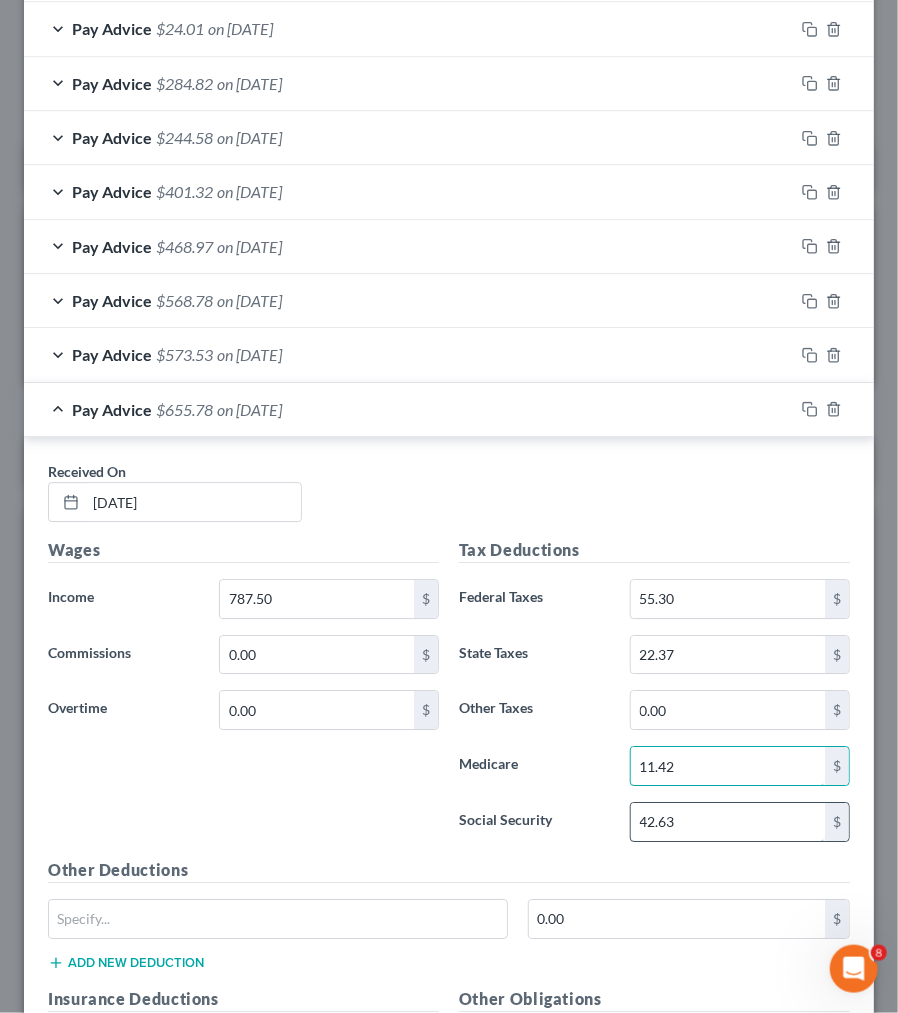 type on "11.42" 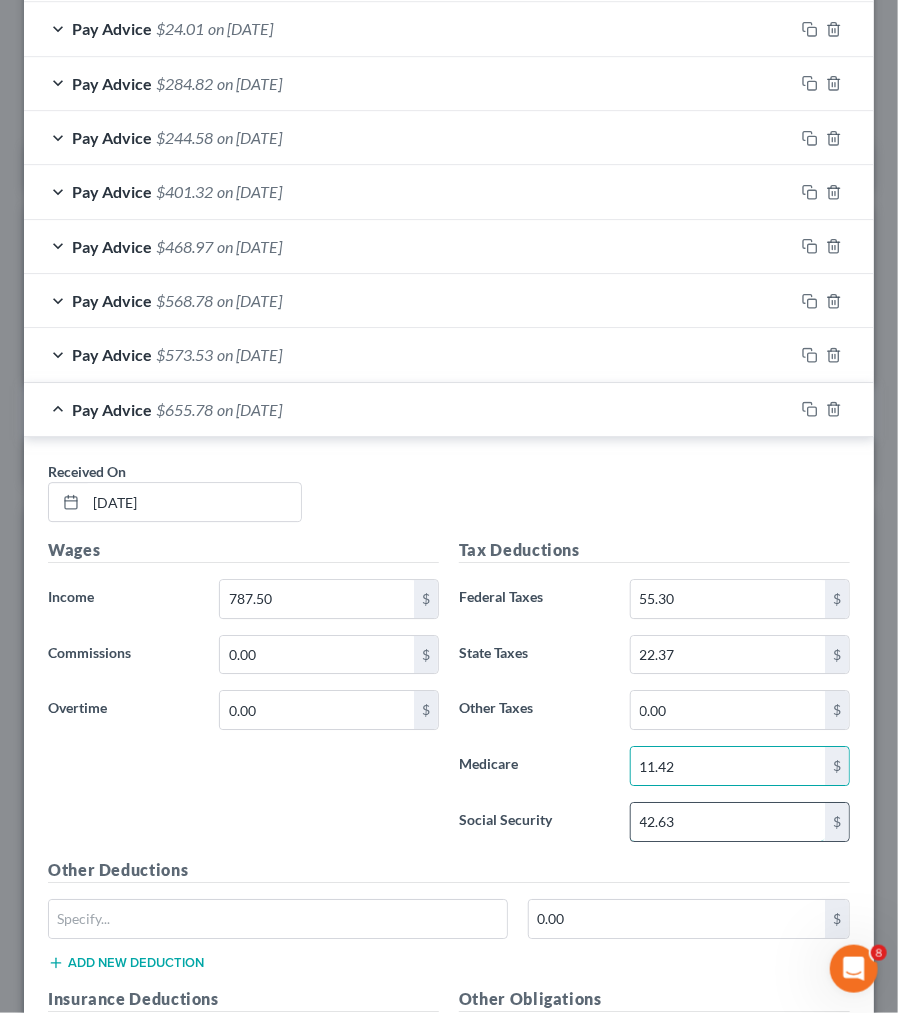 click on "42.63" at bounding box center (728, 822) 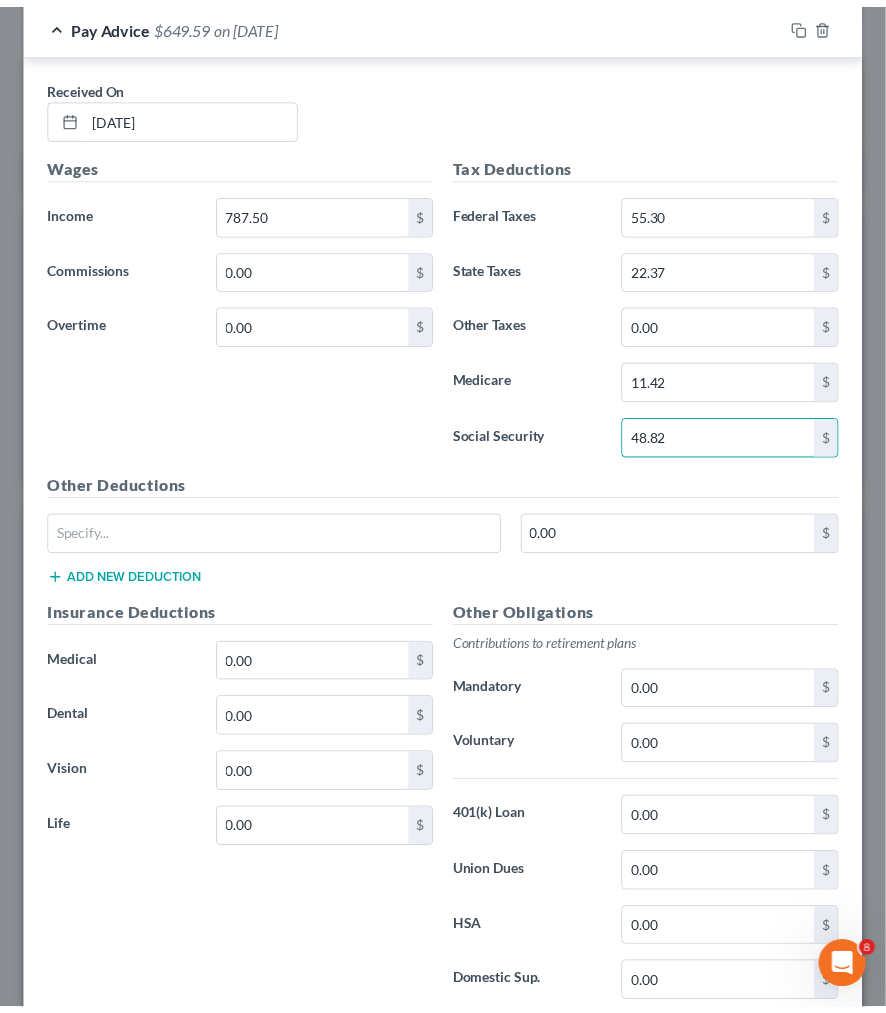 scroll, scrollTop: 1952, scrollLeft: 0, axis: vertical 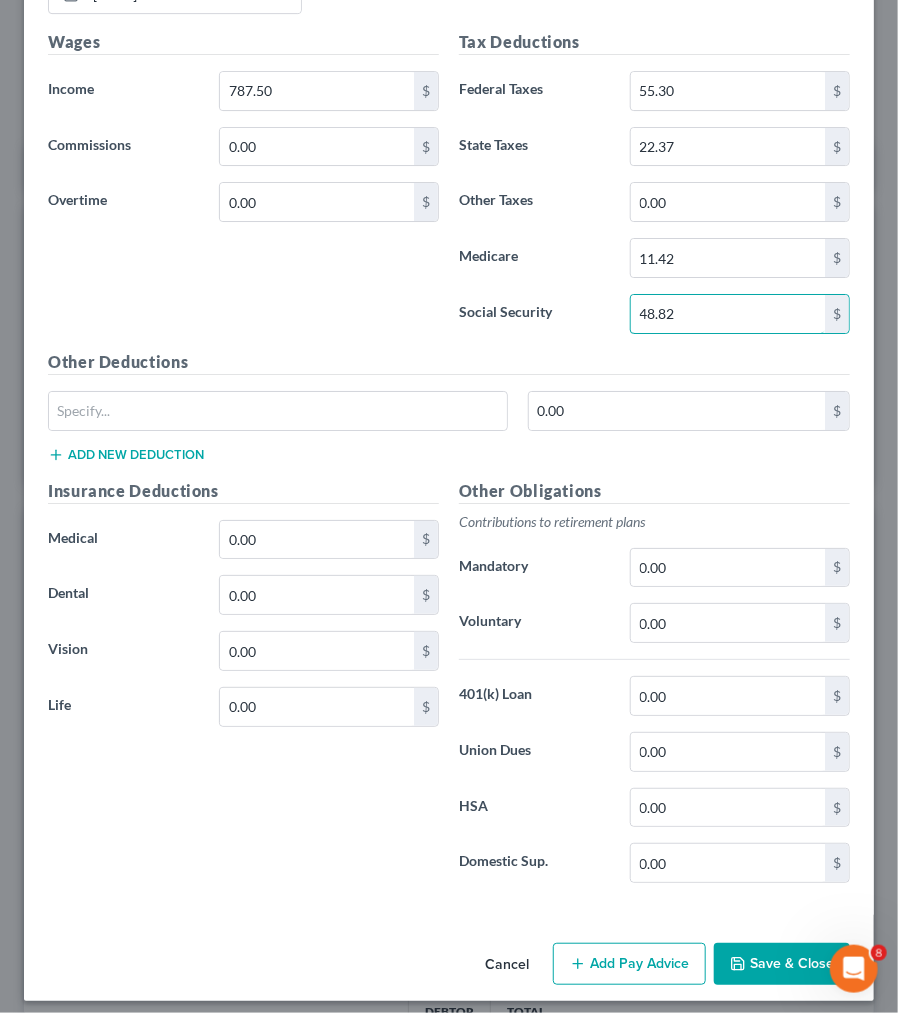 type on "48.82" 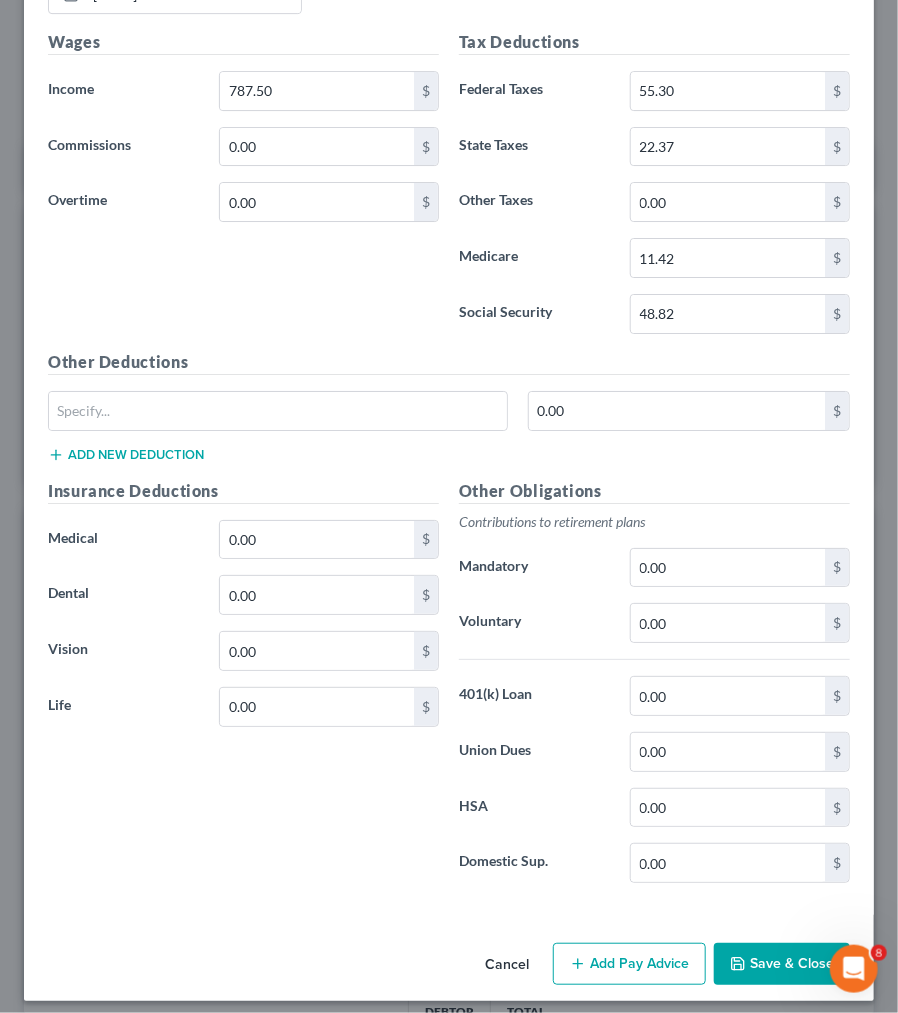 click 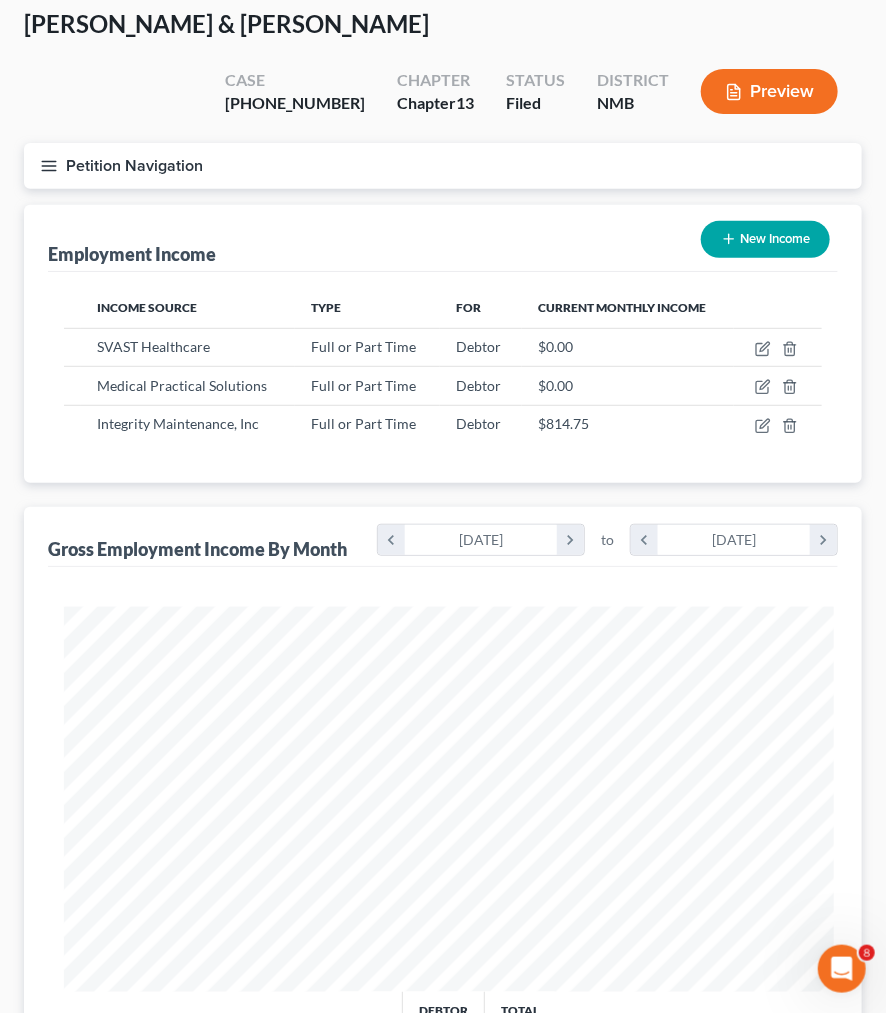 scroll, scrollTop: 378, scrollLeft: 798, axis: both 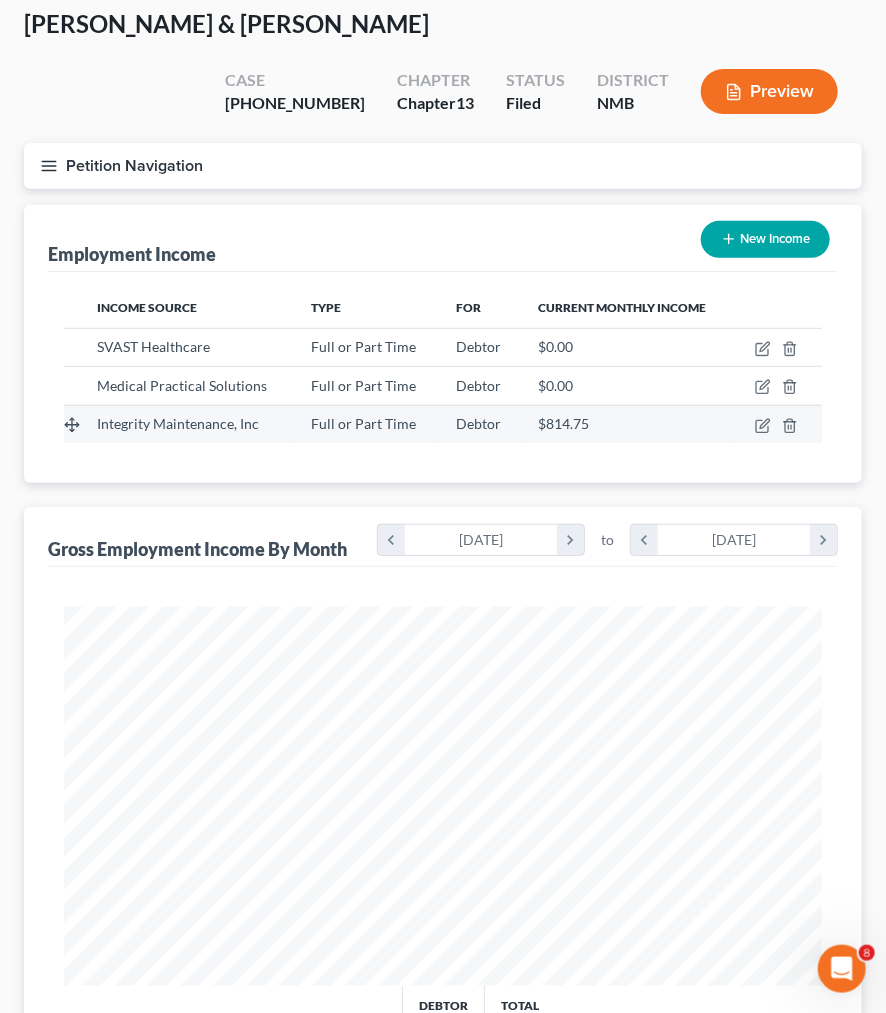 click on "Integrity Maintenance, Inc" at bounding box center (178, 423) 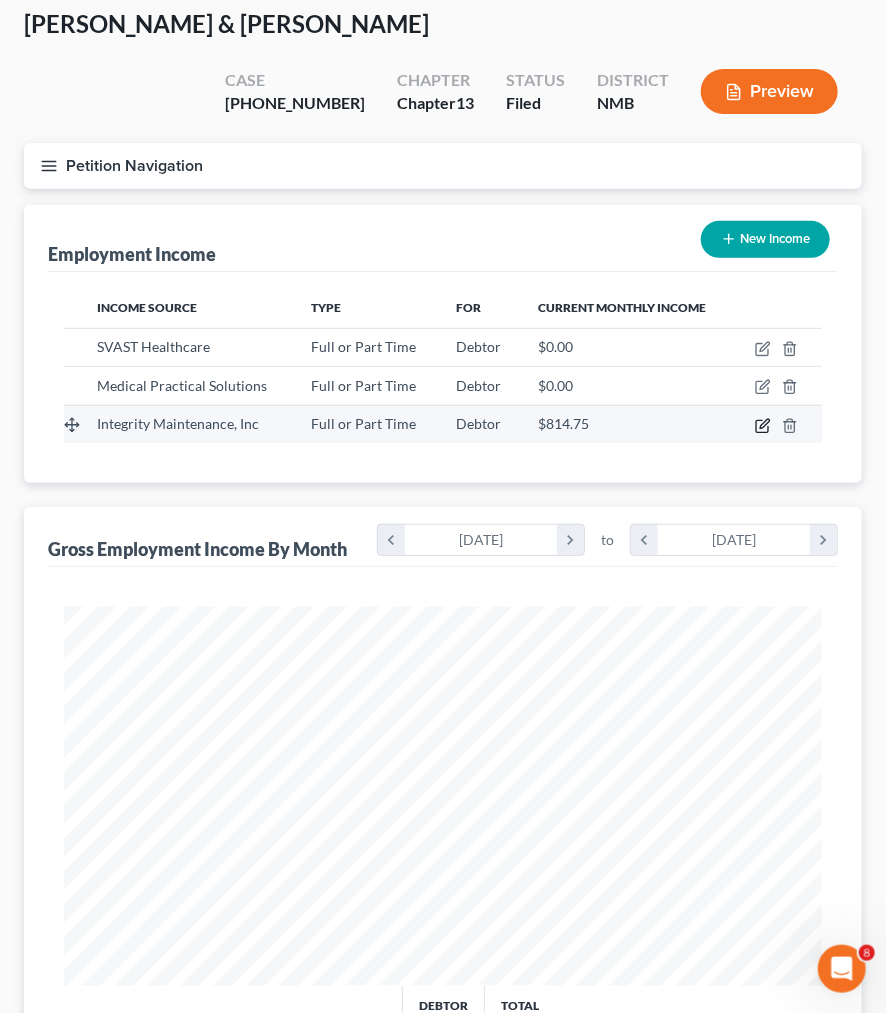 click 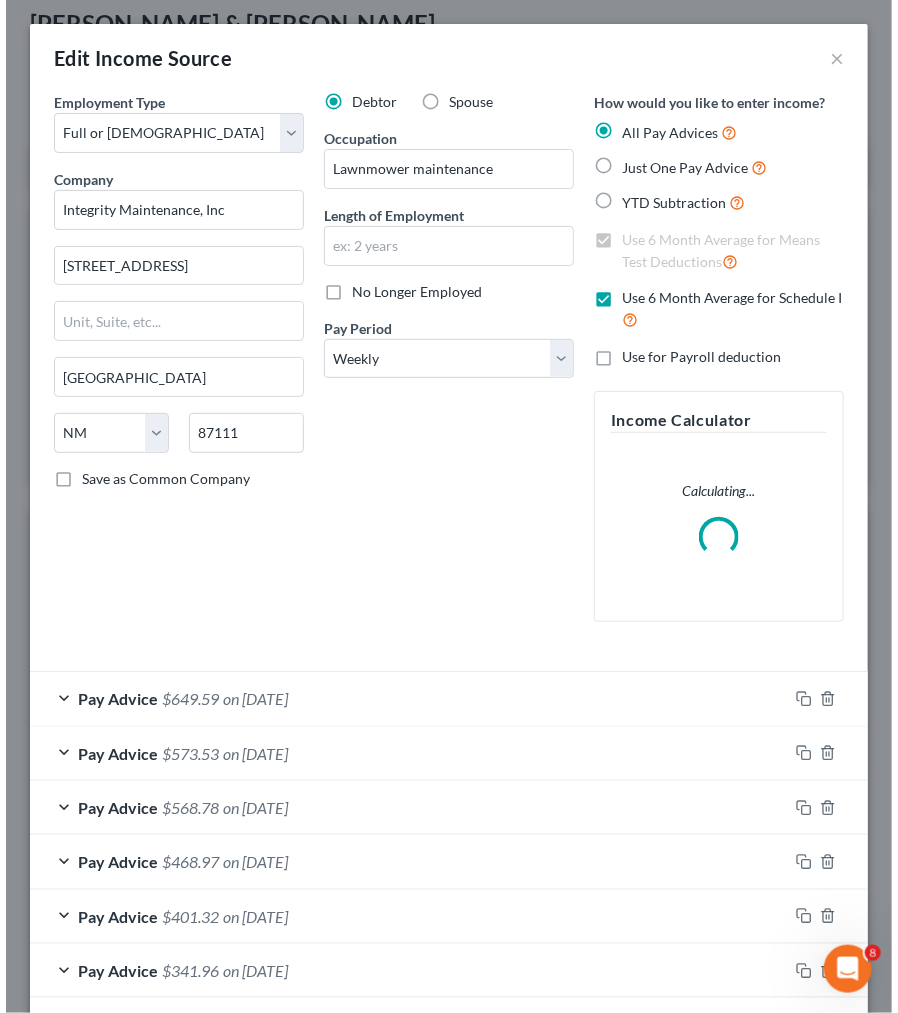 scroll, scrollTop: 999614, scrollLeft: 999189, axis: both 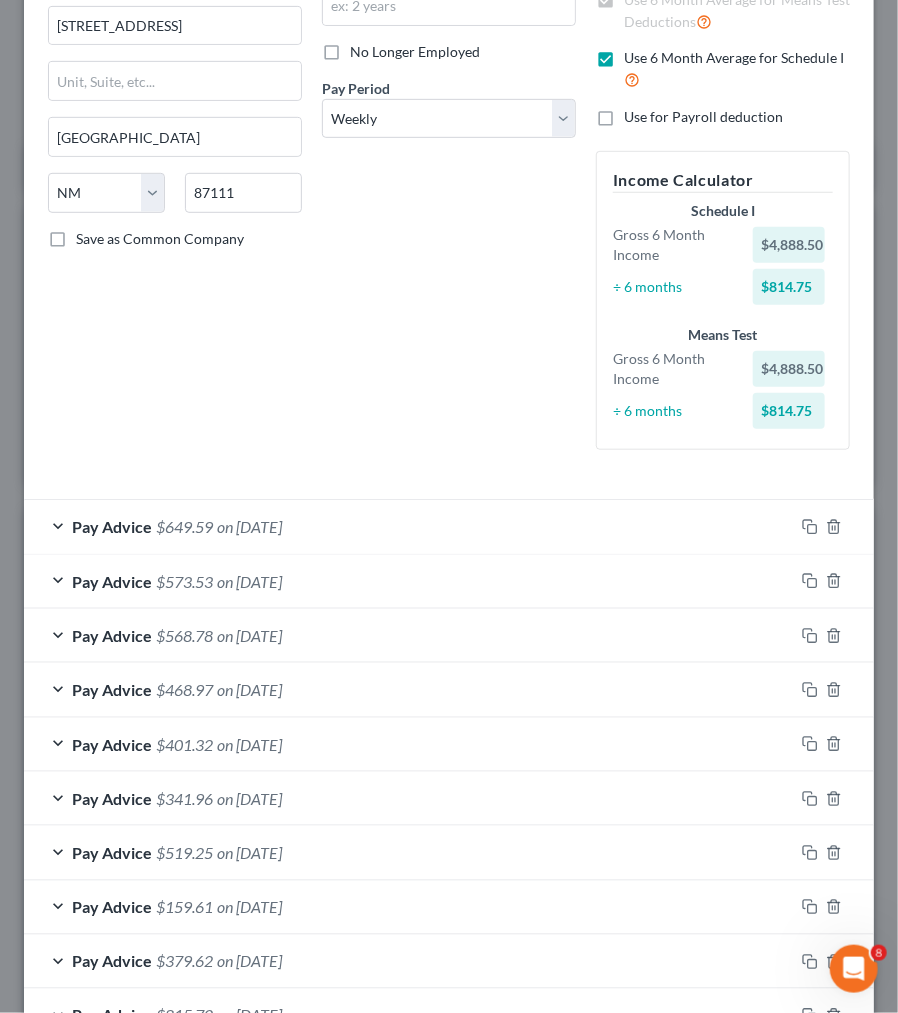 click on "$649.59" at bounding box center [184, 526] 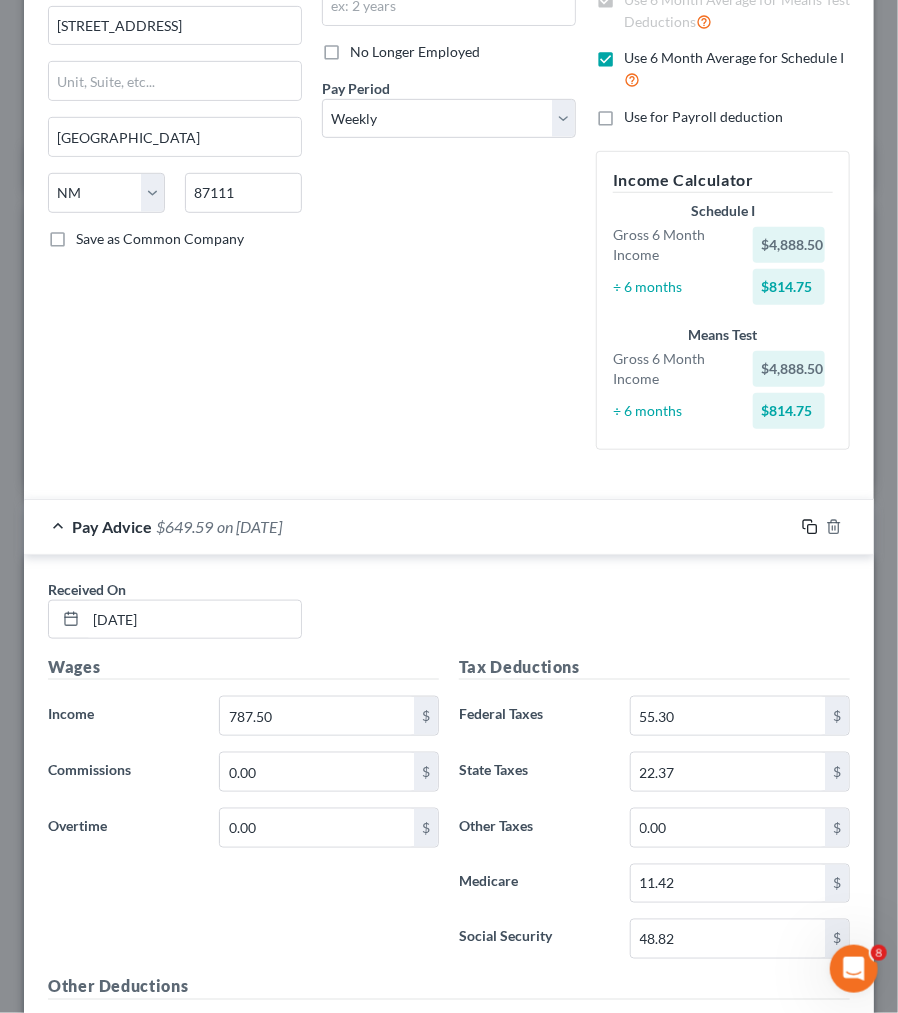 click 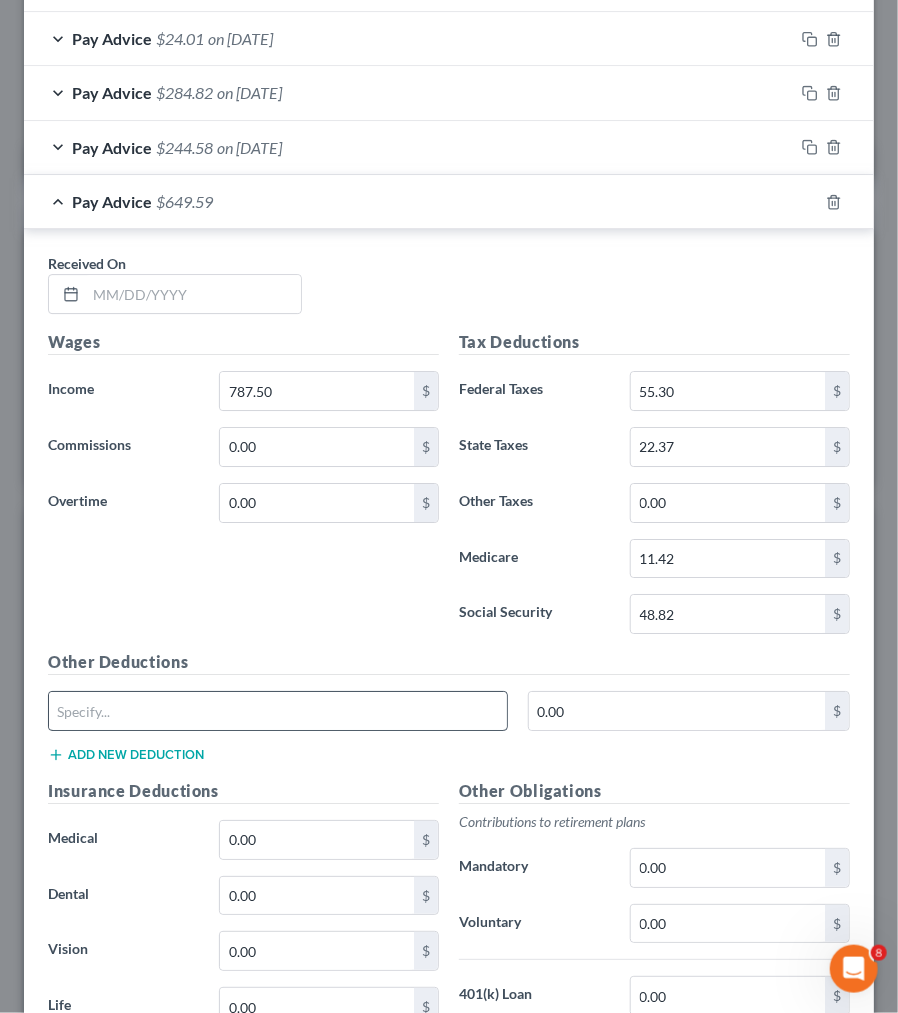 scroll, scrollTop: 1840, scrollLeft: 0, axis: vertical 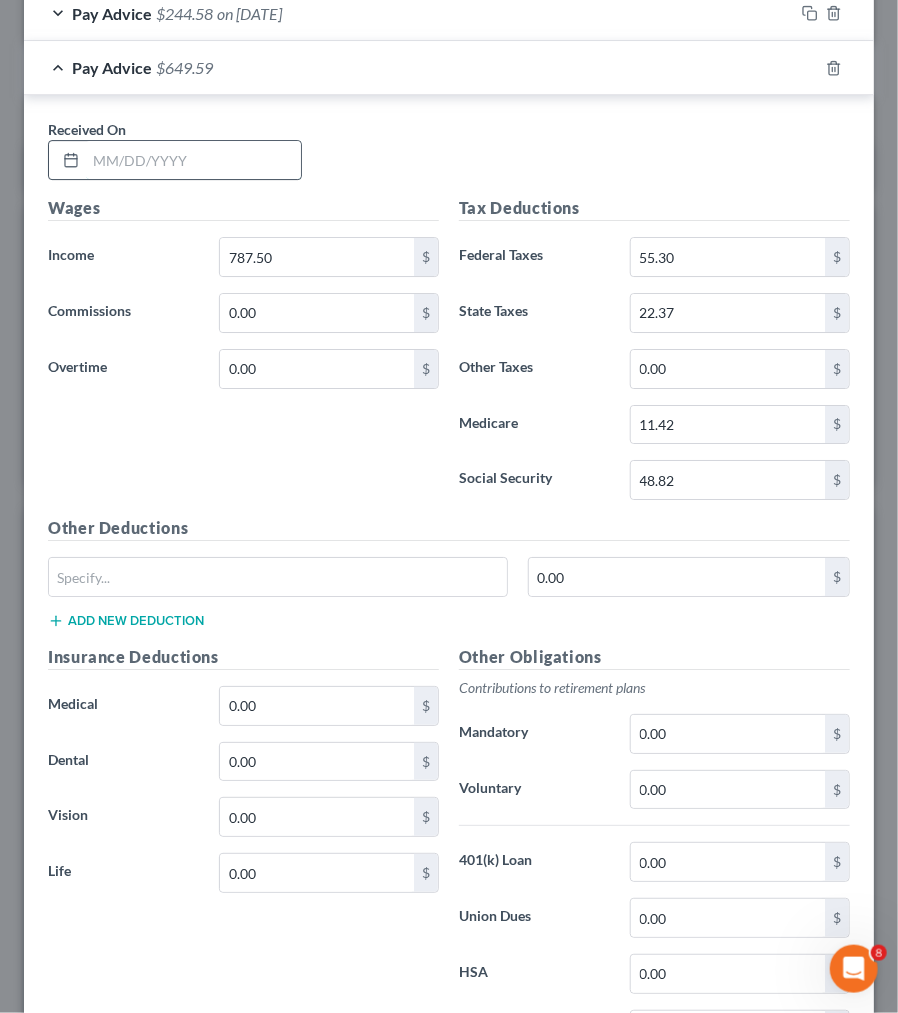 click at bounding box center (193, 160) 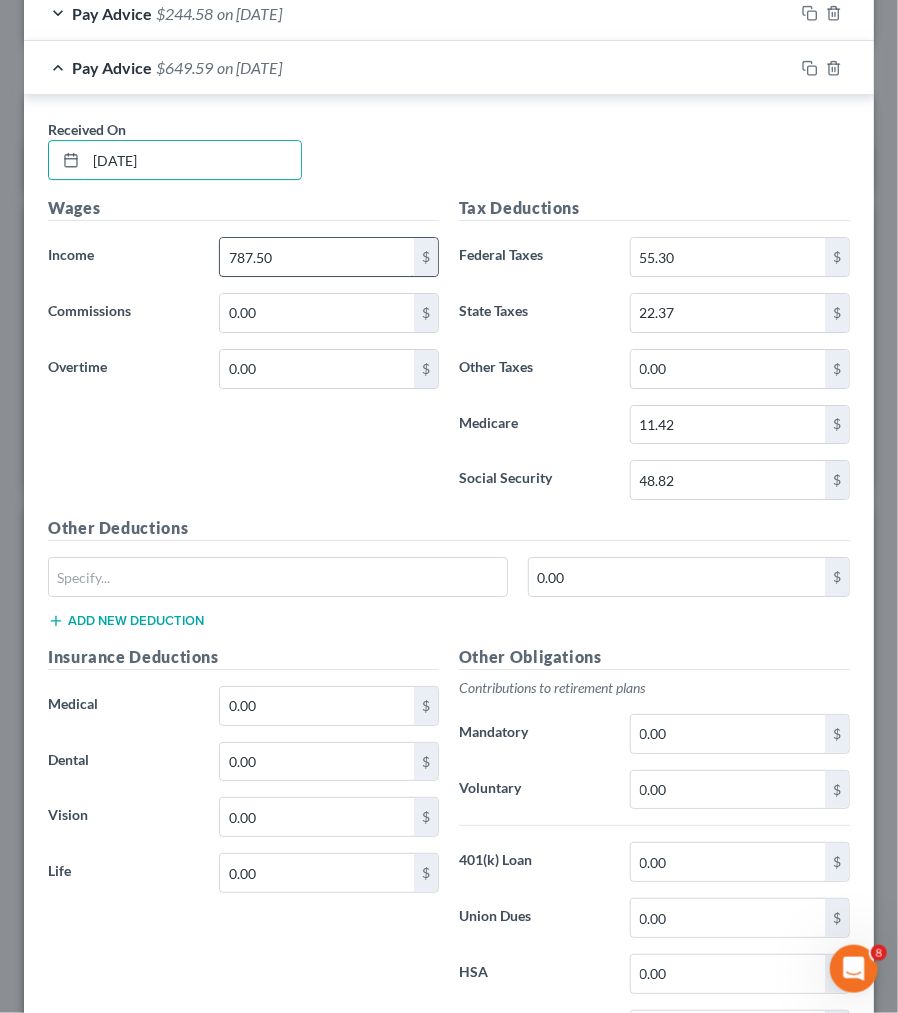 type on "[DATE]" 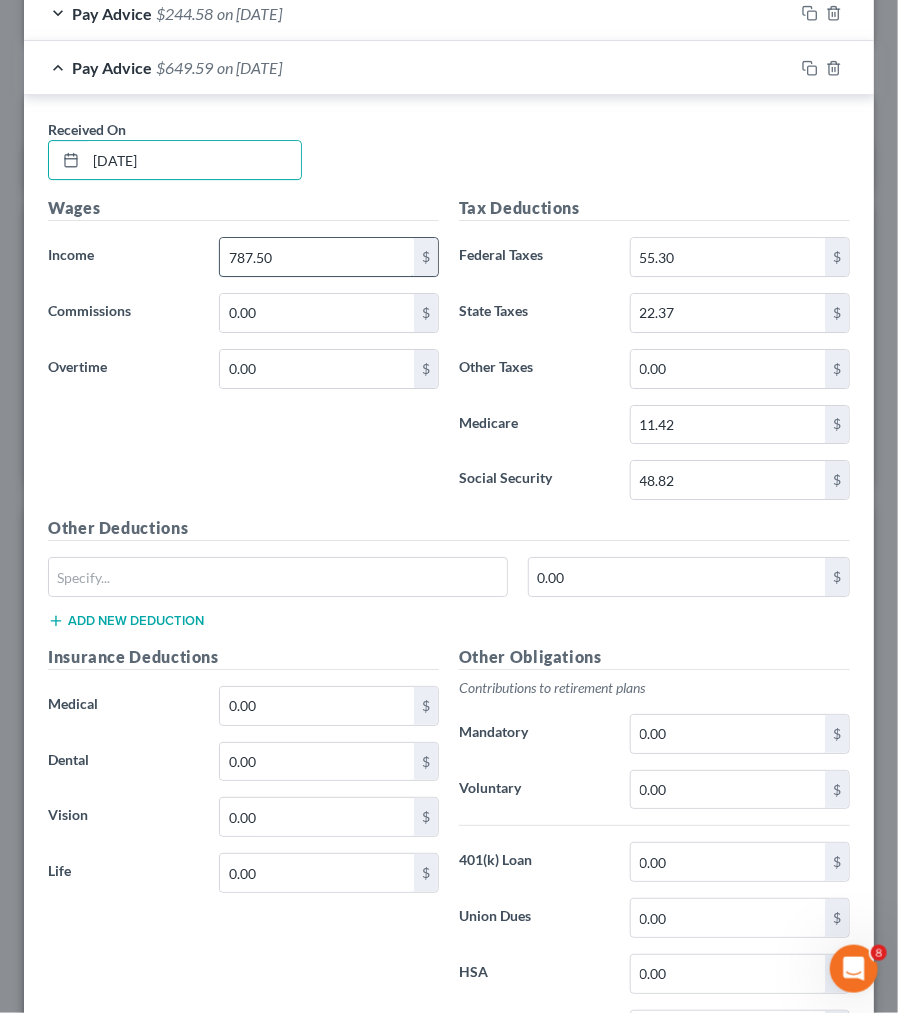 click on "787.50" at bounding box center [317, 257] 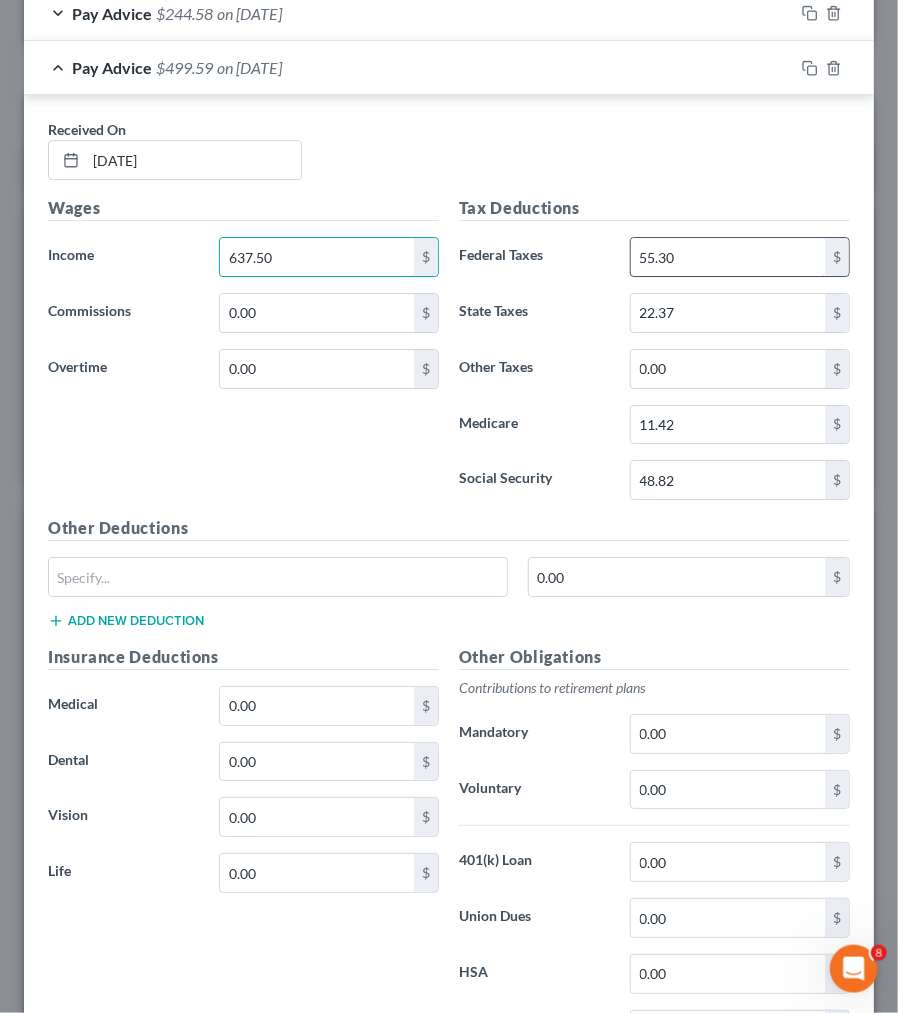 type on "637.50" 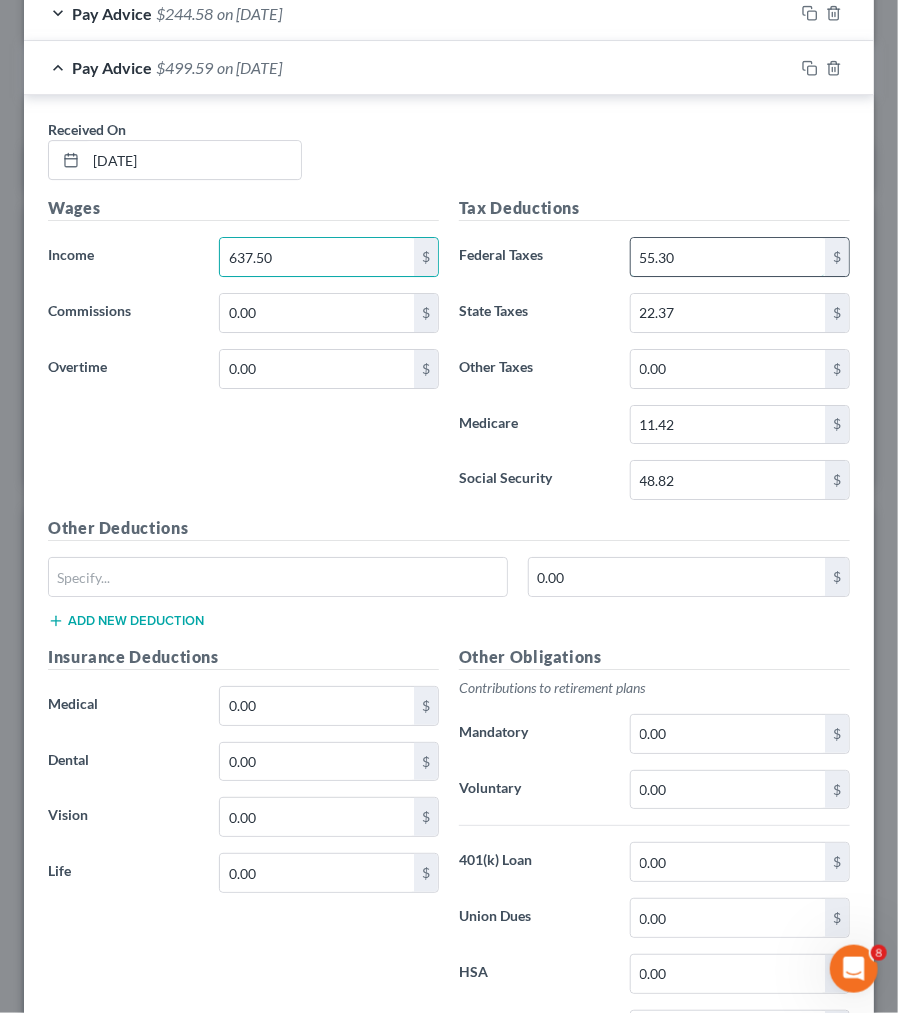 click on "55.30" at bounding box center [728, 257] 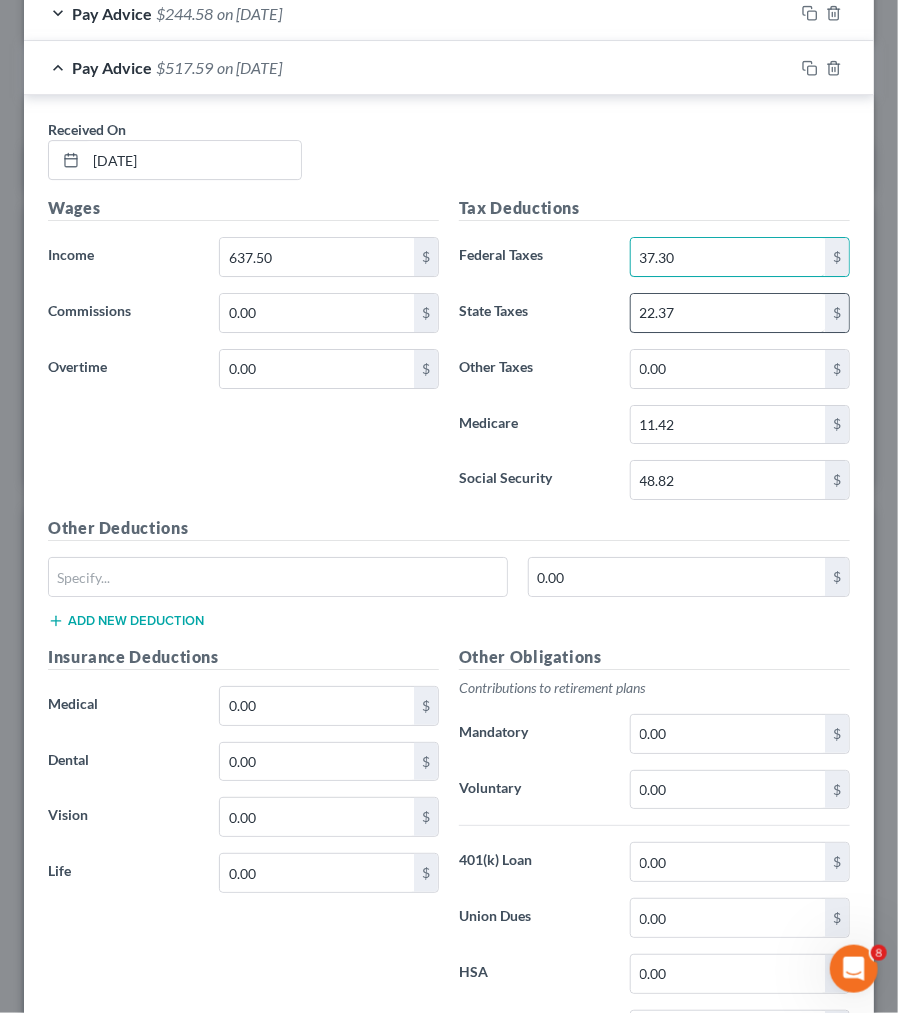 type on "37.30" 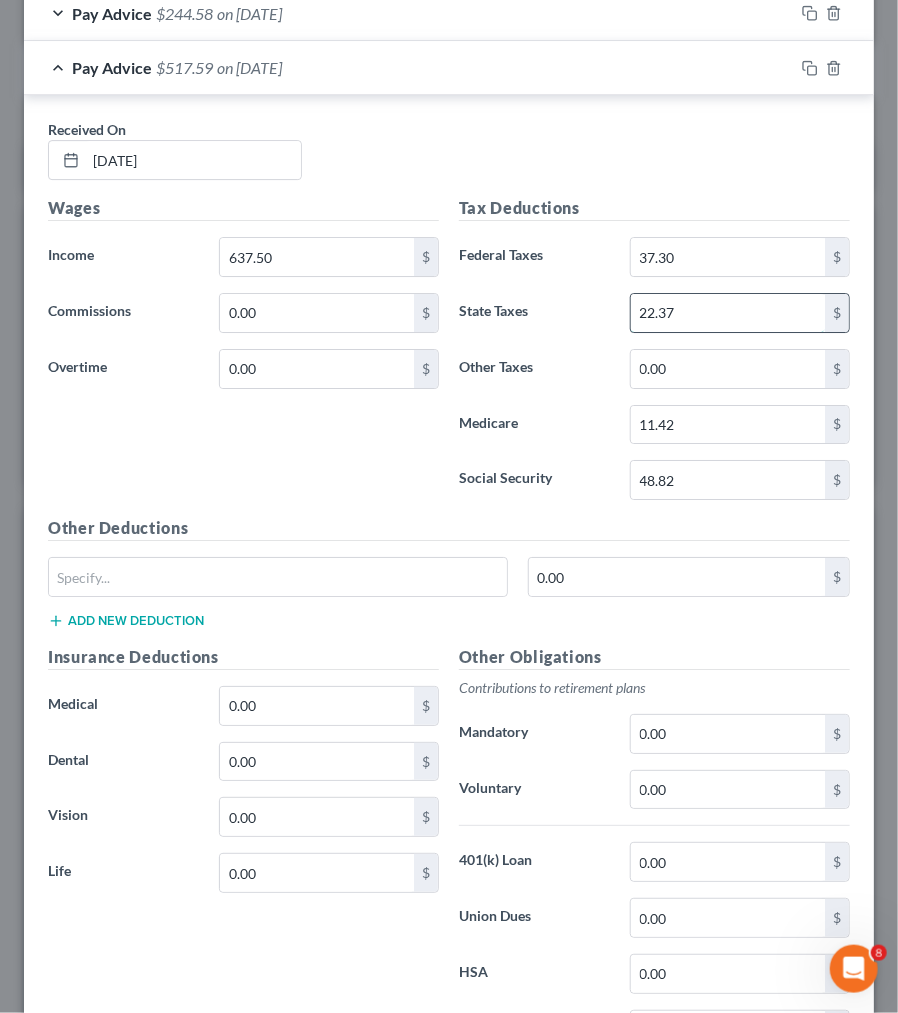 click on "22.37" at bounding box center [728, 313] 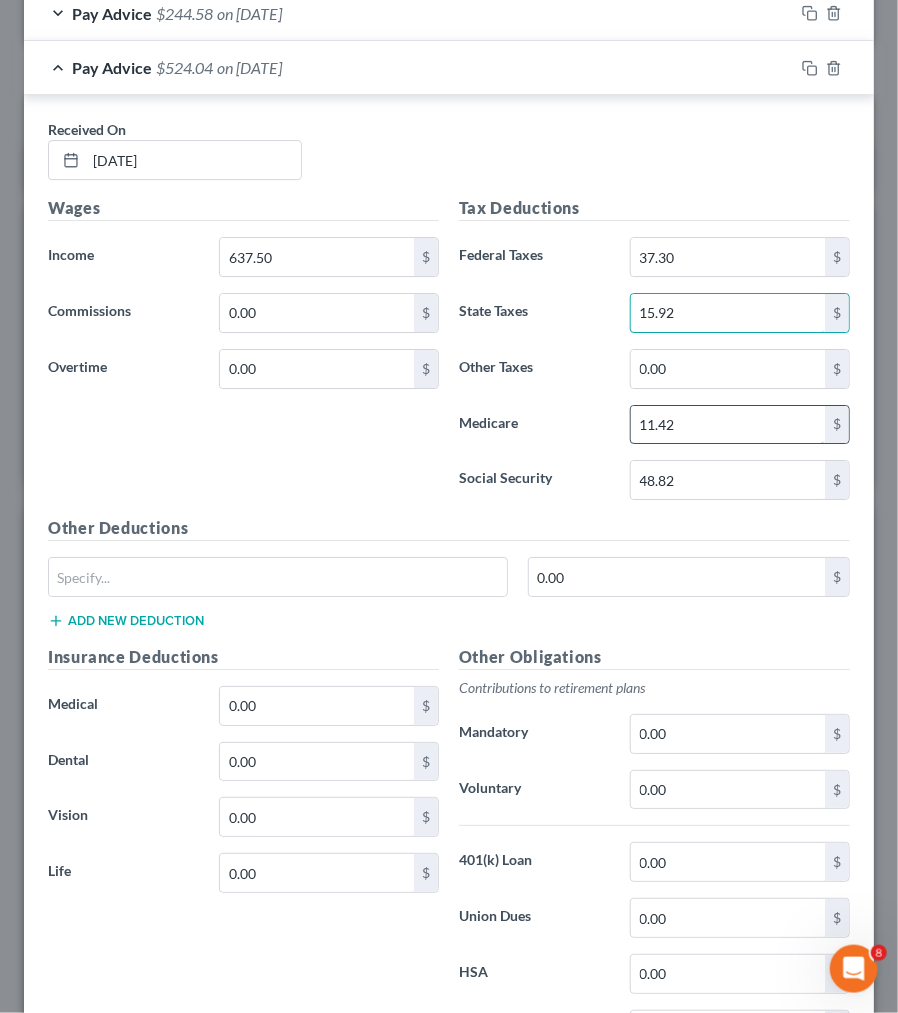 type on "15.92" 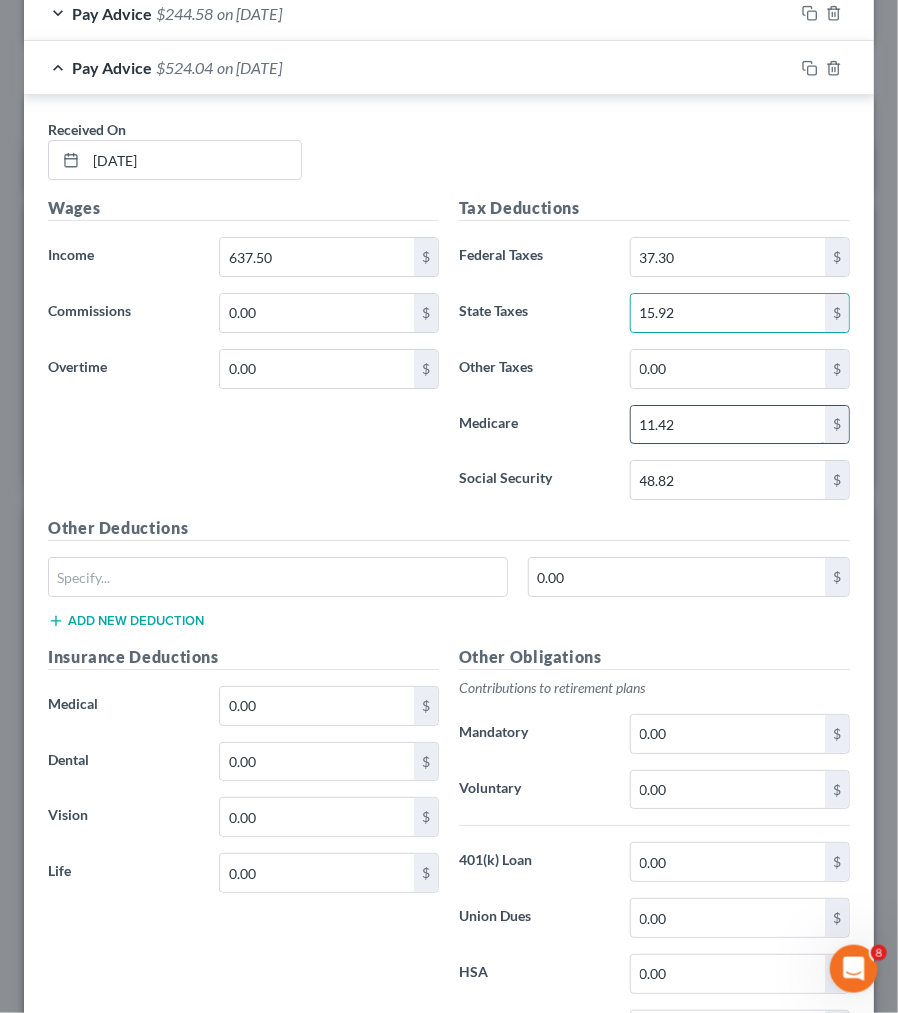 click on "11.42" at bounding box center [728, 425] 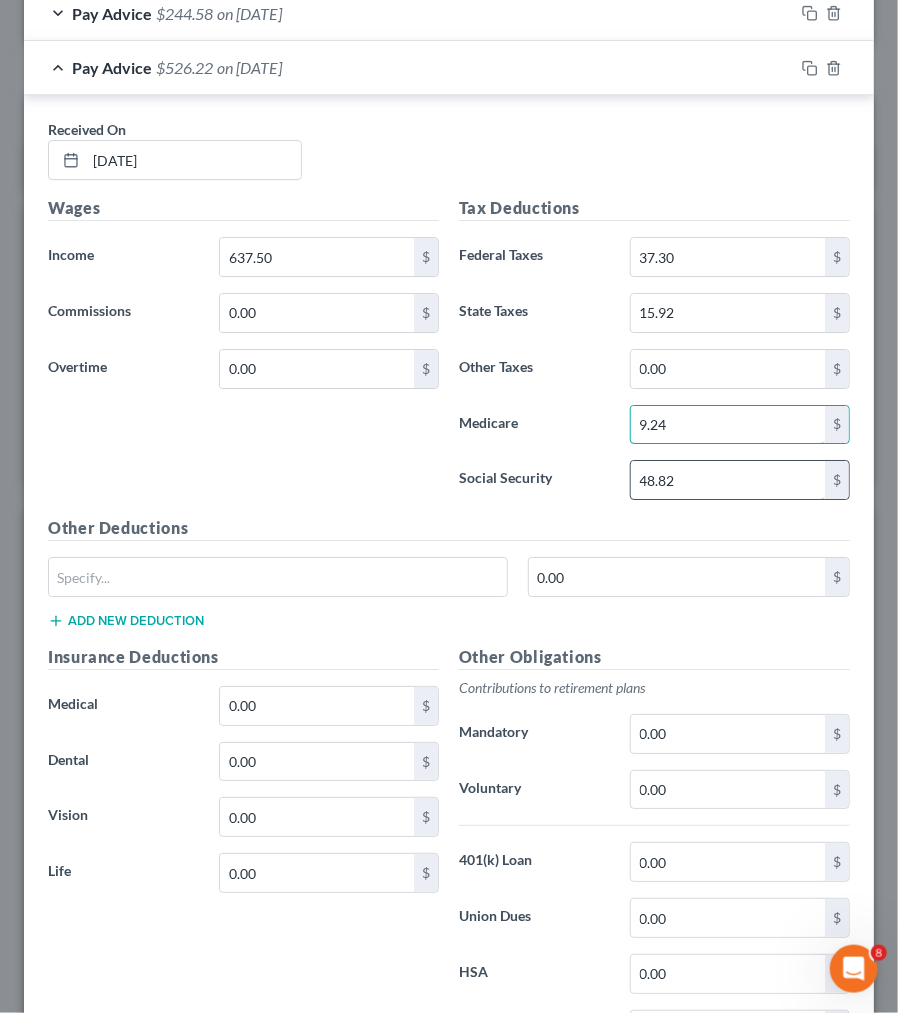 type on "9.24" 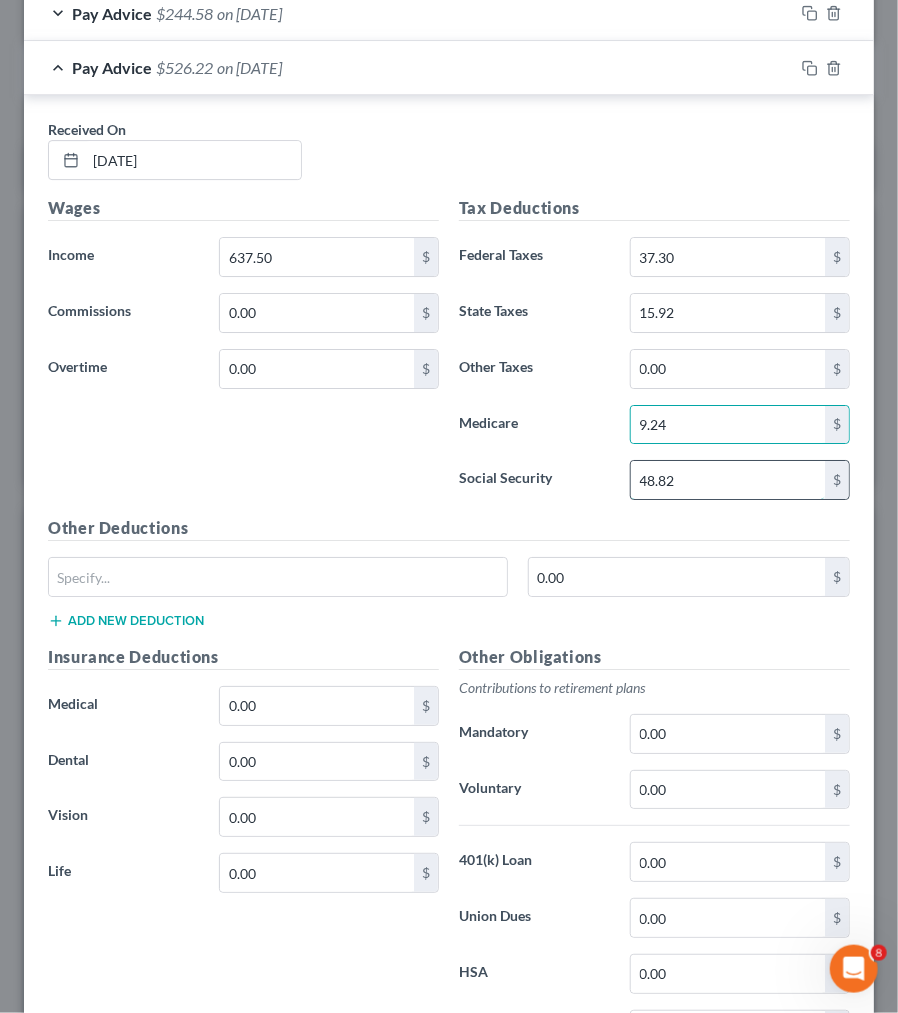 click on "48.82" at bounding box center (728, 480) 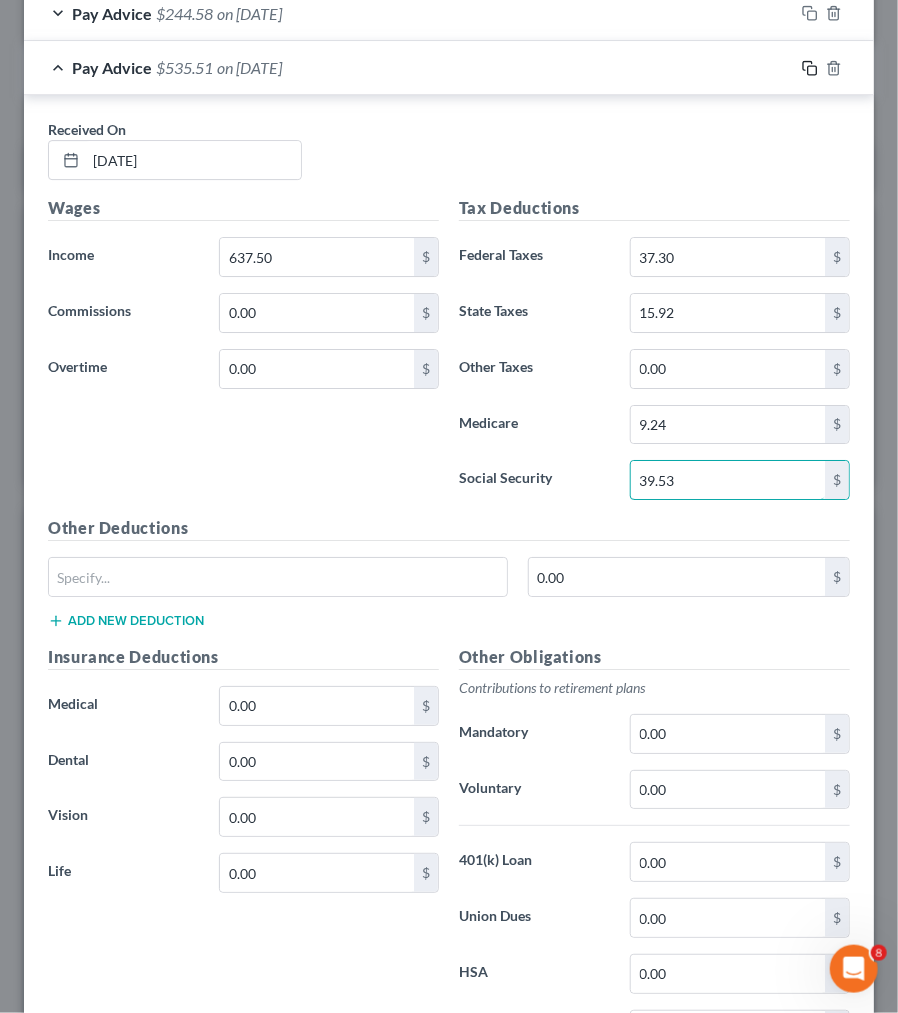 type on "39.53" 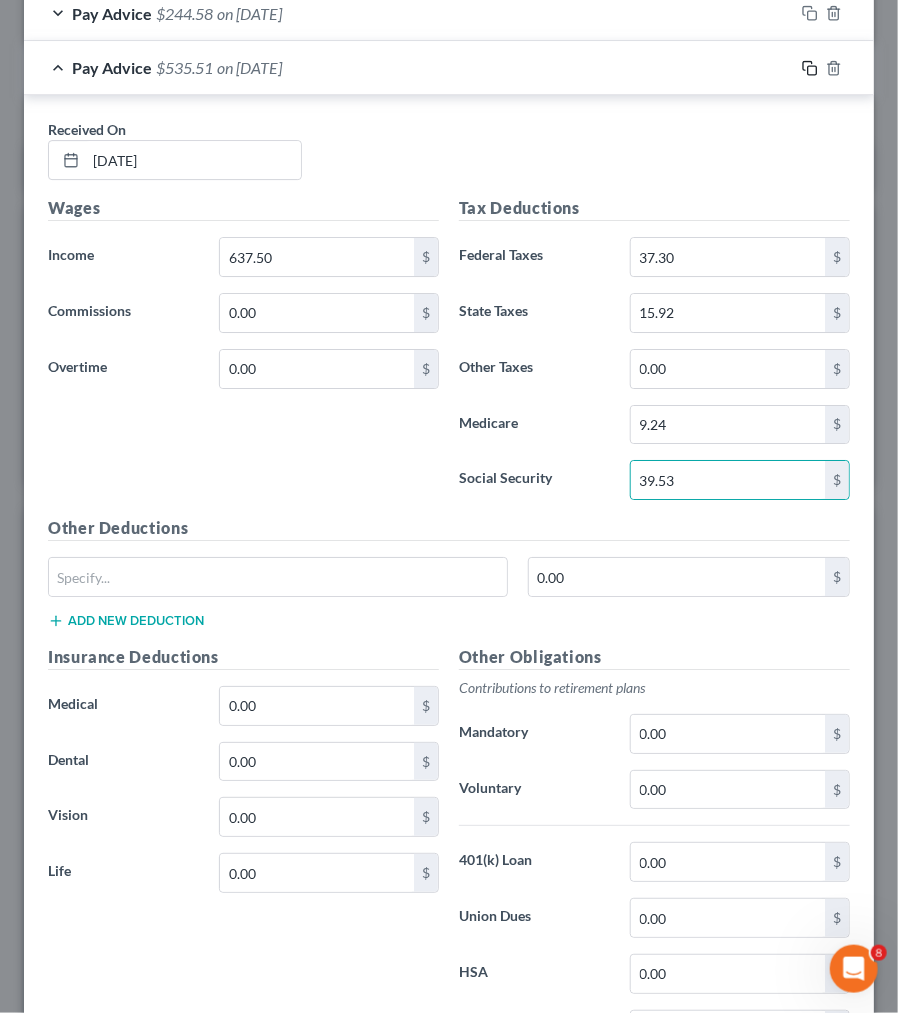 click 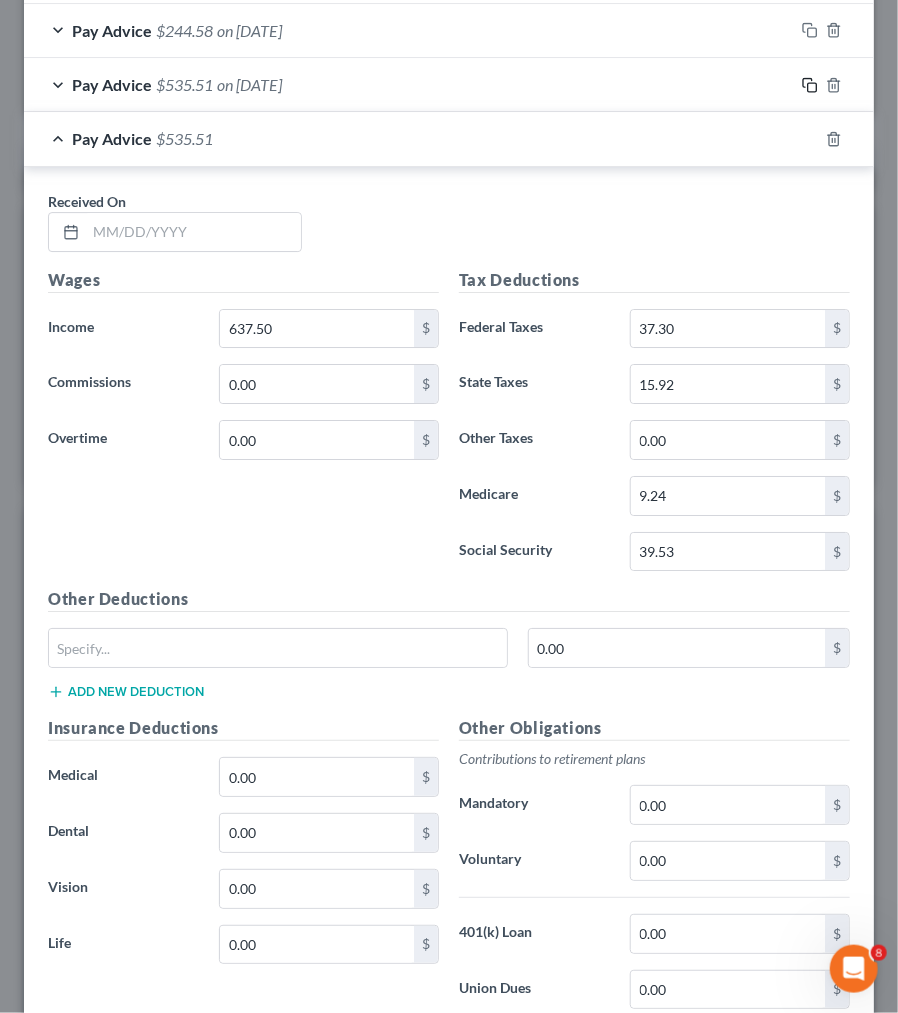 scroll, scrollTop: 1740, scrollLeft: 0, axis: vertical 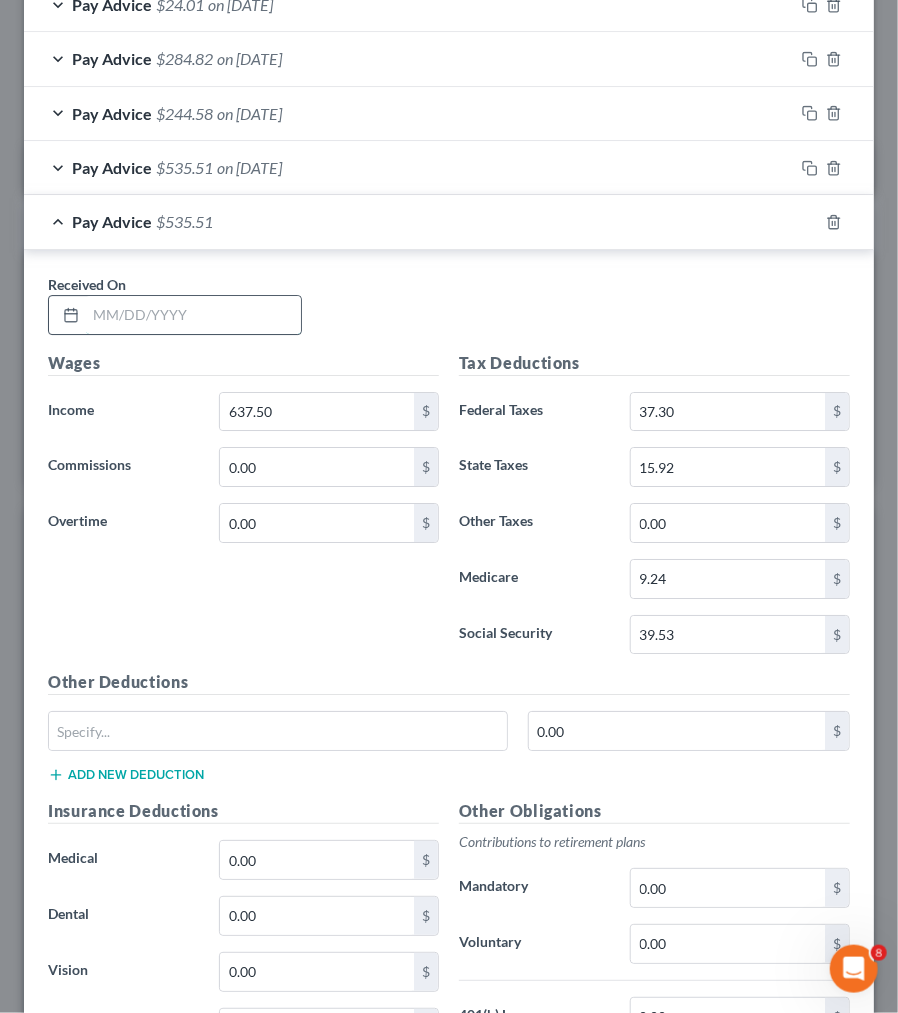 click at bounding box center (193, 315) 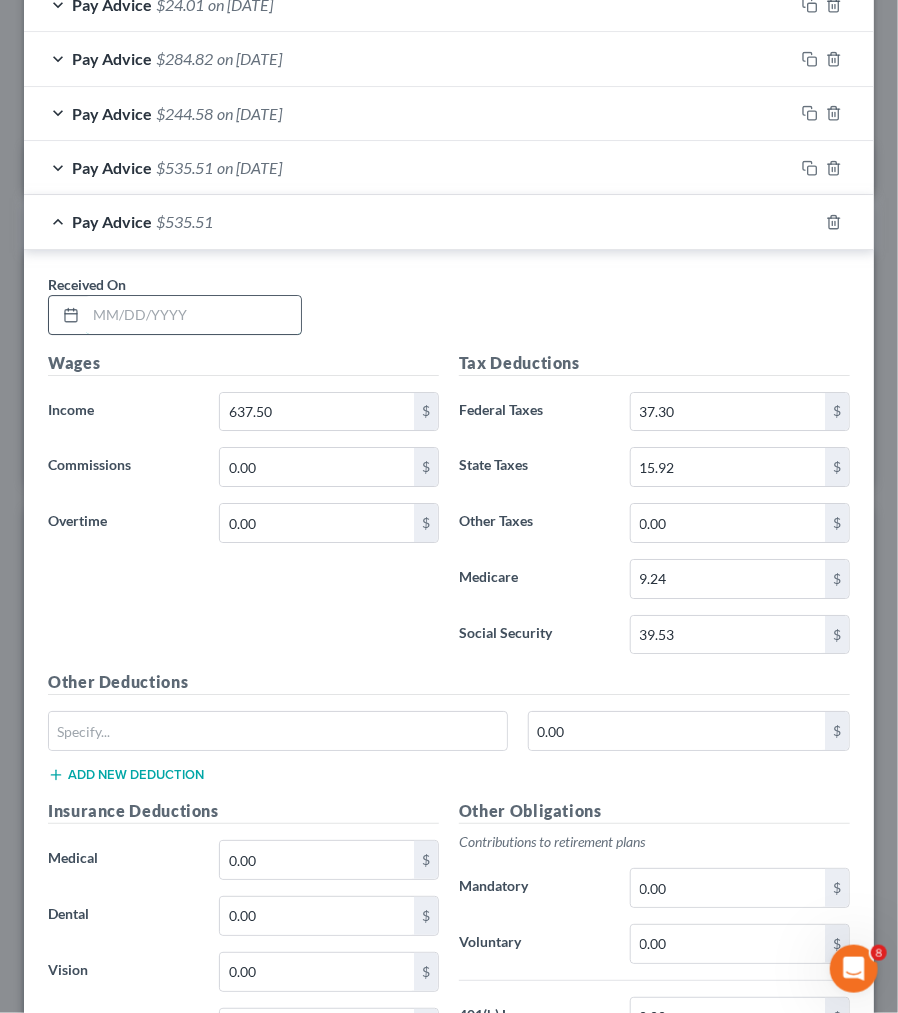 click at bounding box center (193, 315) 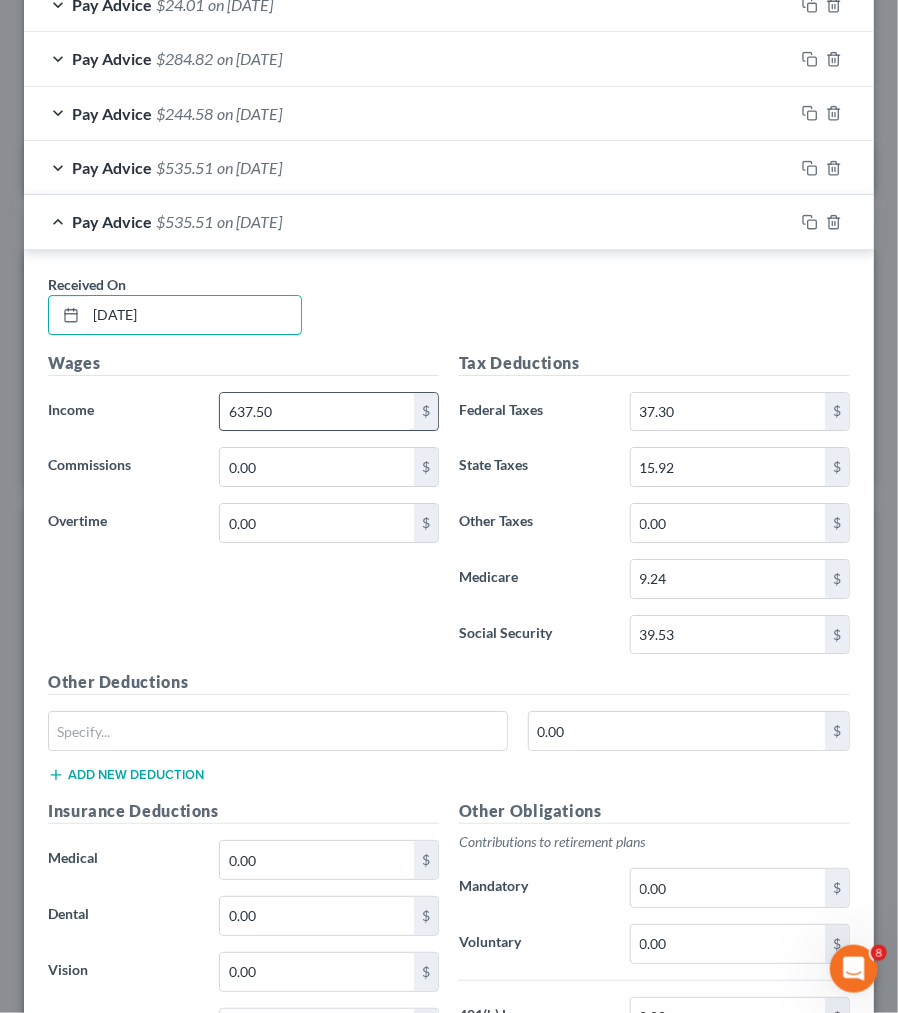 type on "[DATE]" 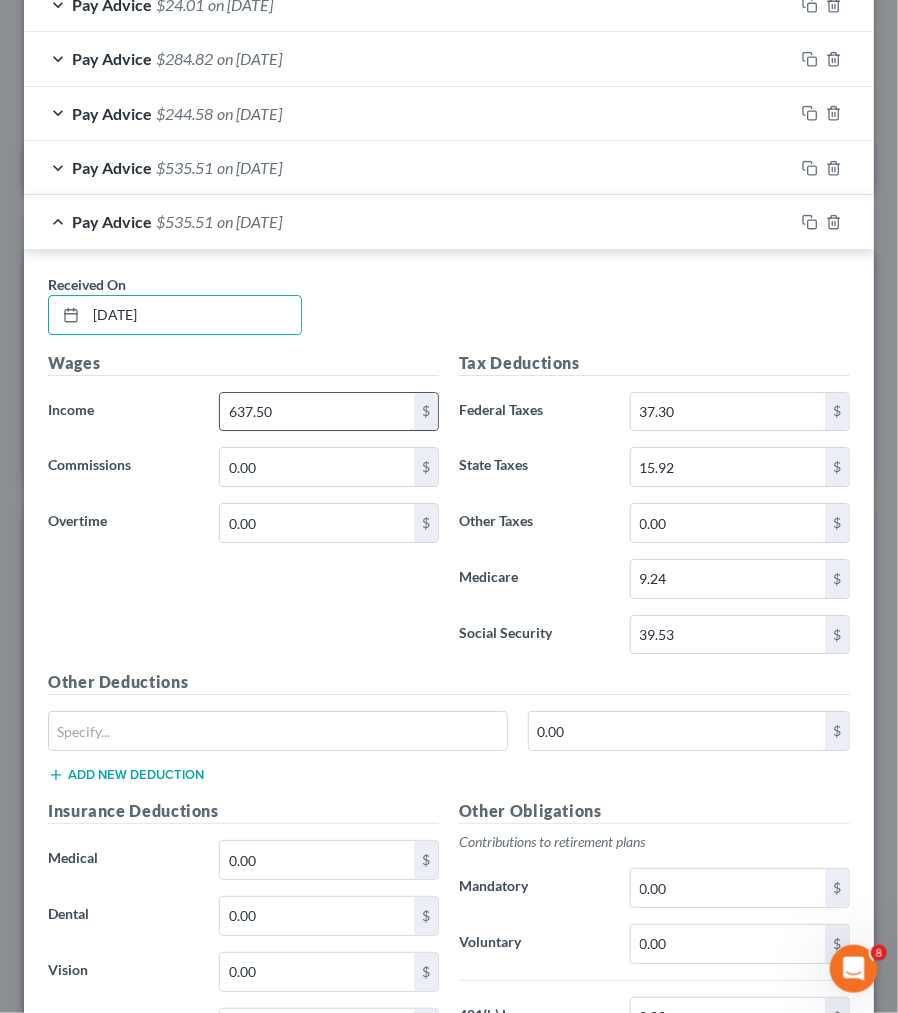 click on "637.50" at bounding box center [317, 412] 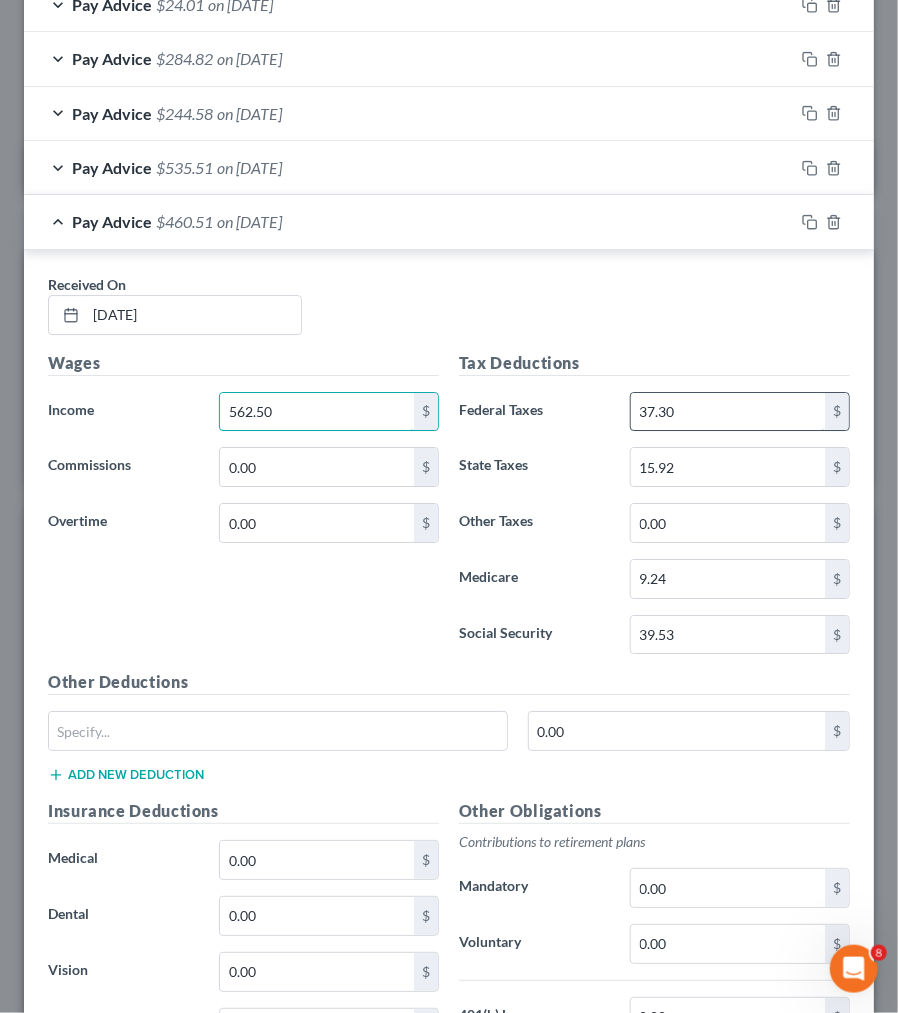 type on "562.50" 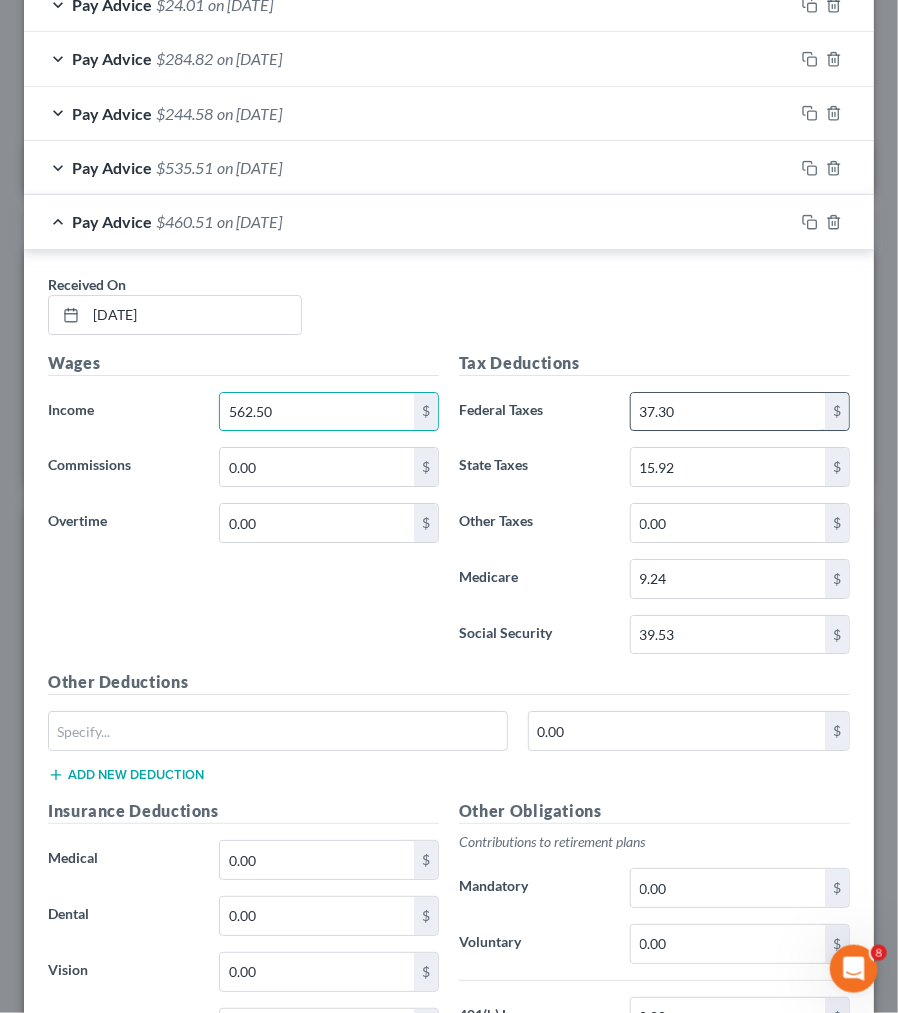 click on "37.30" at bounding box center [728, 412] 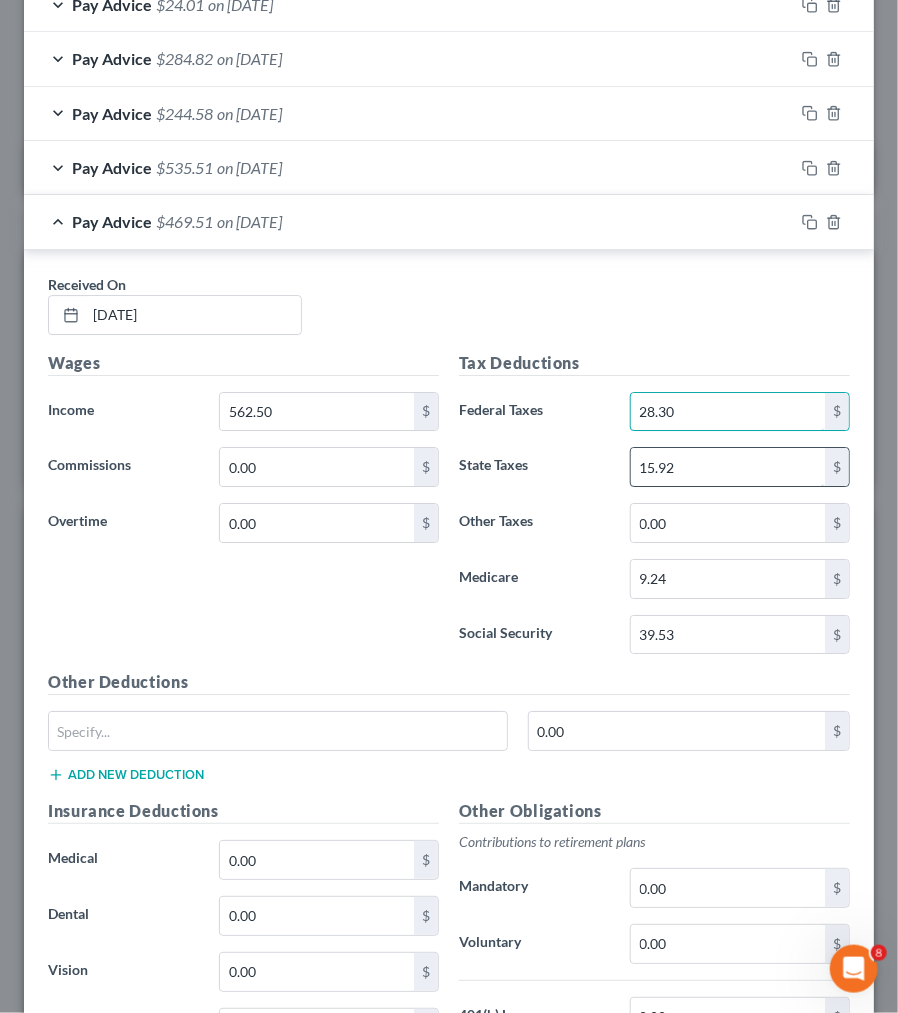 type on "28.30" 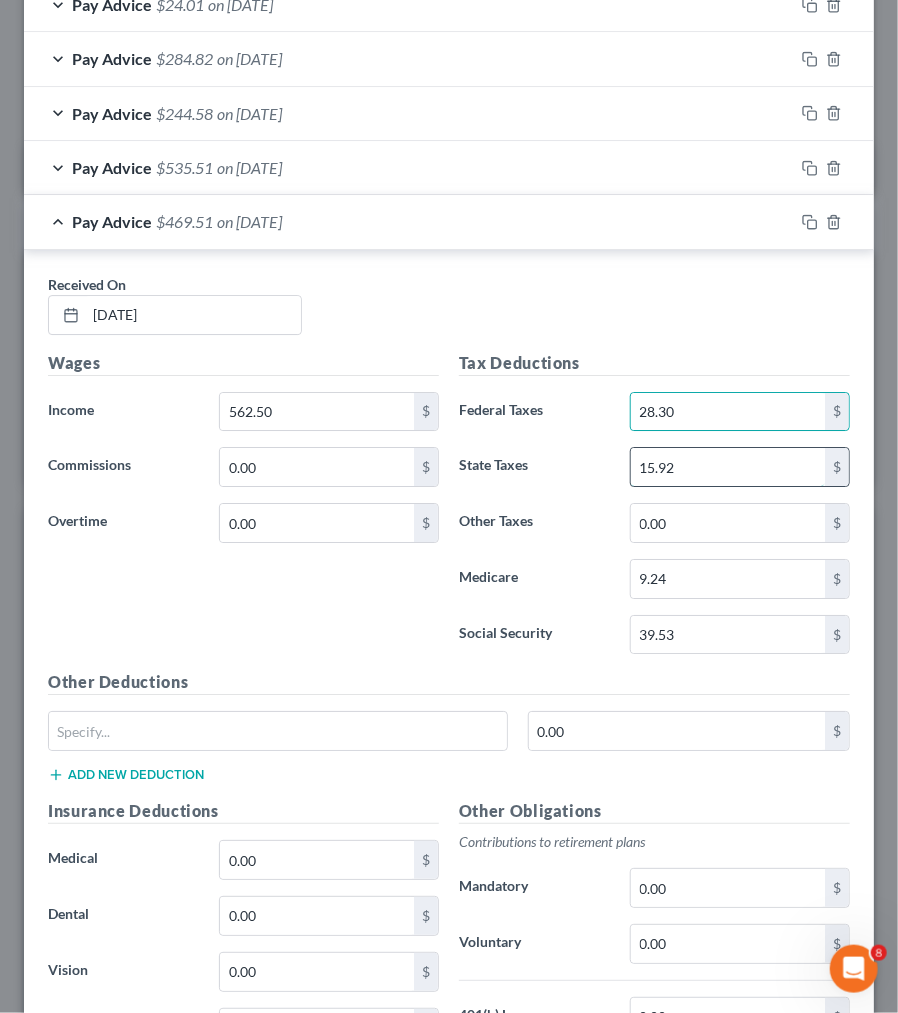 click on "15.92" at bounding box center [728, 467] 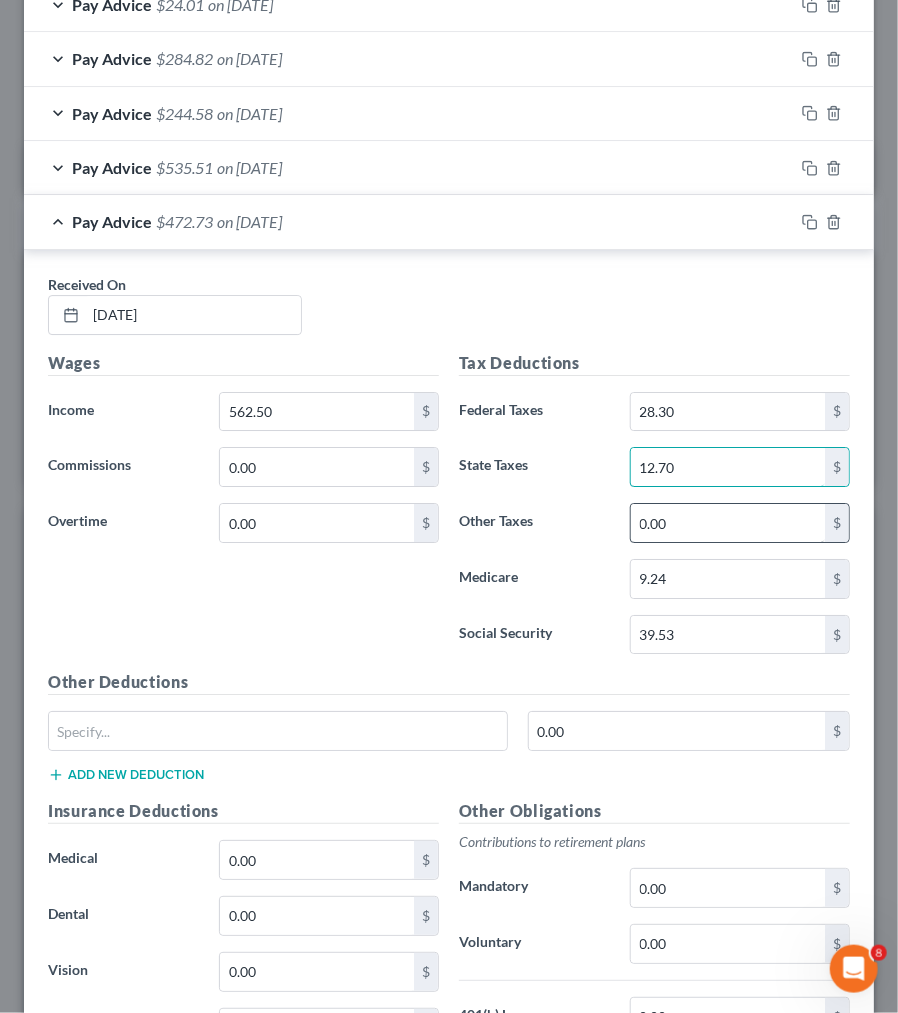 type on "12.70" 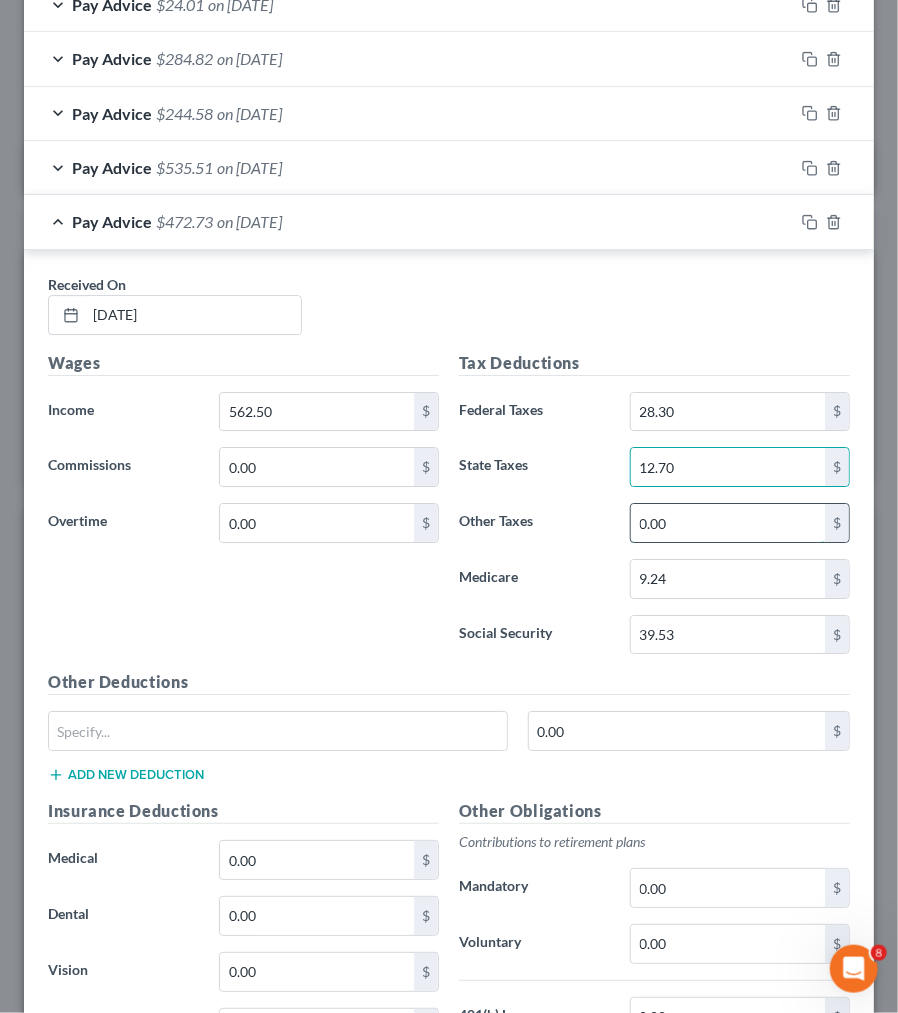 click on "0.00" at bounding box center (728, 523) 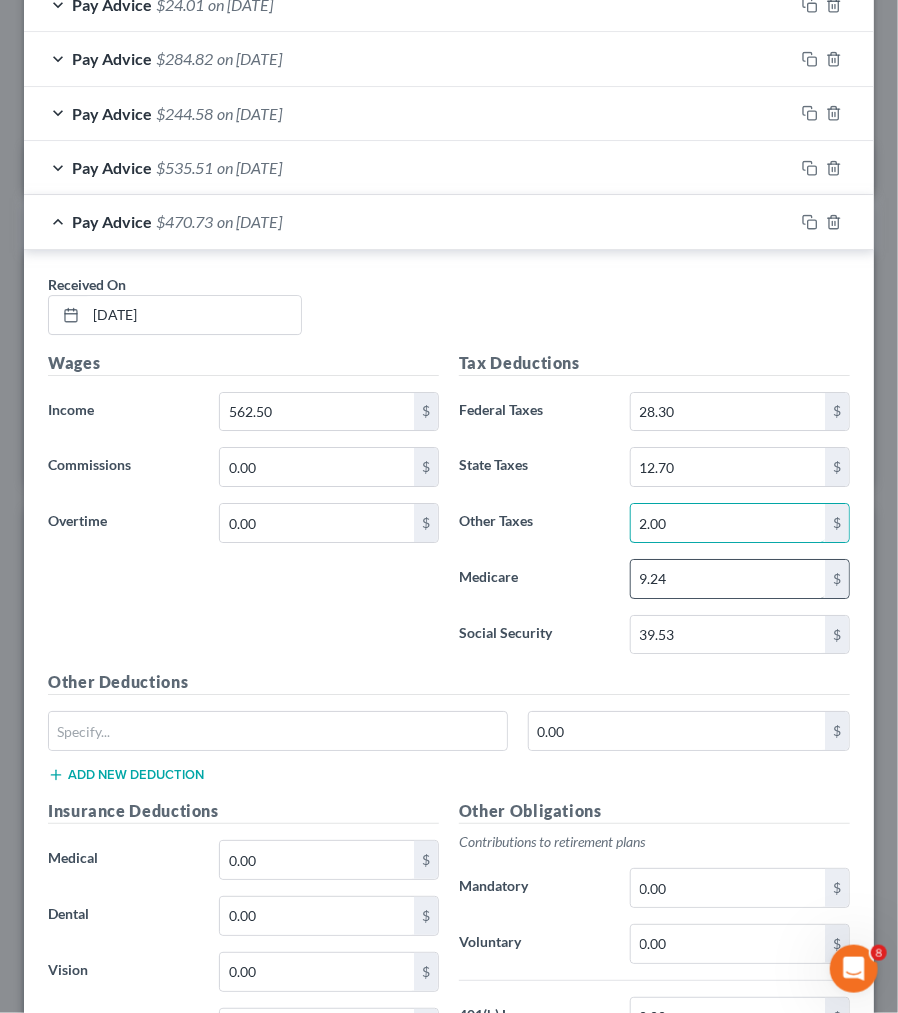 type on "2.00" 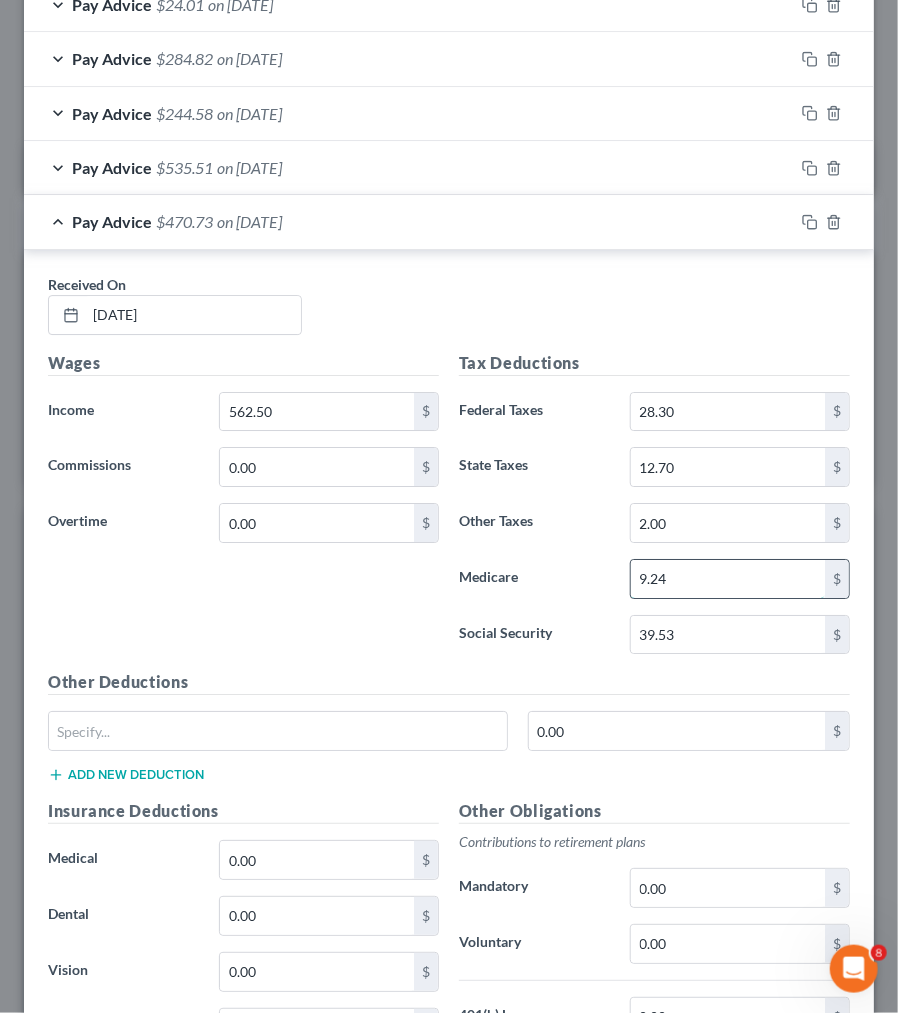 click on "9.24" at bounding box center [728, 579] 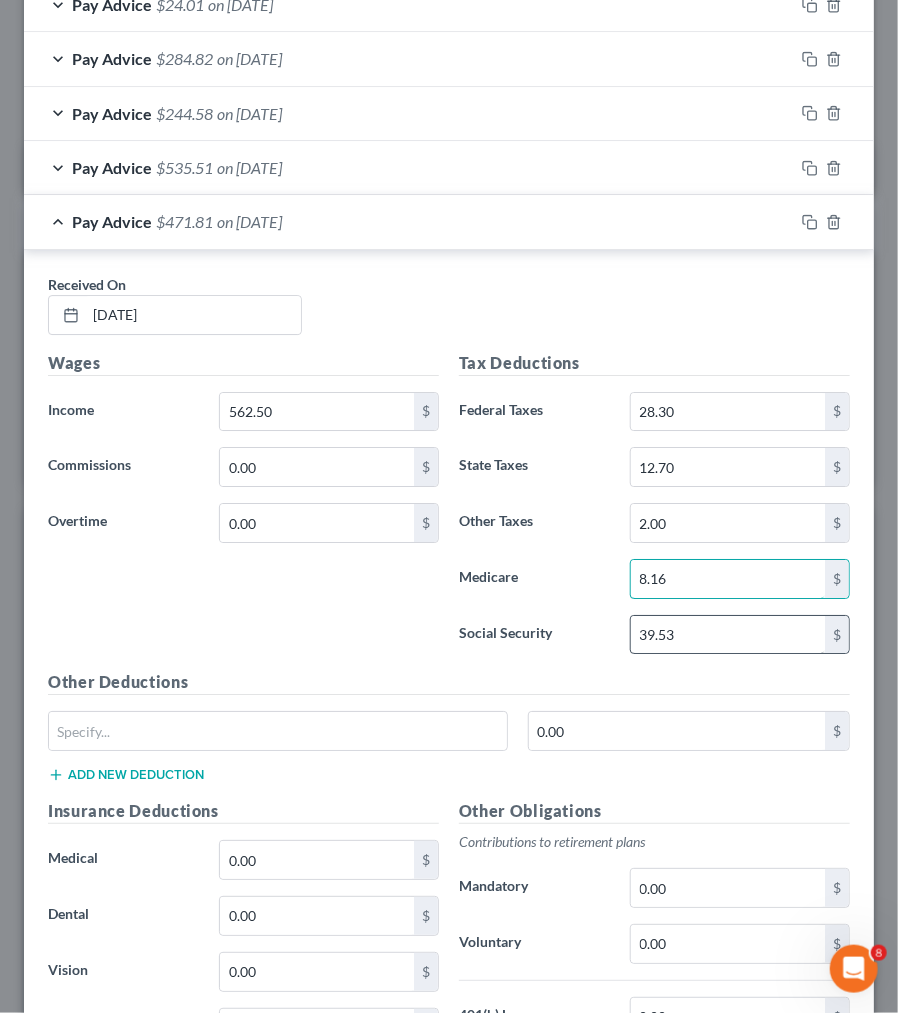 type on "8.16" 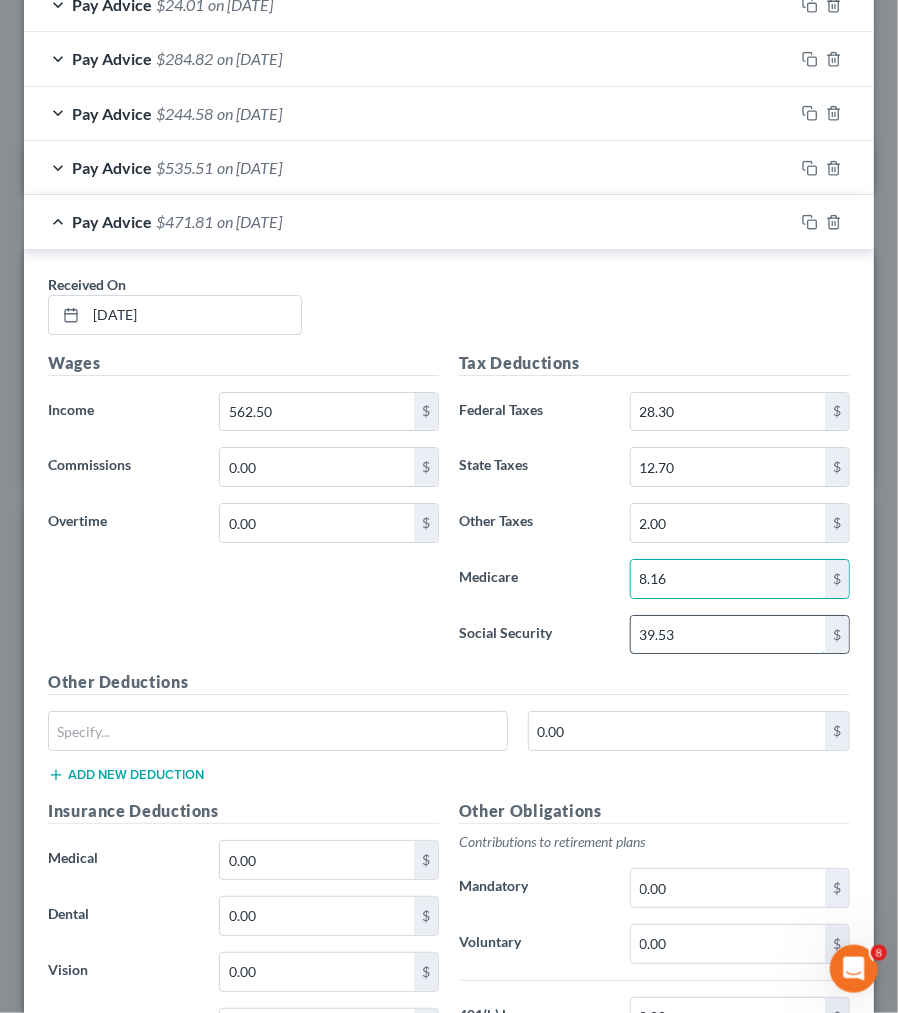 click on "39.53" at bounding box center [728, 635] 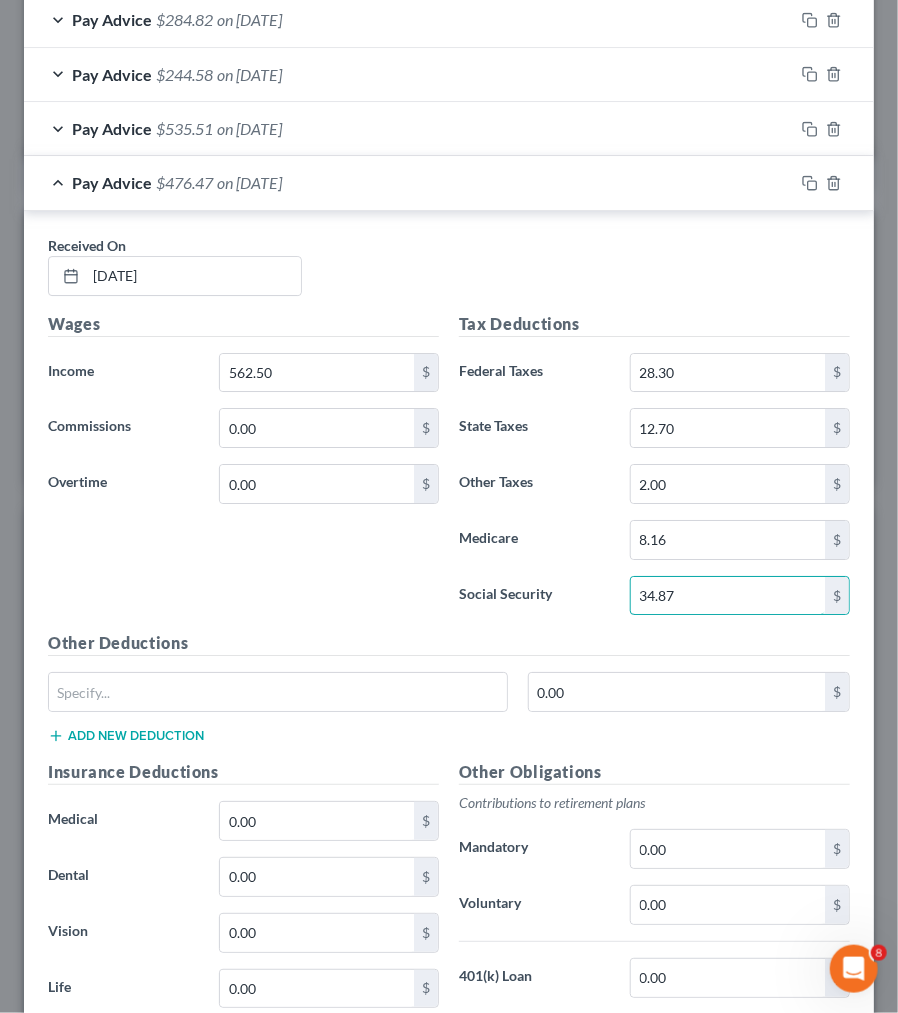 scroll, scrollTop: 1740, scrollLeft: 0, axis: vertical 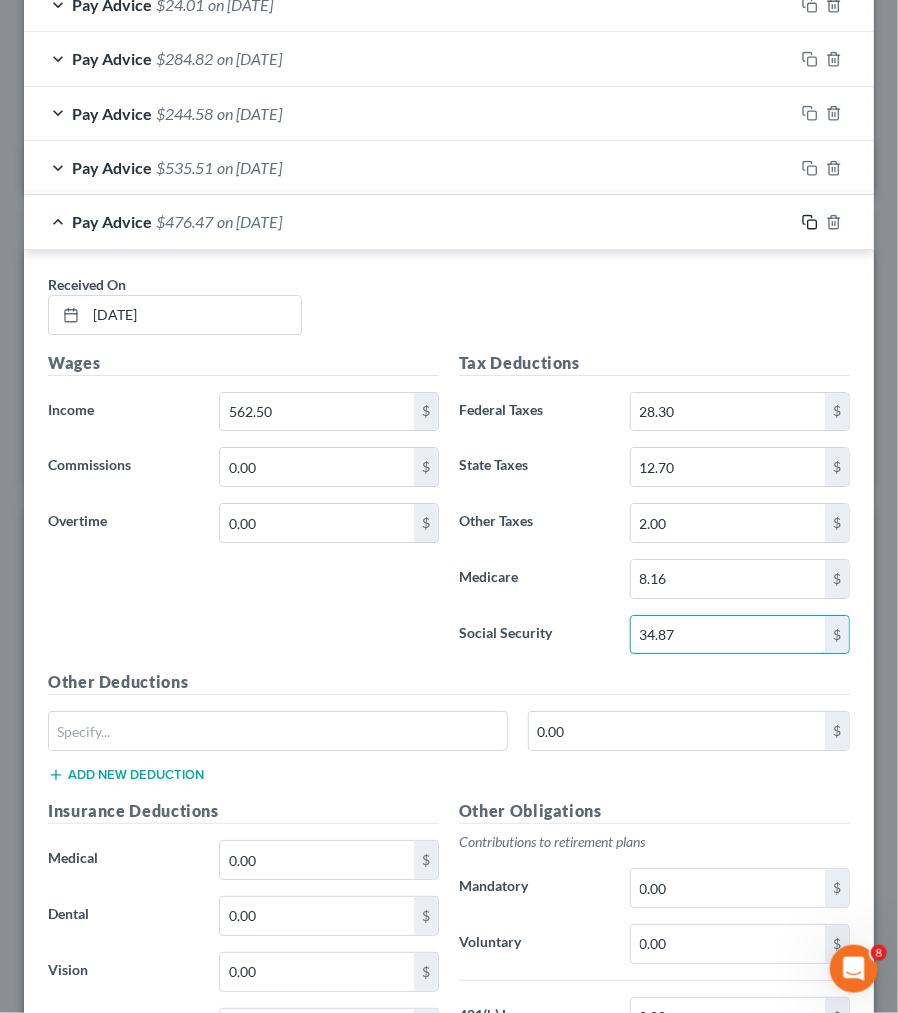 type on "34.87" 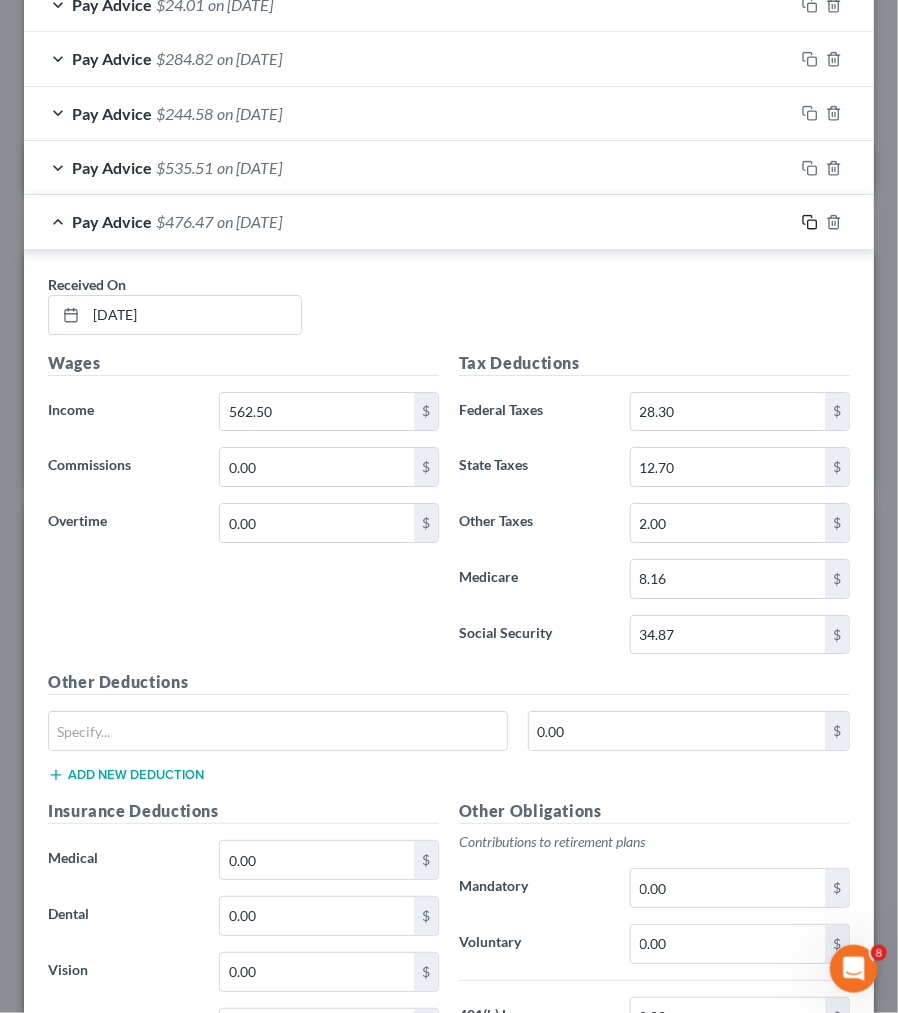click 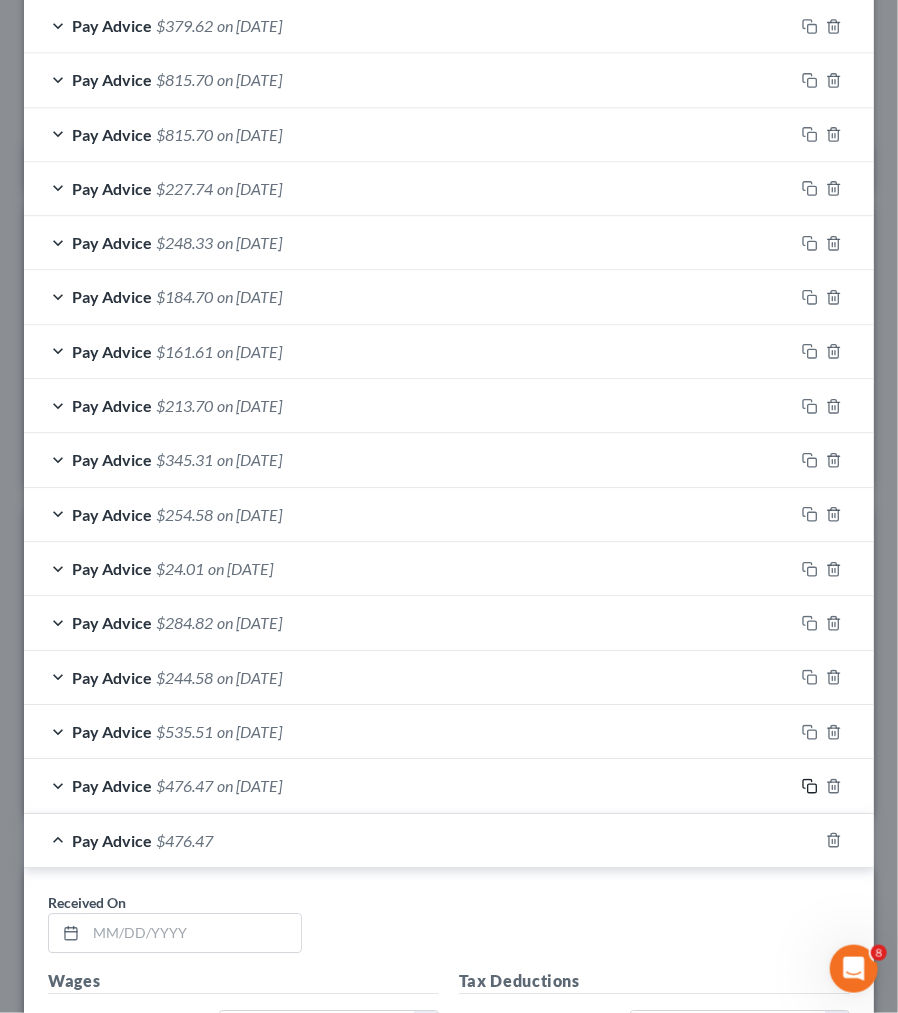 scroll, scrollTop: 1740, scrollLeft: 0, axis: vertical 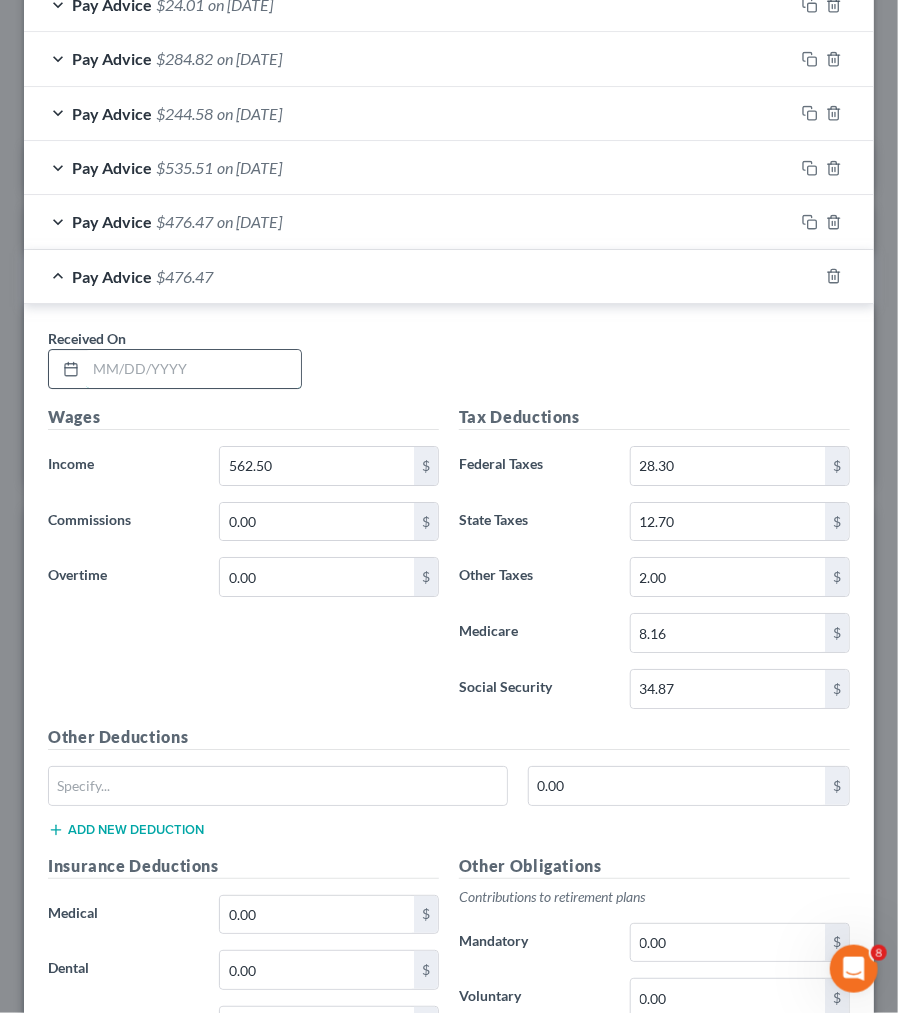 click at bounding box center (193, 369) 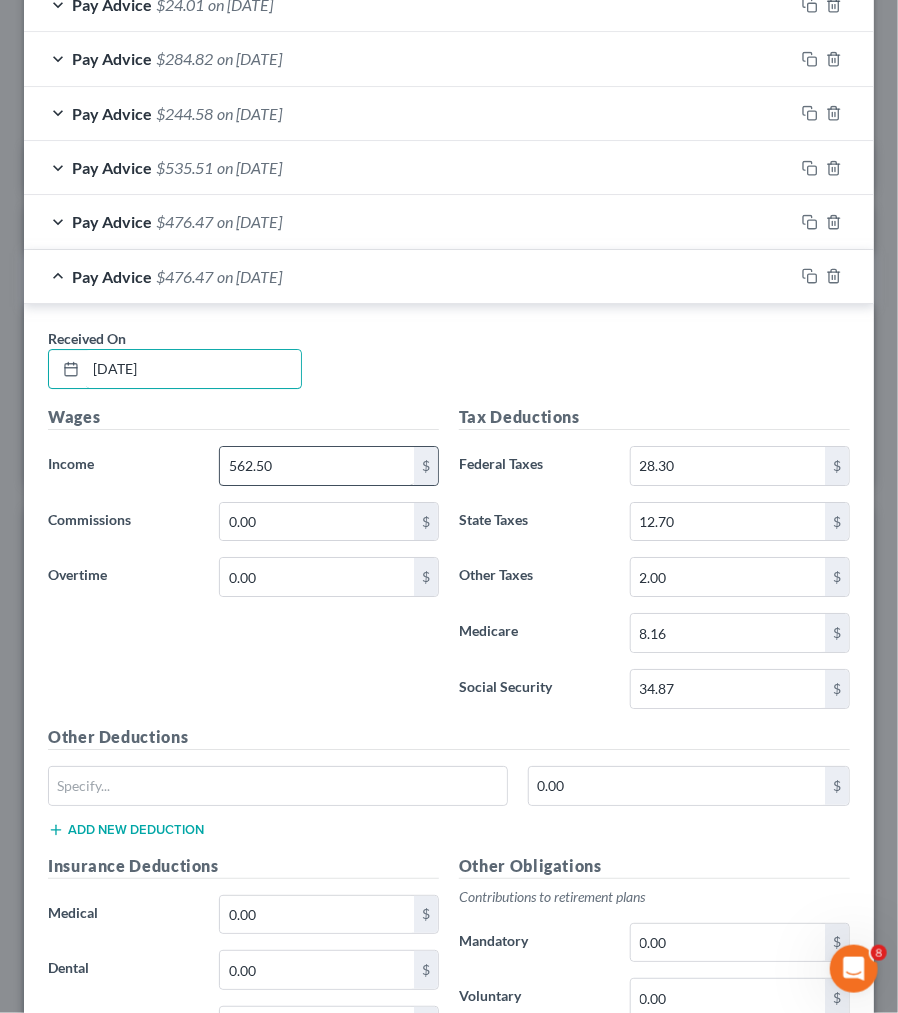 type on "[DATE]" 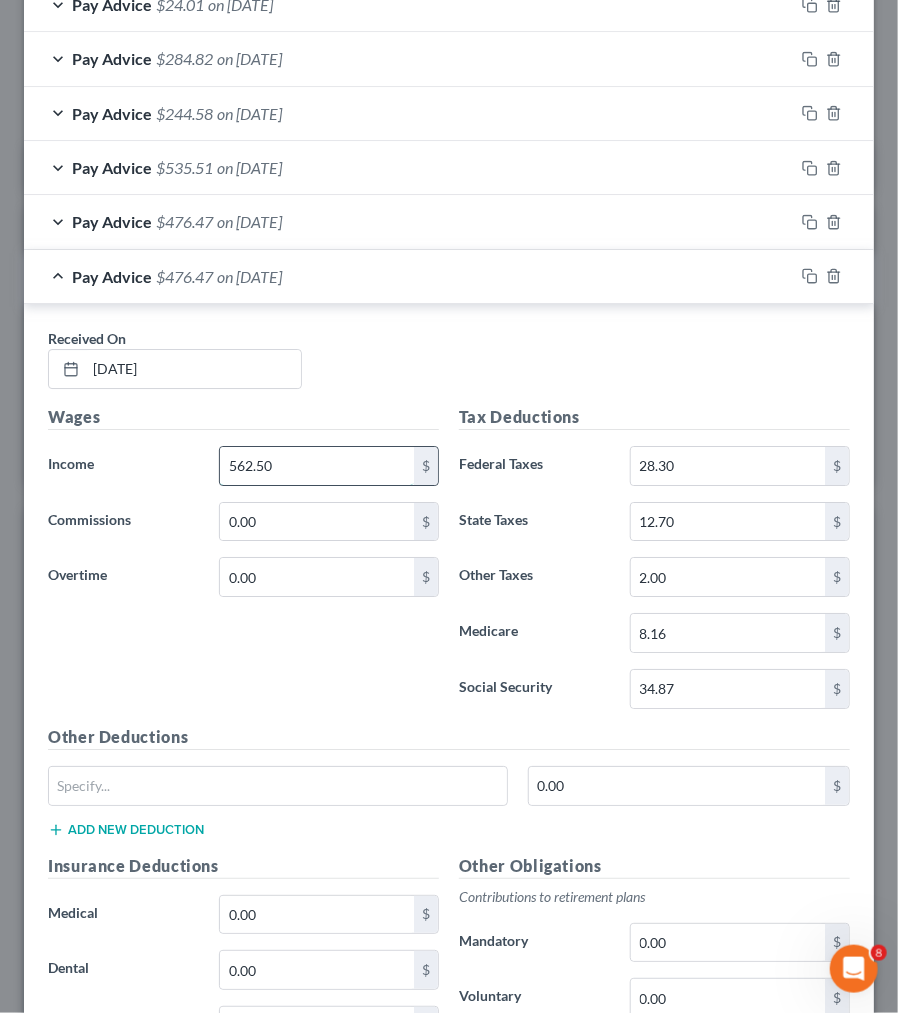 click on "562.50" at bounding box center (317, 466) 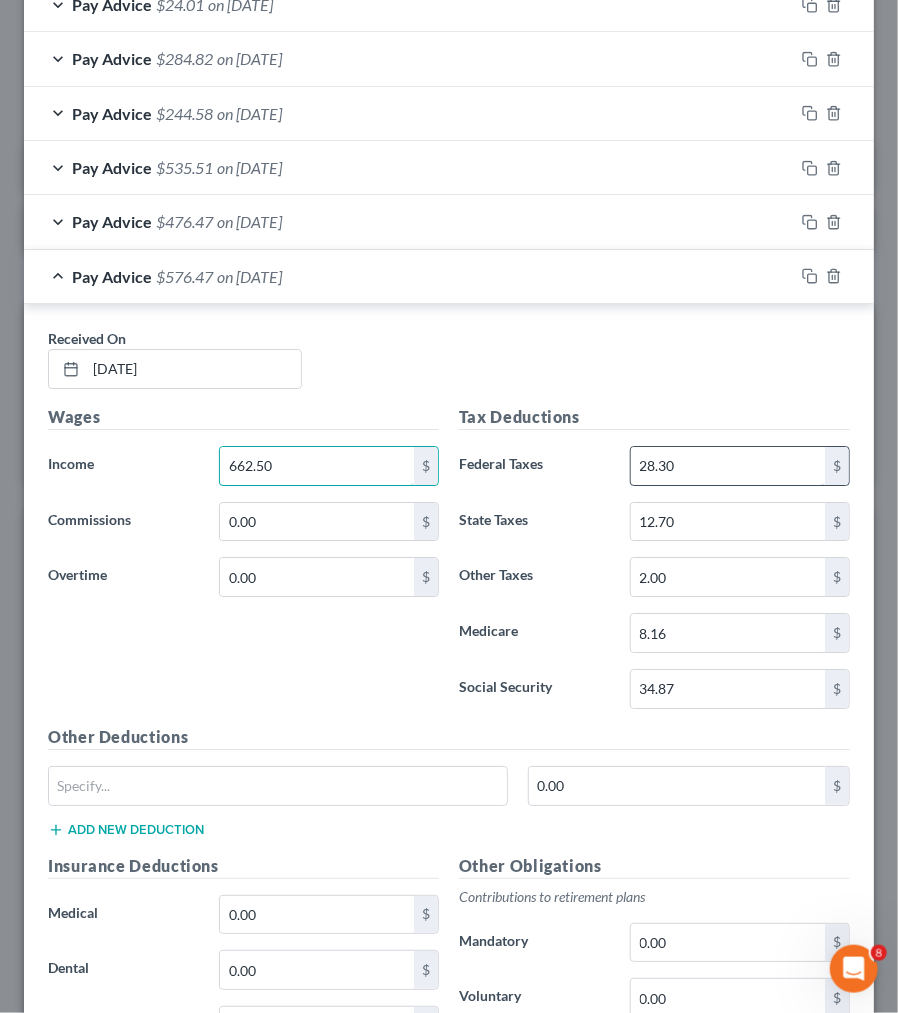 type on "662.50" 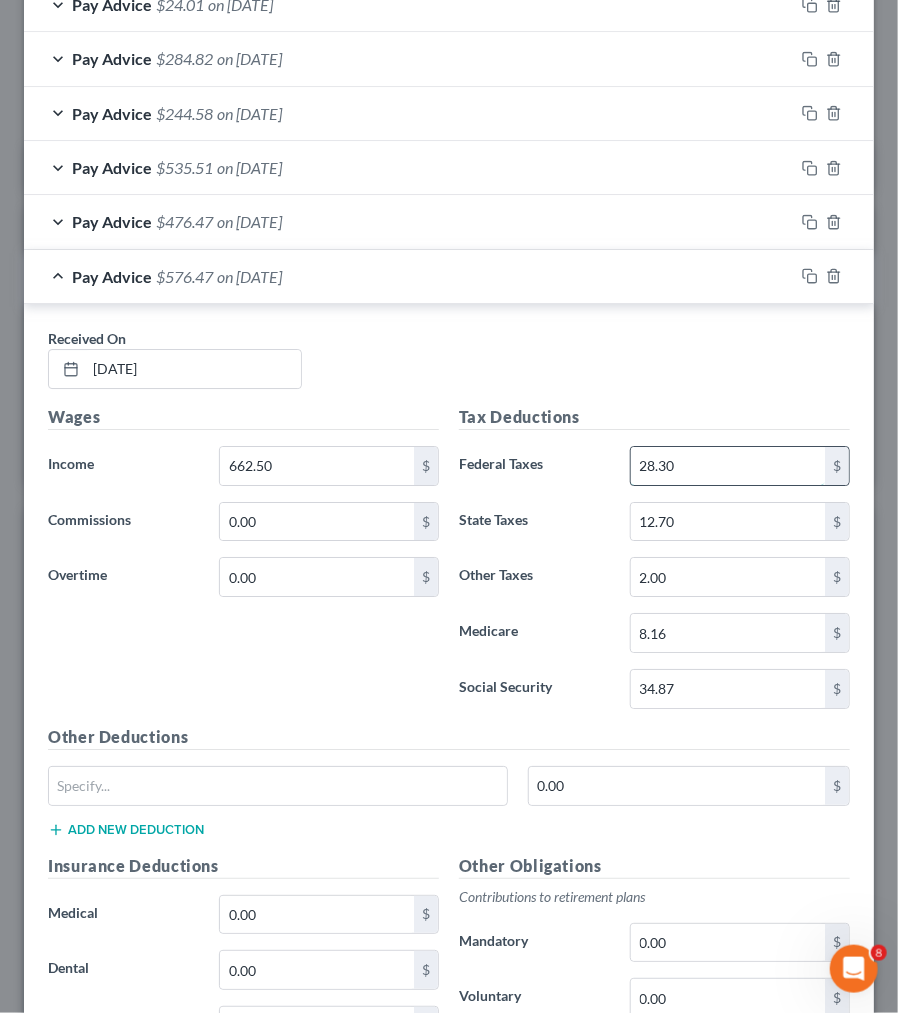 click on "28.30" at bounding box center (728, 466) 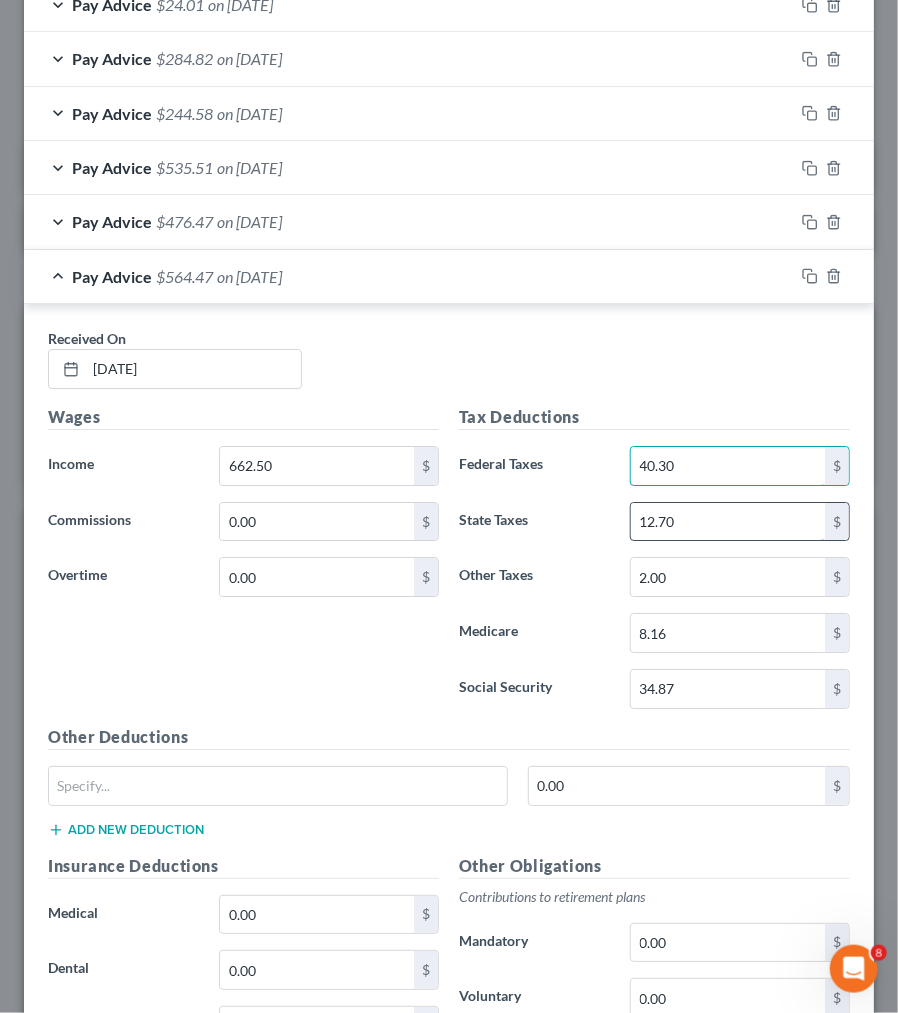 type on "40.30" 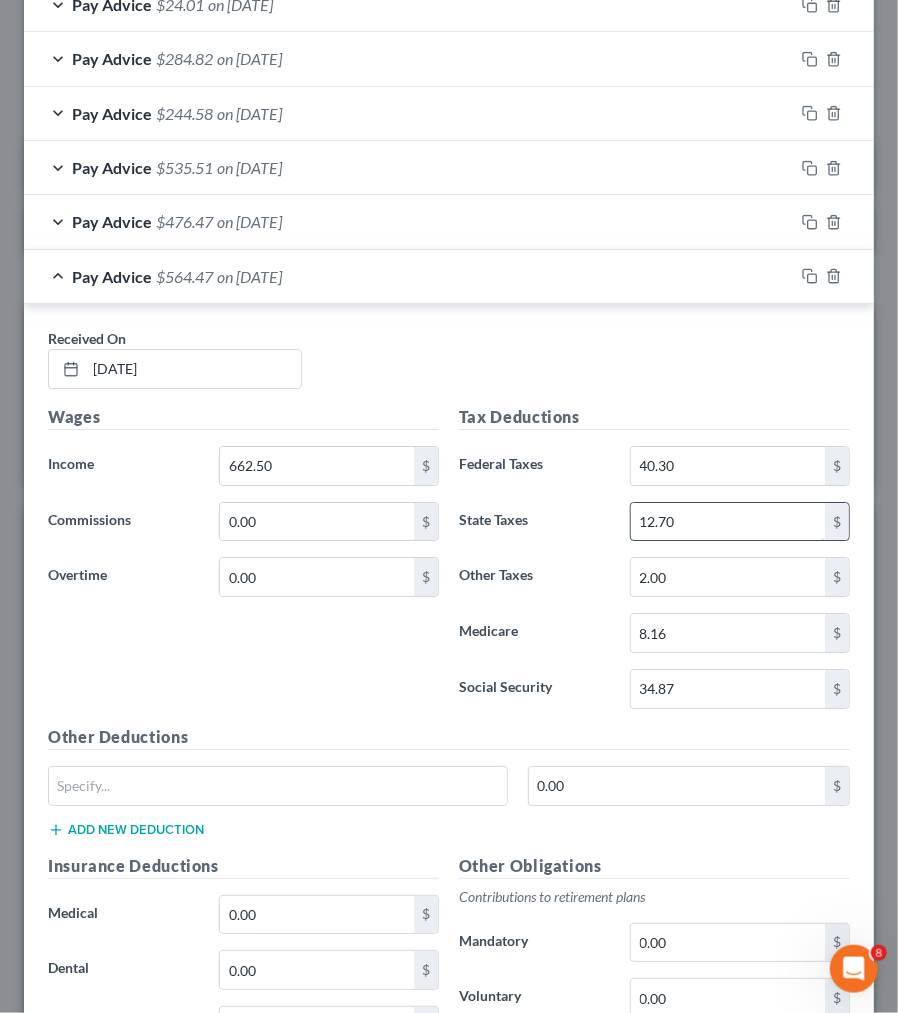 click on "12.70" at bounding box center (728, 522) 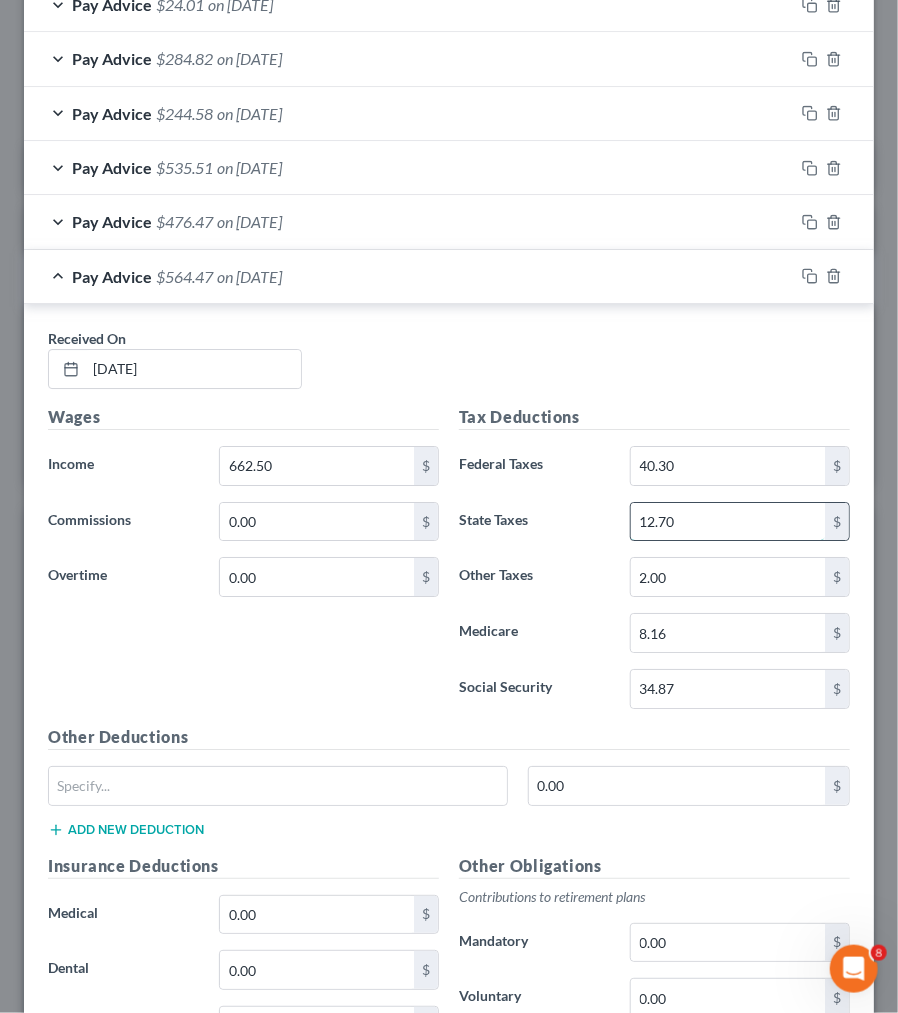 click on "12.70" at bounding box center (728, 522) 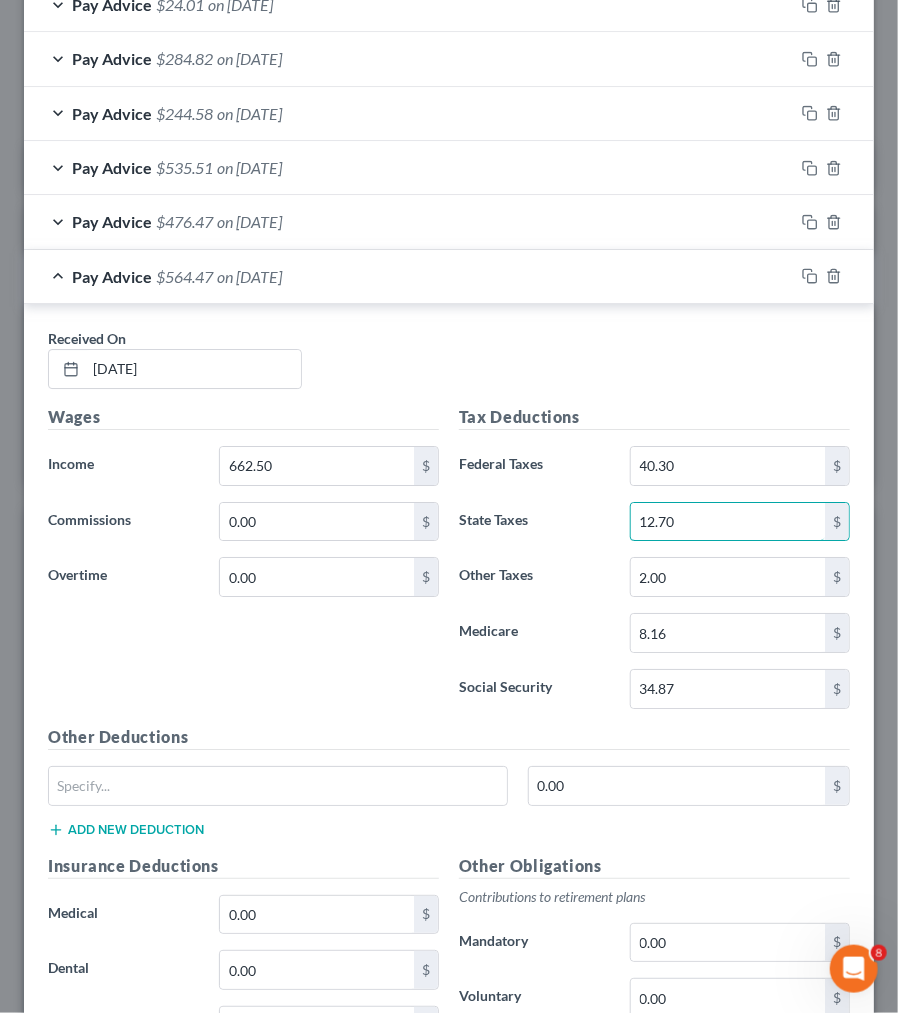 drag, startPoint x: 671, startPoint y: 510, endPoint x: 576, endPoint y: 499, distance: 95.63472 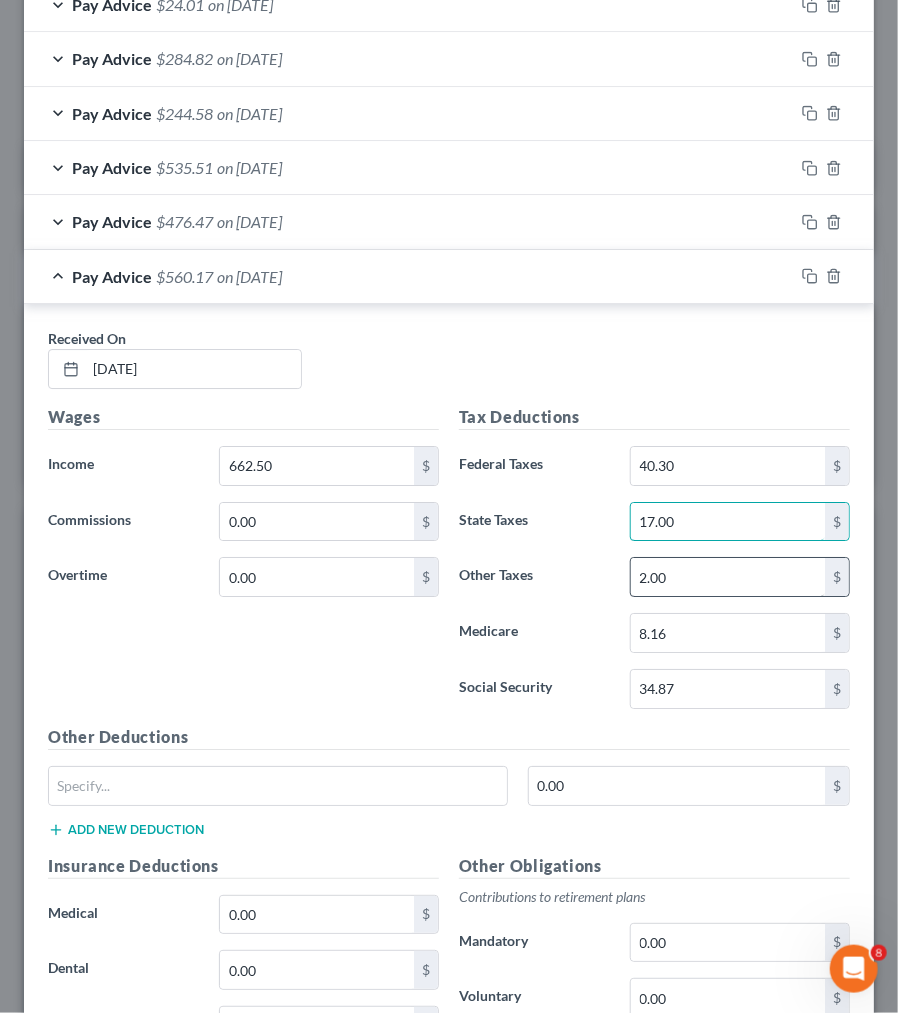 type on "17.00" 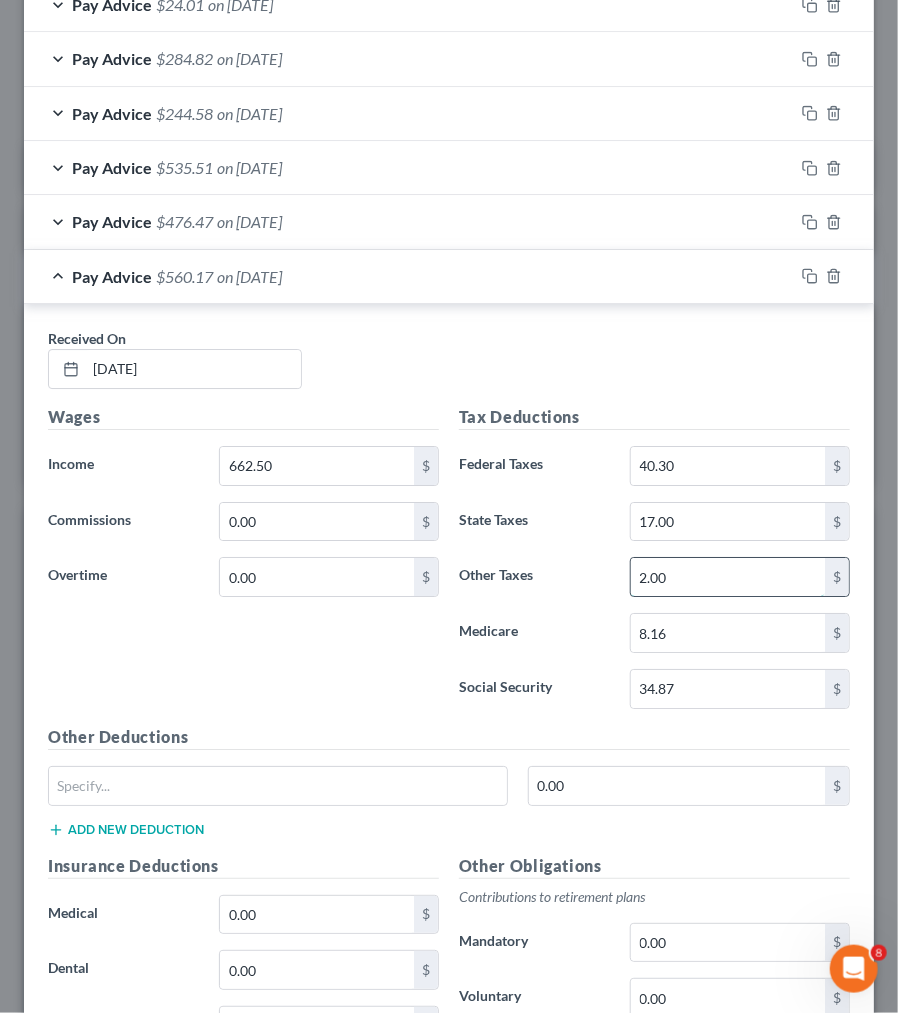 click on "2.00" at bounding box center [728, 577] 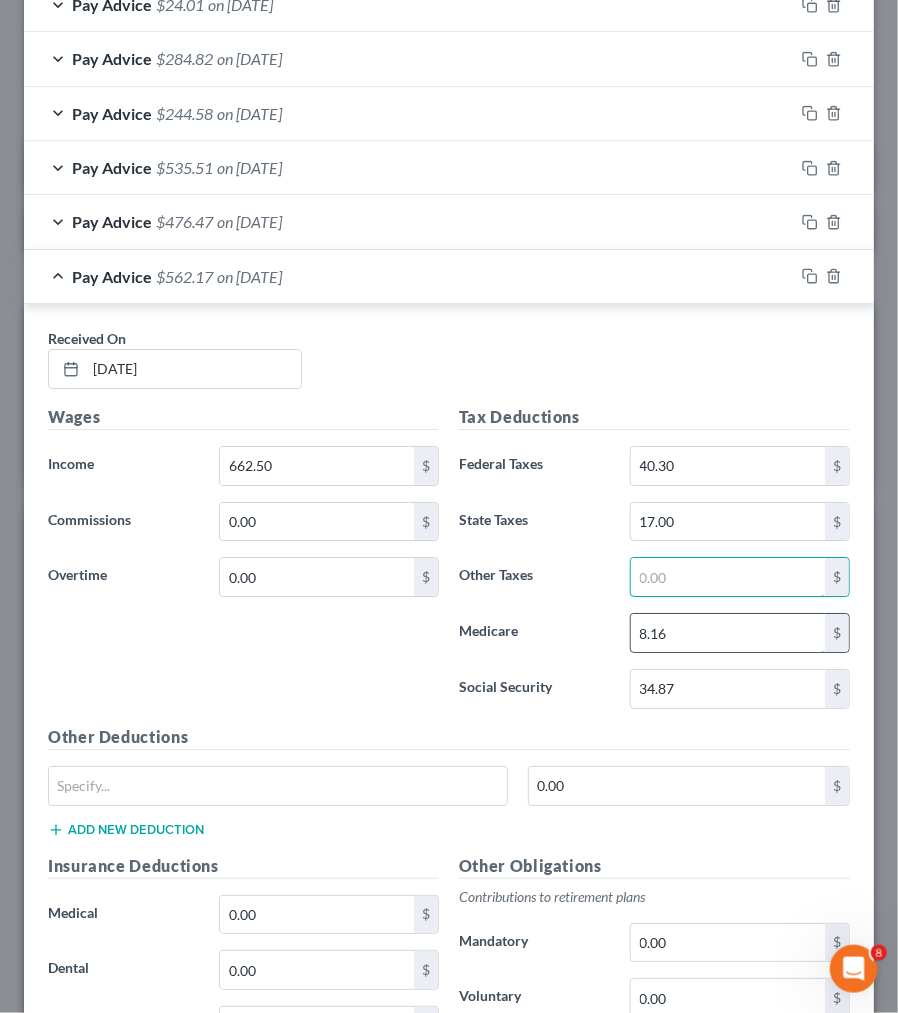 type 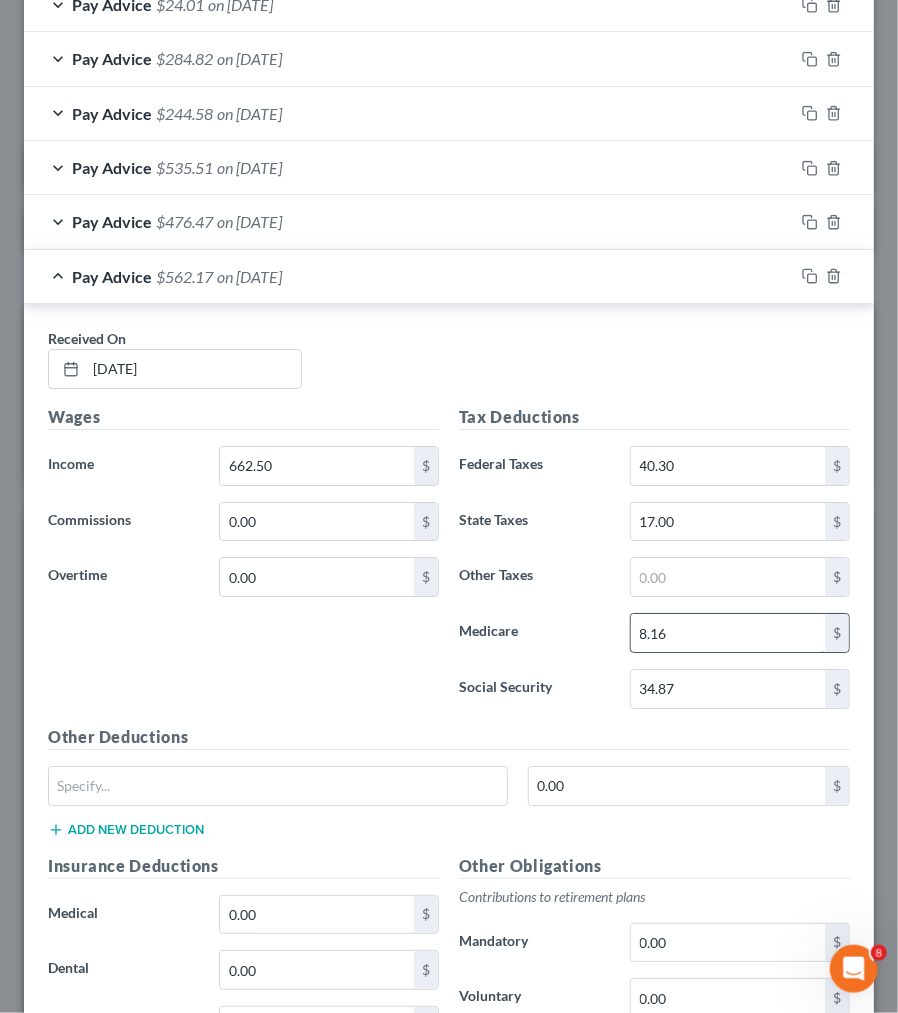 click on "8.16" at bounding box center [728, 633] 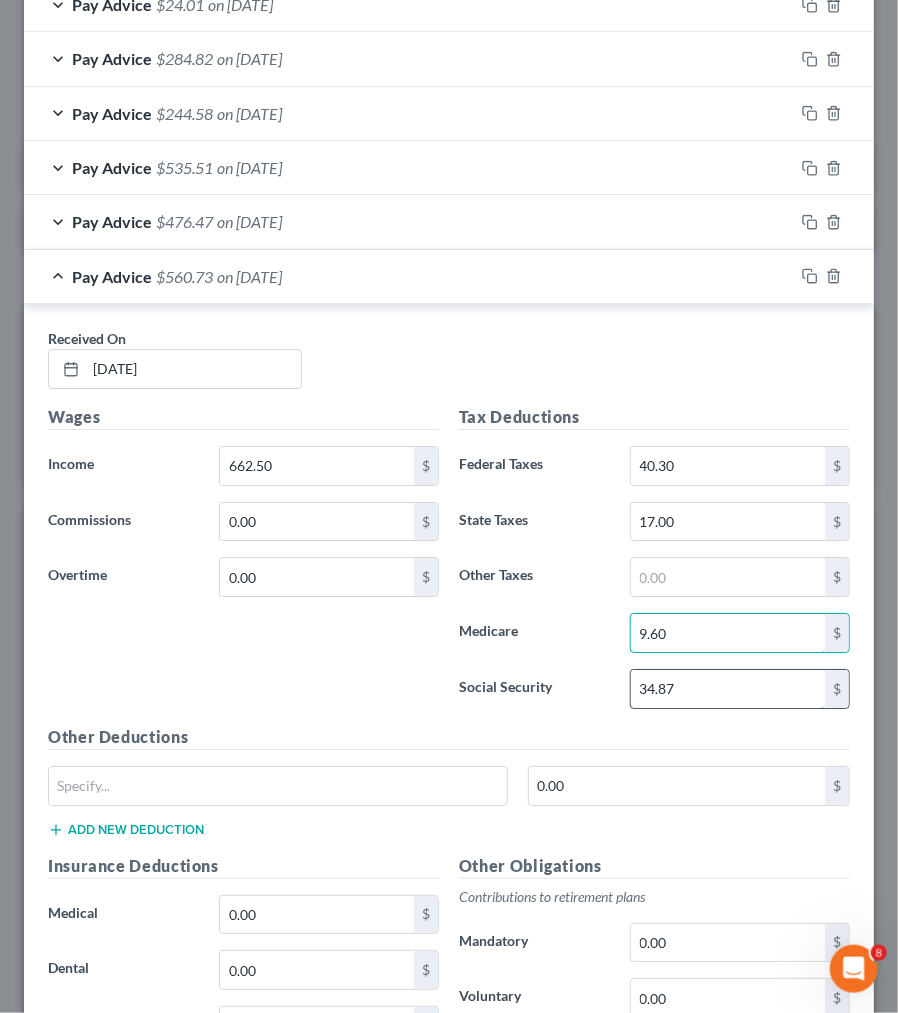 type on "9.60" 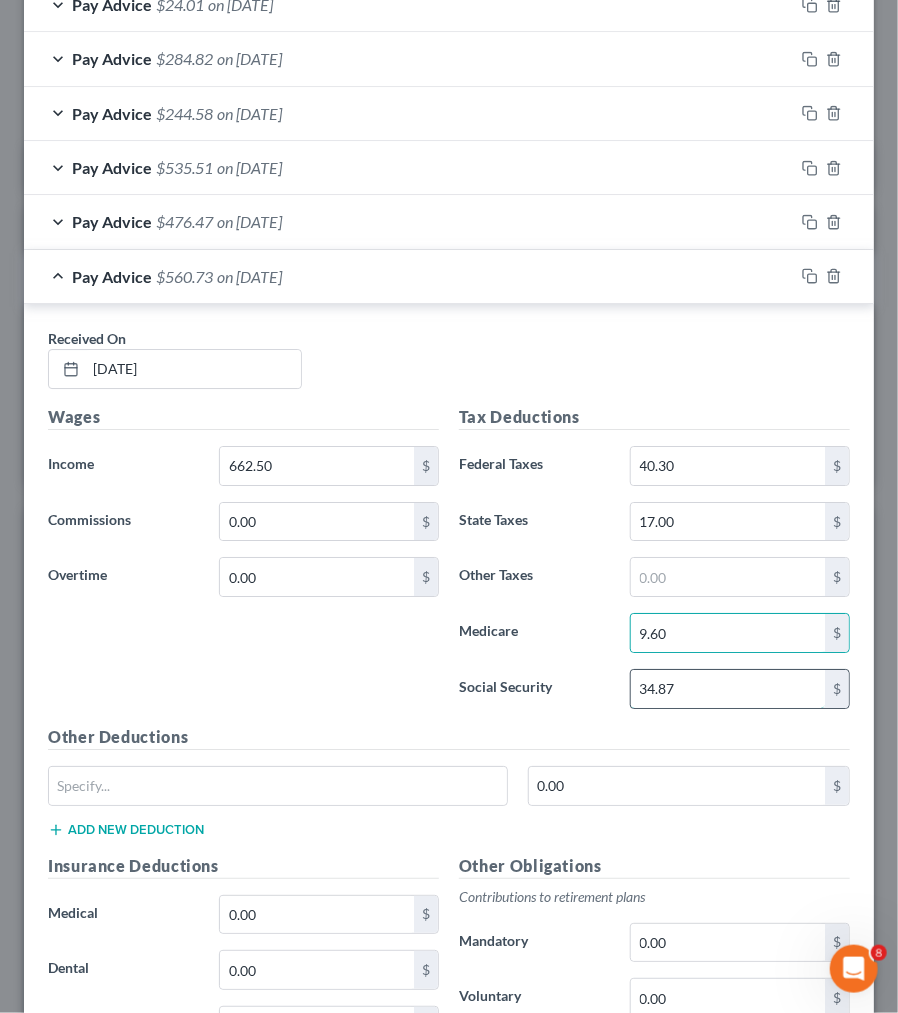 click on "34.87" at bounding box center (728, 689) 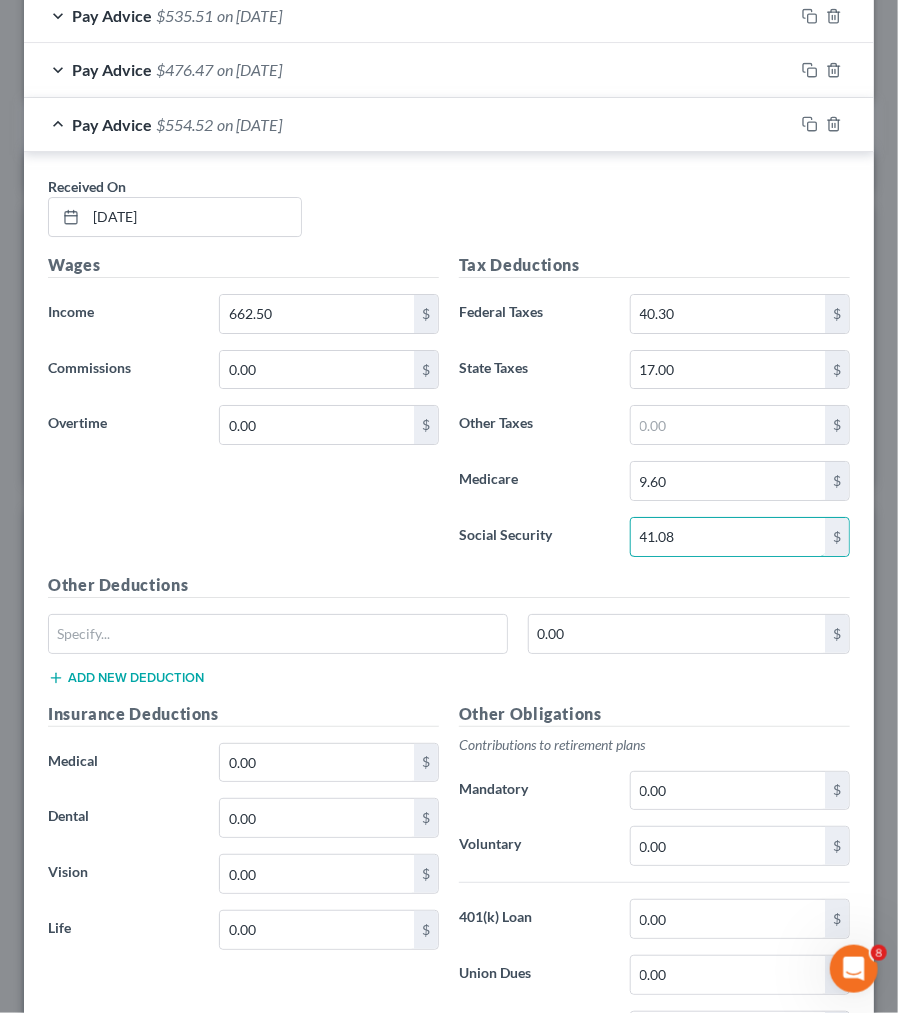 scroll, scrollTop: 1715, scrollLeft: 0, axis: vertical 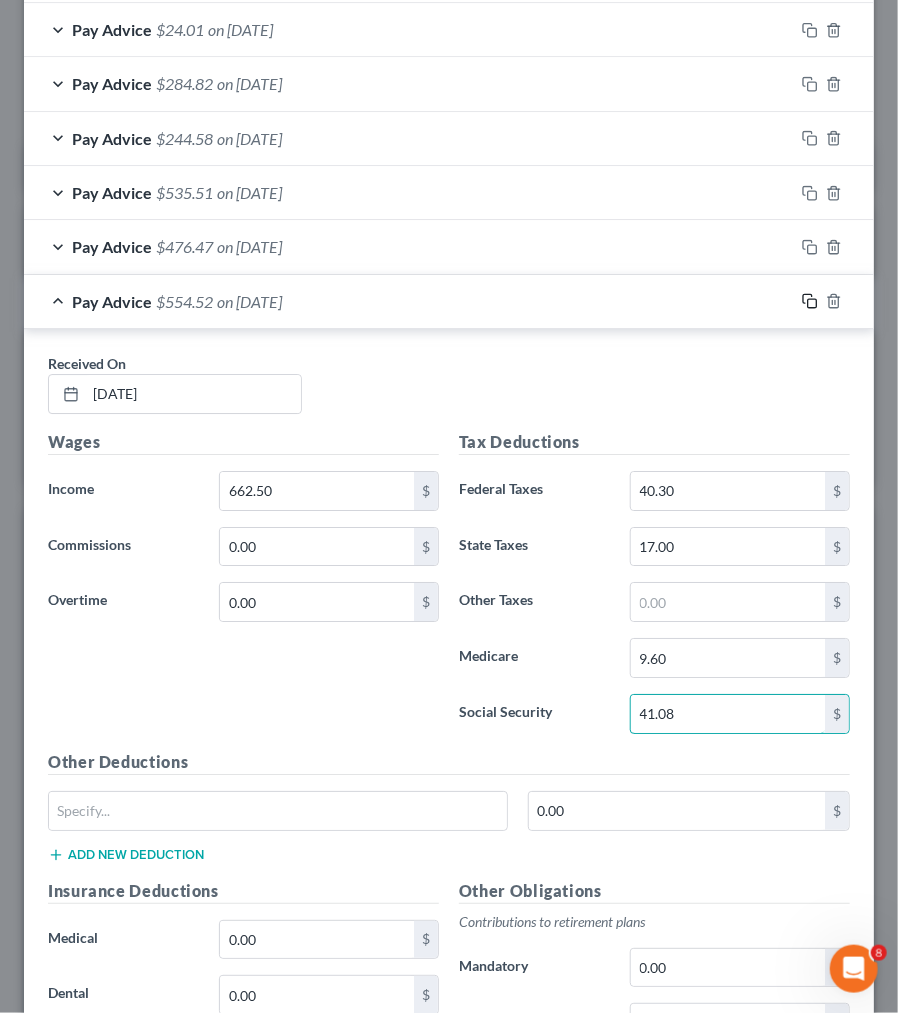type on "41.08" 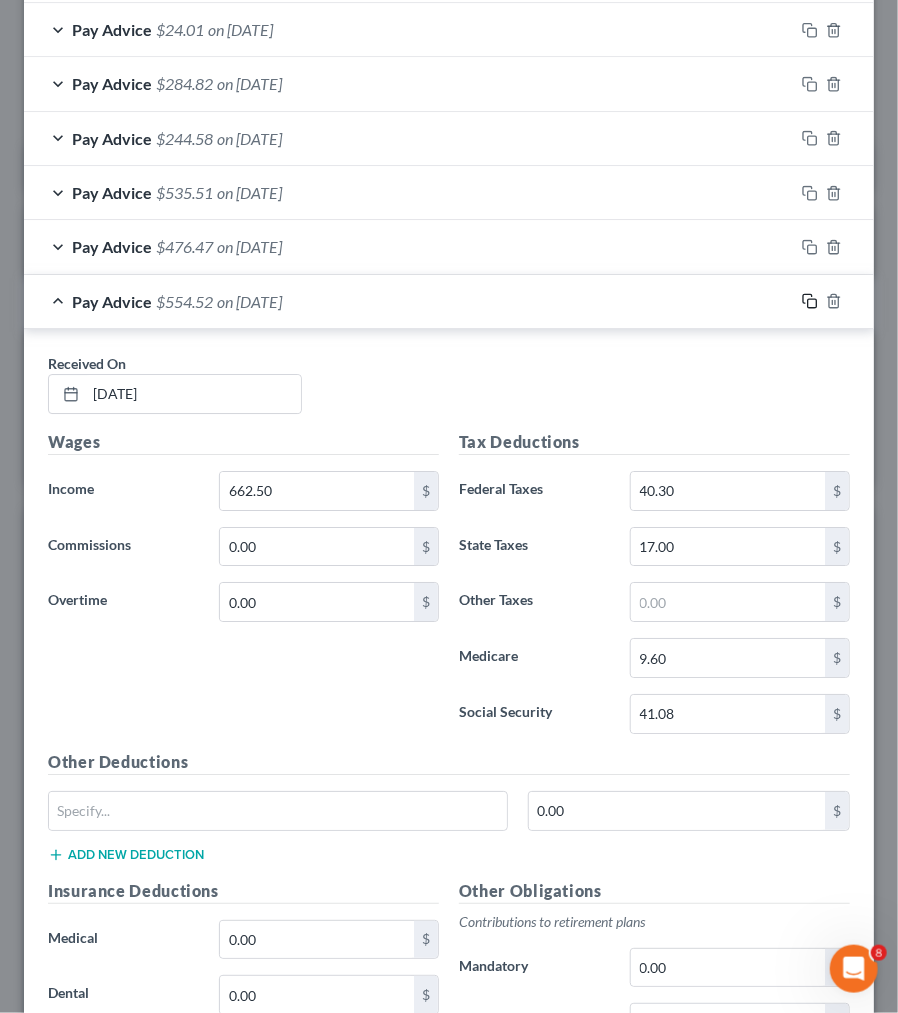 click 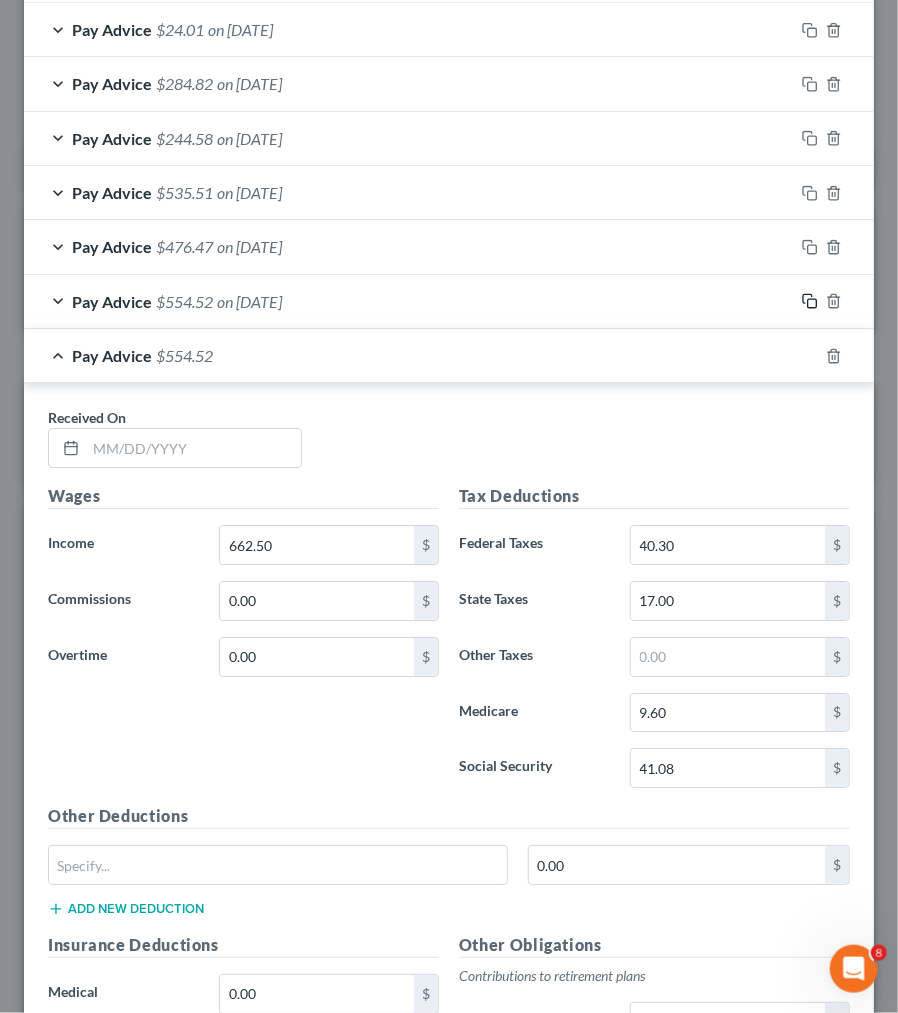scroll, scrollTop: 1715, scrollLeft: 0, axis: vertical 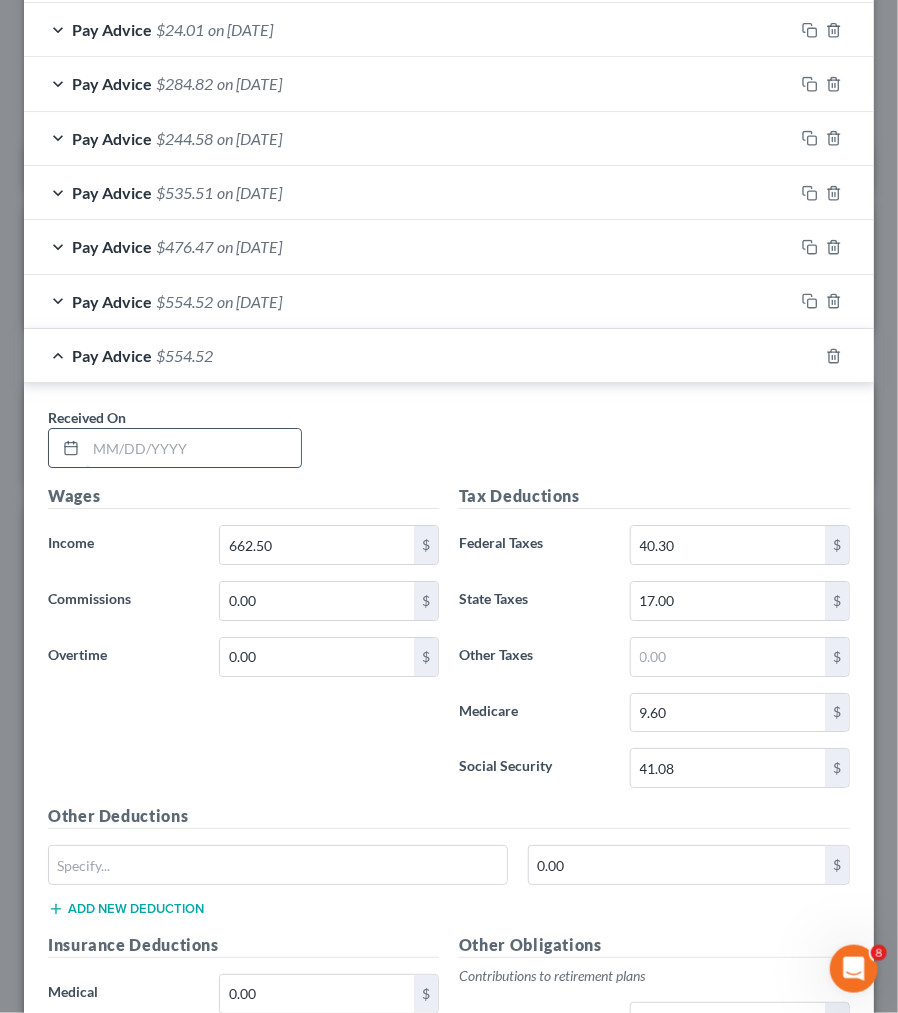 click at bounding box center [193, 448] 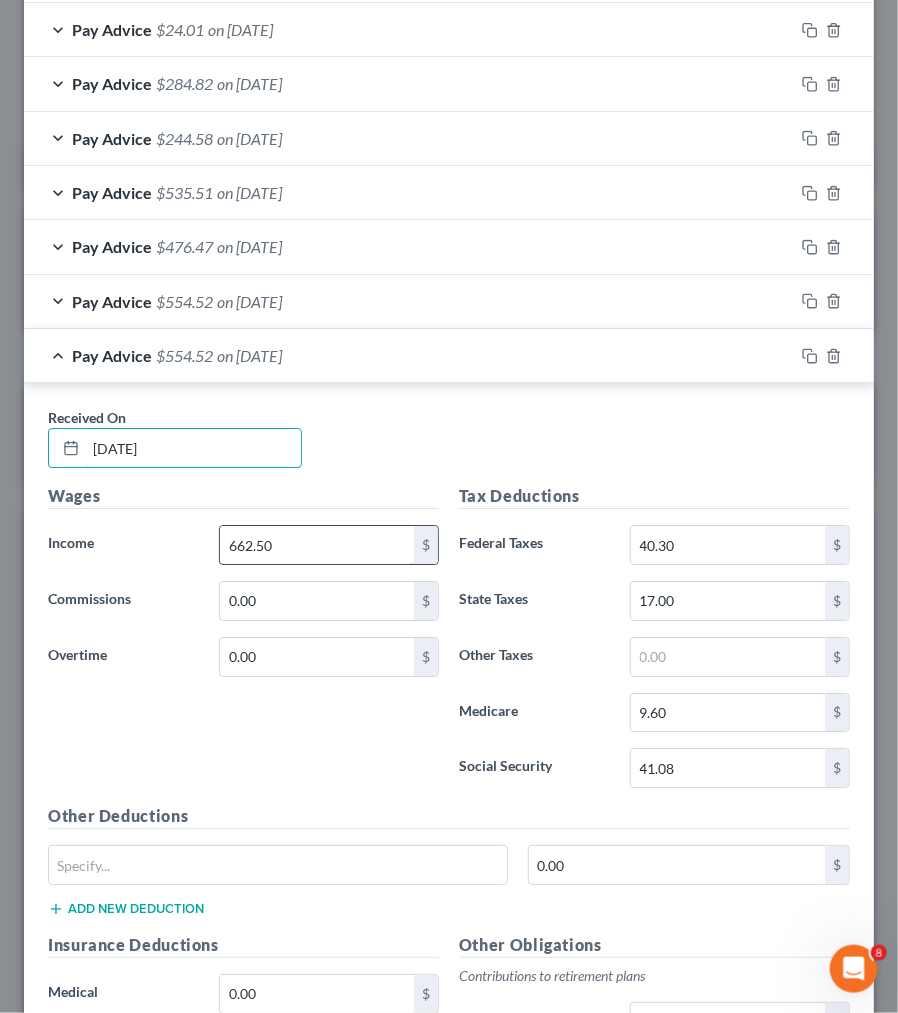 type on "[DATE]" 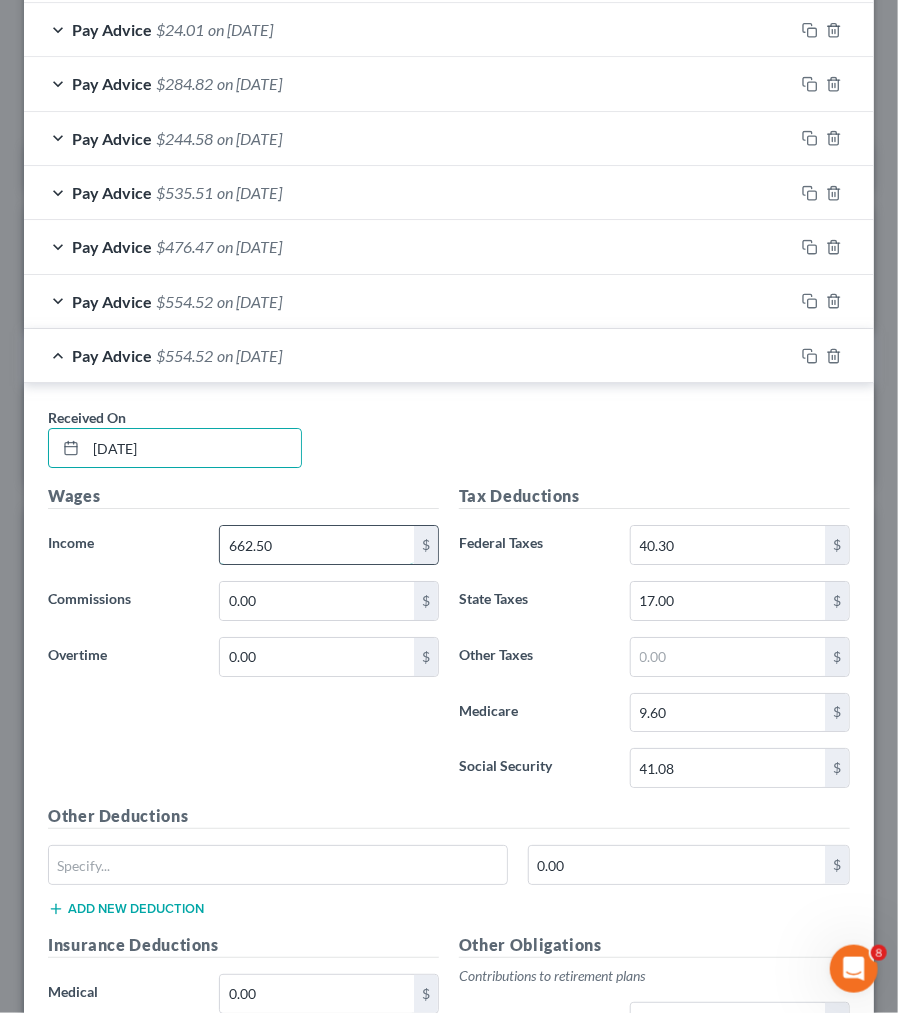 click on "662.50" at bounding box center (317, 545) 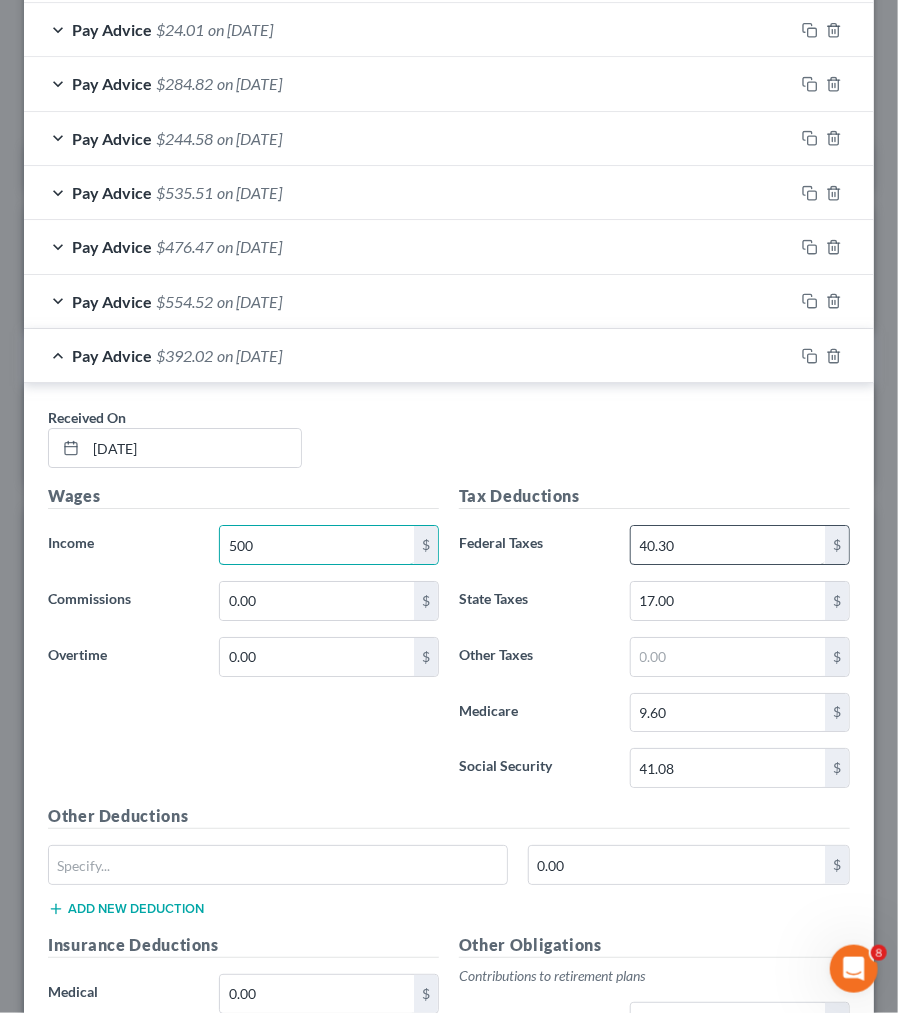 type on "500" 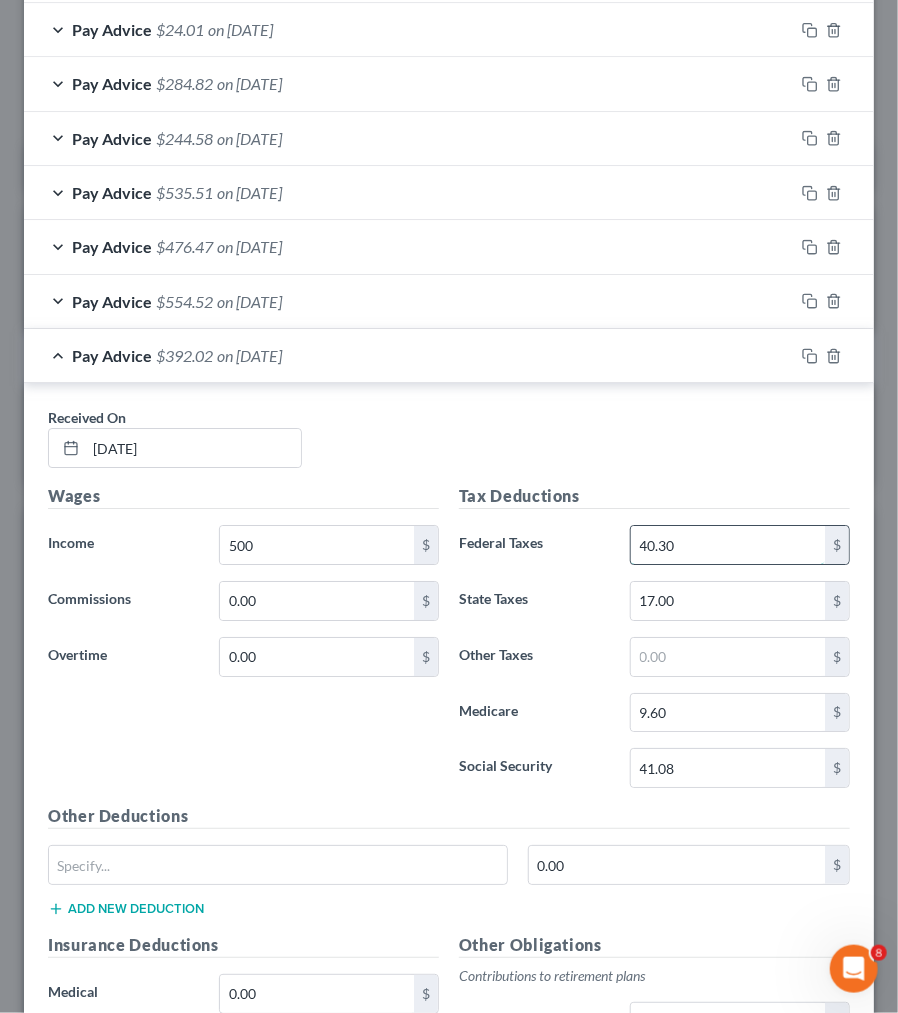 click on "40.30" at bounding box center (728, 545) 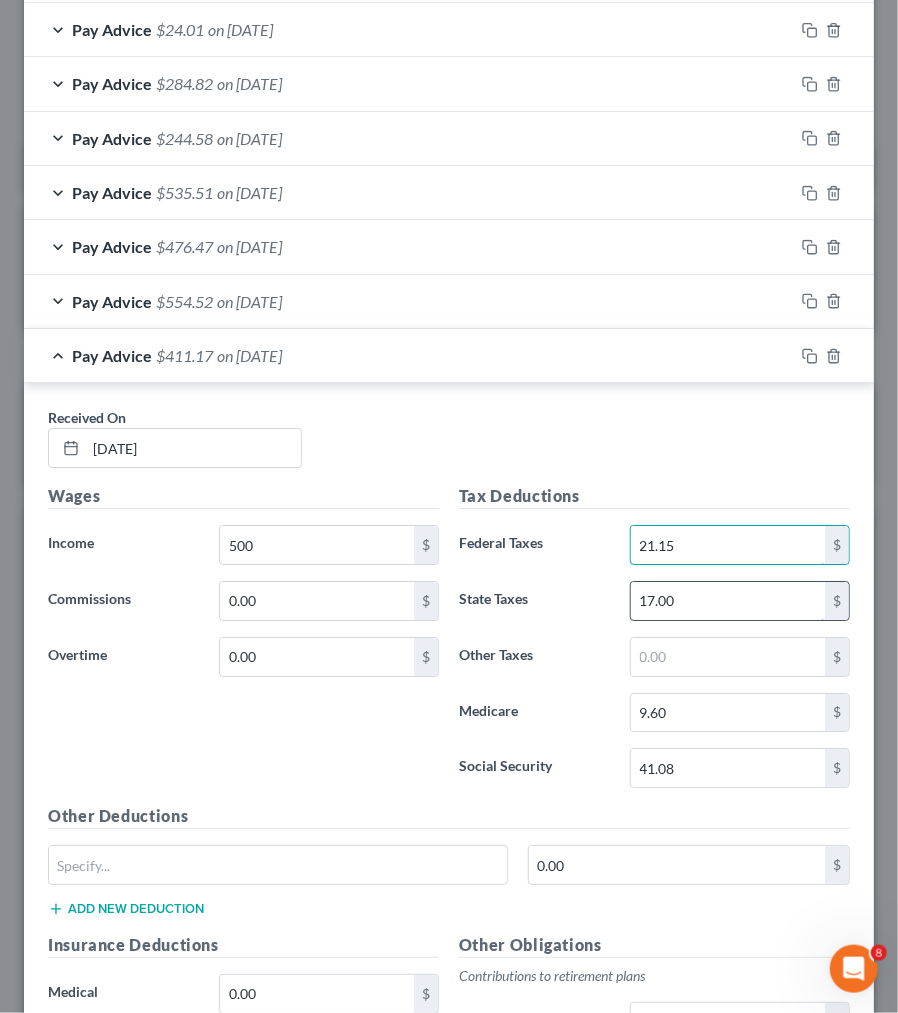 type on "21.15" 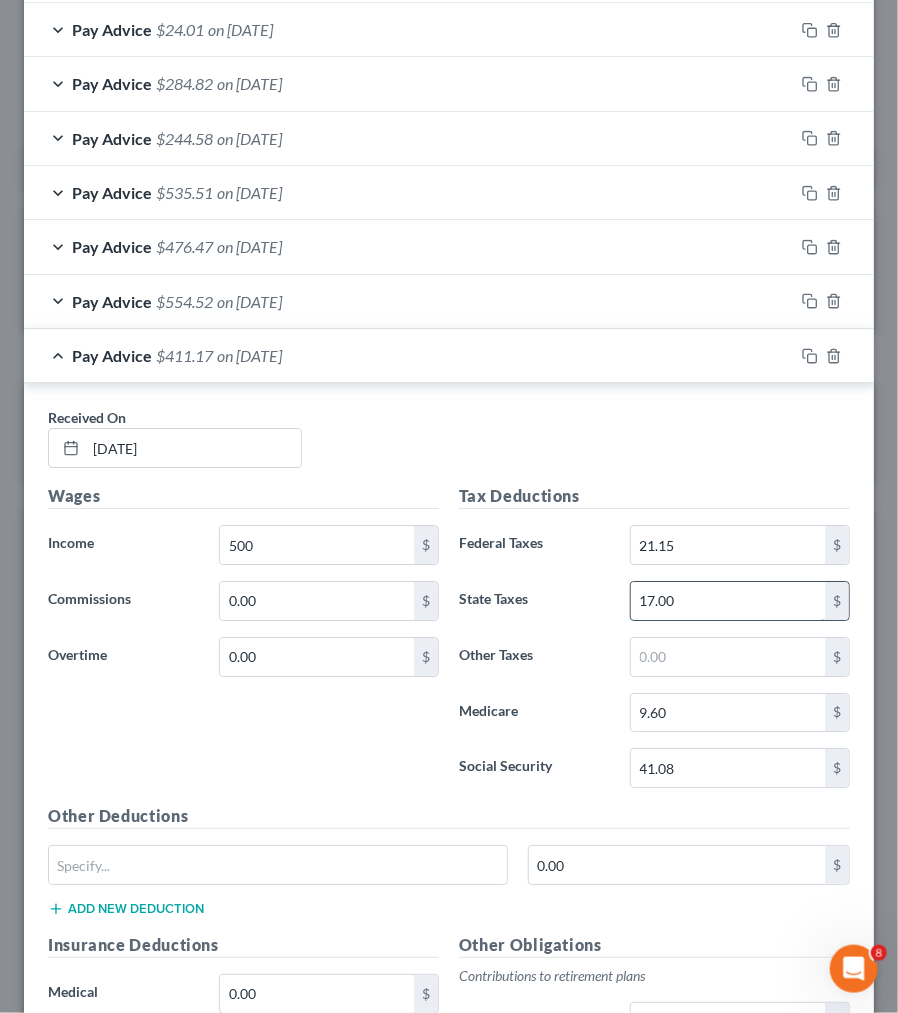 click on "17.00" at bounding box center [728, 601] 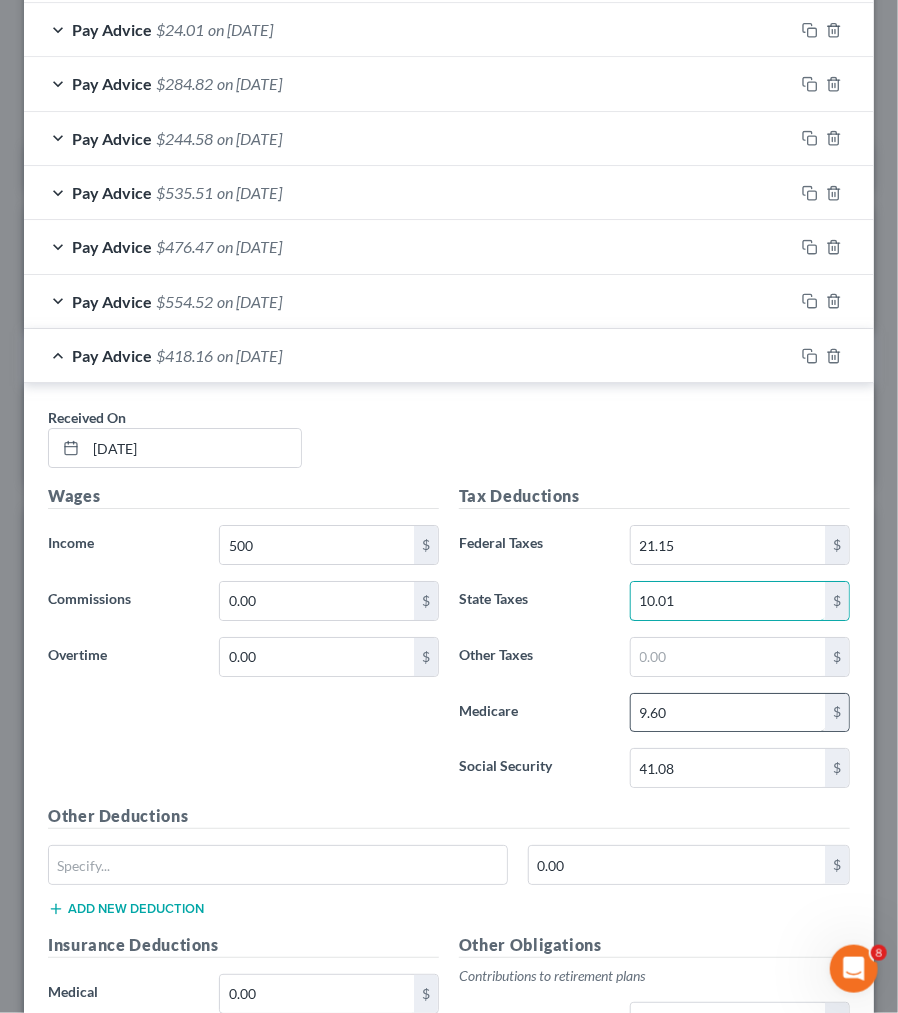 type on "10.01" 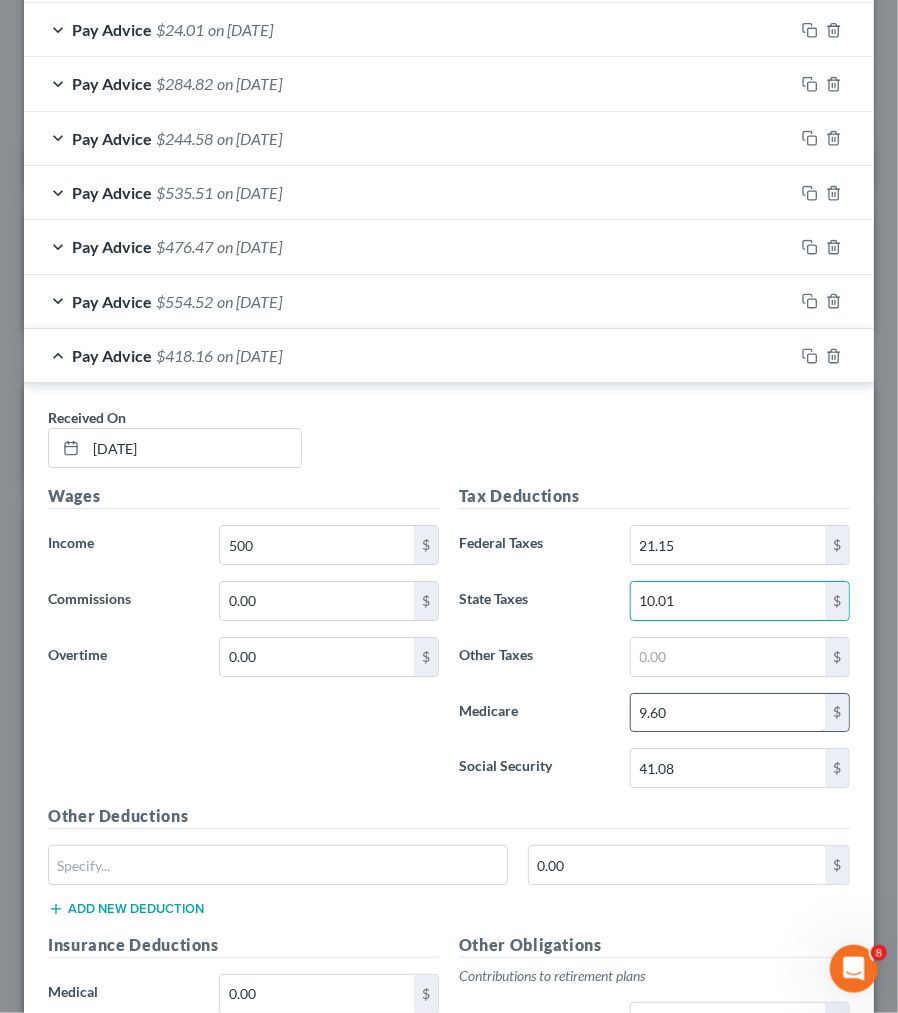 click on "9.60" at bounding box center [728, 713] 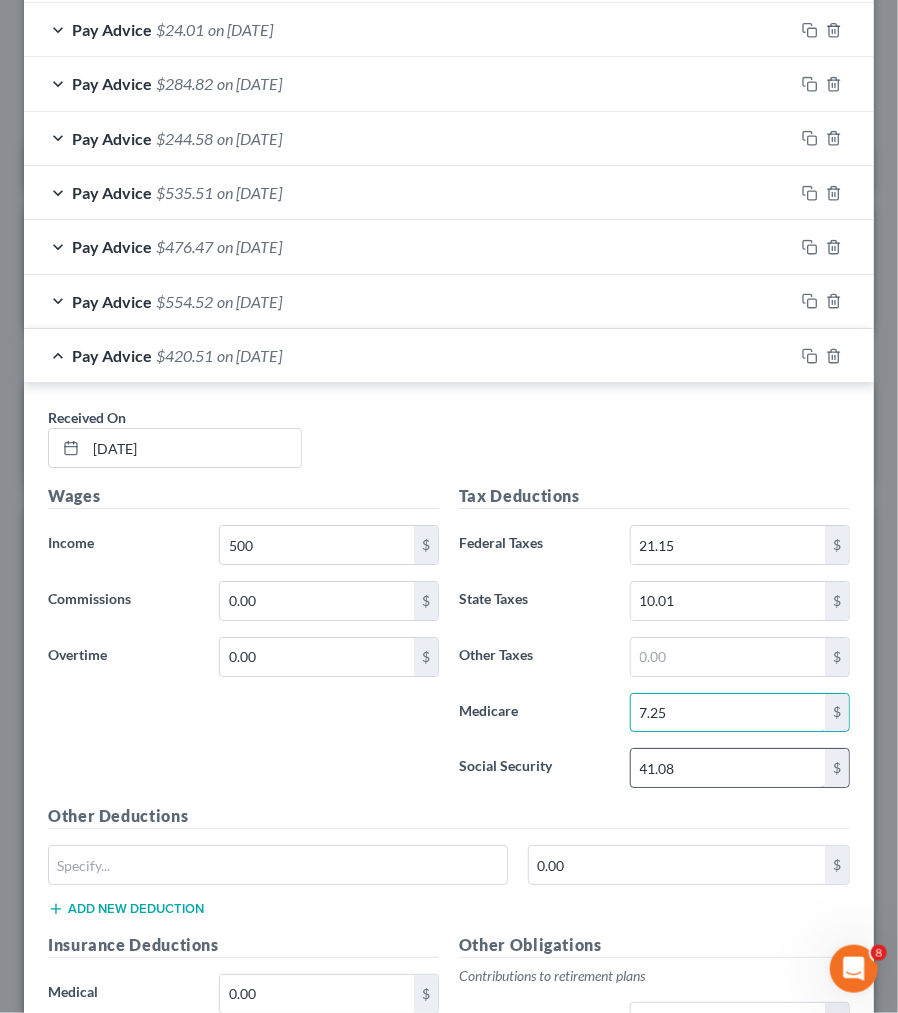type on "7.25" 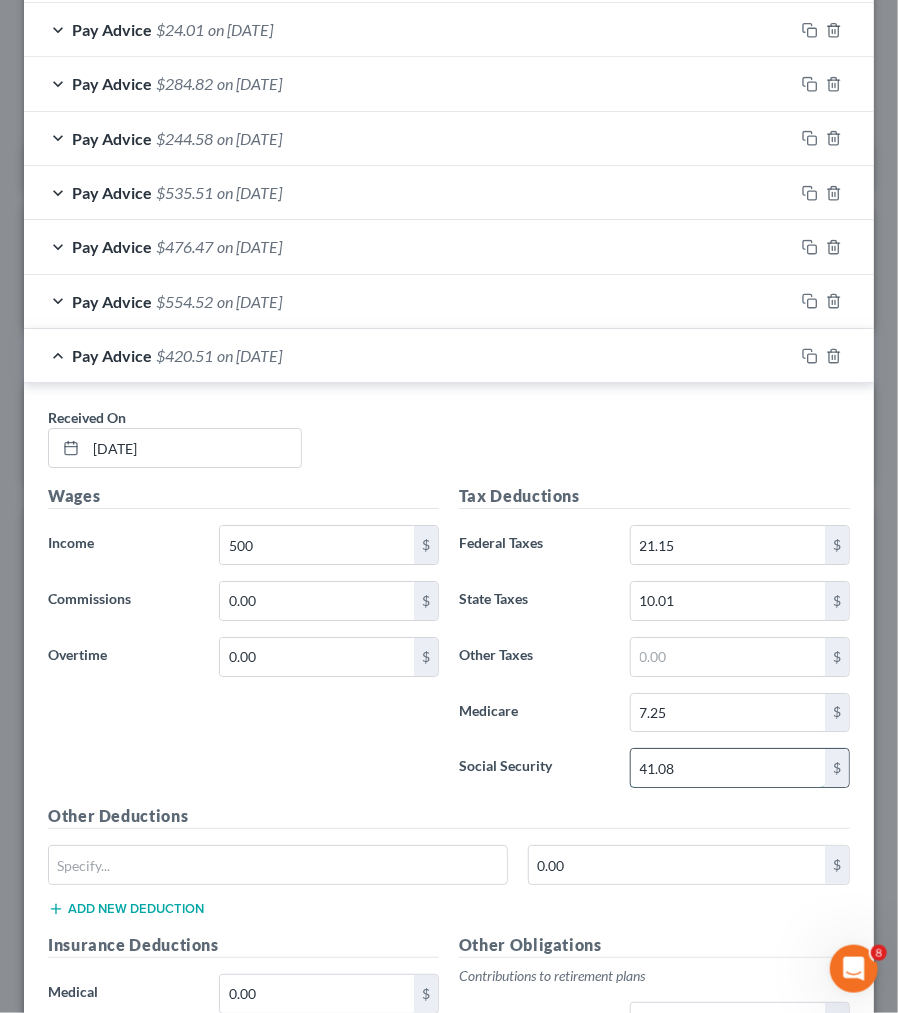 click on "41.08" at bounding box center [728, 768] 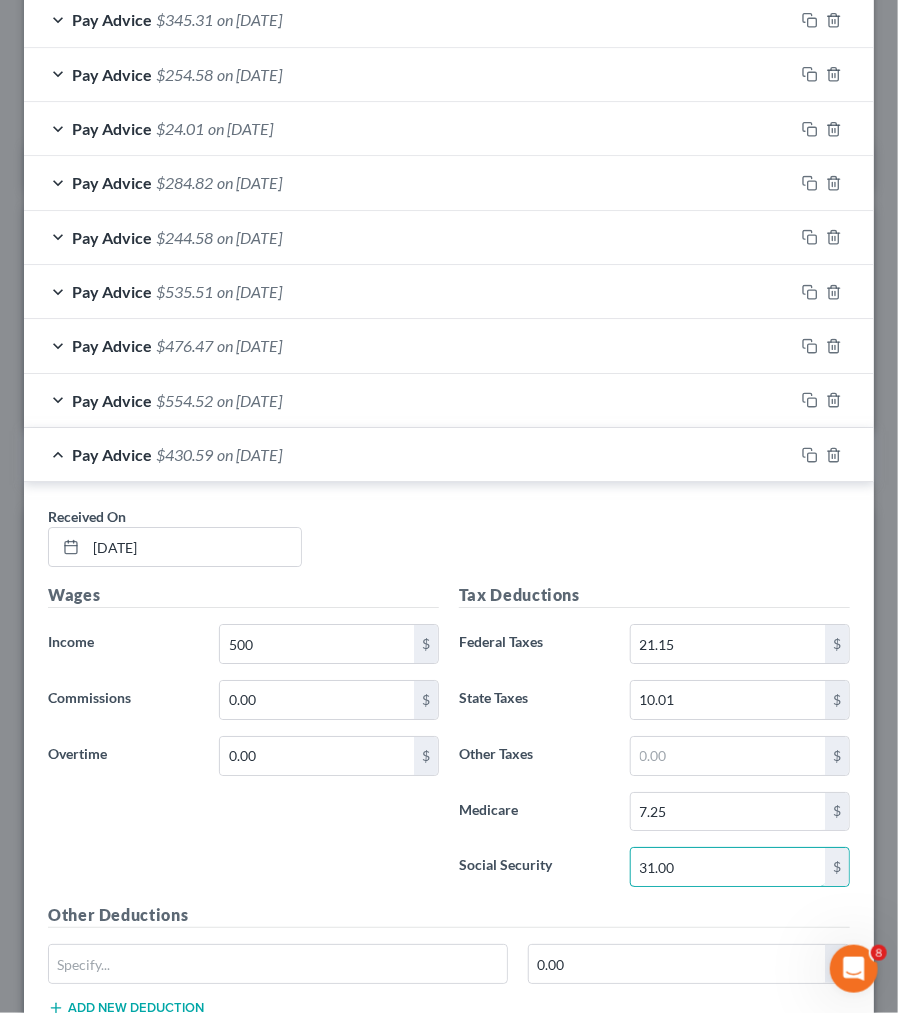 scroll, scrollTop: 1635, scrollLeft: 0, axis: vertical 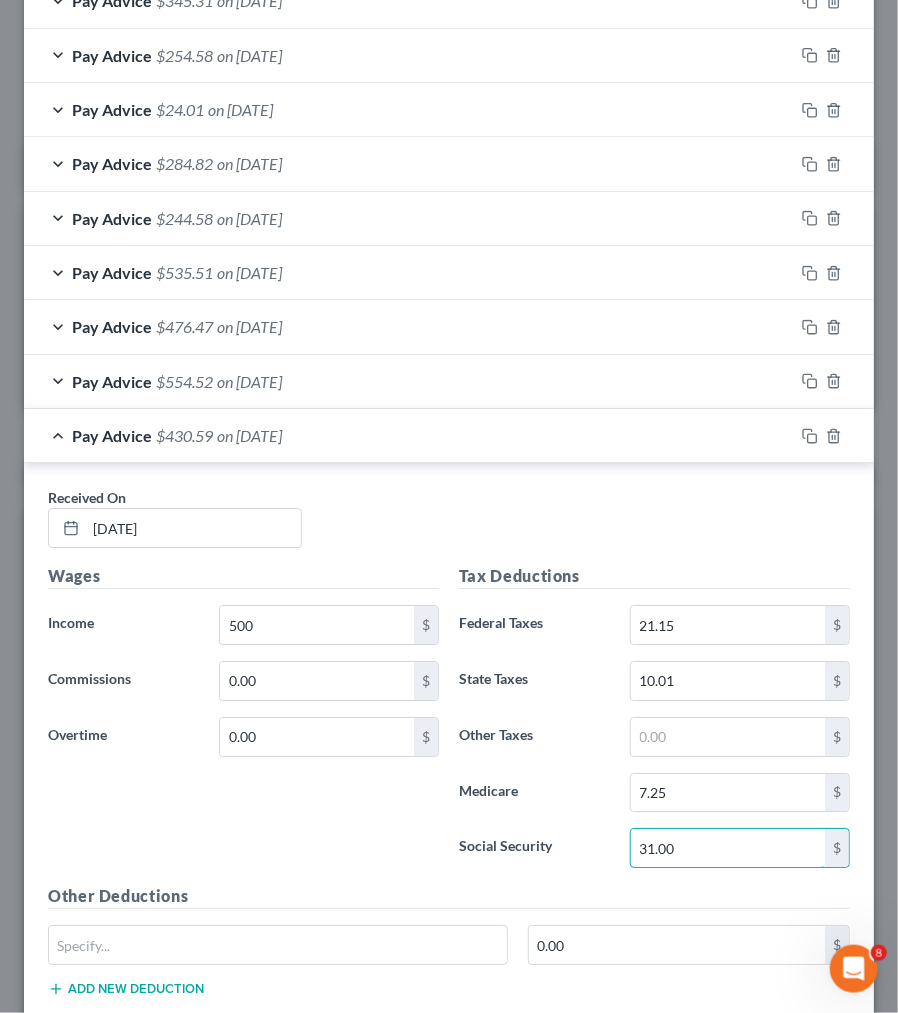 type on "31.00" 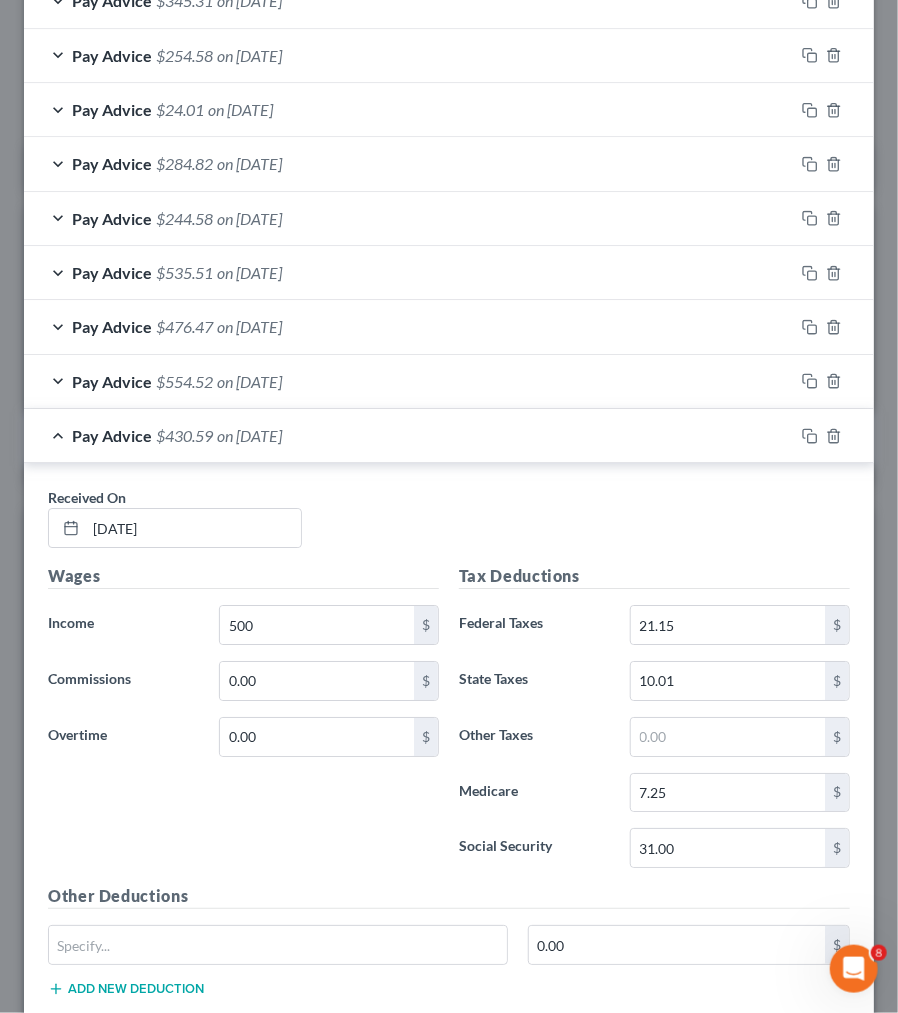 click on "Pay Advice $554.52 on [DATE]" at bounding box center [409, 381] 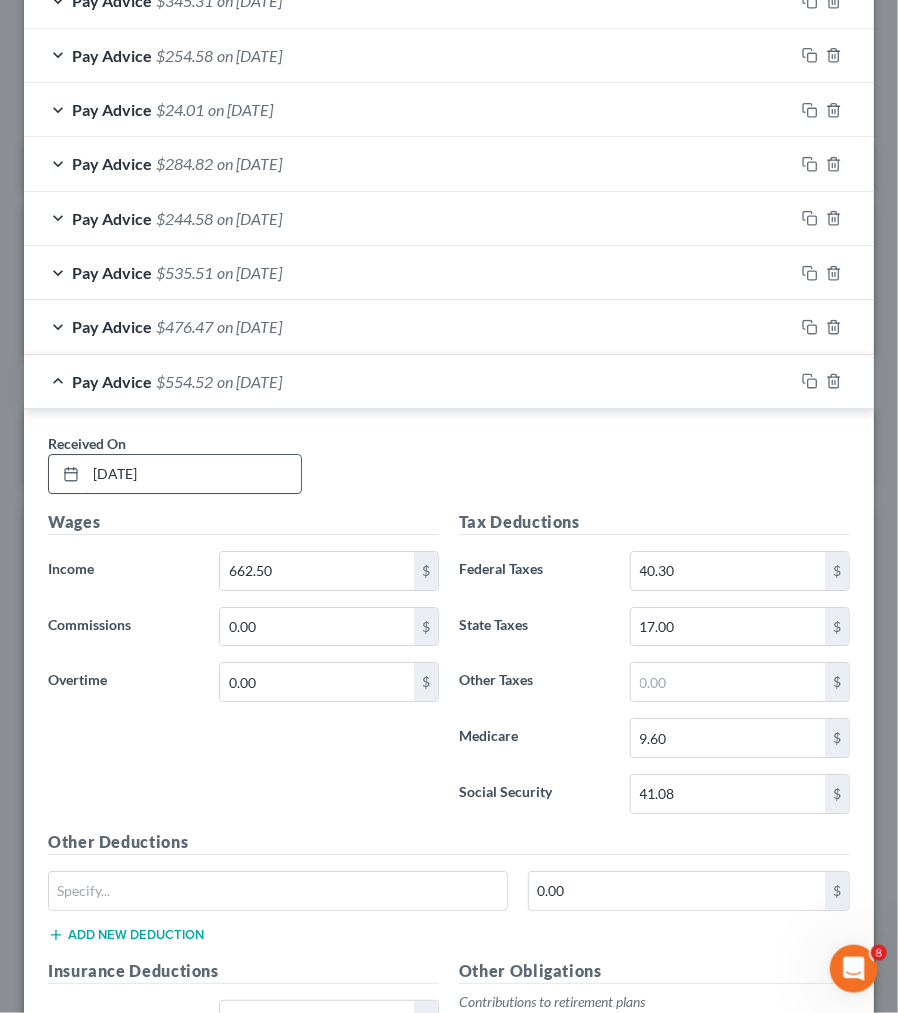 click on "[DATE]" at bounding box center (193, 474) 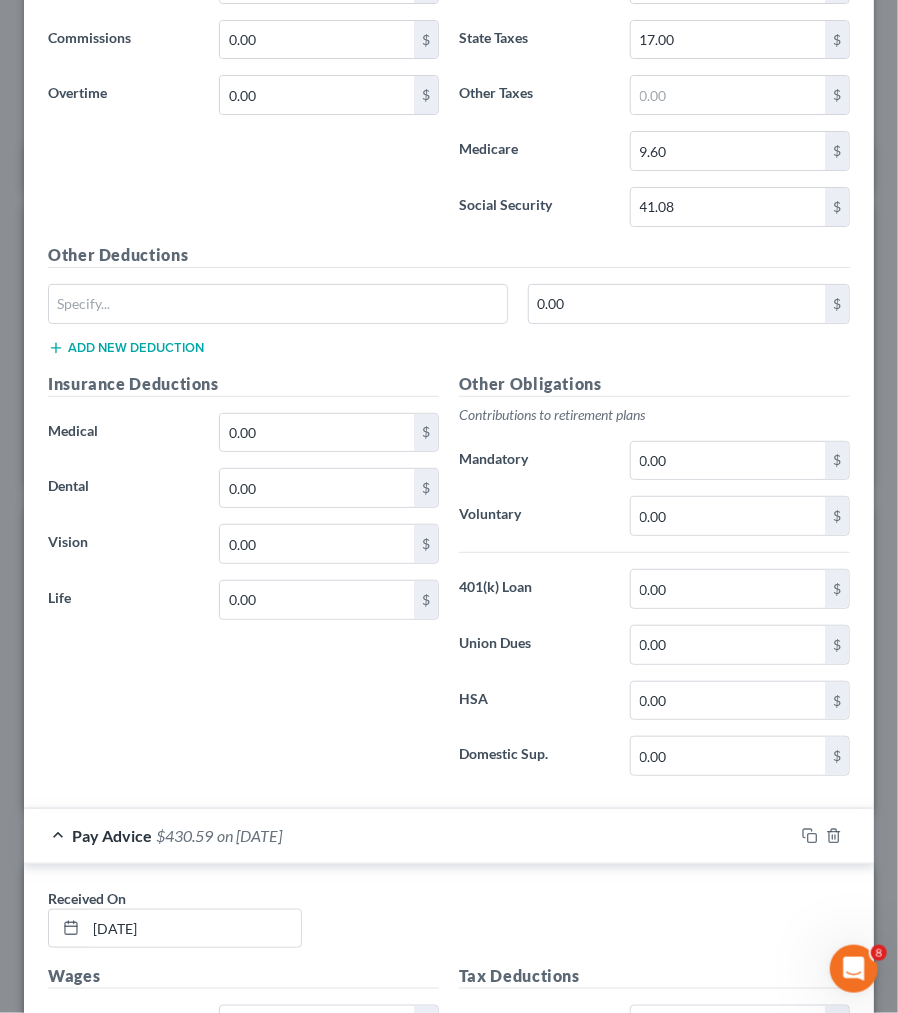 scroll, scrollTop: 2355, scrollLeft: 0, axis: vertical 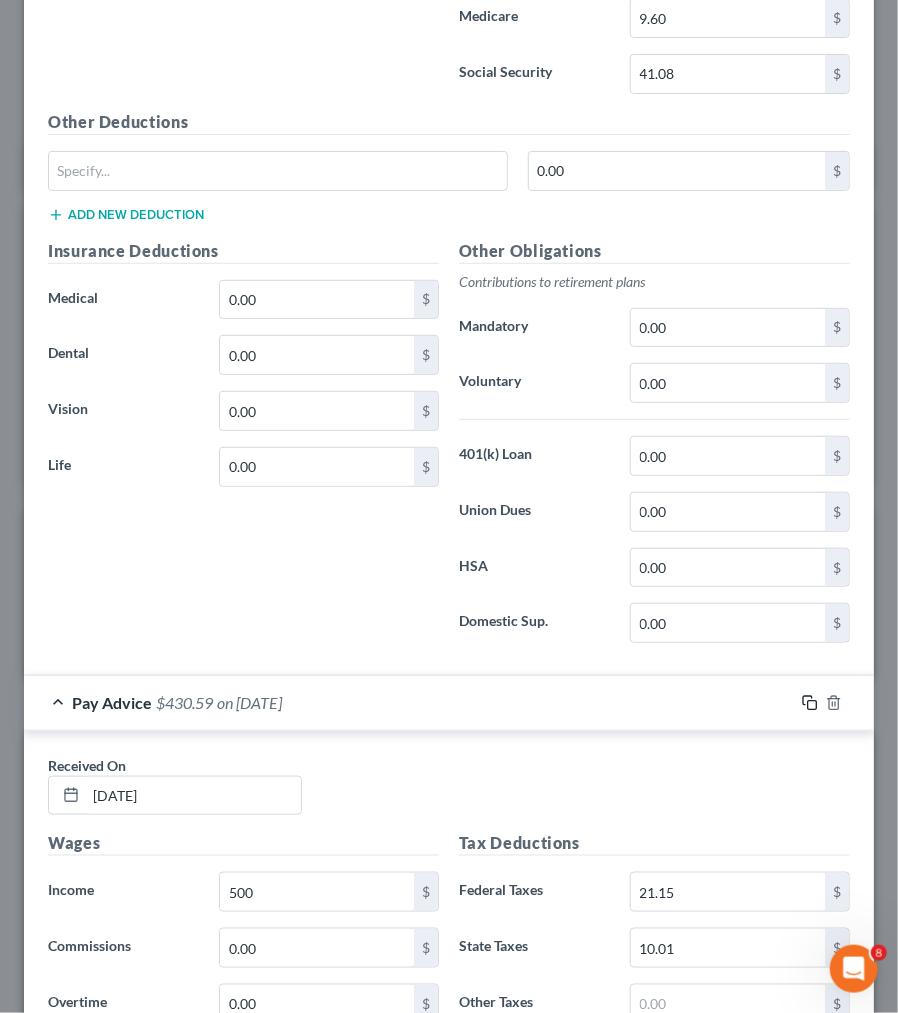 type on "[DATE]" 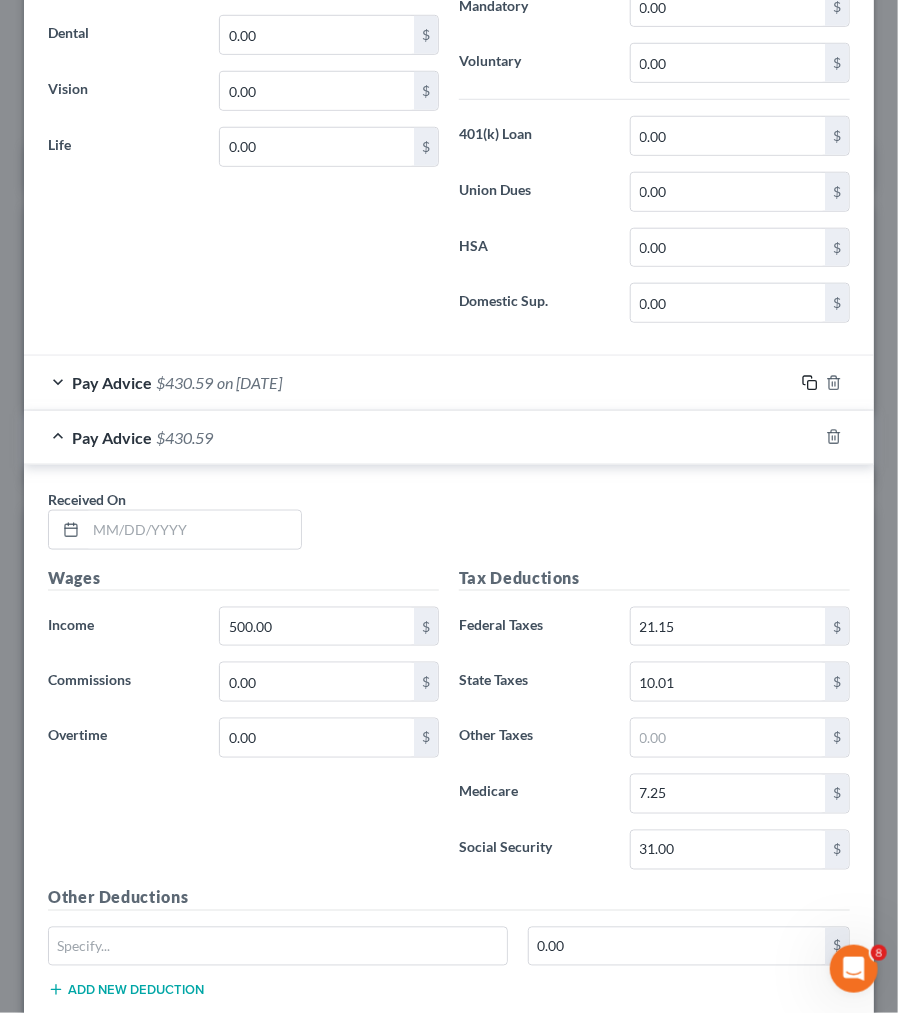 scroll, scrollTop: 3075, scrollLeft: 0, axis: vertical 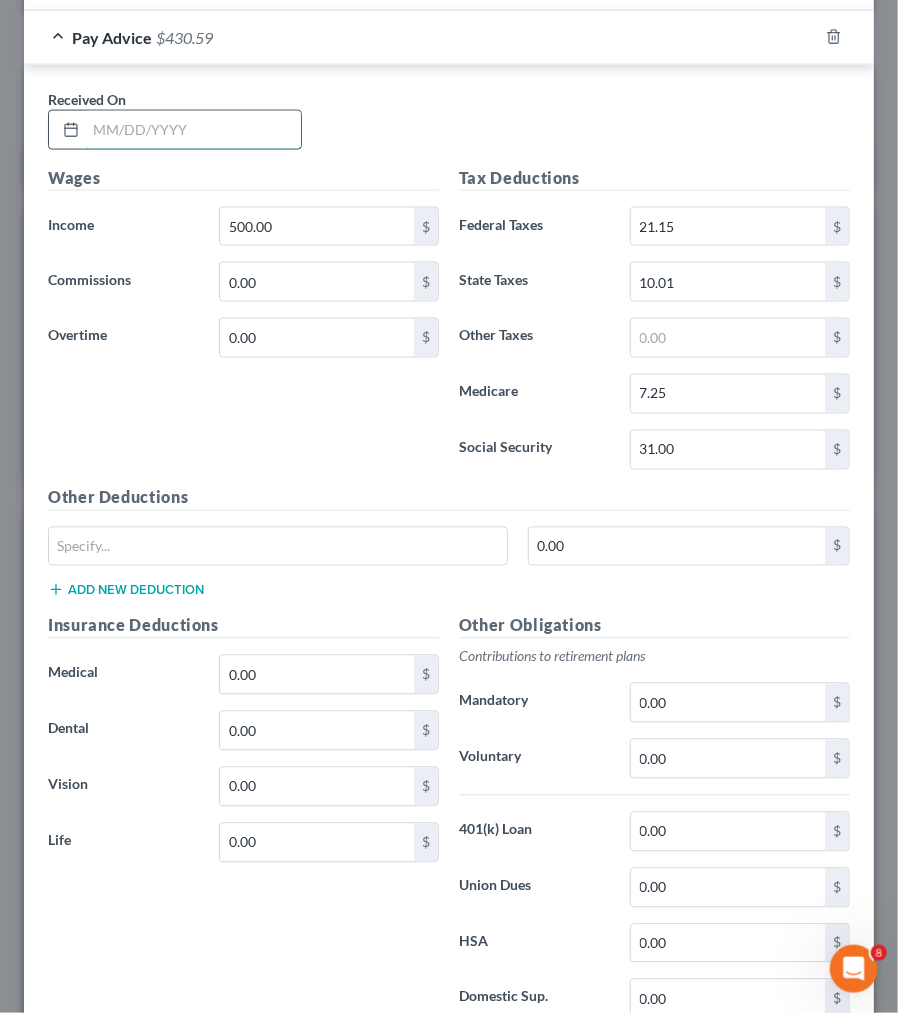 click at bounding box center (193, 130) 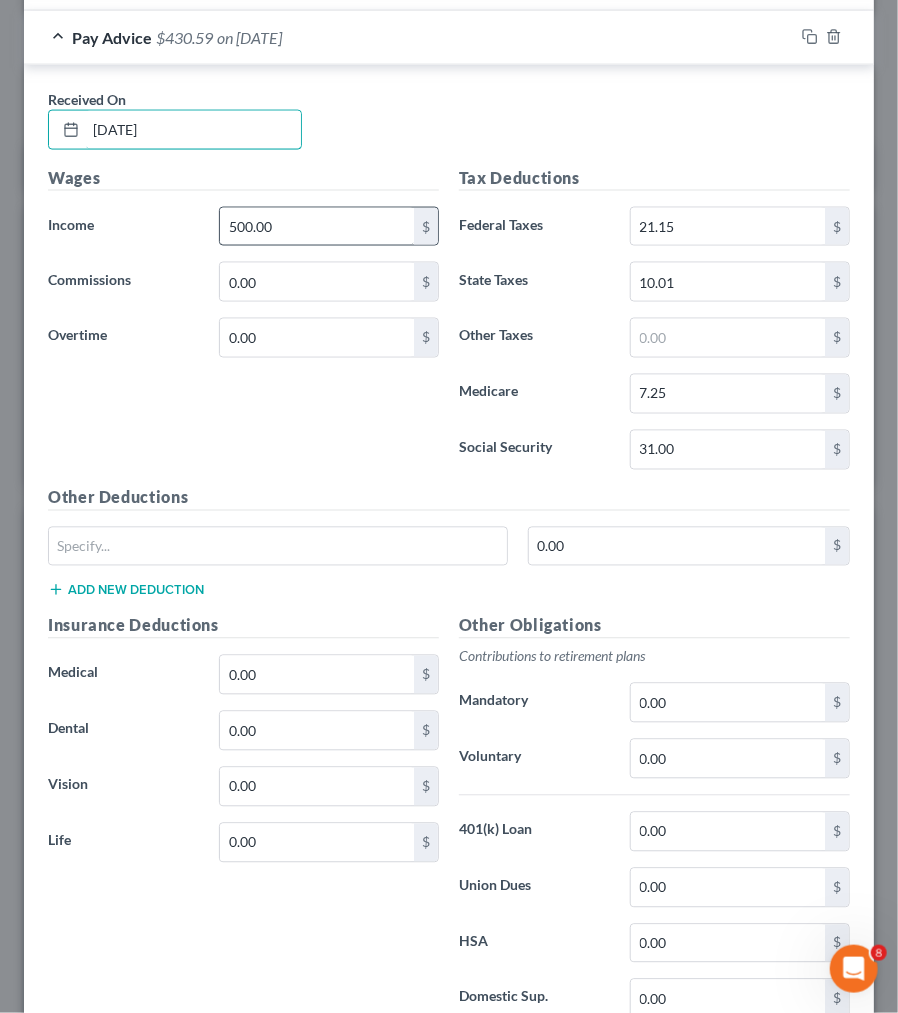 type on "[DATE]" 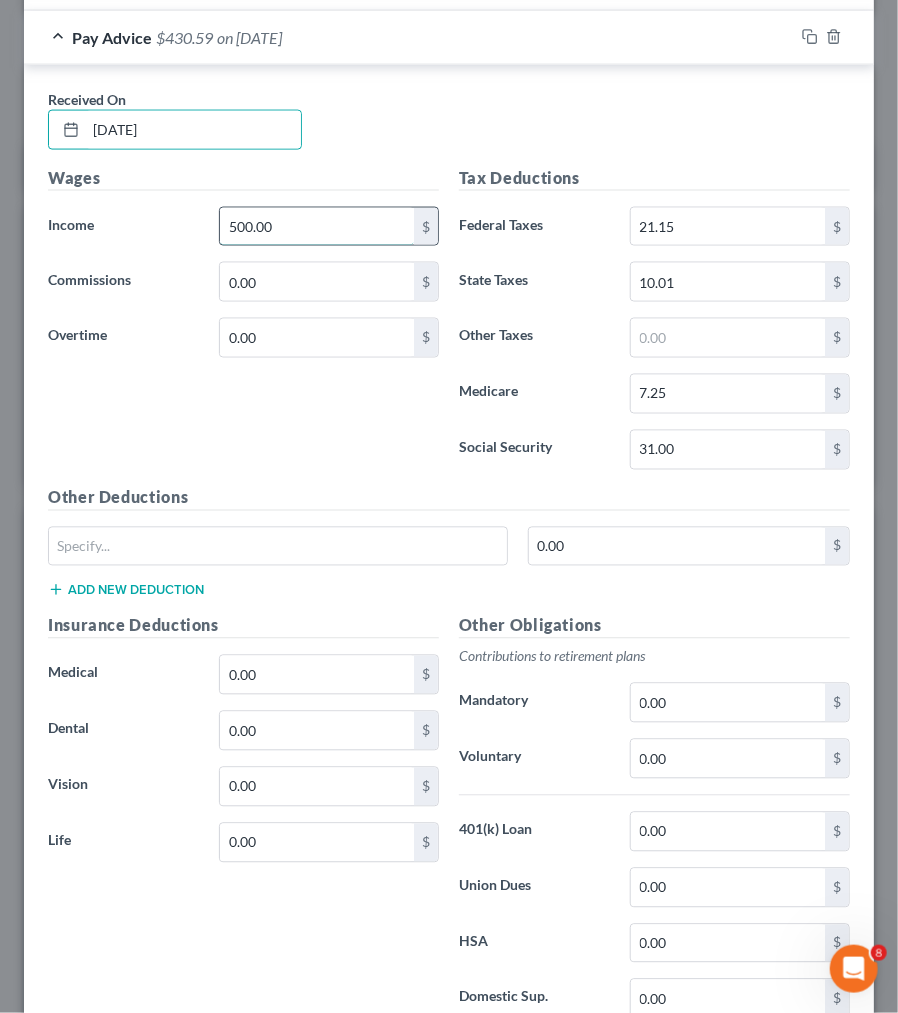 click on "500.00" at bounding box center [317, 227] 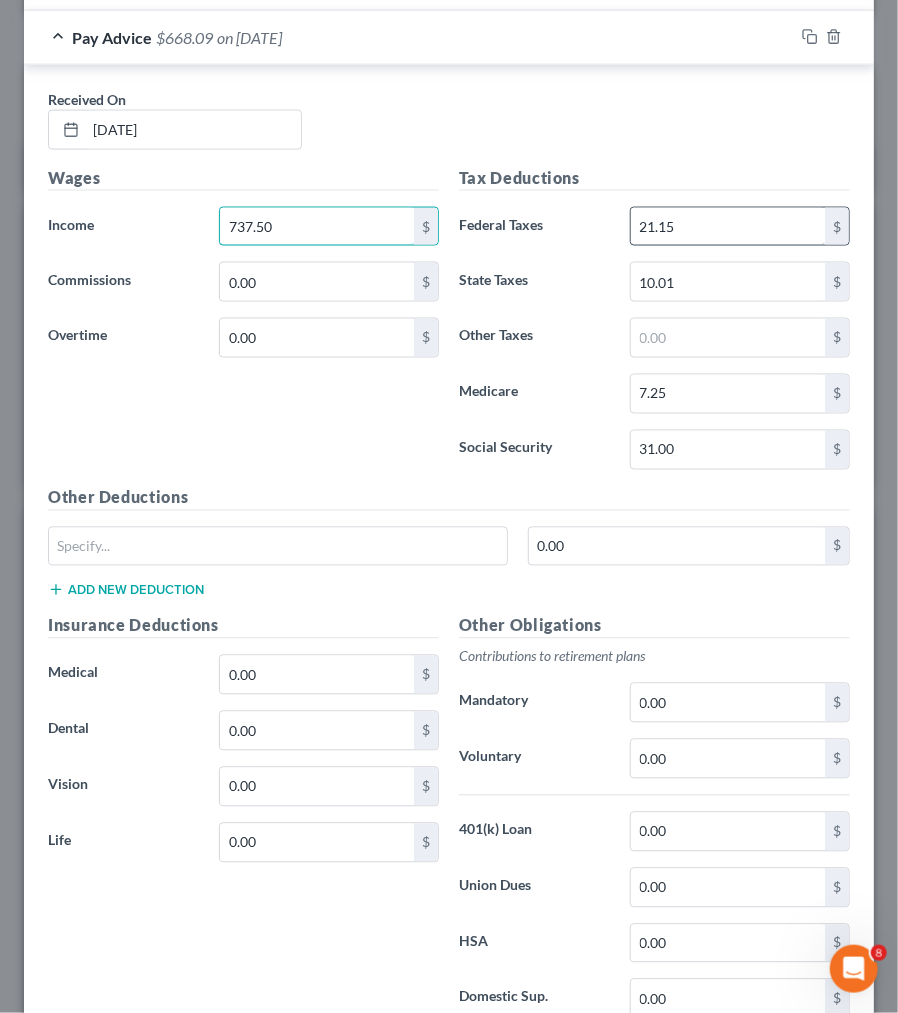 type on "737.50" 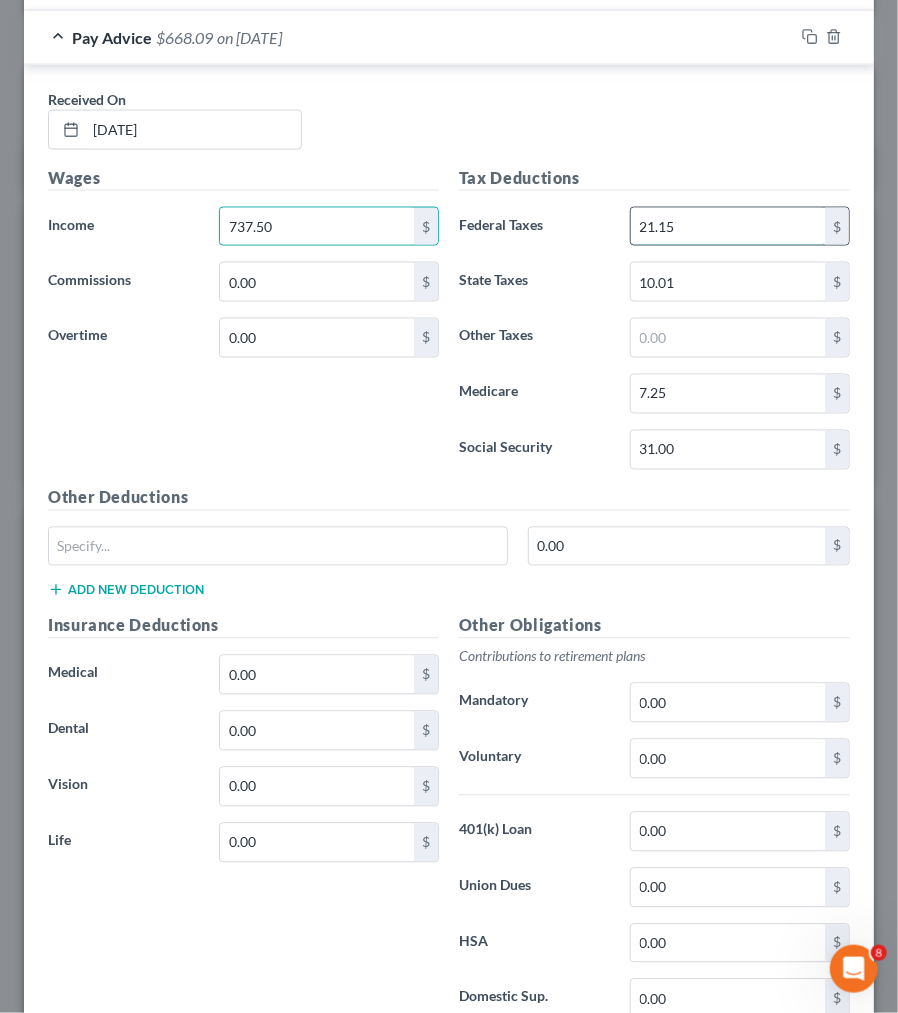 click on "21.15" at bounding box center [728, 227] 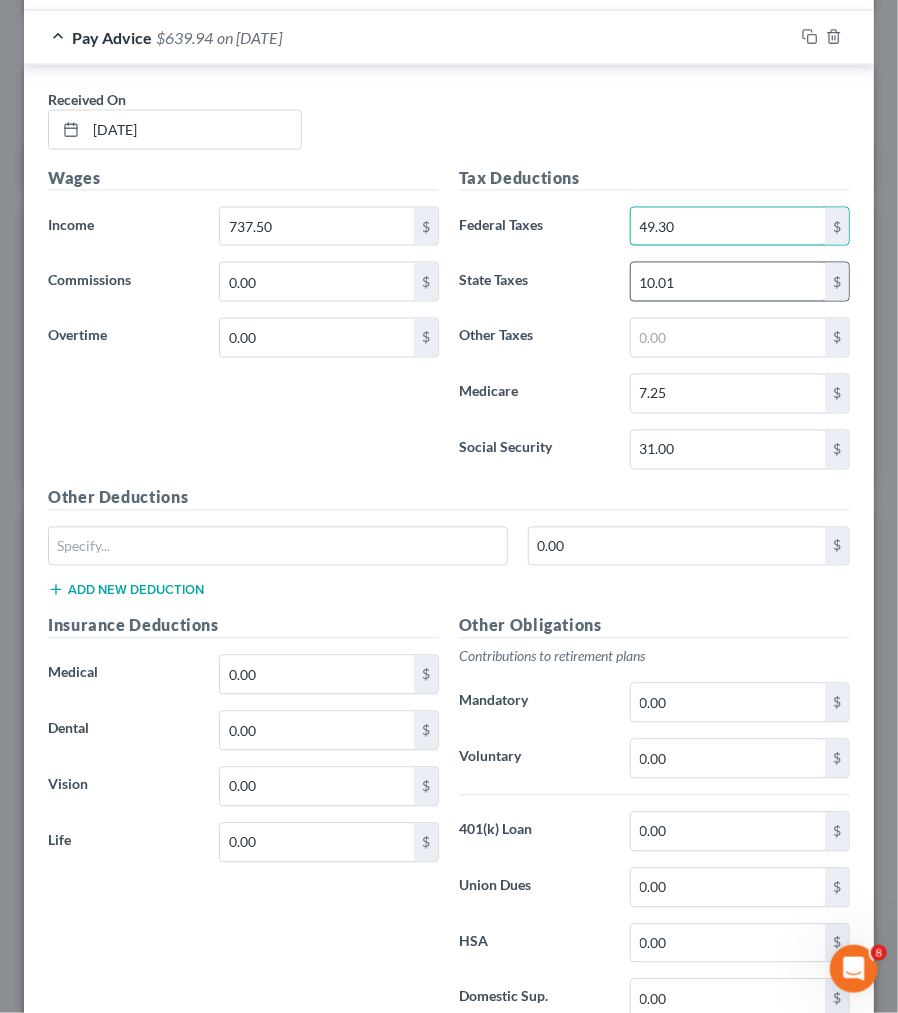 type on "49.30" 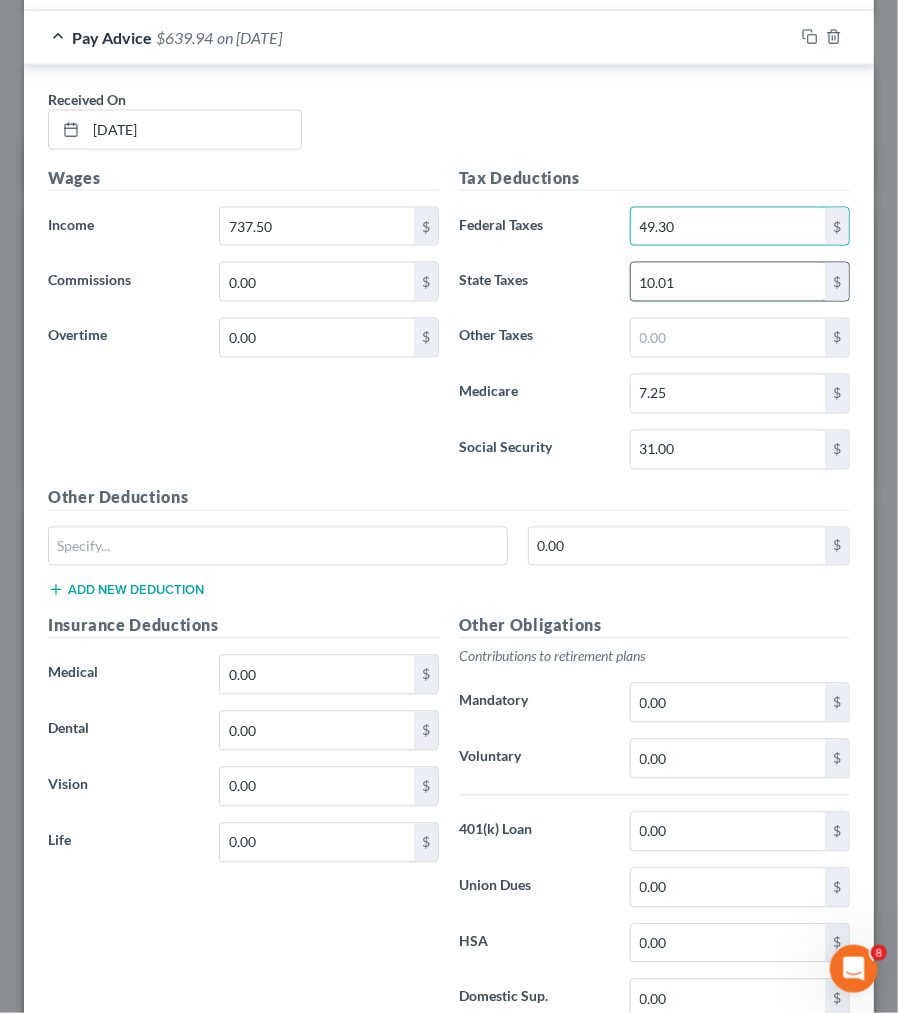 click on "10.01" at bounding box center [728, 282] 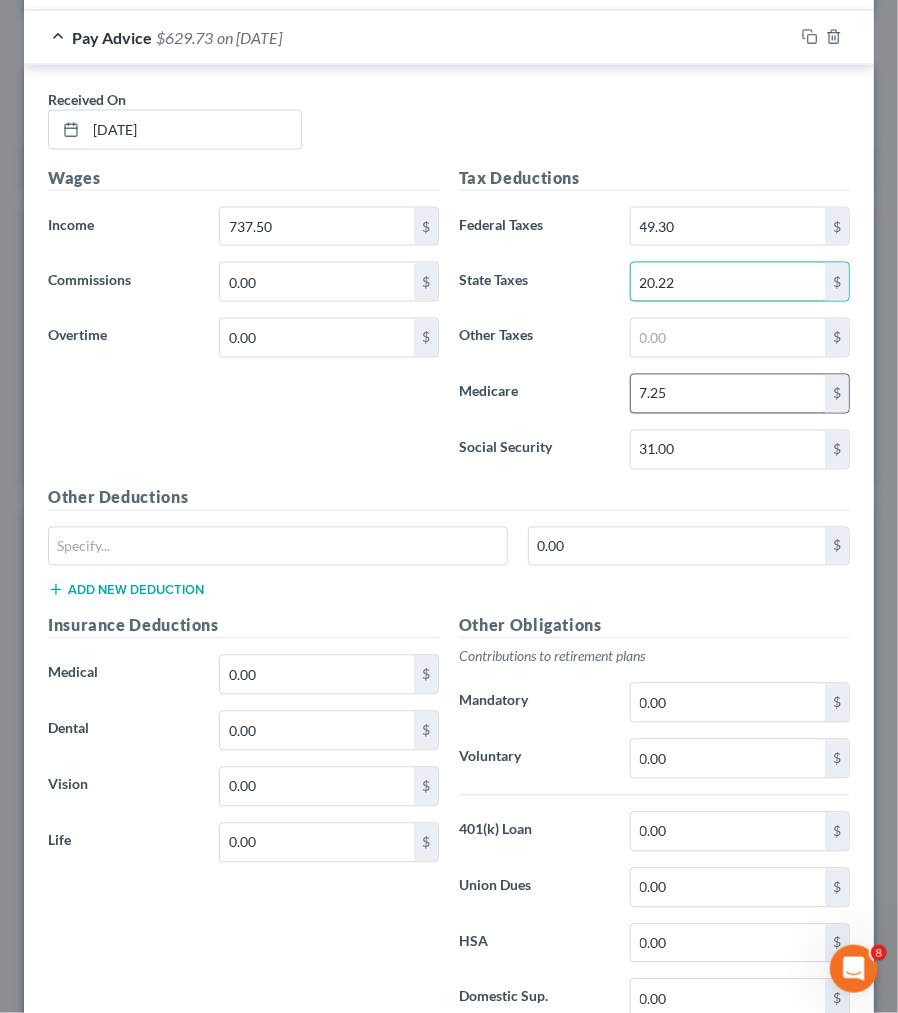 type on "20.22" 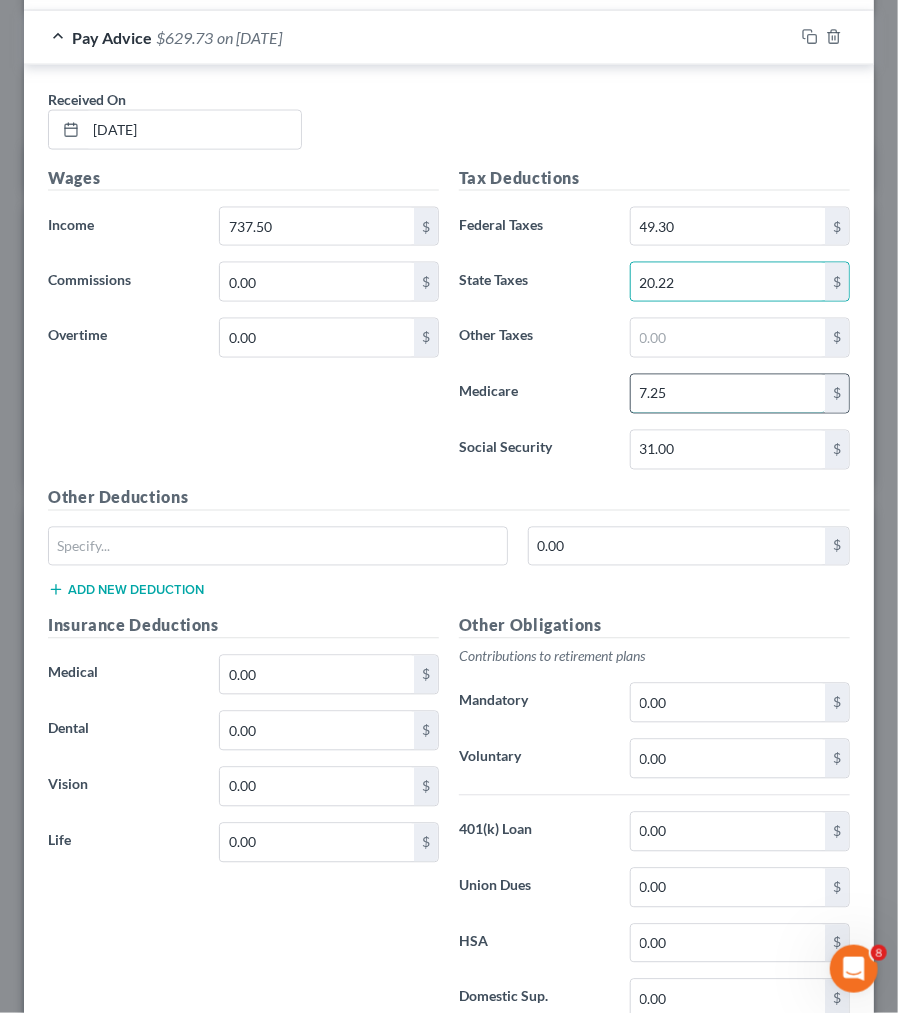 click on "7.25" at bounding box center (728, 394) 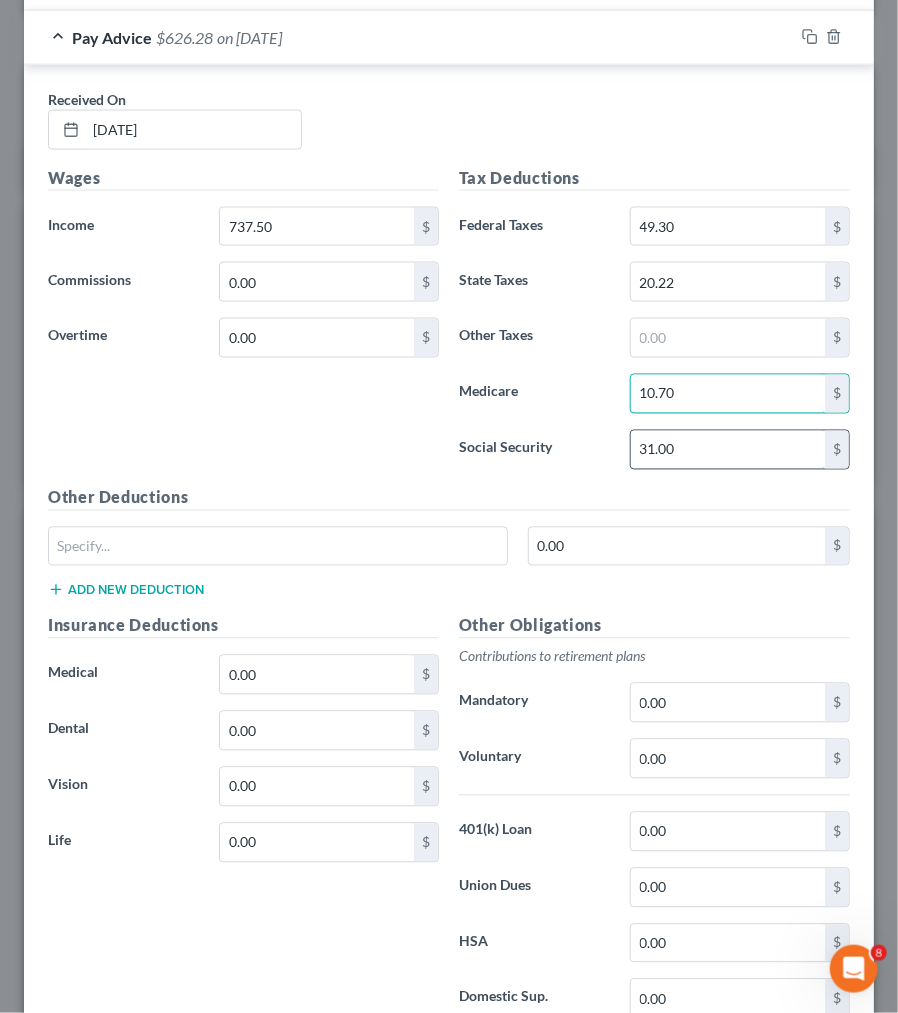 type on "10.70" 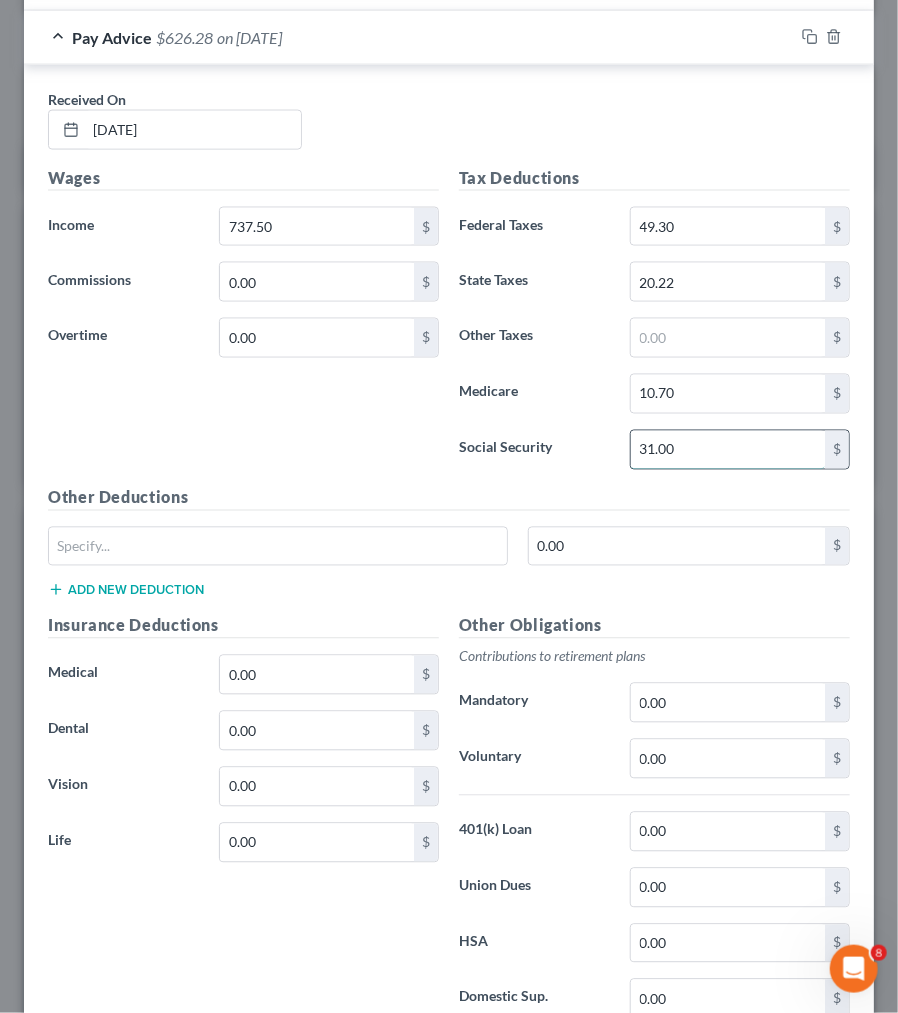 click on "31.00" at bounding box center [728, 450] 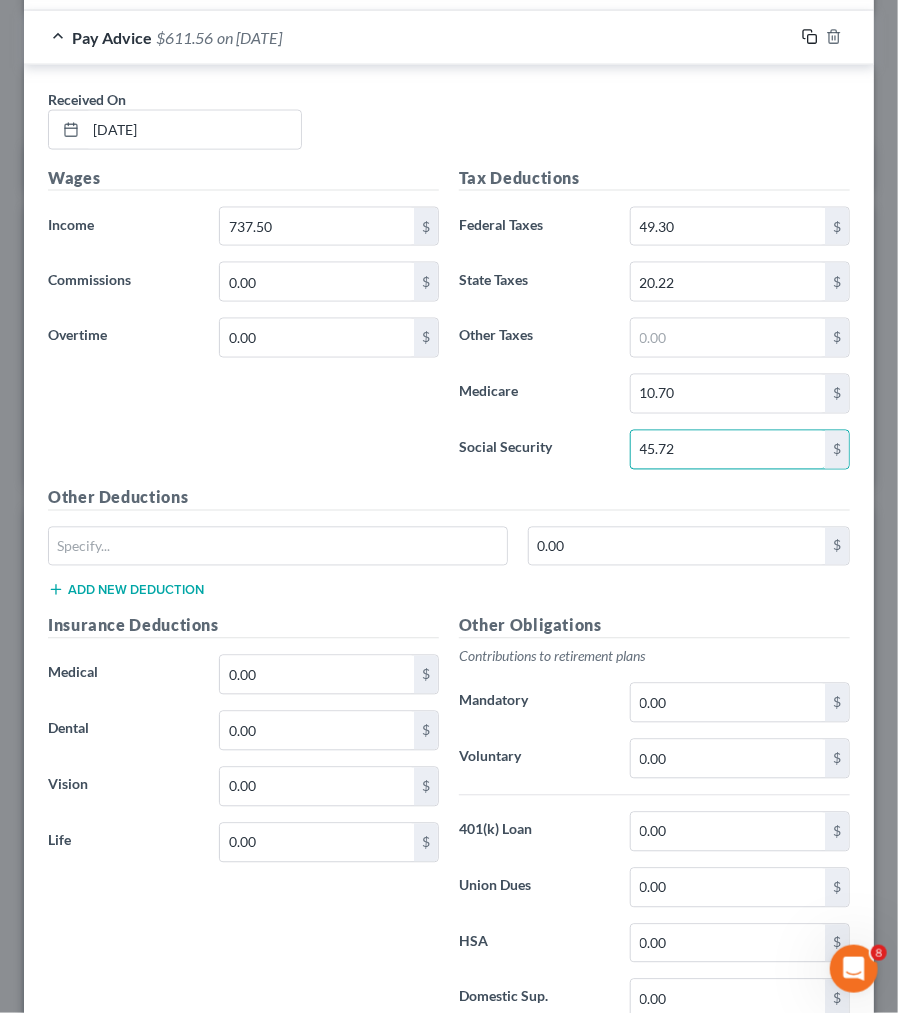 type on "45.72" 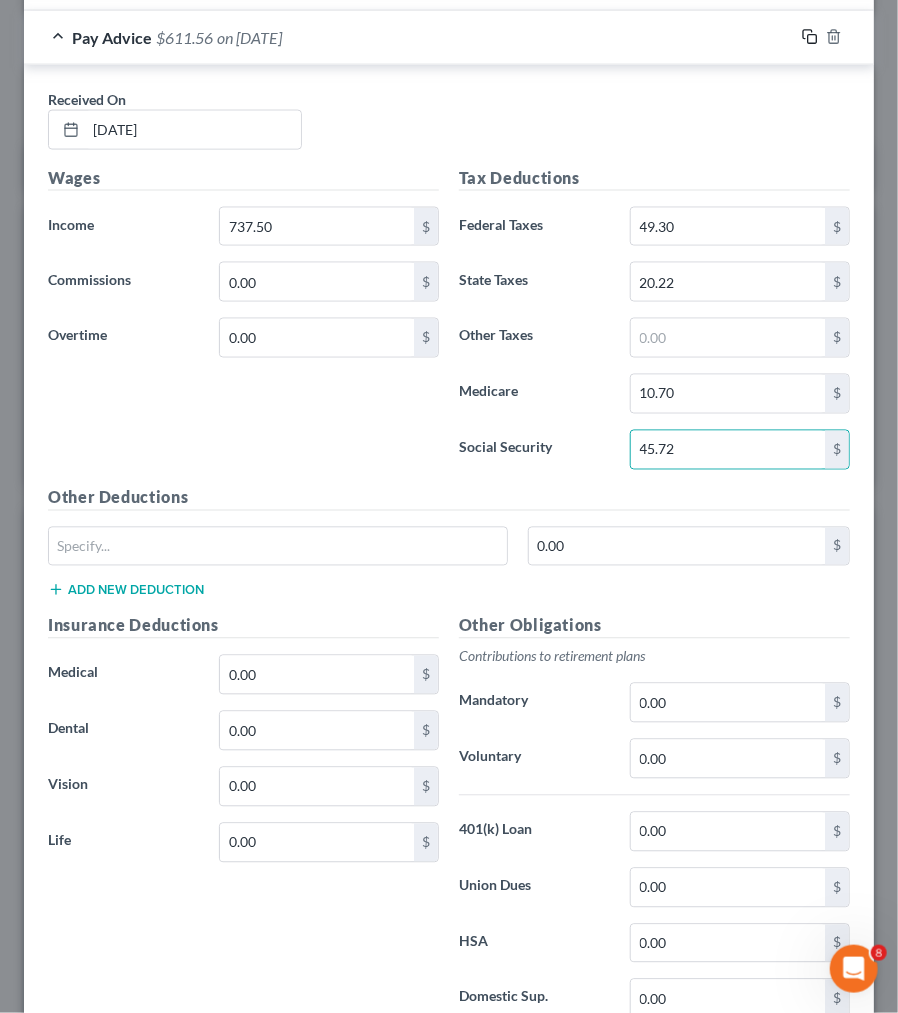 click 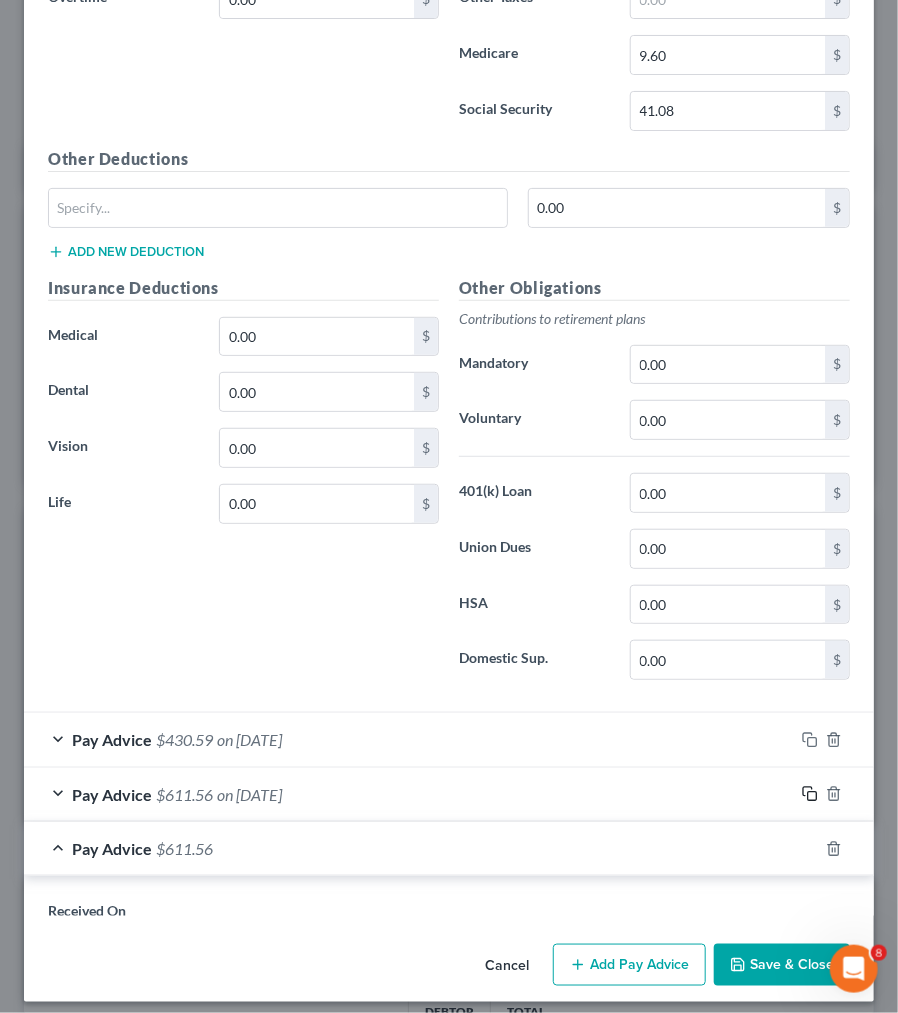 scroll, scrollTop: 3075, scrollLeft: 0, axis: vertical 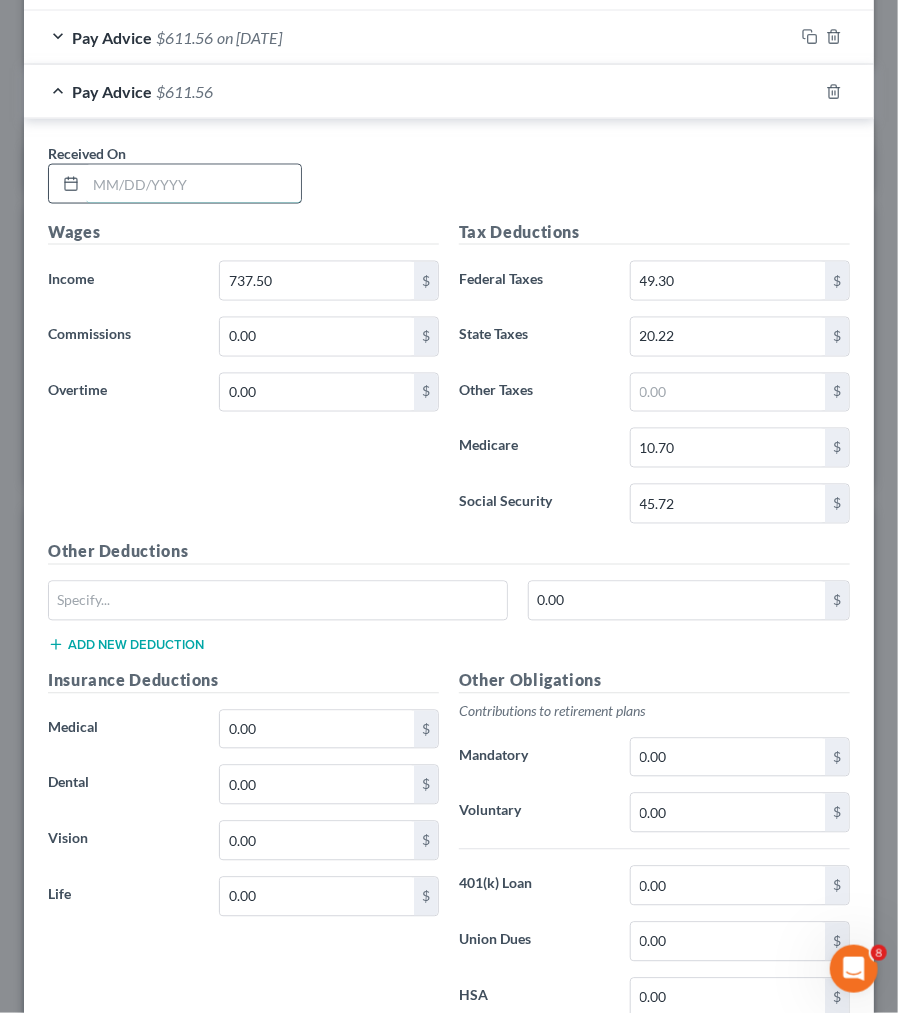 click at bounding box center (193, 184) 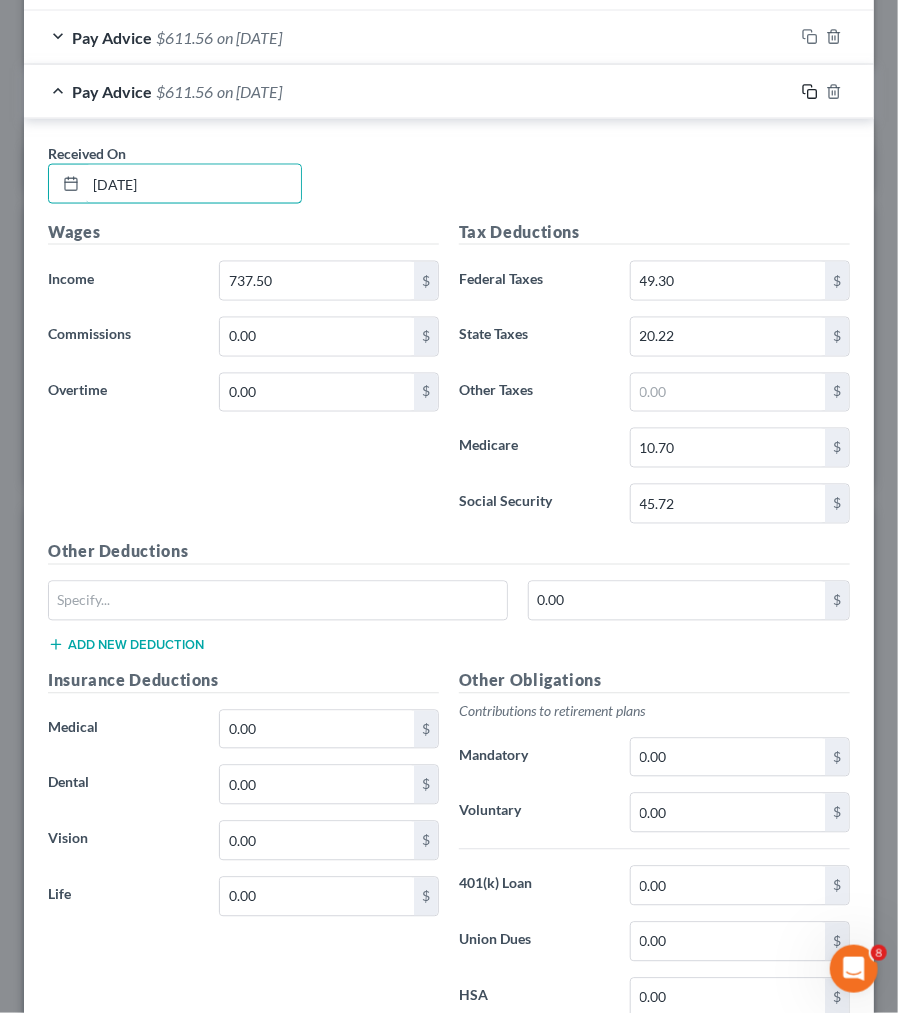 type on "[DATE]" 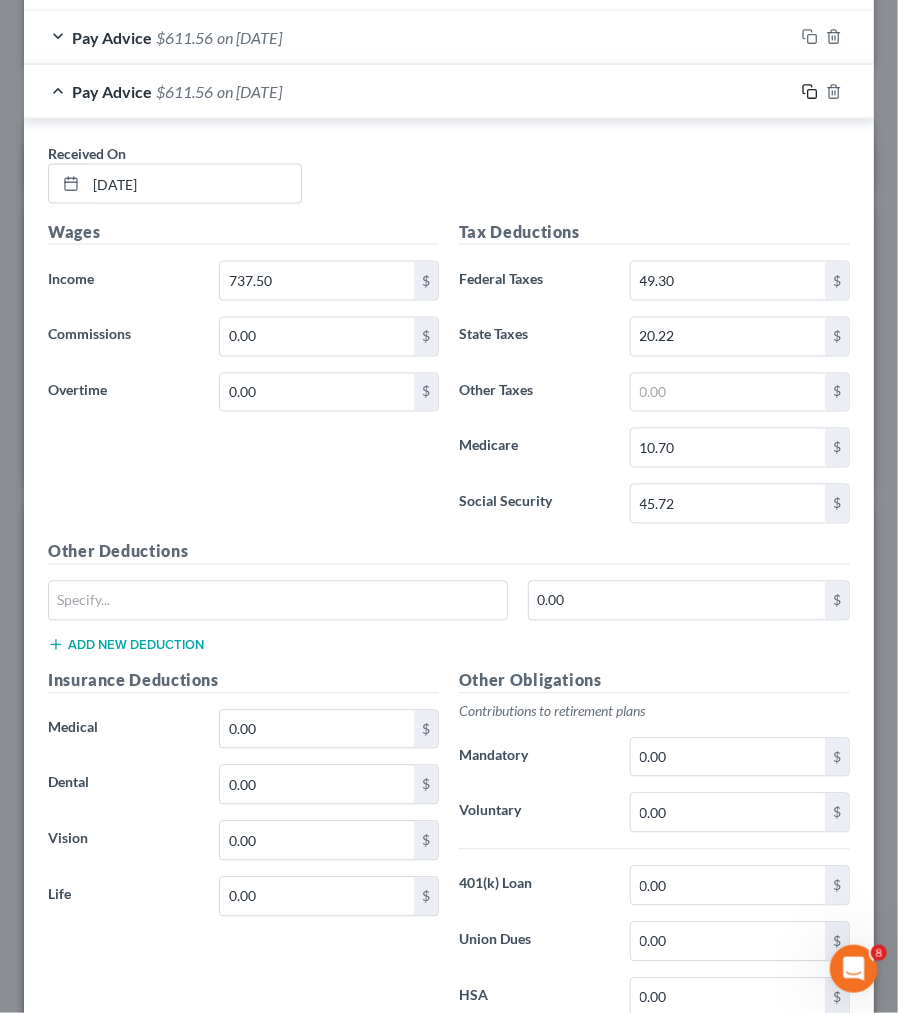 click 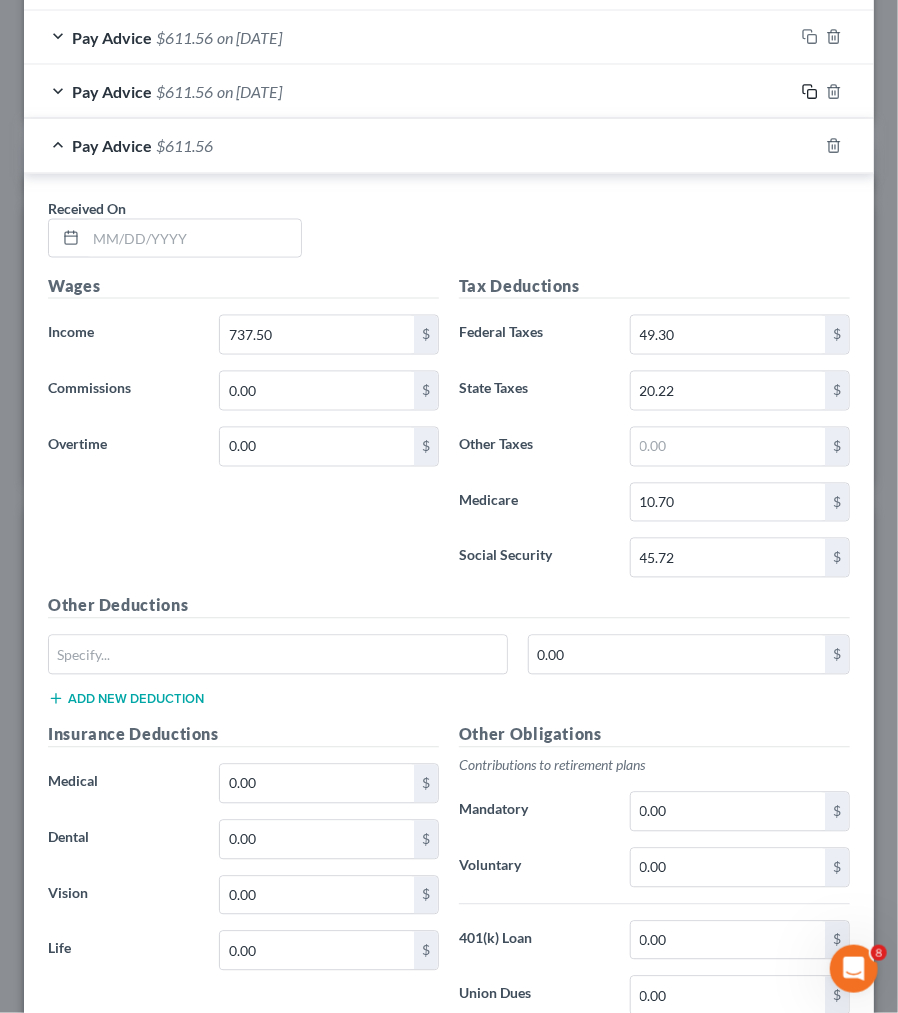 scroll, scrollTop: 3075, scrollLeft: 0, axis: vertical 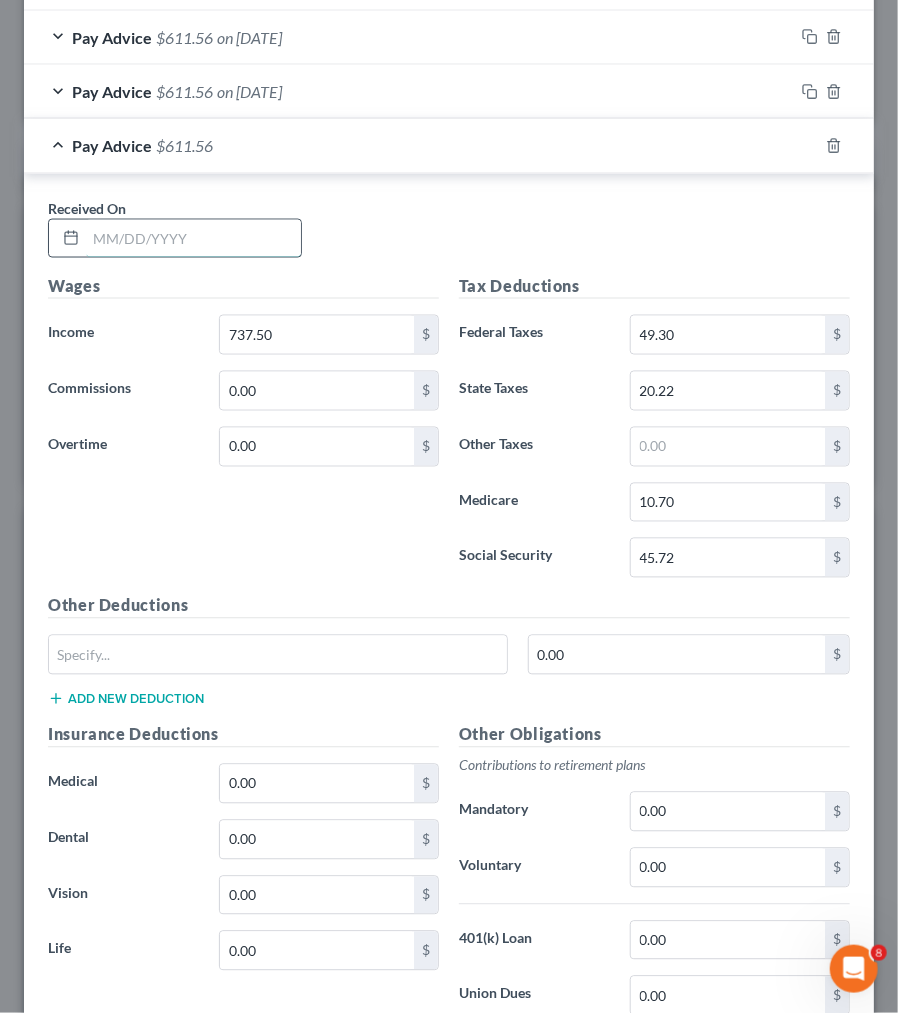 click at bounding box center (193, 239) 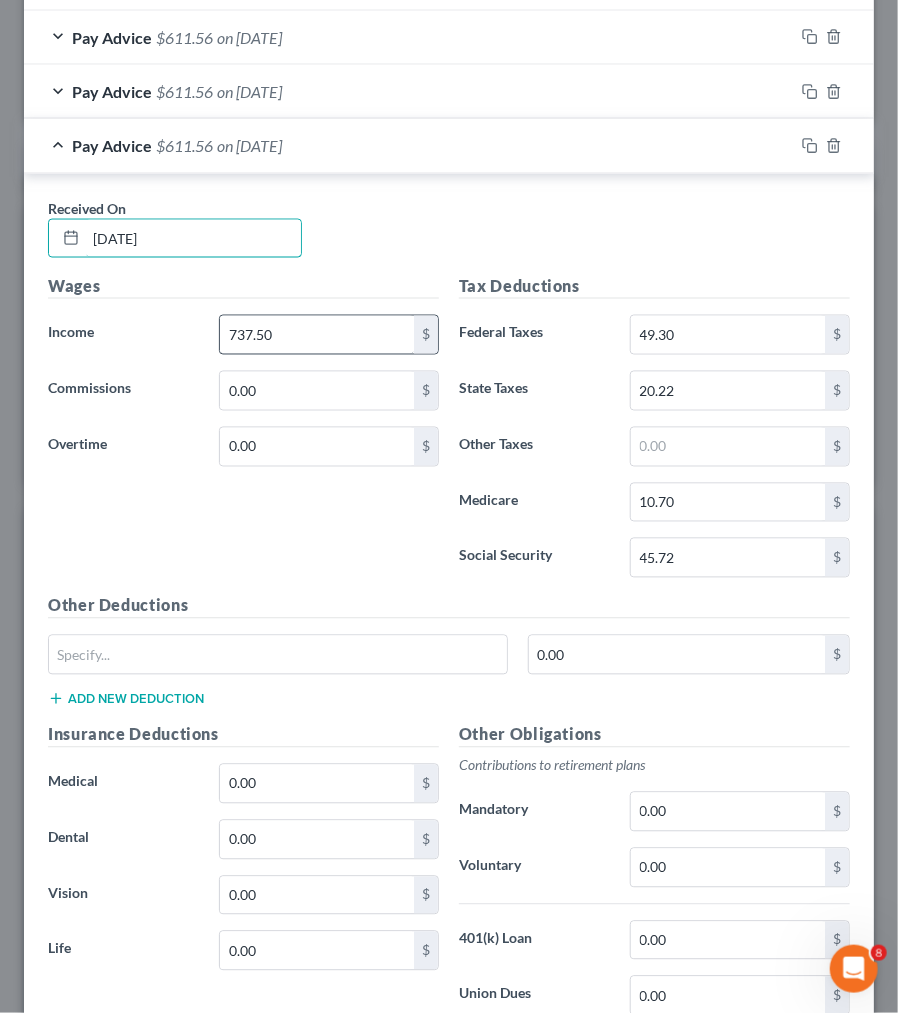 type on "[DATE]" 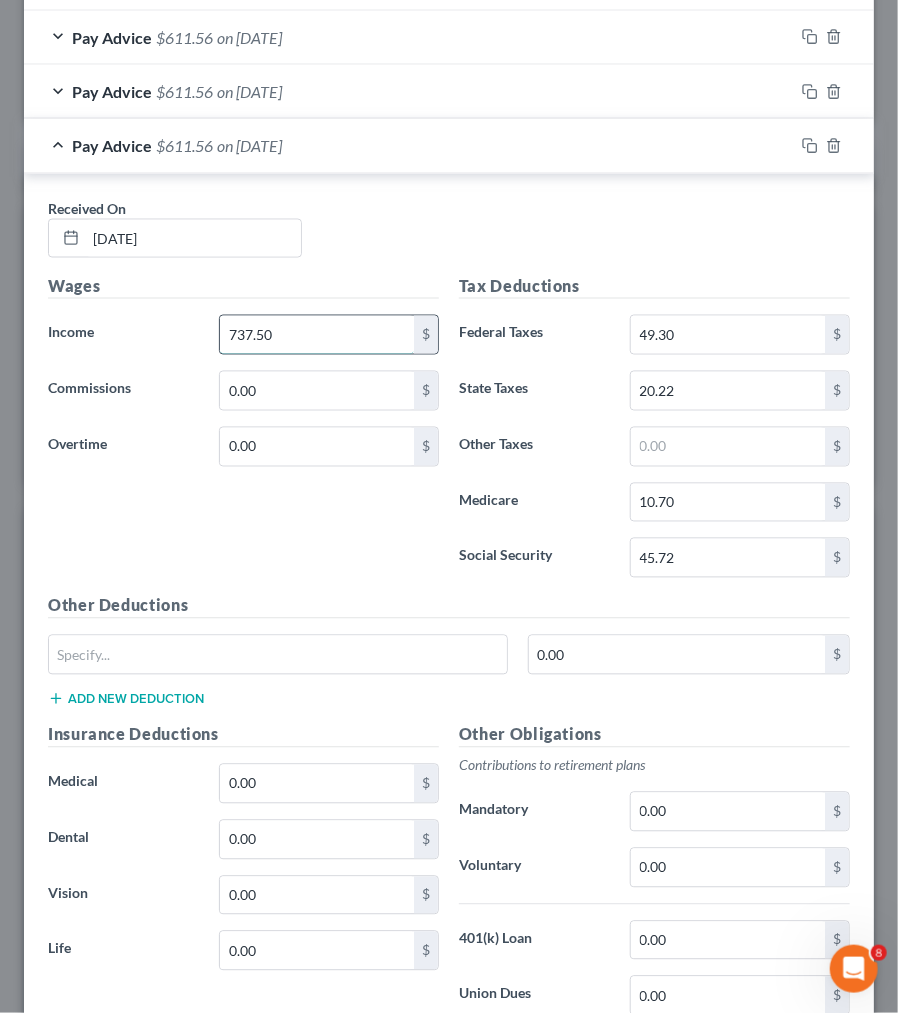 click on "737.50" at bounding box center [317, 335] 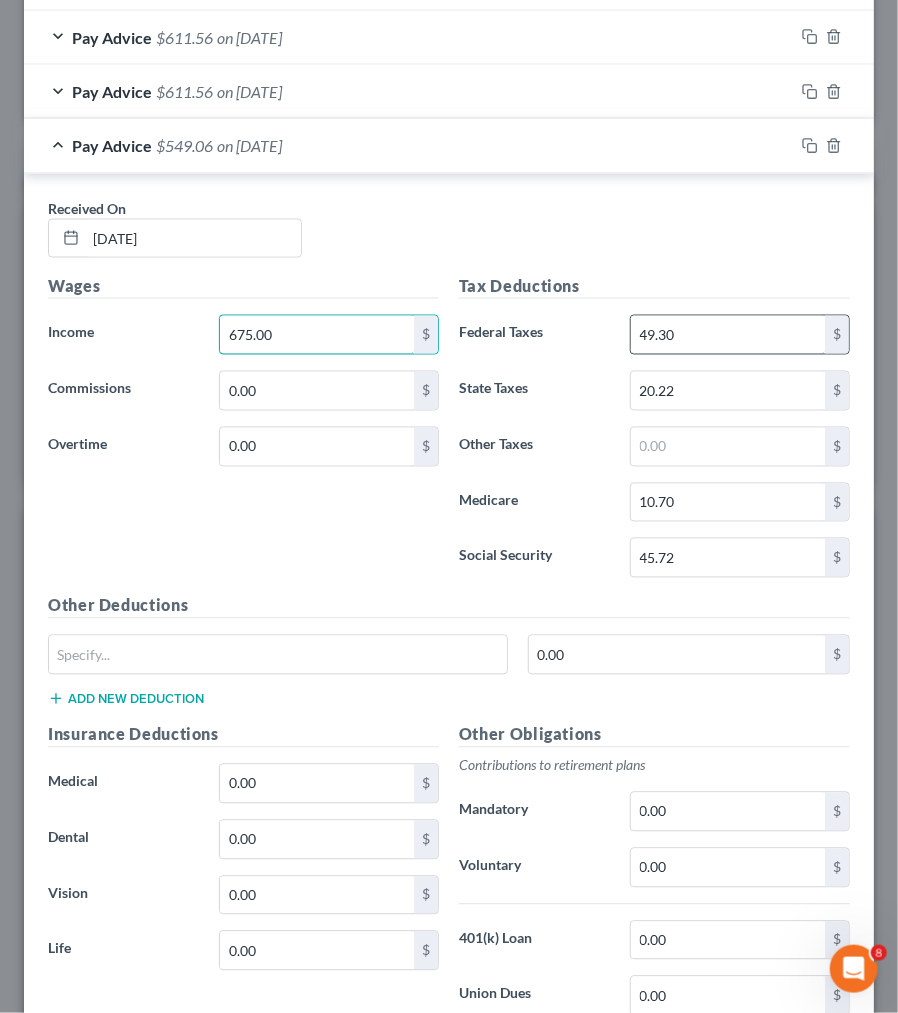 type on "675.00" 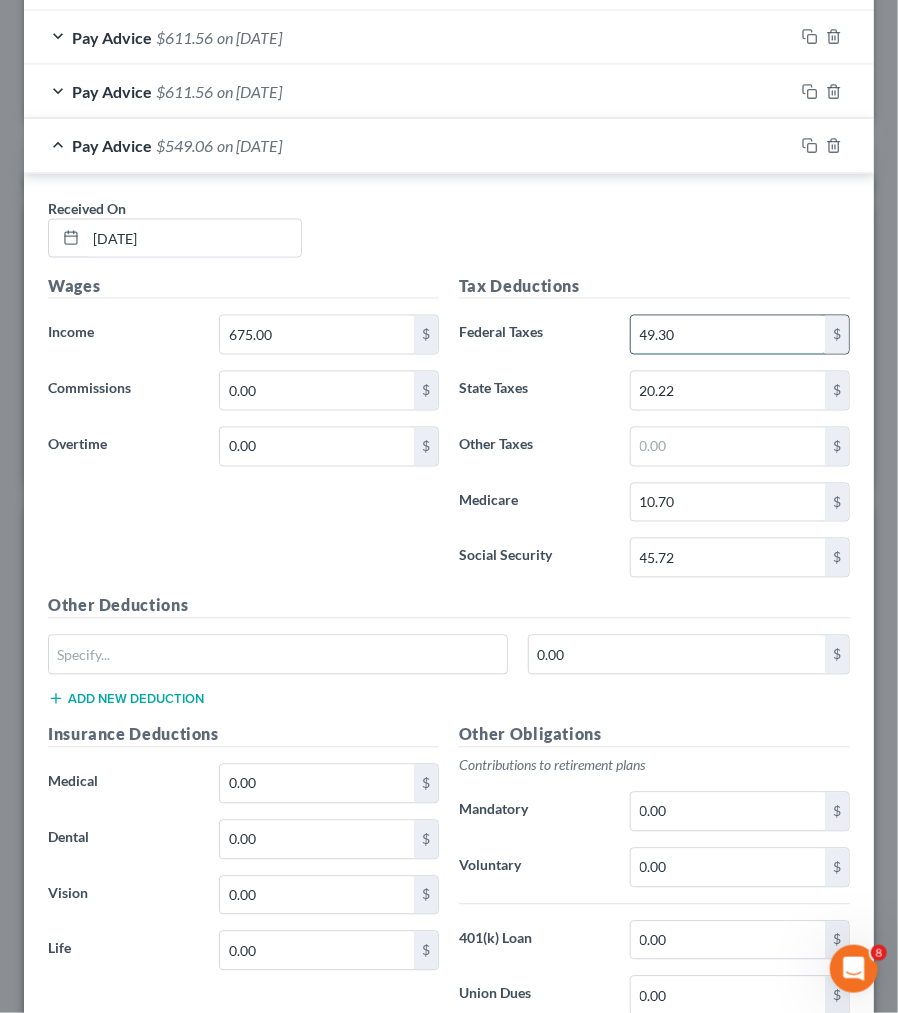 click on "49.30" at bounding box center [728, 335] 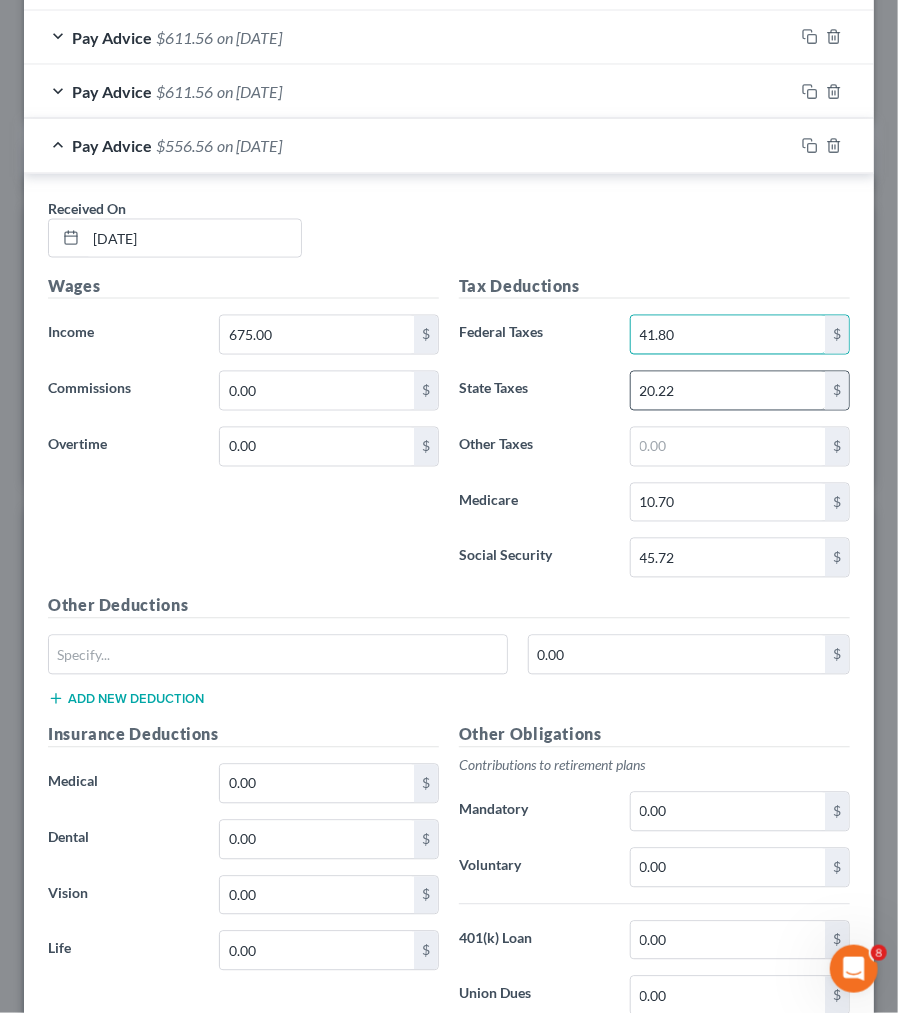 type on "41.80" 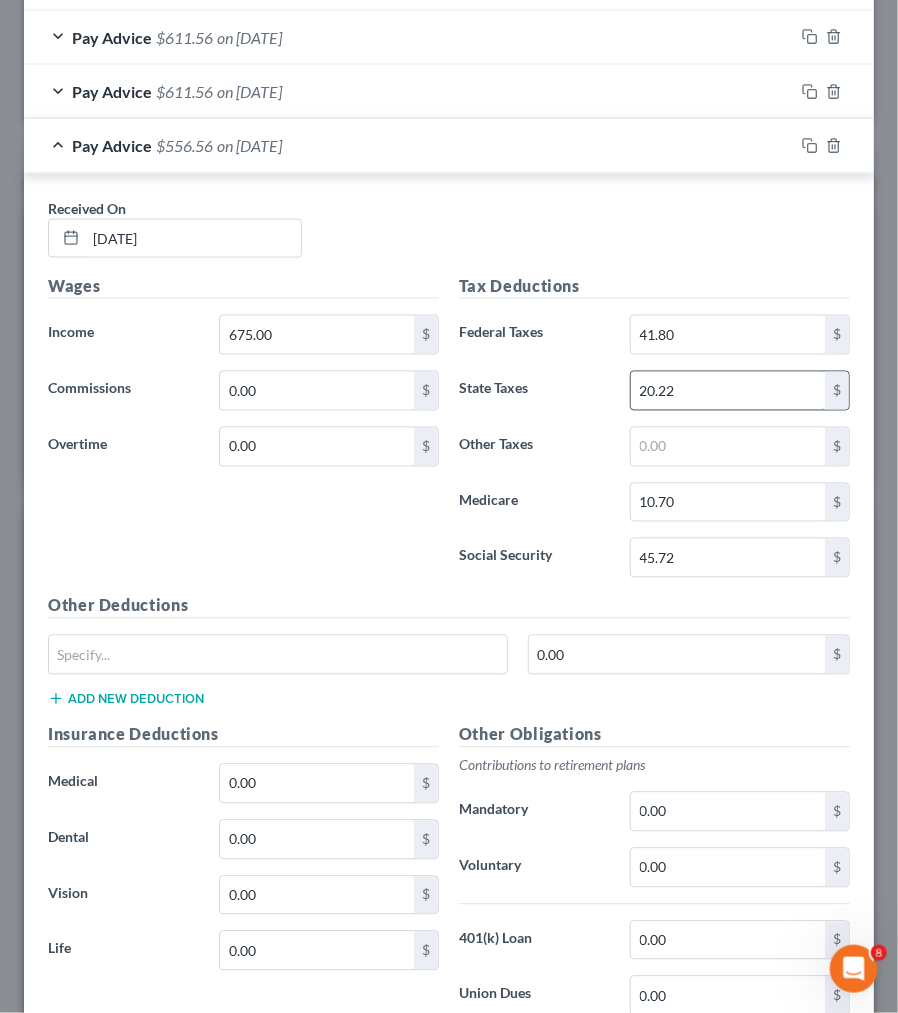 click on "20.22" at bounding box center (728, 391) 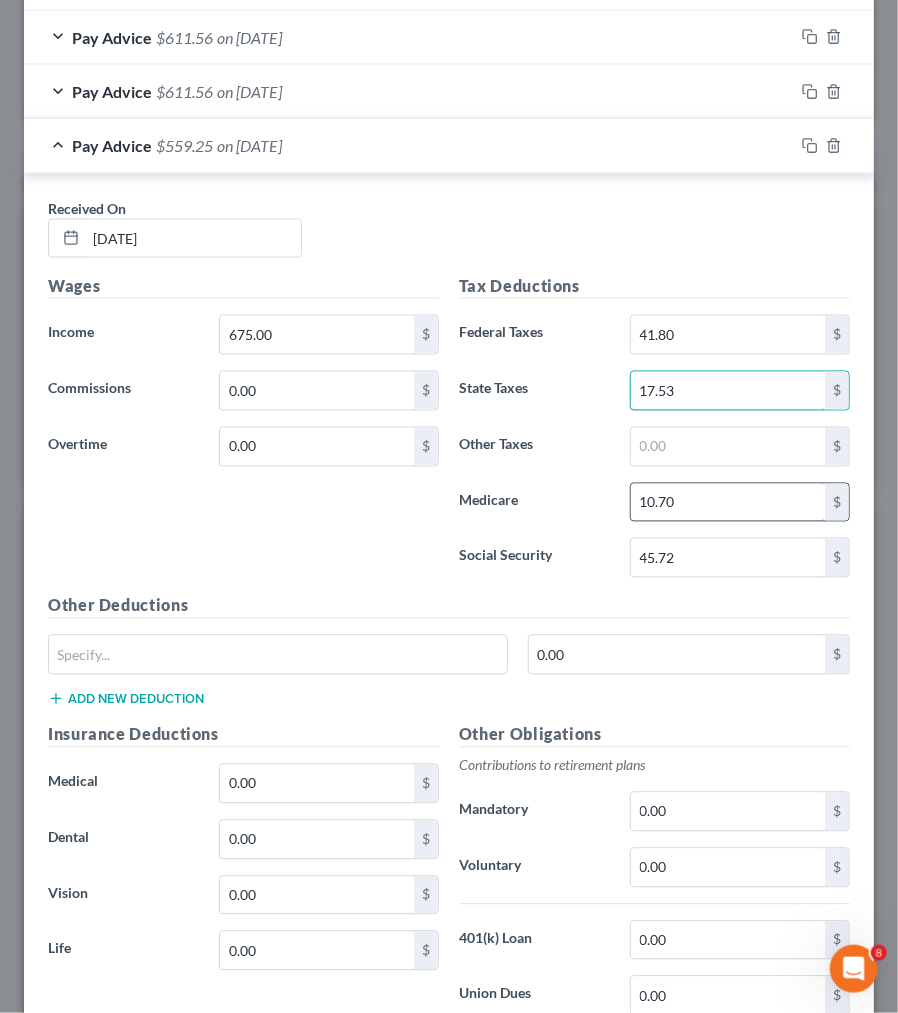type on "17.53" 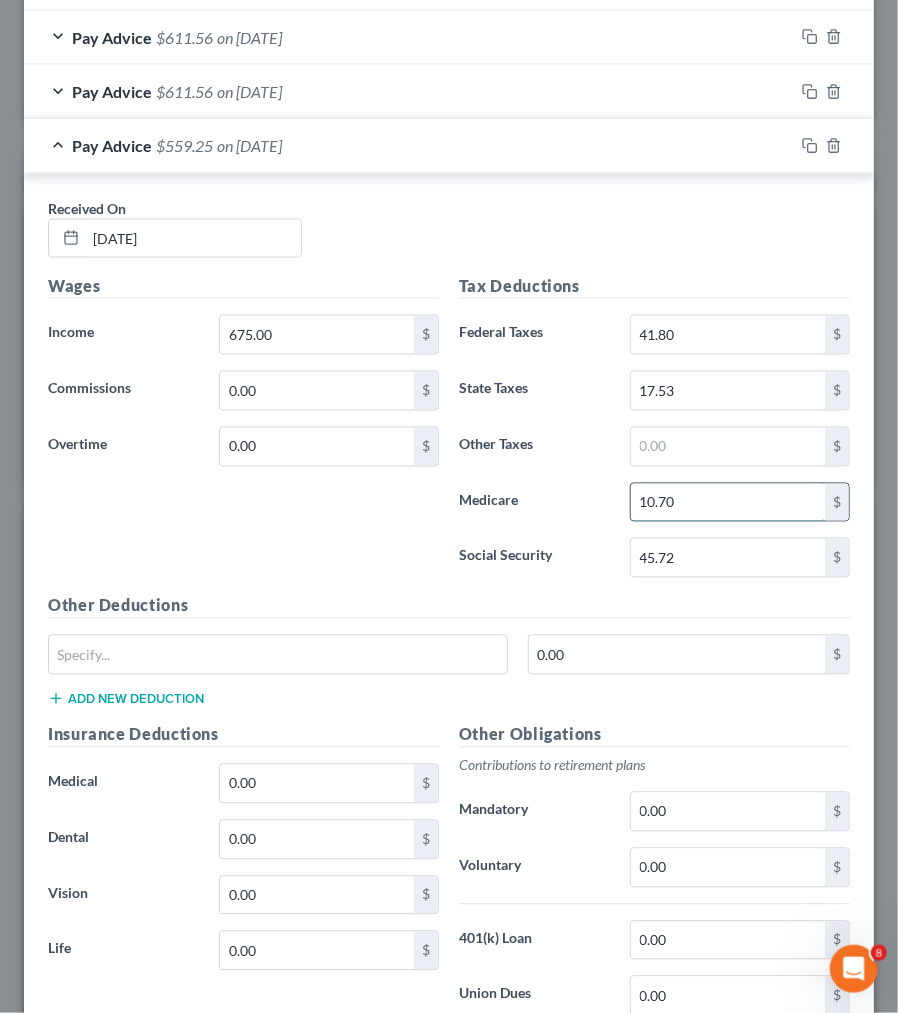 click on "10.70" at bounding box center (728, 503) 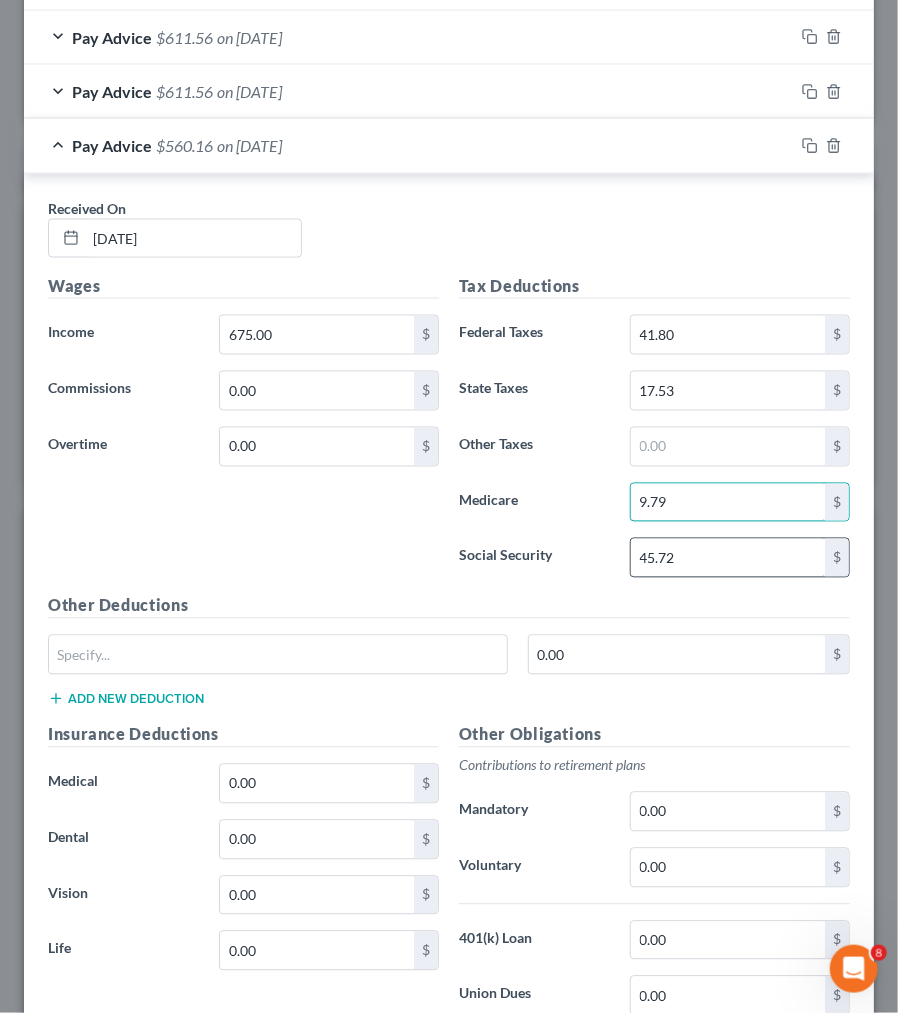 type on "9.79" 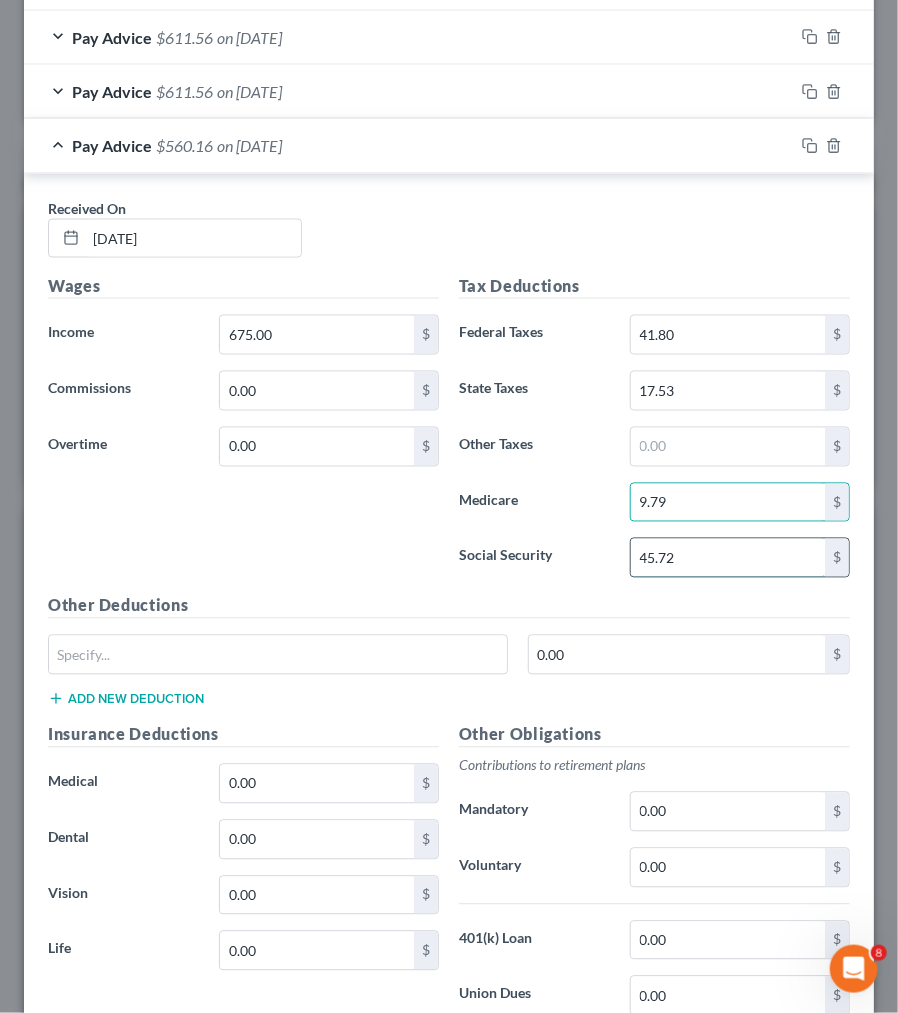 click on "45.72" at bounding box center [728, 558] 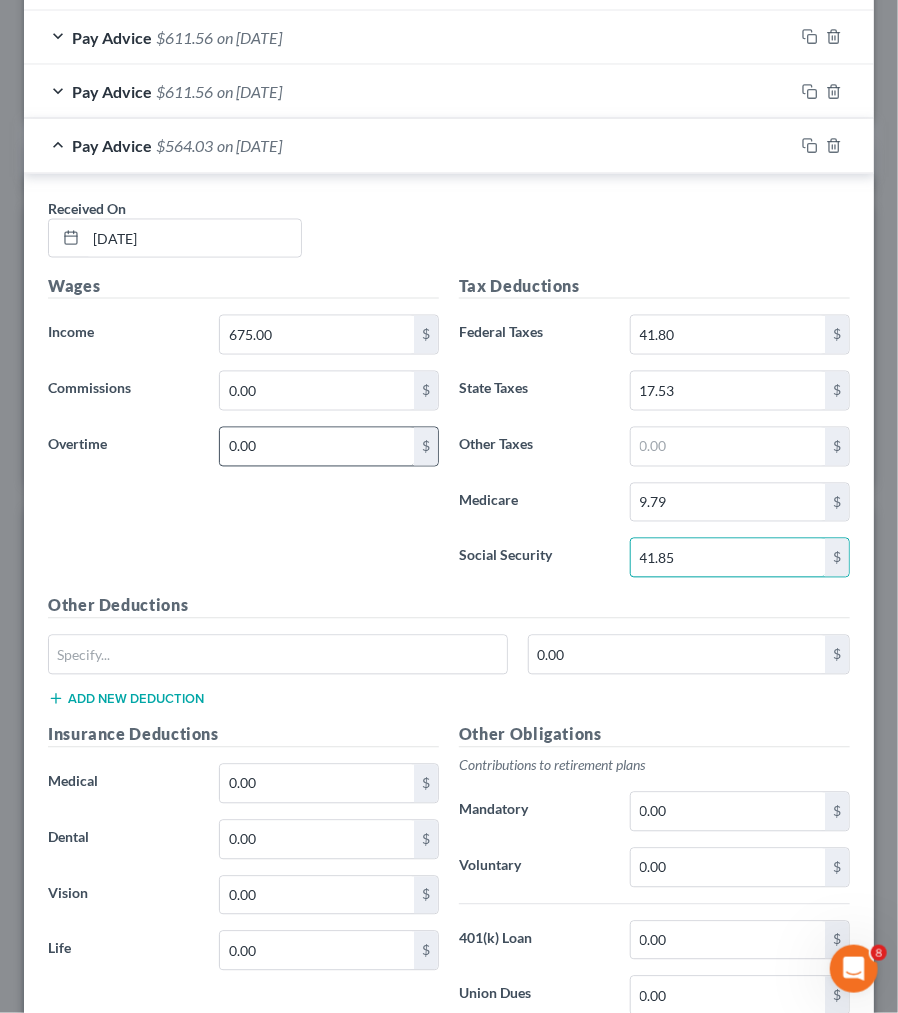 type on "41.85" 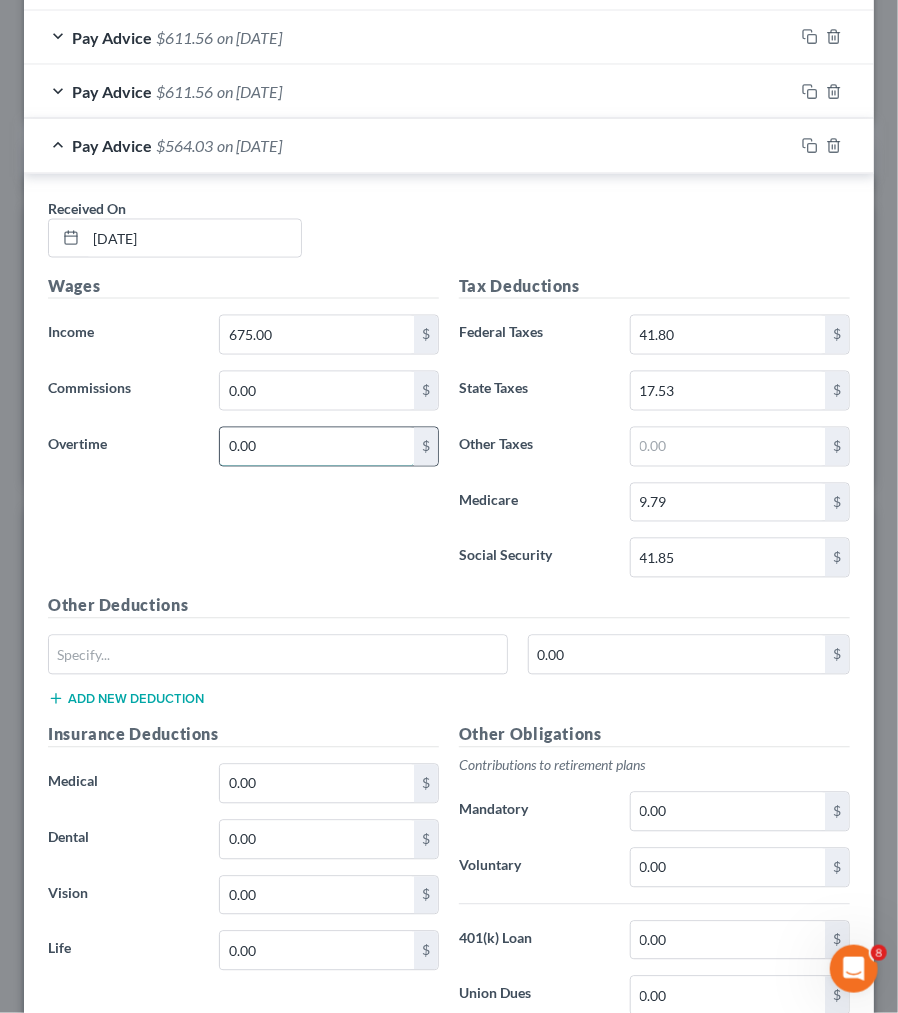 click on "0.00" at bounding box center (317, 447) 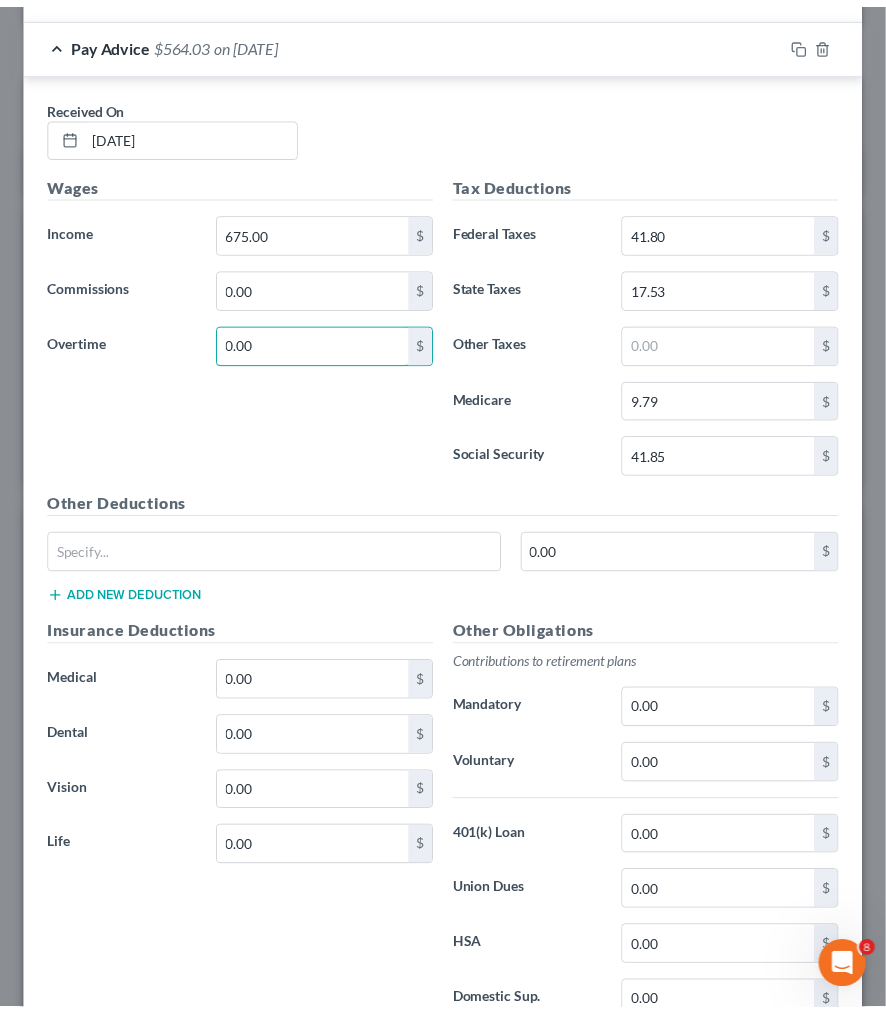 scroll, scrollTop: 3312, scrollLeft: 0, axis: vertical 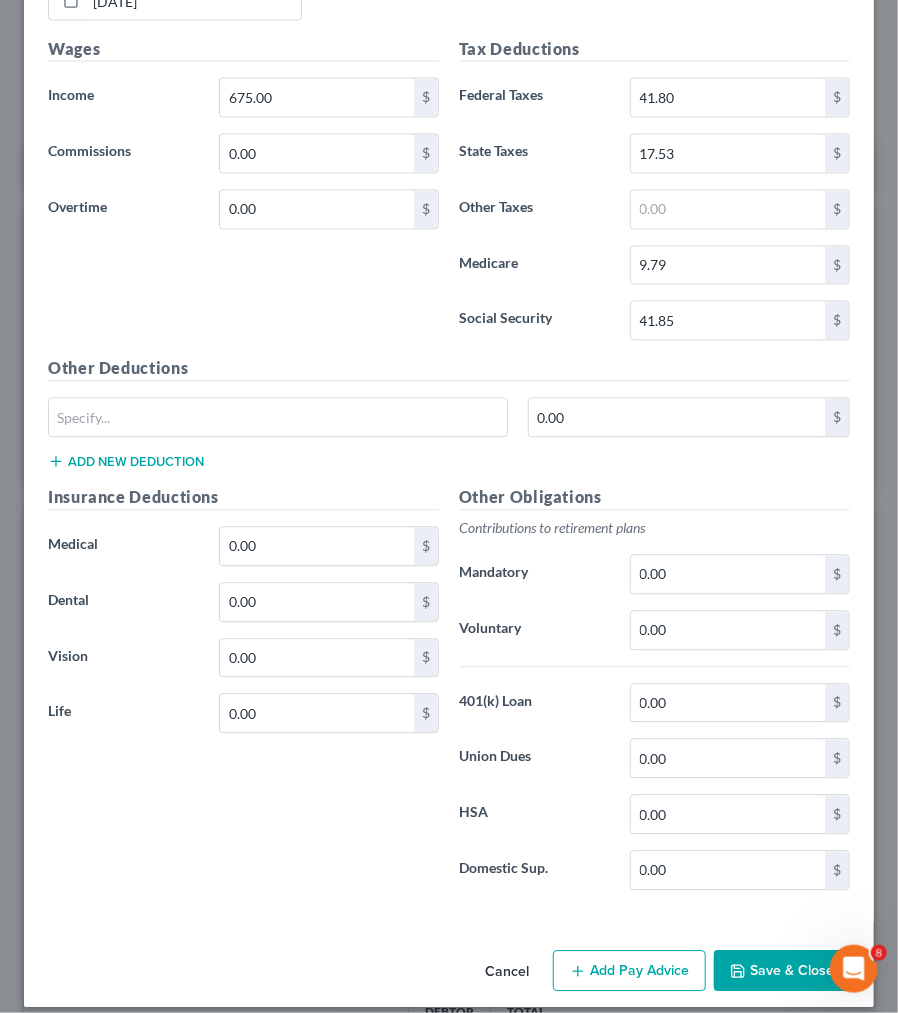 click on "Save & Close" at bounding box center [782, 972] 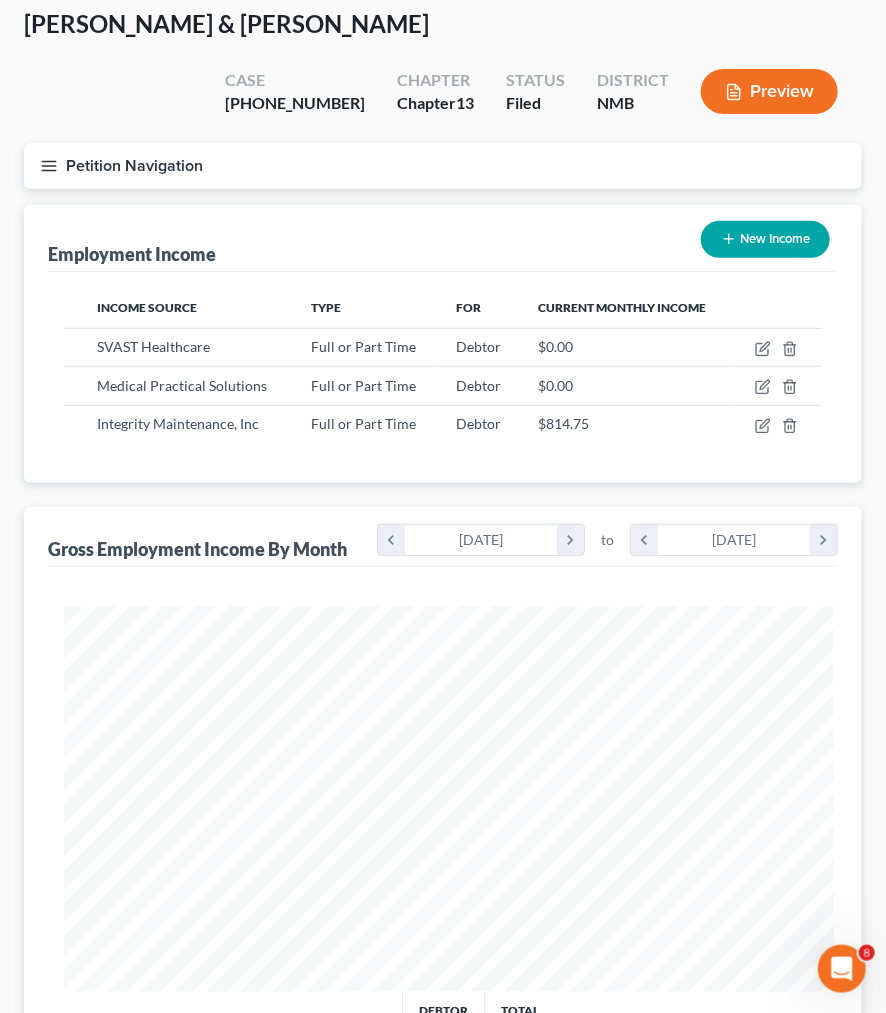 scroll, scrollTop: 378, scrollLeft: 798, axis: both 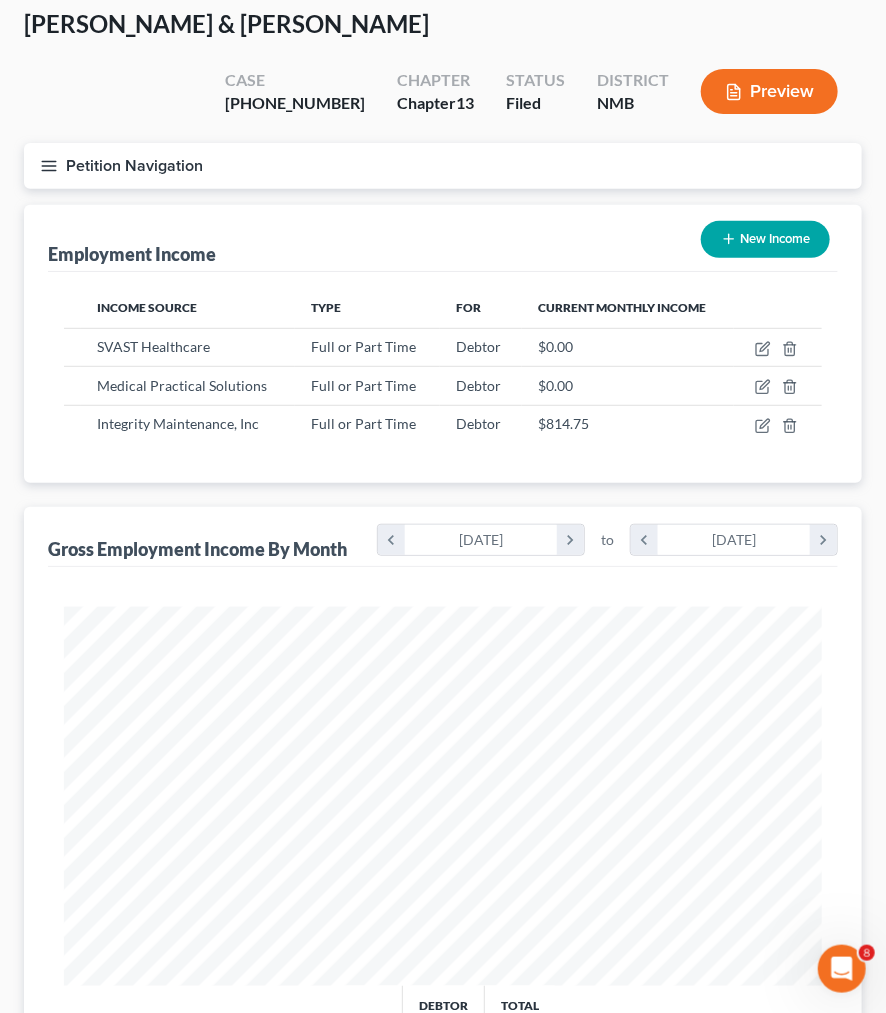 click on "Petition Navigation" at bounding box center [443, 166] 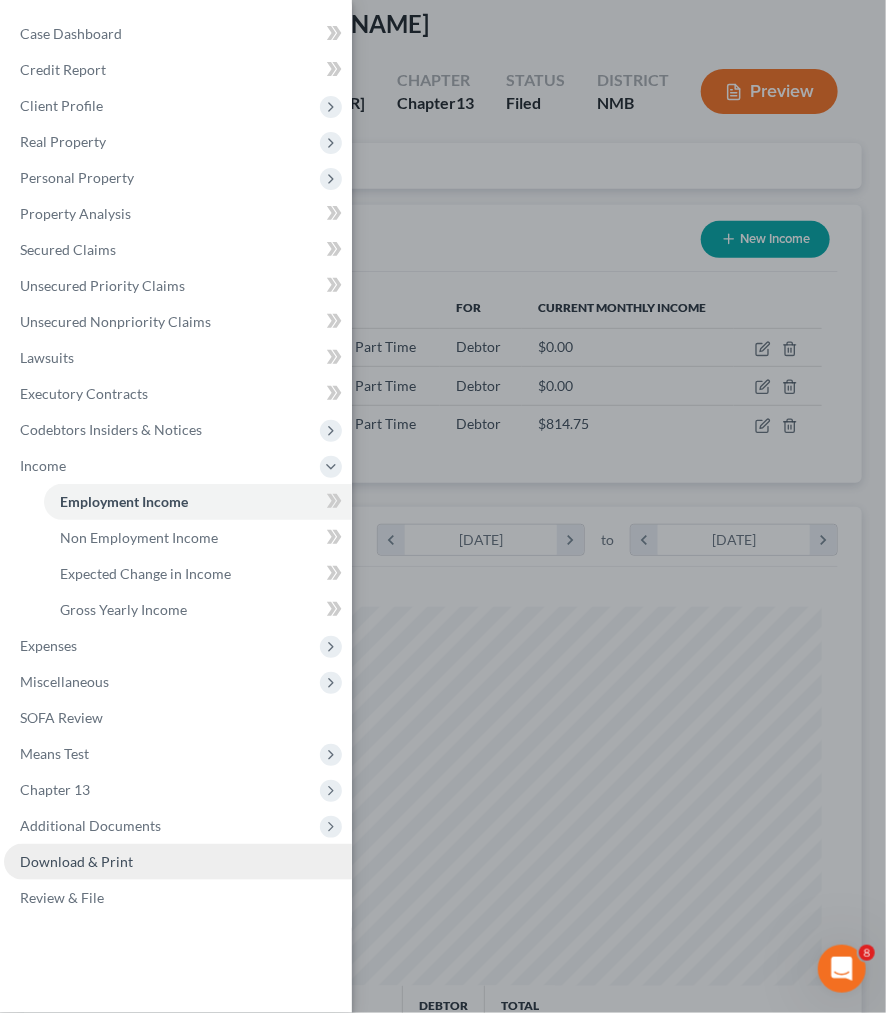 click on "Download & Print" at bounding box center [178, 862] 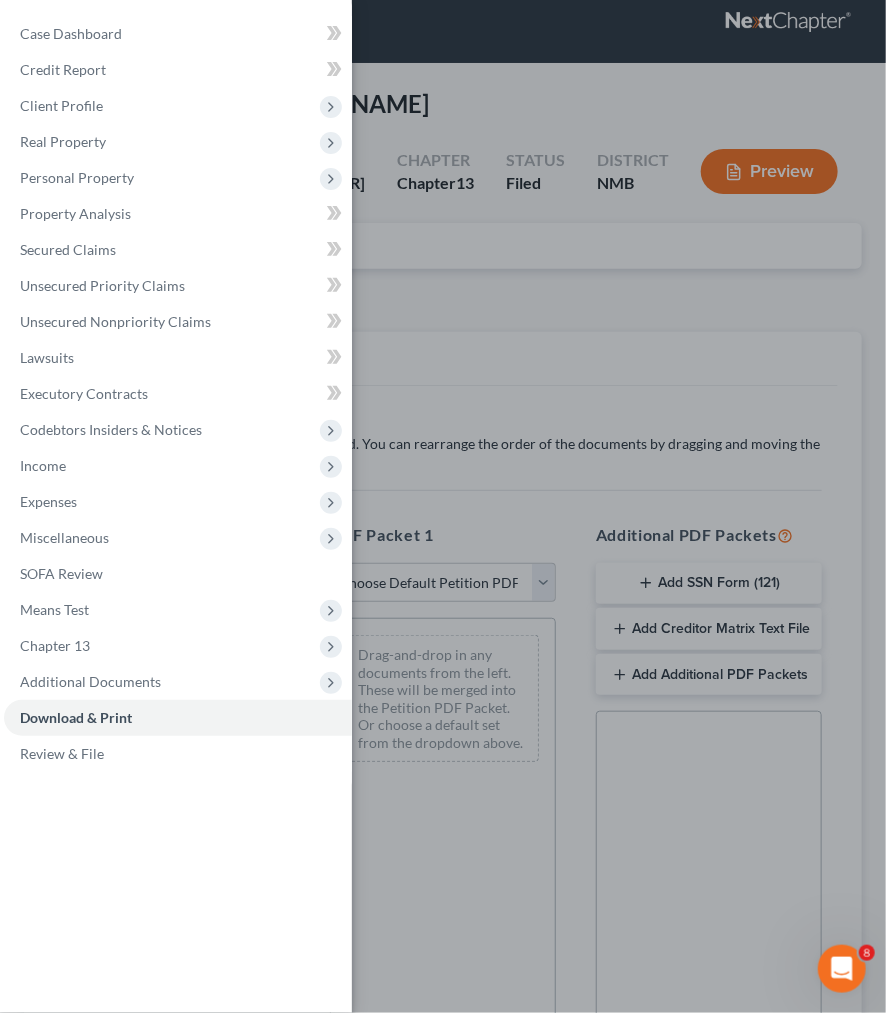 scroll, scrollTop: 0, scrollLeft: 0, axis: both 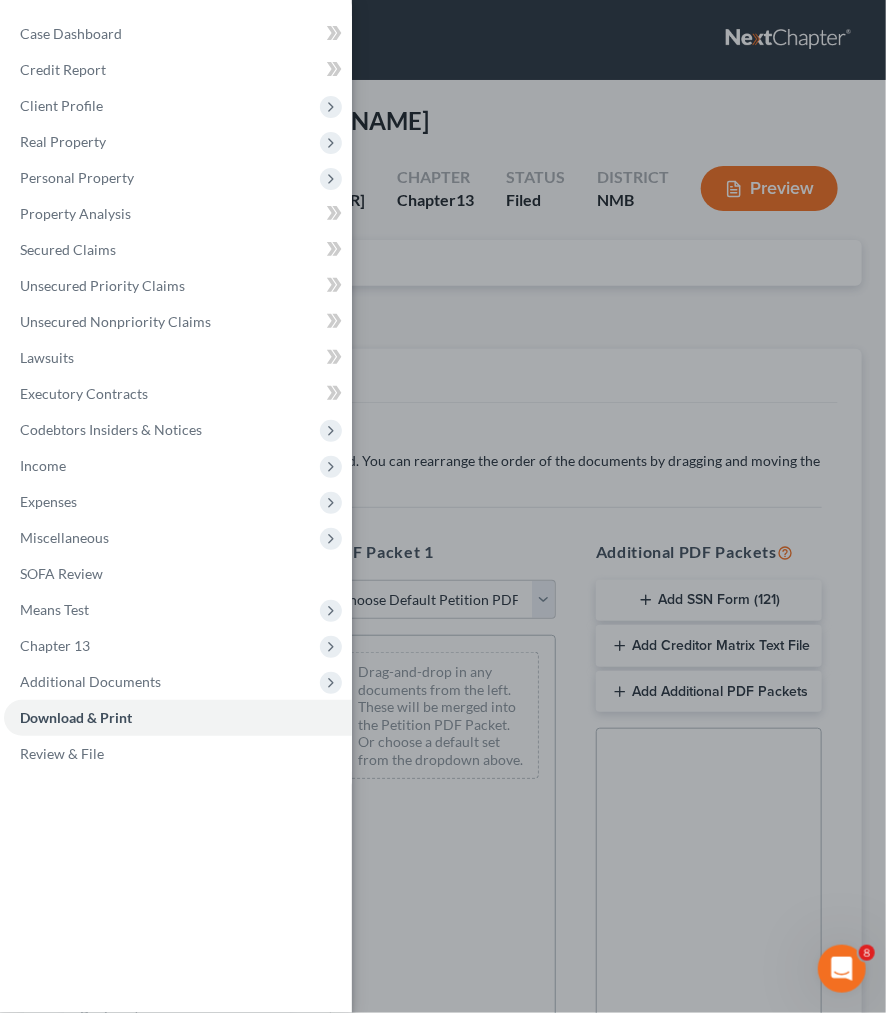 click on "Case Dashboard
Payments
Invoices
Payments
Payments
Credit Report
Client Profile" at bounding box center [443, 506] 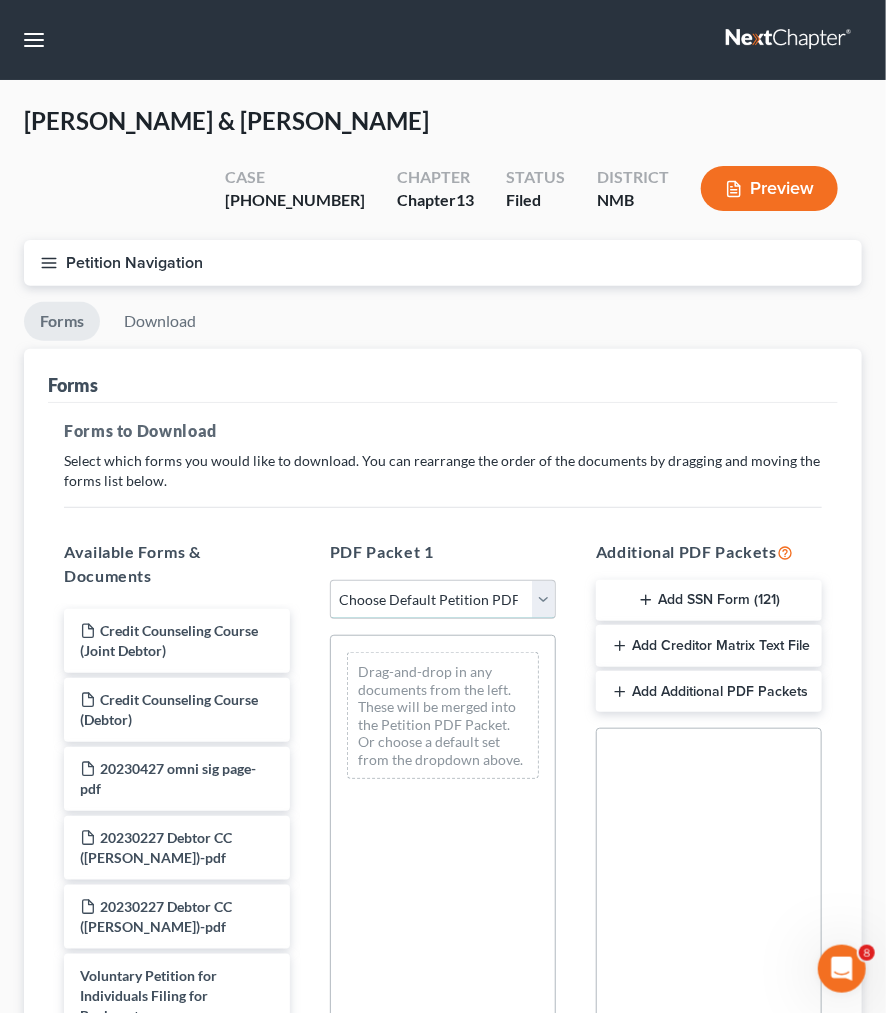 click on "Choose Default Petition PDF Packet Complete Bankruptcy Petition (all forms and schedules) Emergency Filing Forms (Petition and Creditor List Only) Amended Forms Signature Pages Only Supplemental Post Petition (Sch. I & J) Supplemental Post Petition (Sch. I) Supplemental Post Petition (Sch. J)" at bounding box center [443, 600] 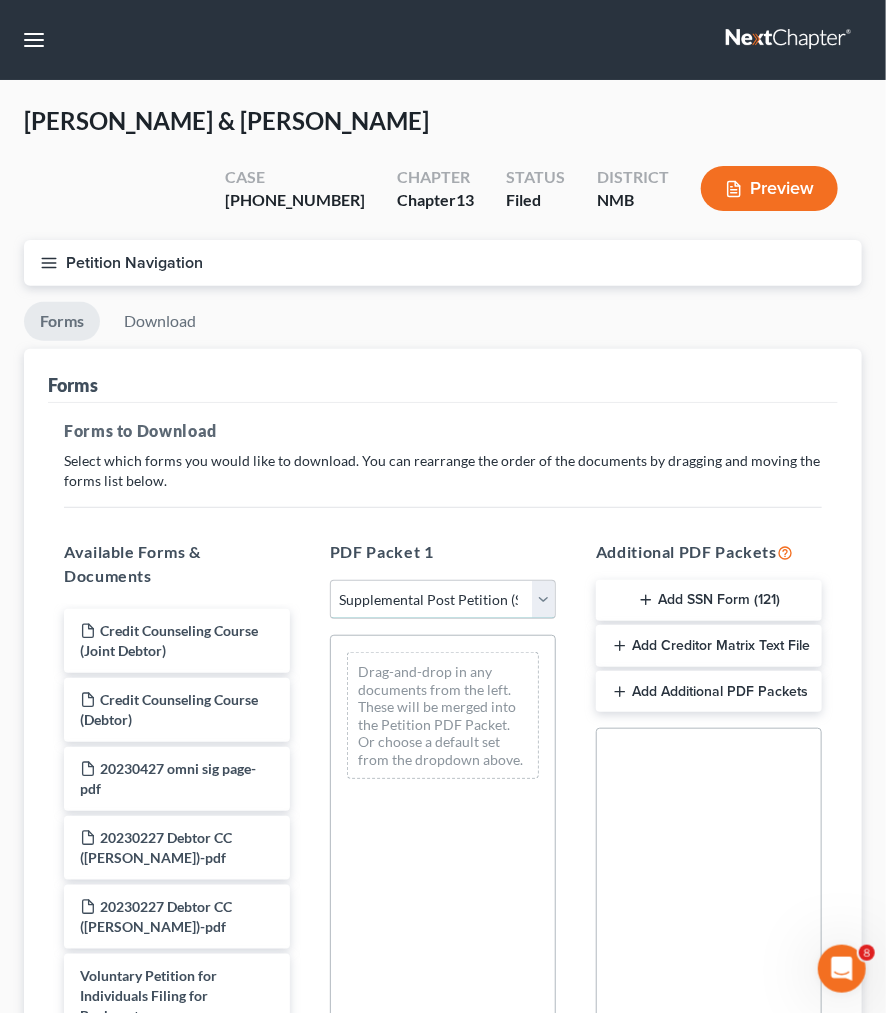 click on "Choose Default Petition PDF Packet Complete Bankruptcy Petition (all forms and schedules) Emergency Filing Forms (Petition and Creditor List Only) Amended Forms Signature Pages Only Supplemental Post Petition (Sch. I & J) Supplemental Post Petition (Sch. I) Supplemental Post Petition (Sch. J)" at bounding box center (443, 600) 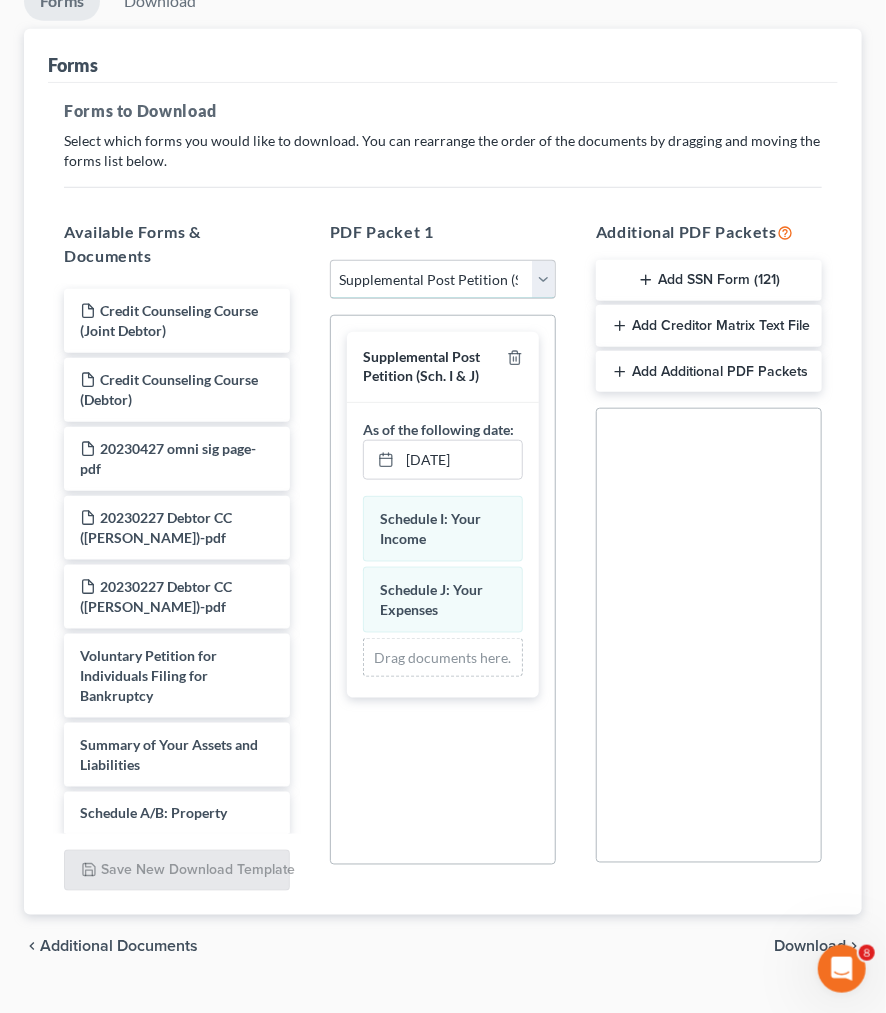 scroll, scrollTop: 359, scrollLeft: 0, axis: vertical 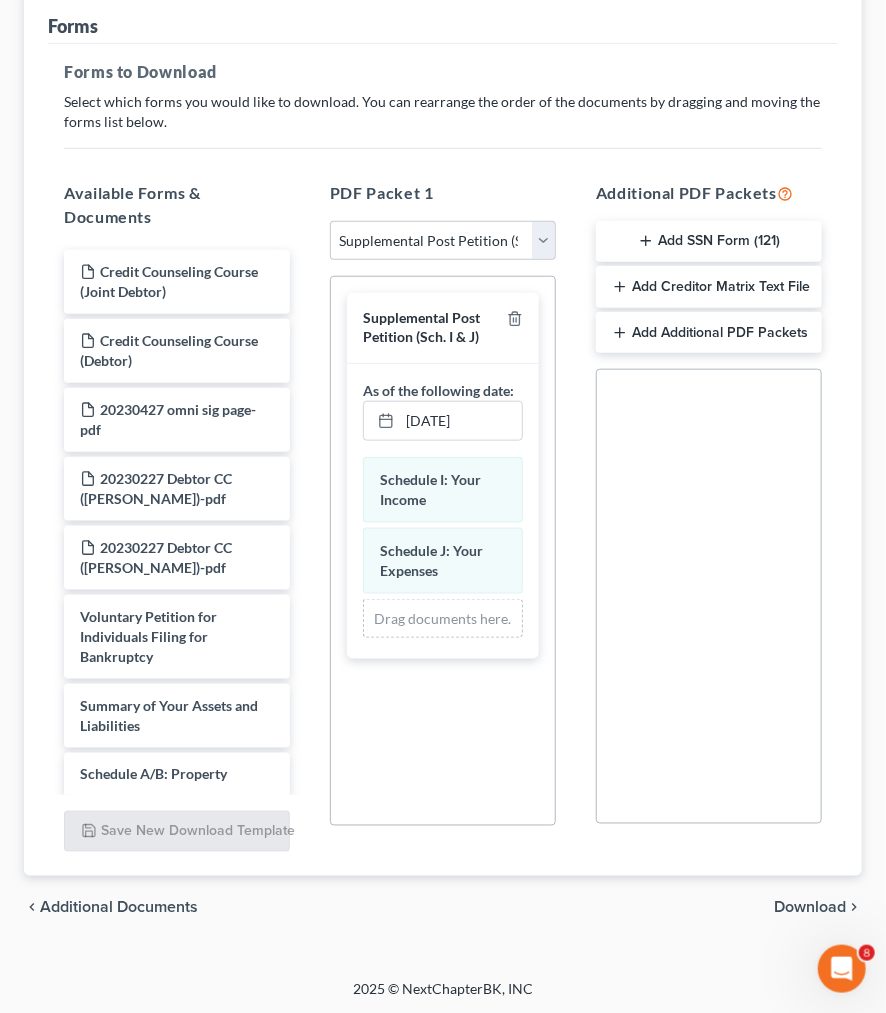 click on "Download" at bounding box center (810, 908) 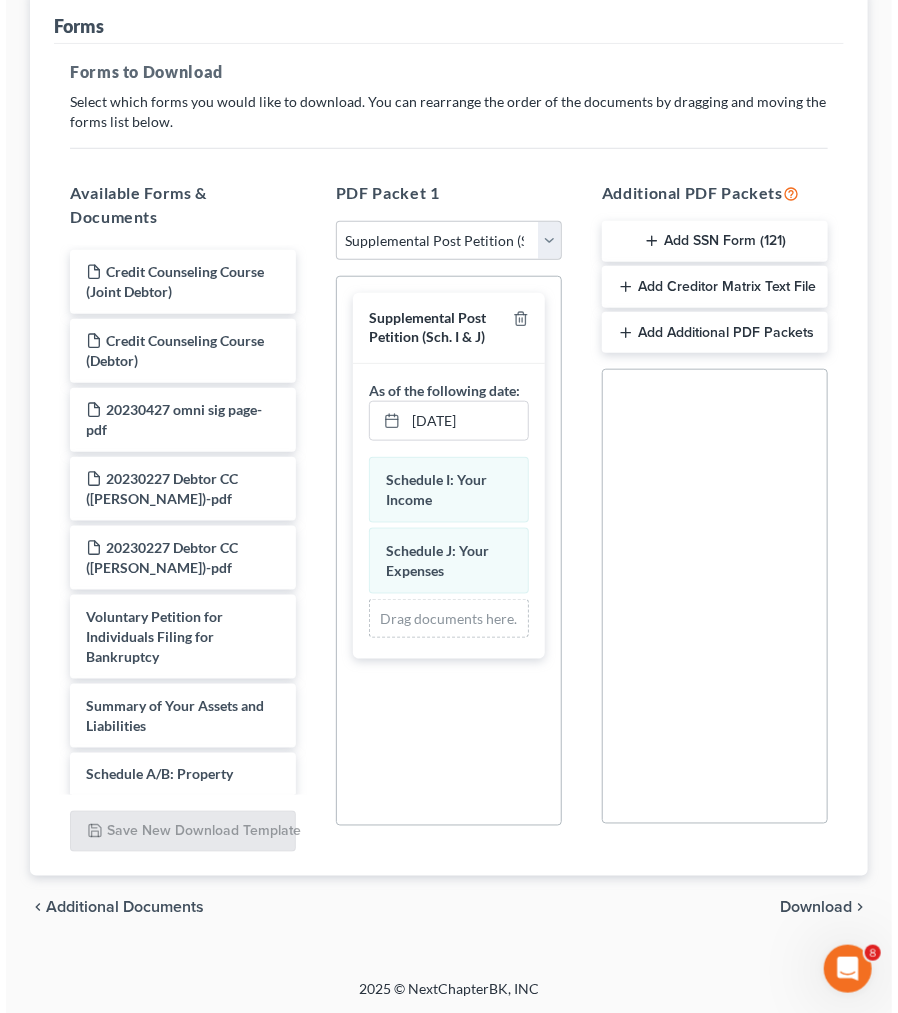 scroll, scrollTop: 0, scrollLeft: 0, axis: both 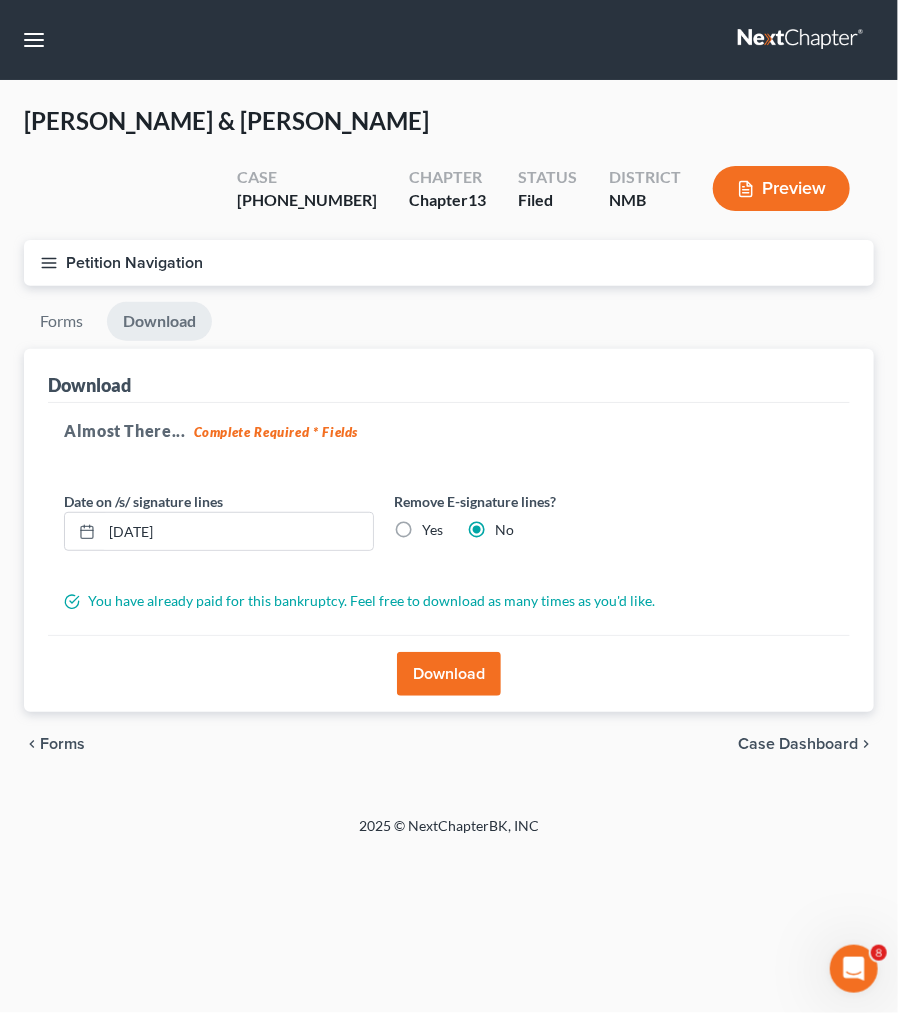 click on "Download" at bounding box center (449, 674) 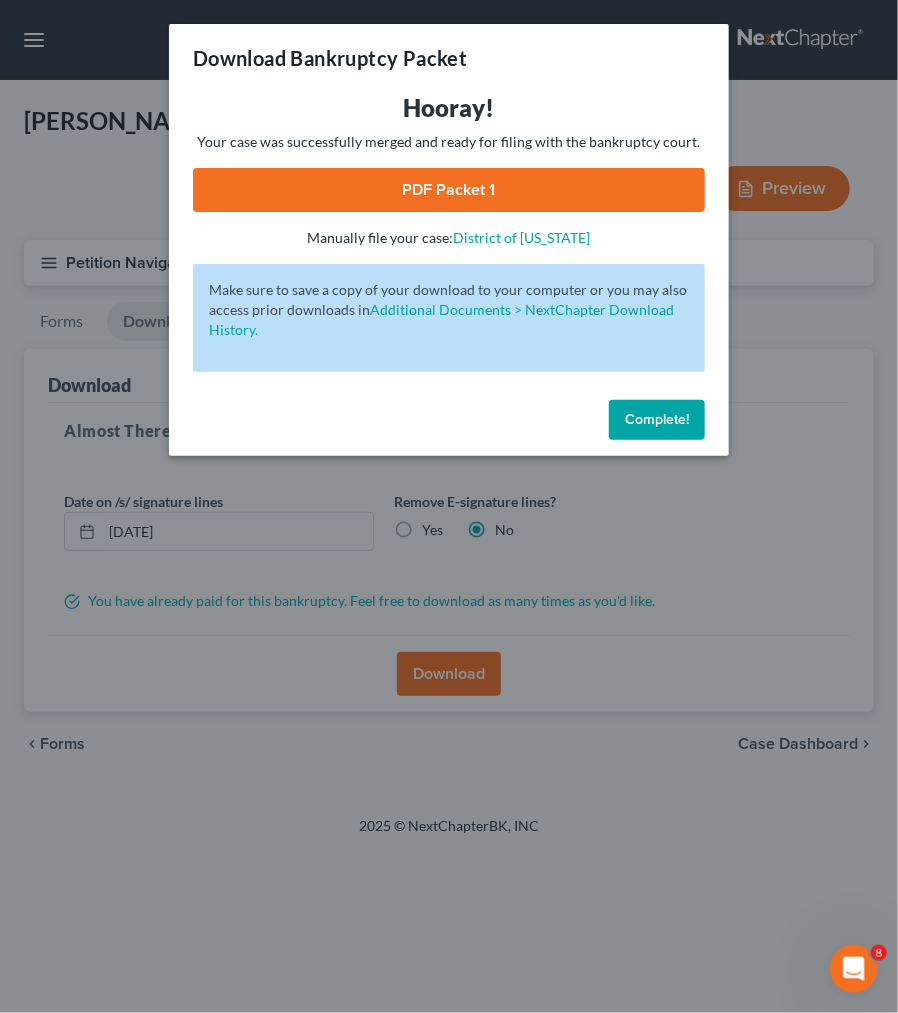 click on "PDF Packet 1" at bounding box center [449, 190] 